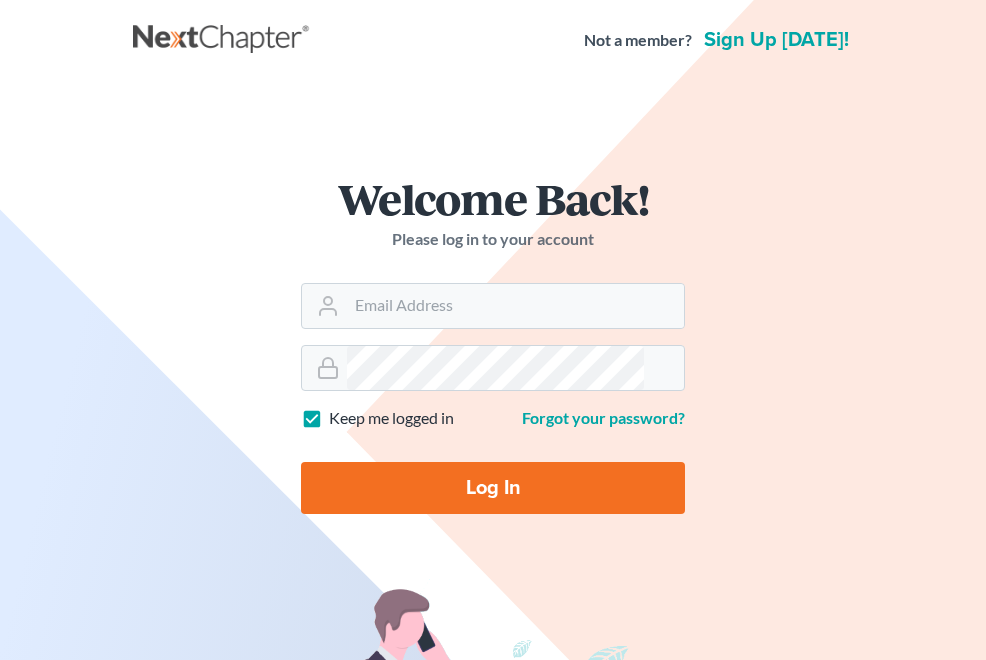 scroll, scrollTop: 0, scrollLeft: 0, axis: both 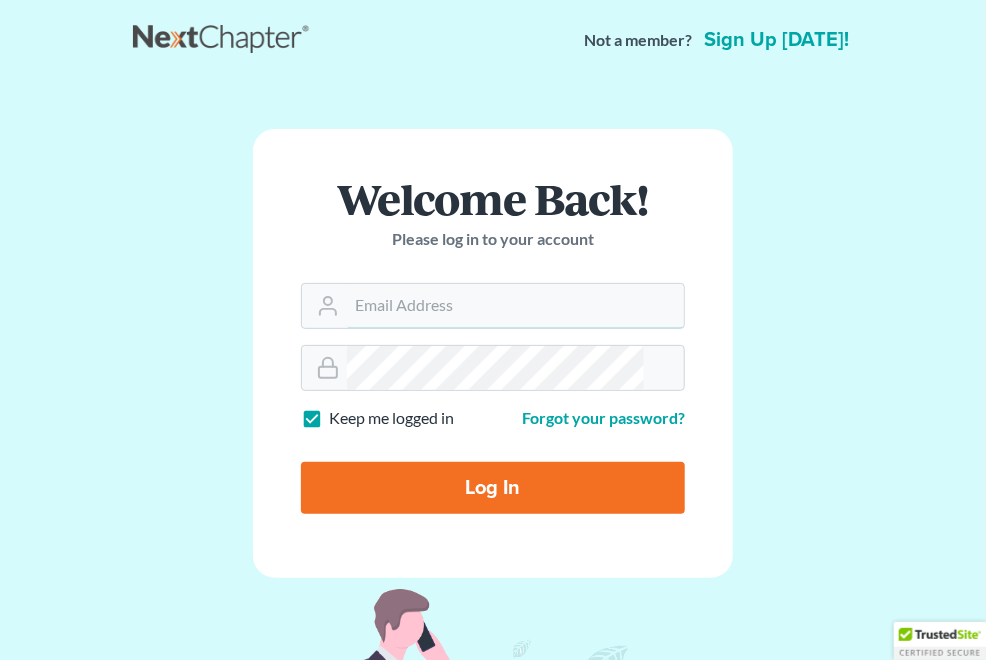 type on "[EMAIL_ADDRESS][DOMAIN_NAME]" 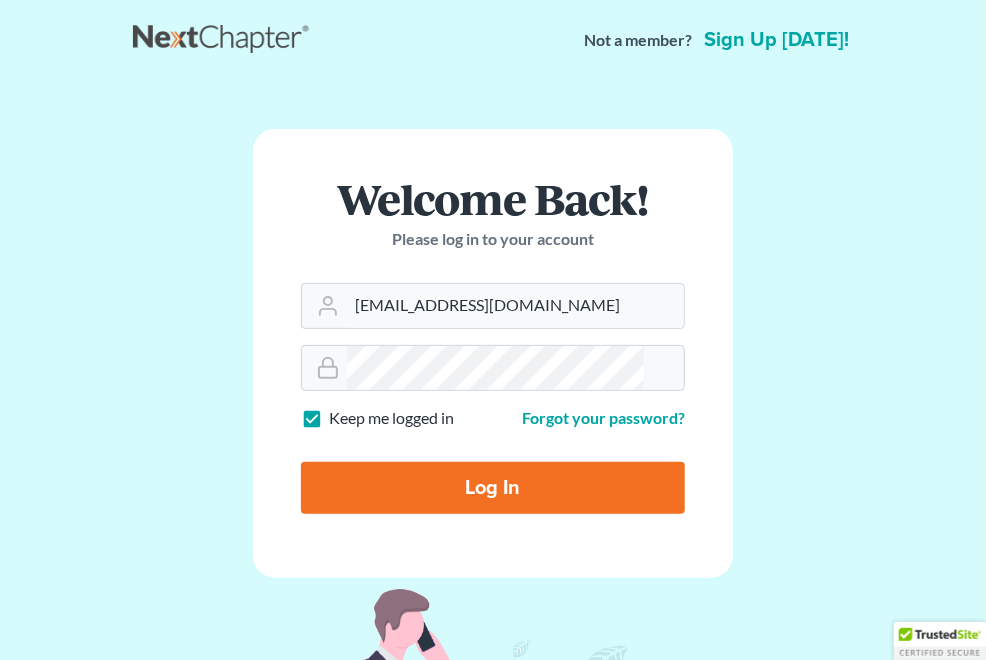click on "Log In" at bounding box center [493, 488] 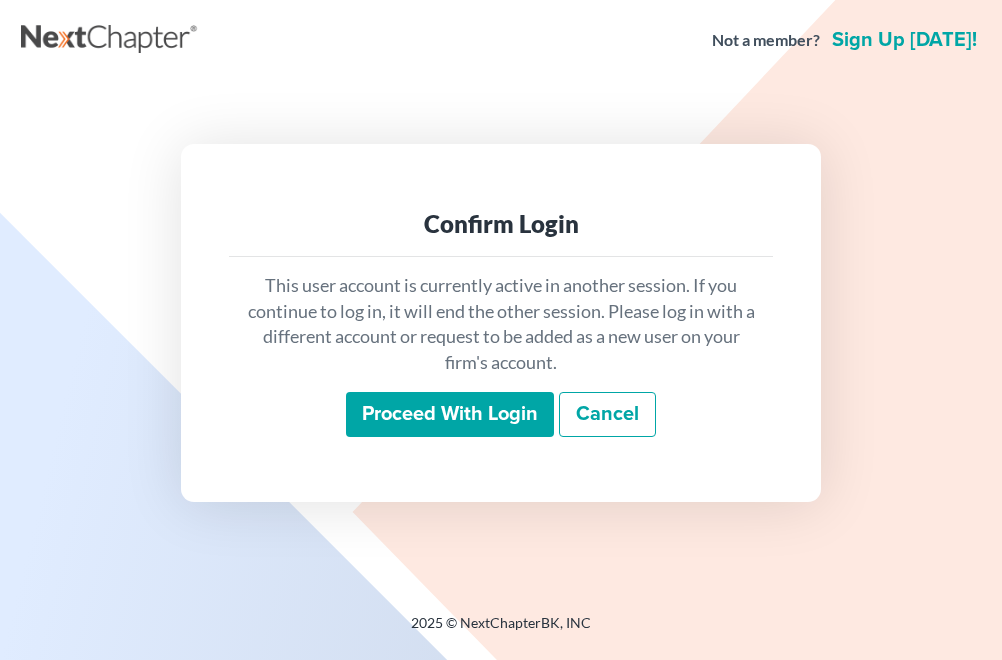 scroll, scrollTop: 0, scrollLeft: 0, axis: both 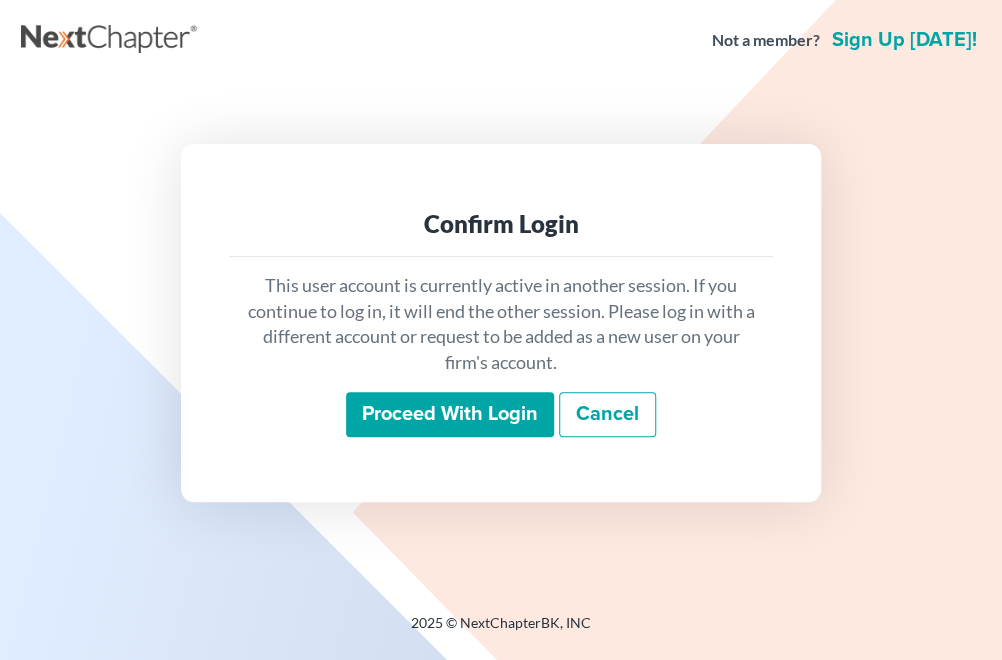 click on "Proceed with login" at bounding box center (450, 415) 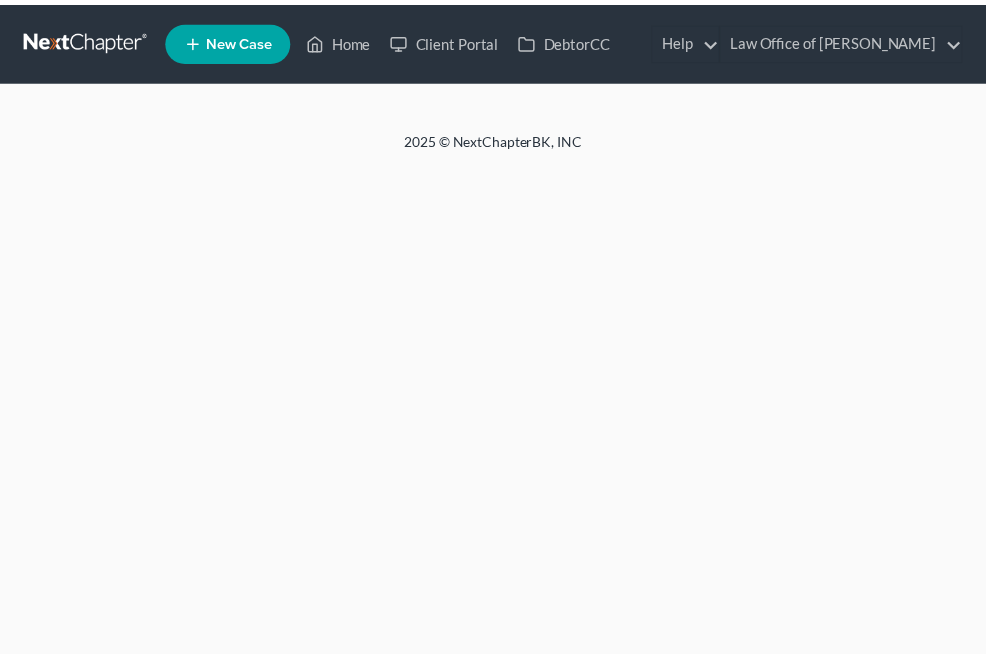 scroll, scrollTop: 0, scrollLeft: 0, axis: both 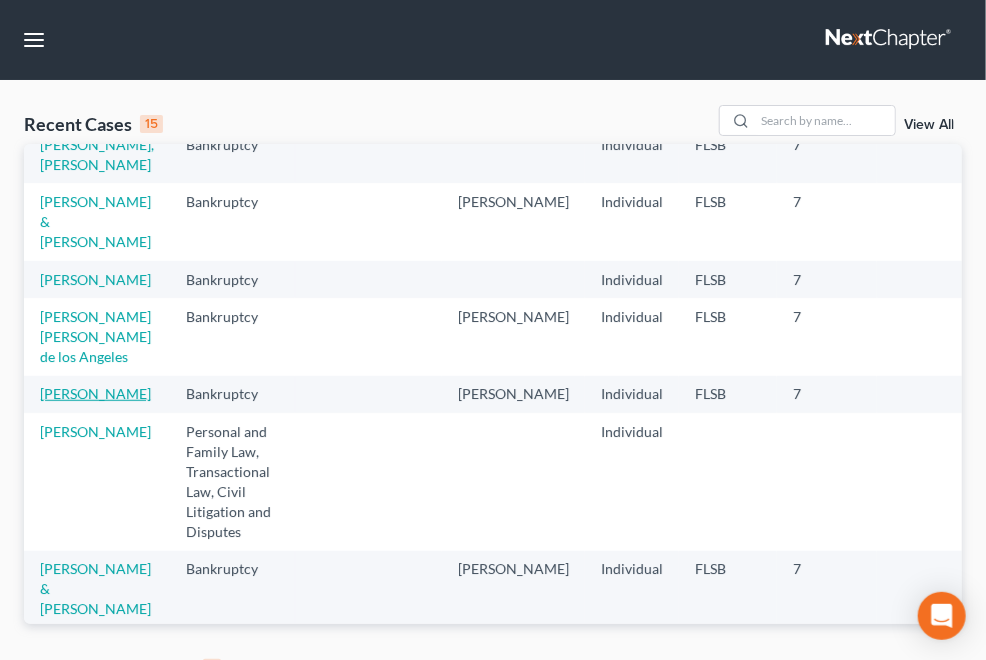 click on "Ramirez, Wendy" at bounding box center (95, 393) 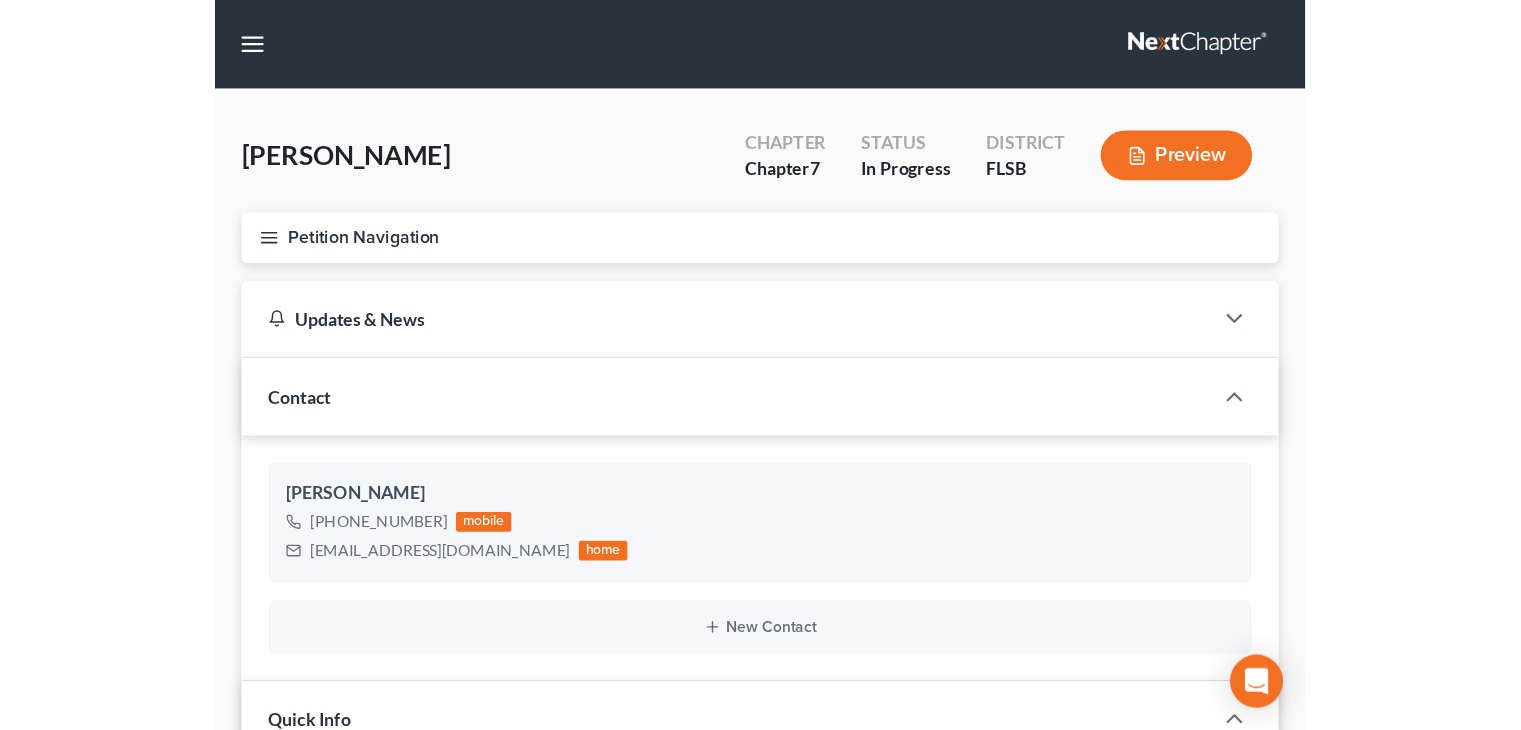 scroll, scrollTop: 12441, scrollLeft: 0, axis: vertical 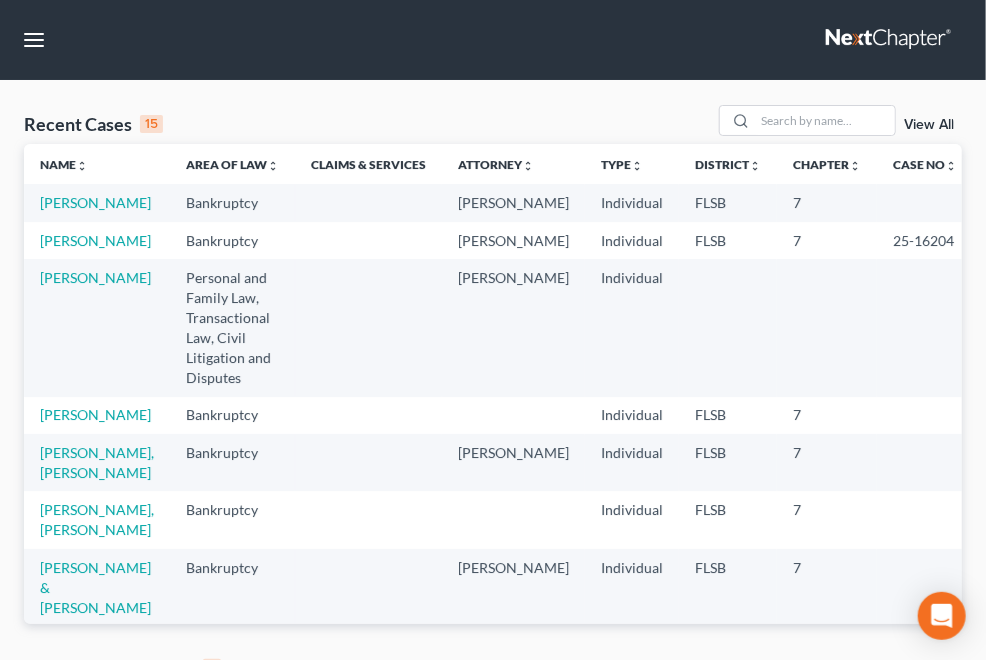 click on "Home" at bounding box center [0, 0] 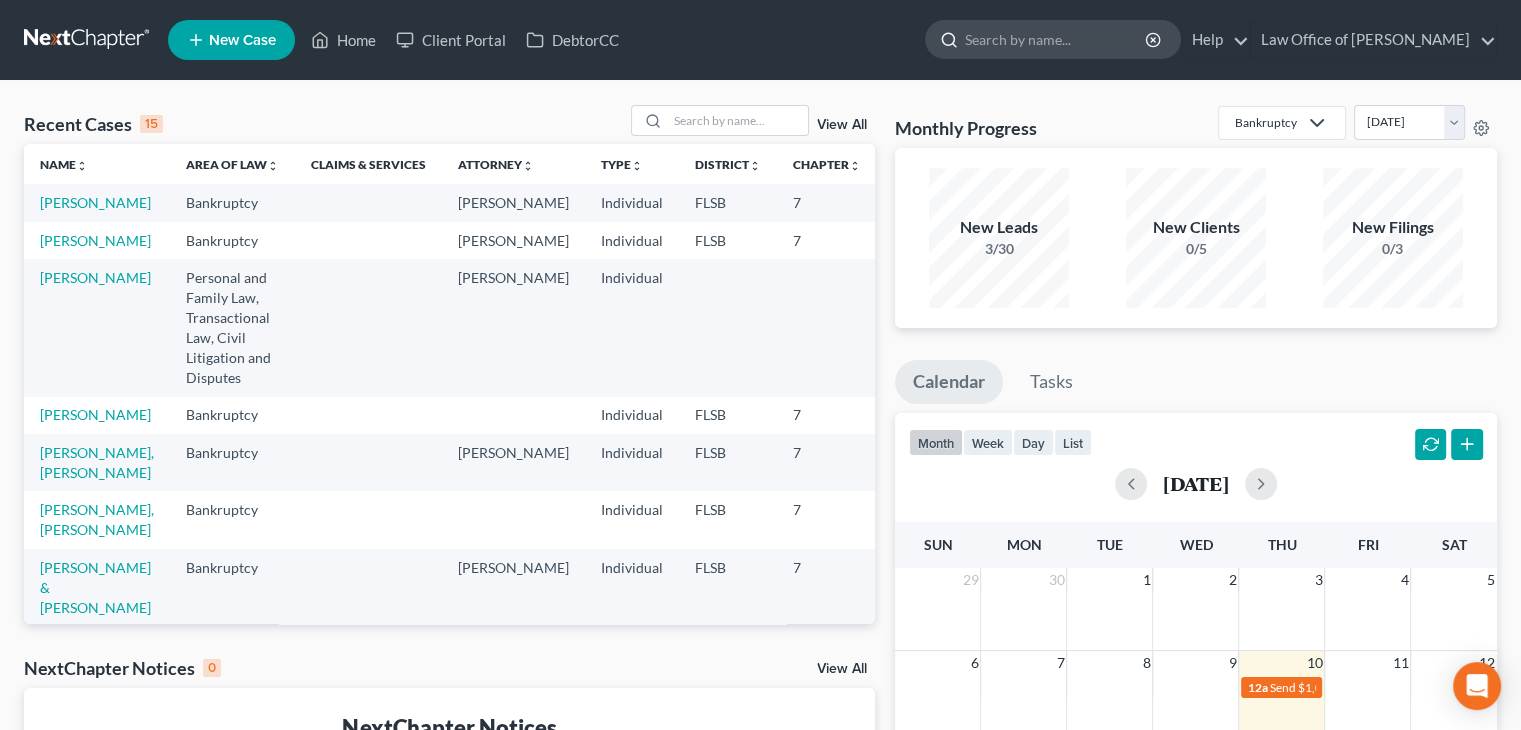click at bounding box center (1056, 39) 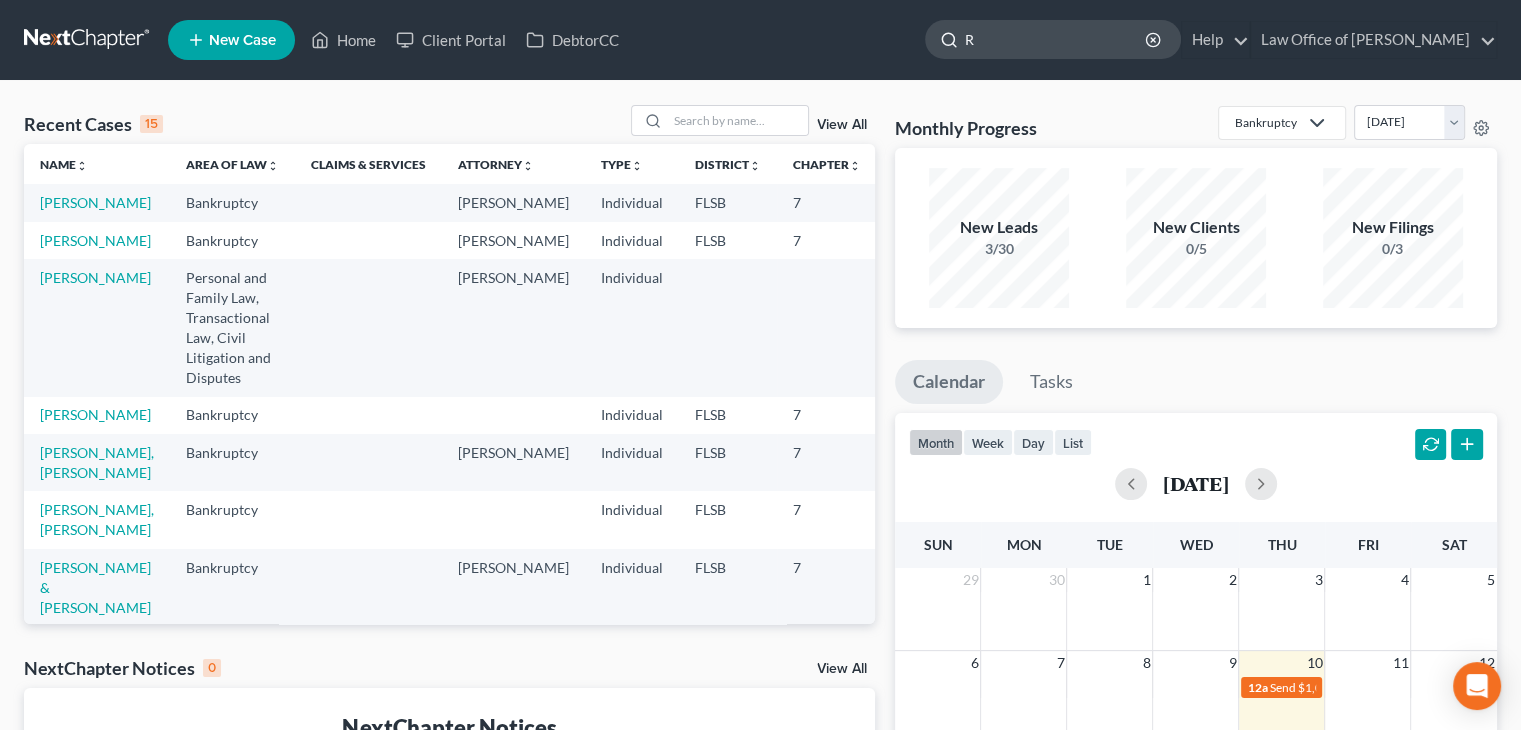 click on "R" at bounding box center (1056, 39) 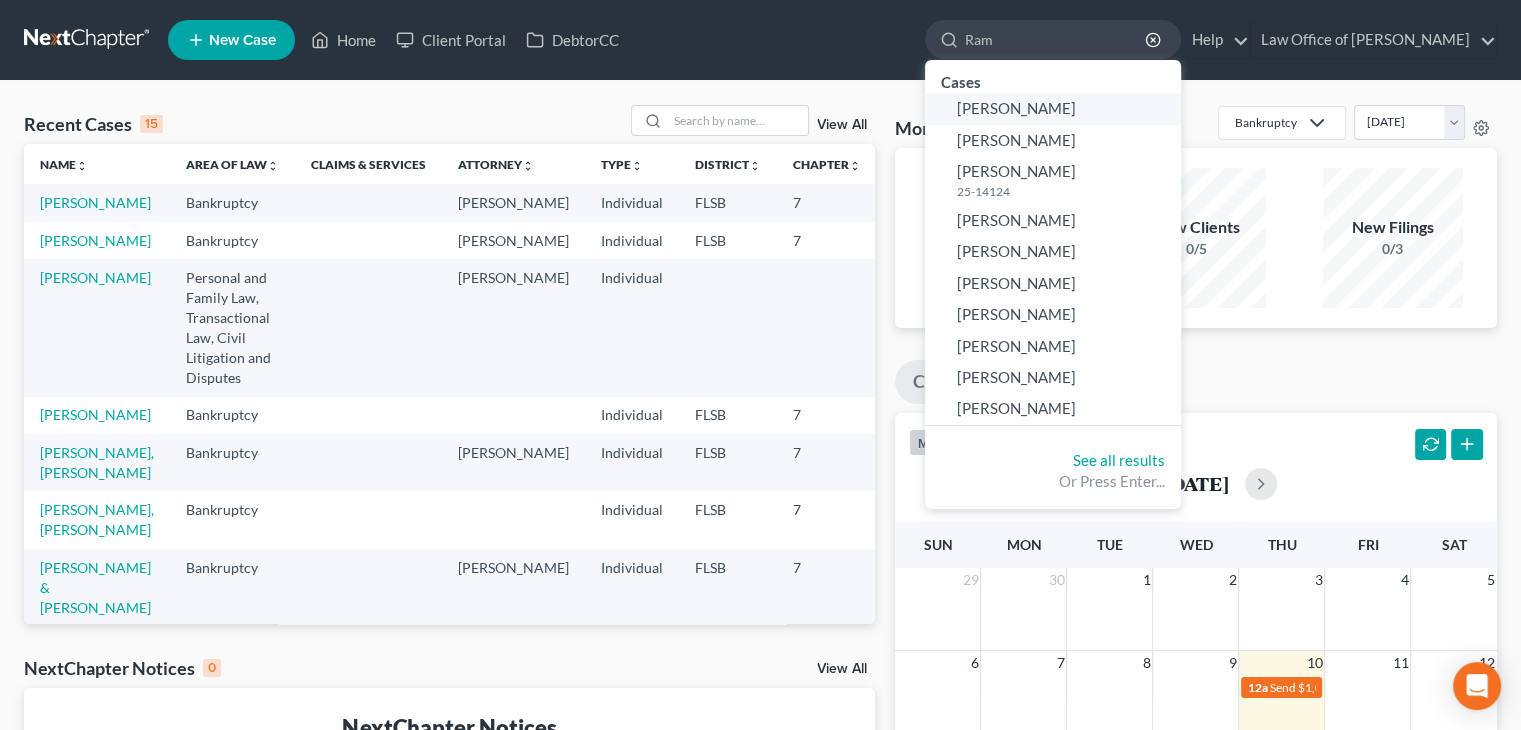 type on "Ram" 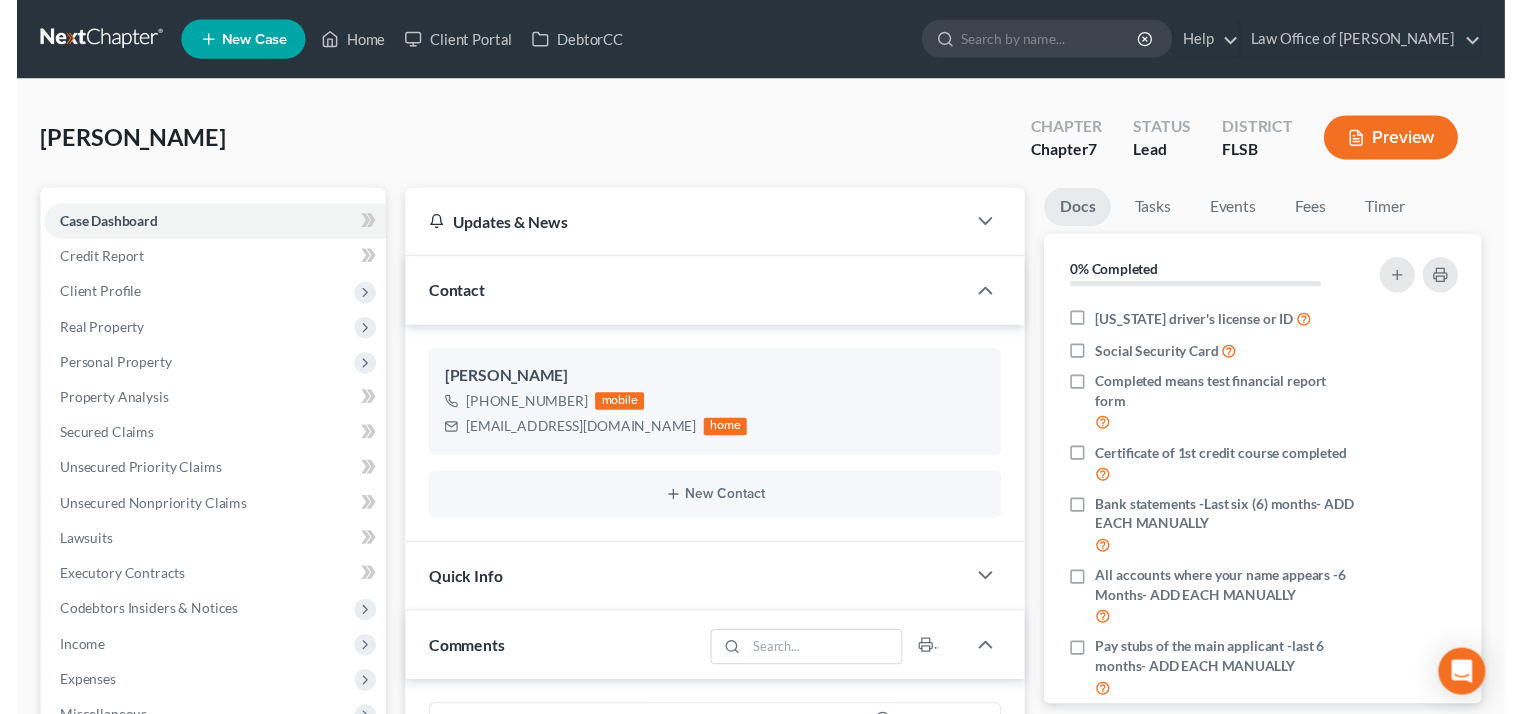 scroll, scrollTop: 7816, scrollLeft: 0, axis: vertical 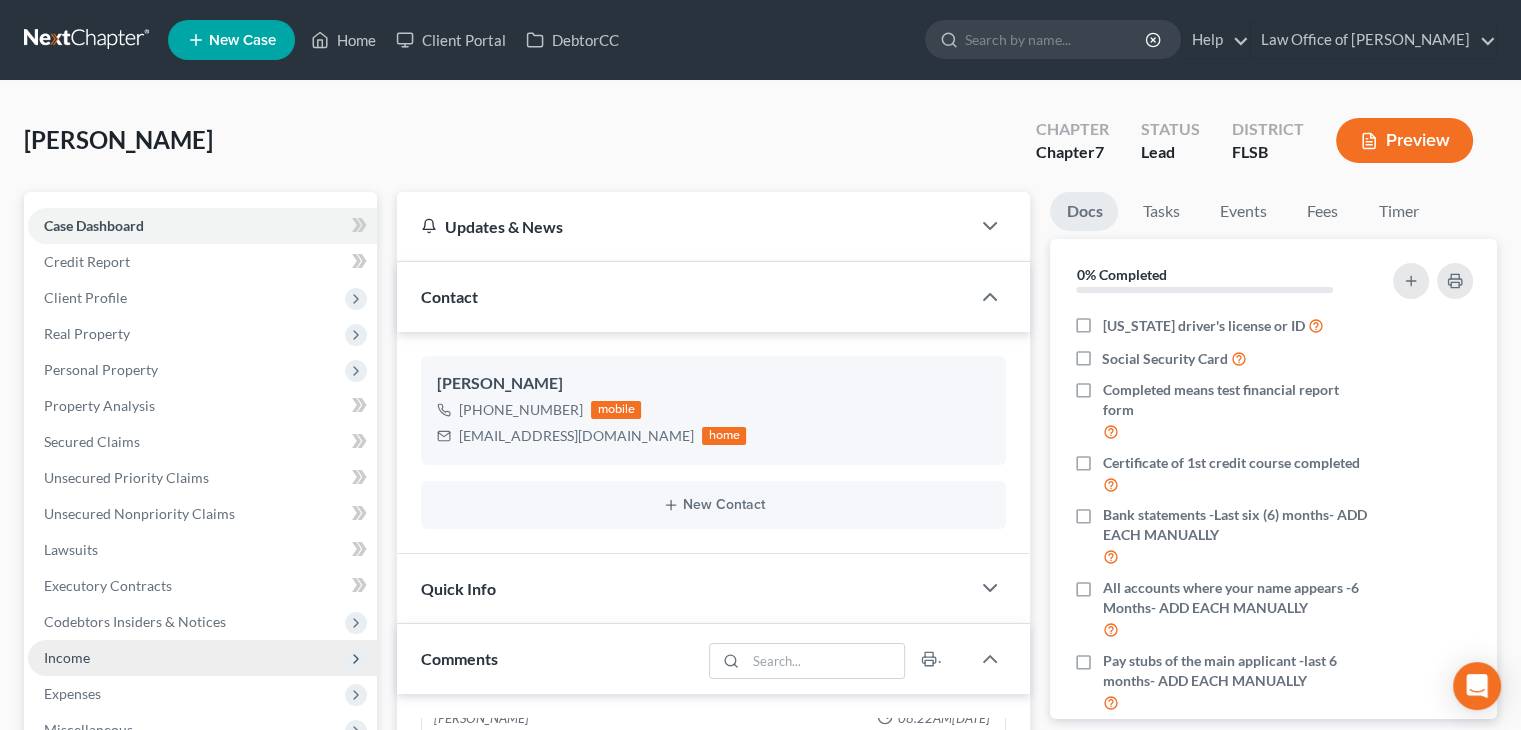 click on "Income" at bounding box center [202, 658] 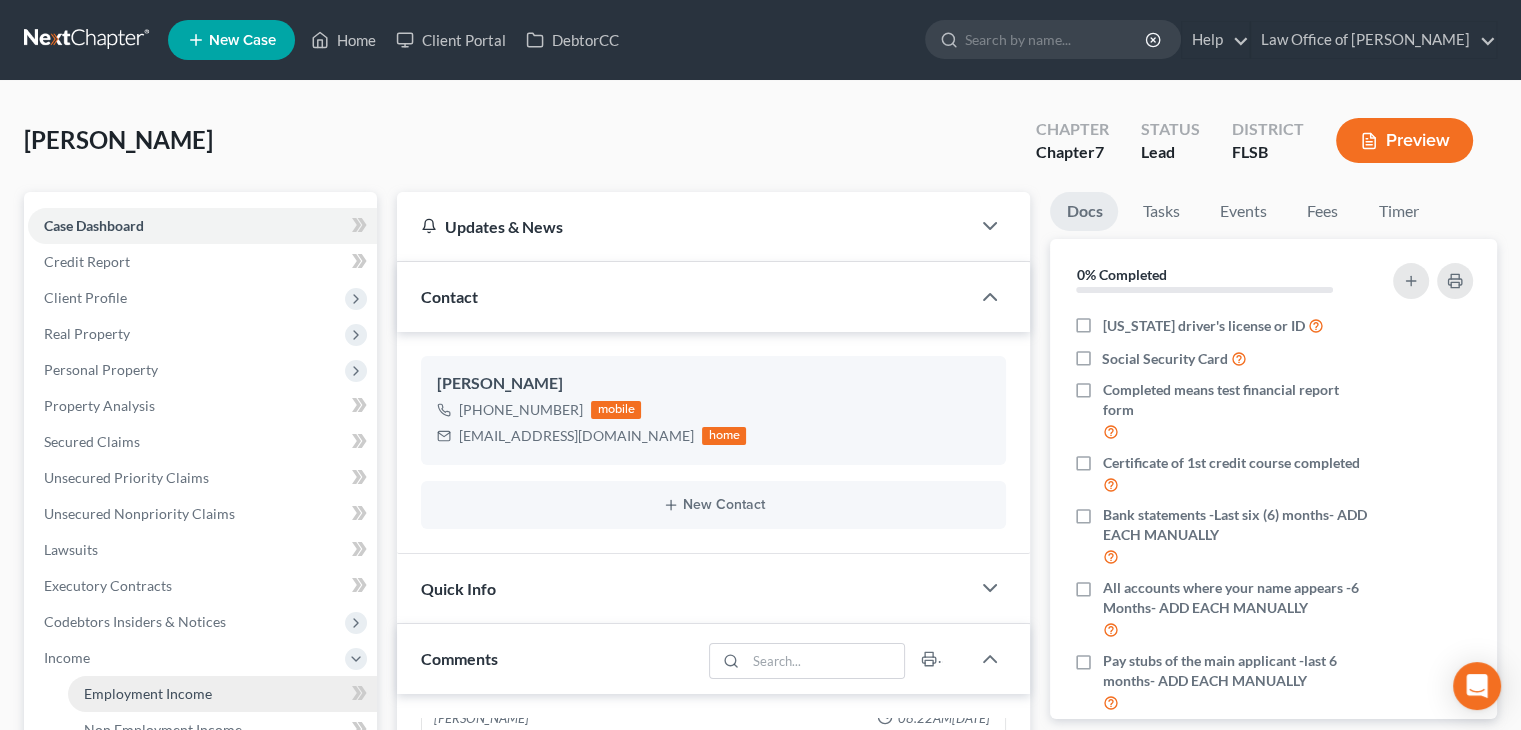 click on "Employment Income" at bounding box center [148, 693] 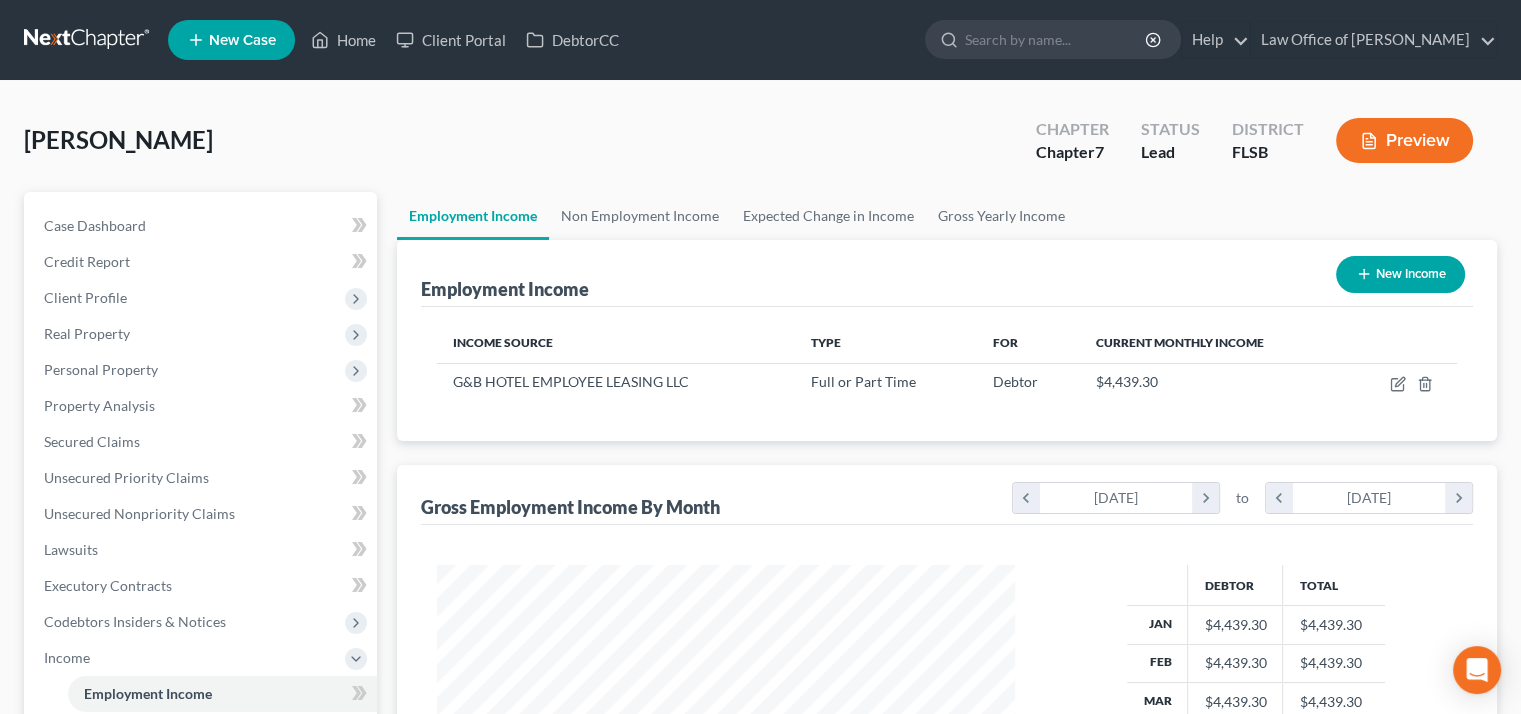 scroll, scrollTop: 999643, scrollLeft: 999381, axis: both 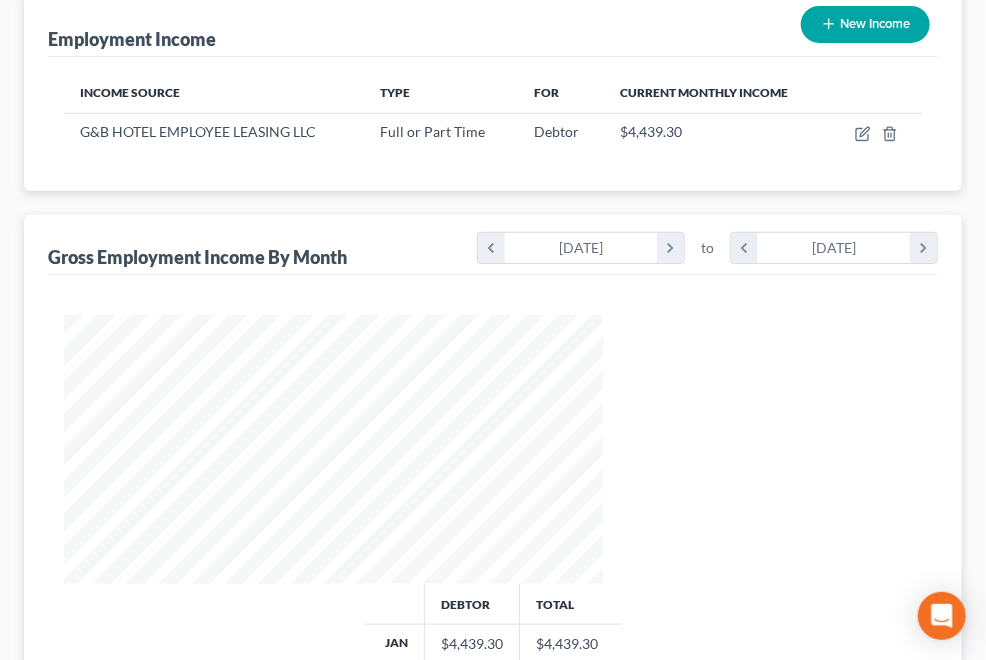 click on "New Income" at bounding box center [865, 24] 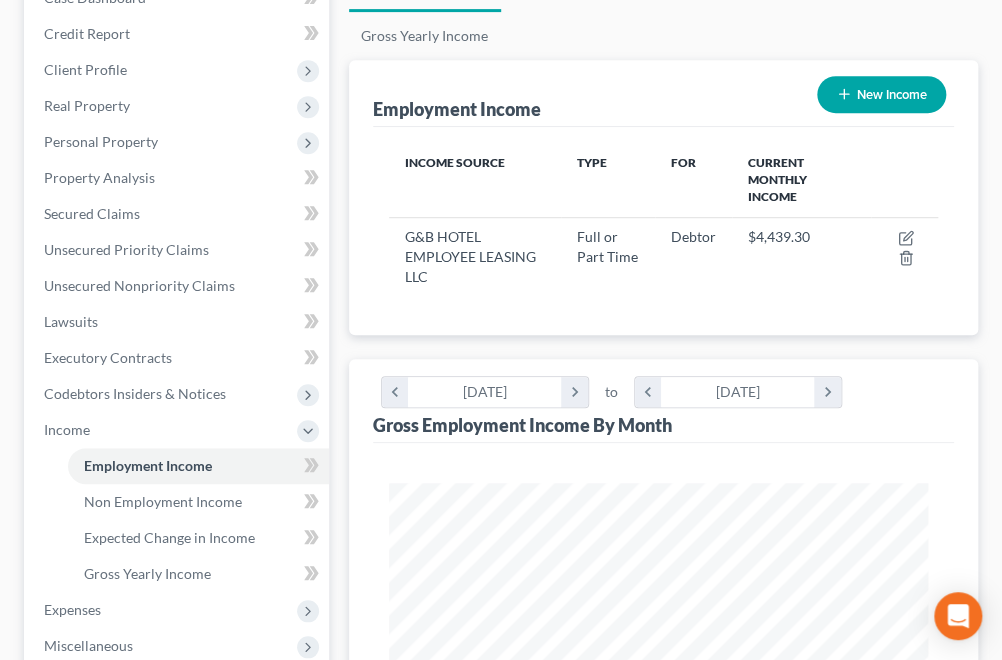 select on "0" 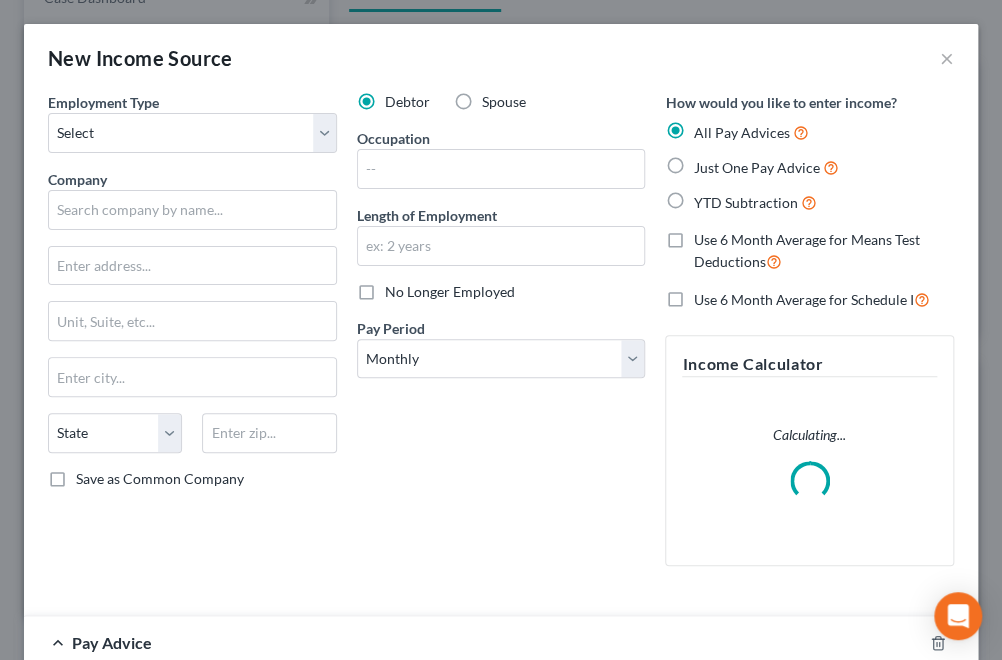 scroll, scrollTop: 999725, scrollLeft: 999411, axis: both 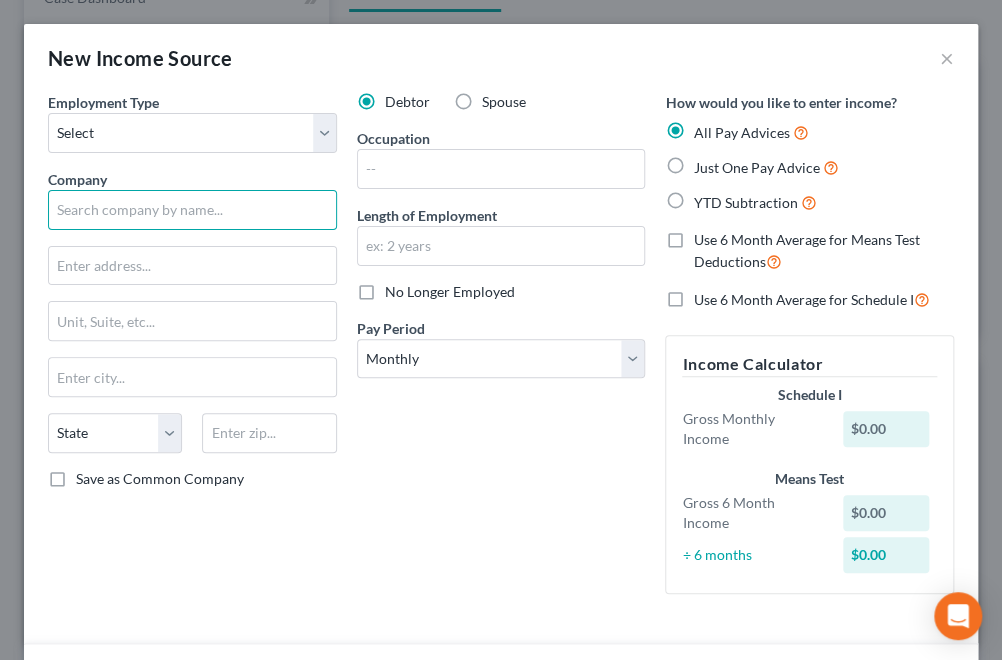 click at bounding box center (192, 210) 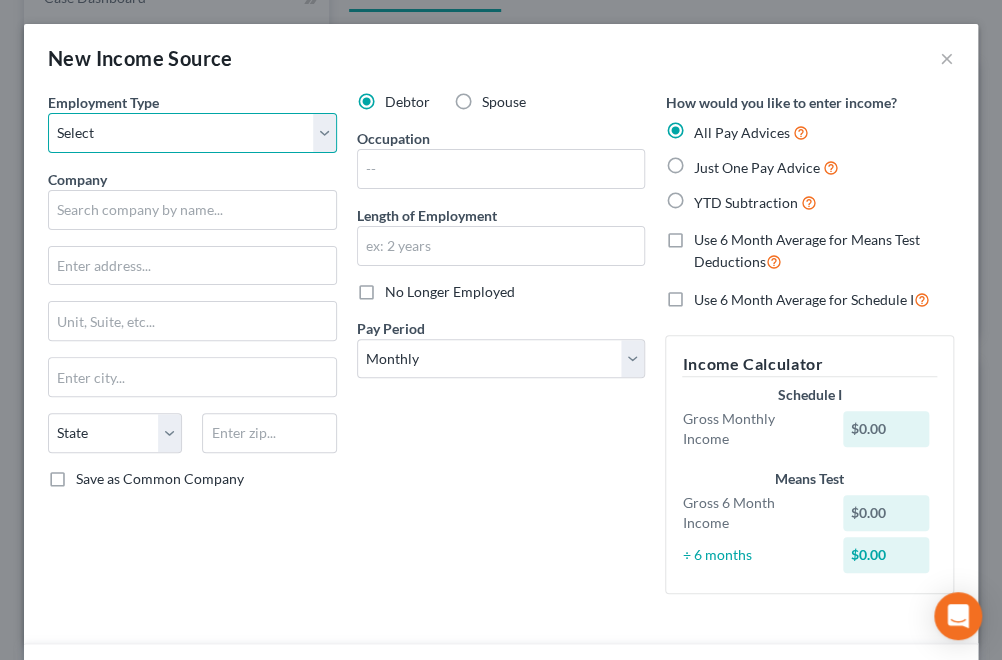 click on "Select Full or Part Time Employment Self Employment" at bounding box center [192, 133] 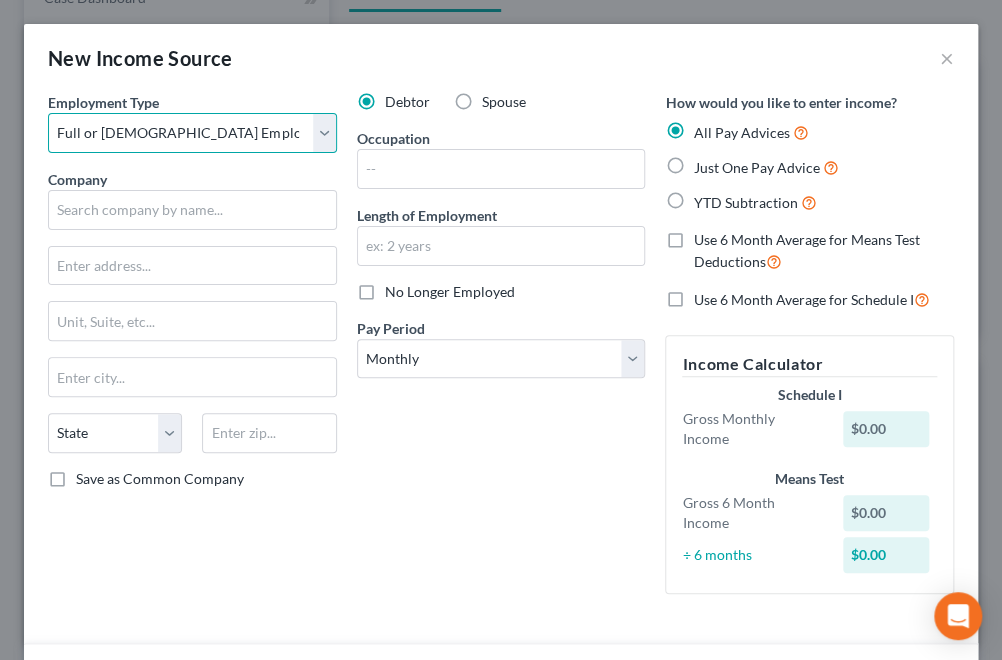click on "Select Full or Part Time Employment Self Employment" at bounding box center [192, 133] 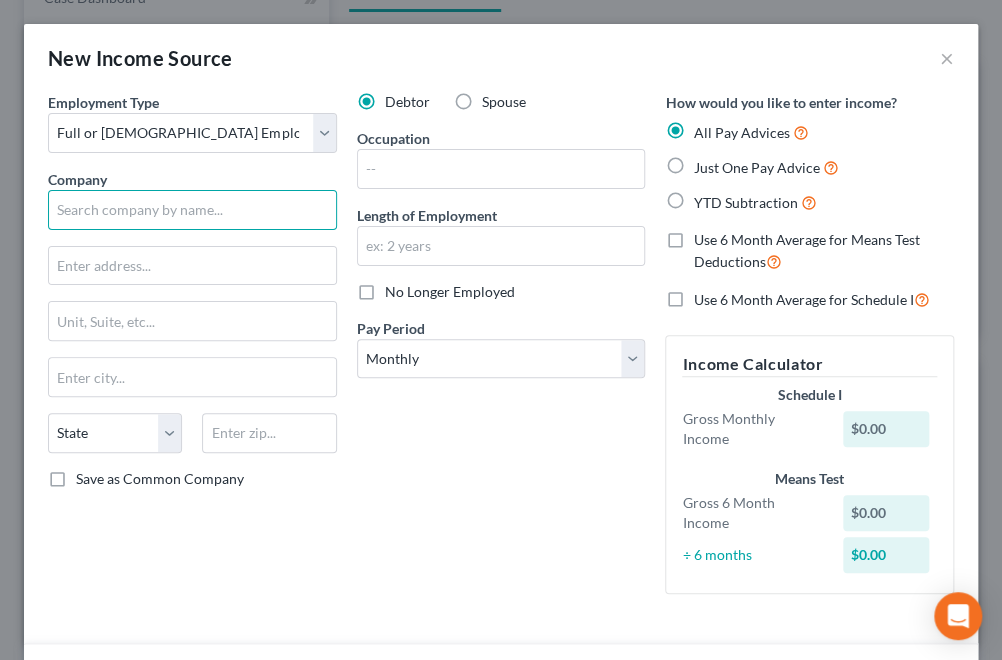 click at bounding box center (192, 210) 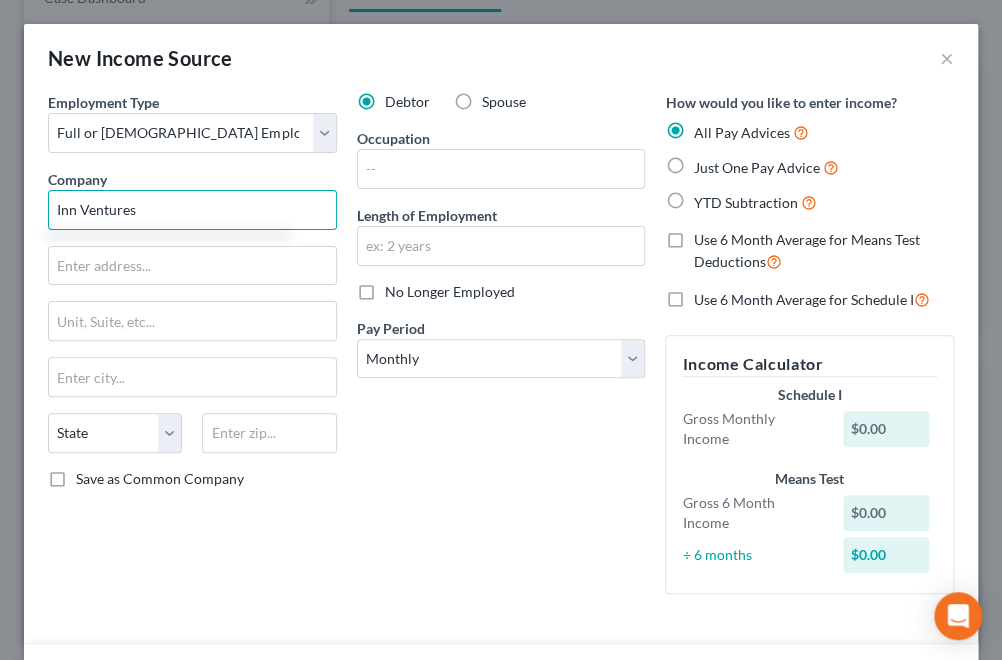type on "Inn Ventures" 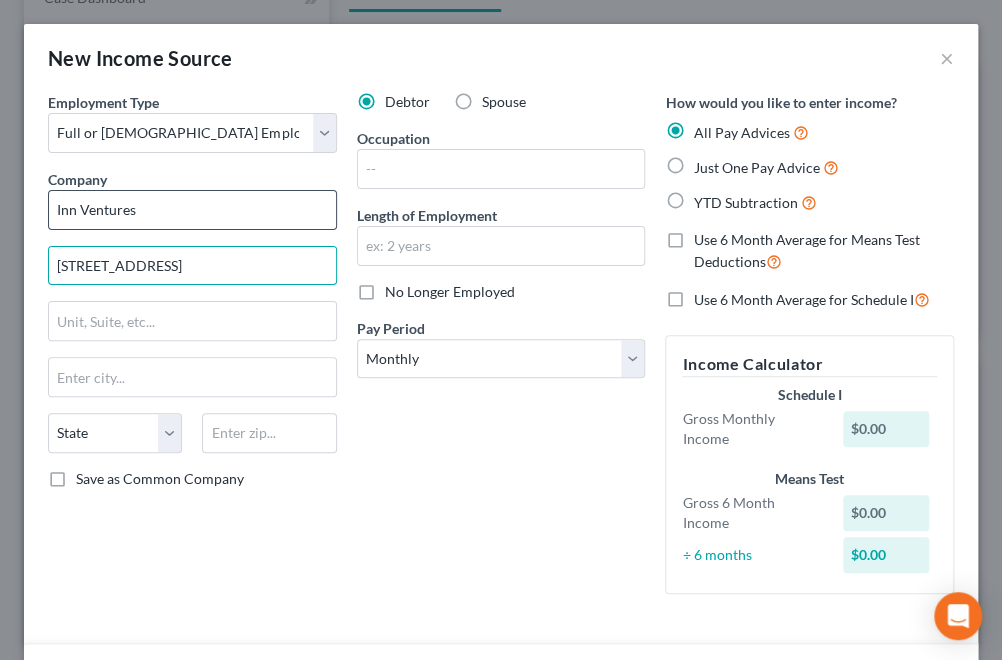 type on "16400 Southcenter Pkwy" 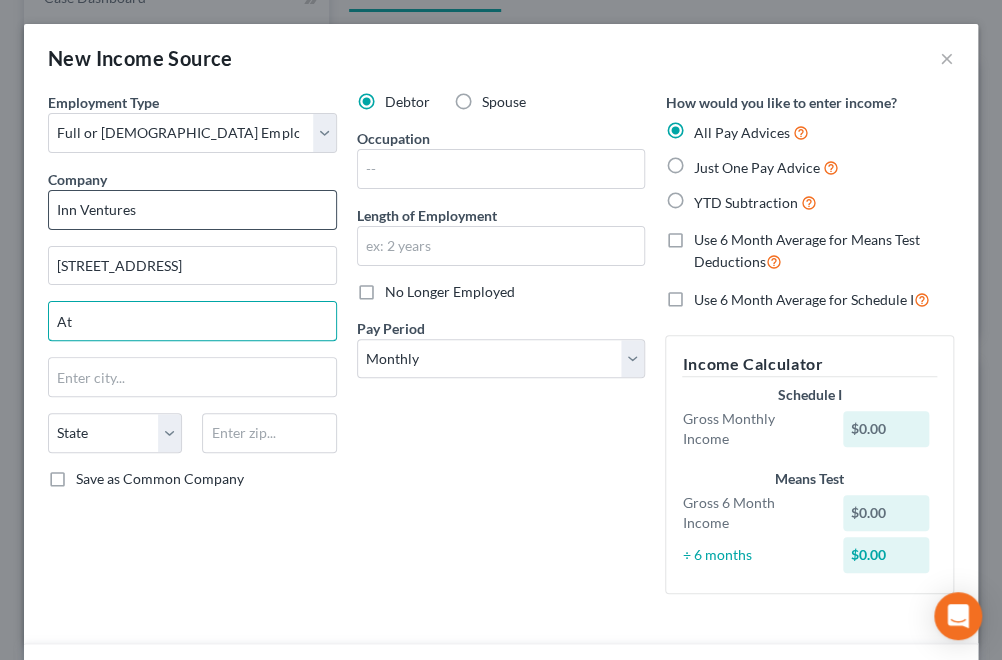 type on "A" 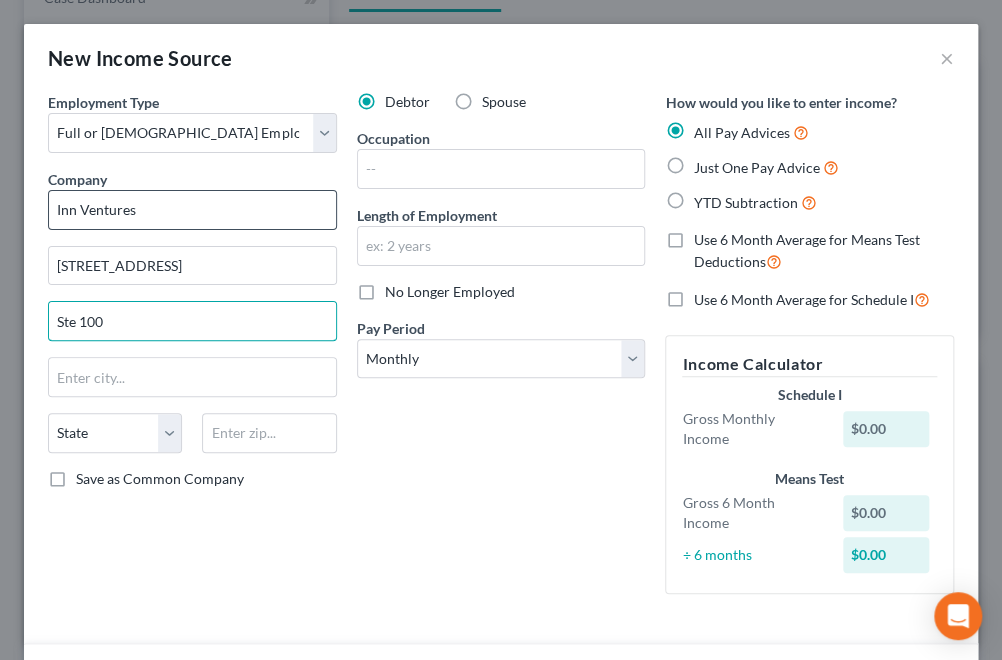 type on "Ste 100" 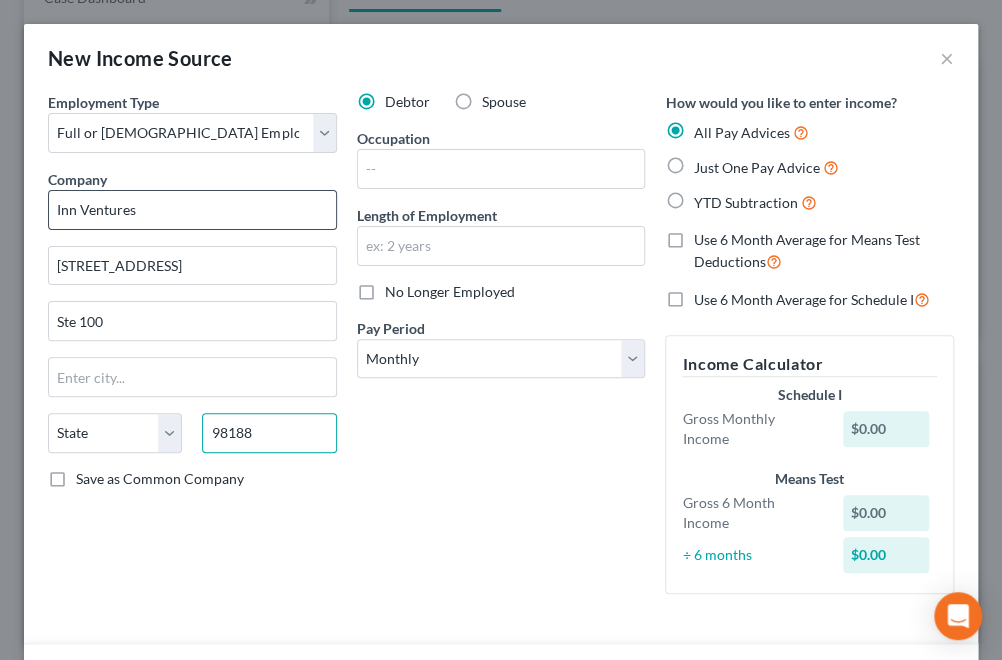 type on "98188" 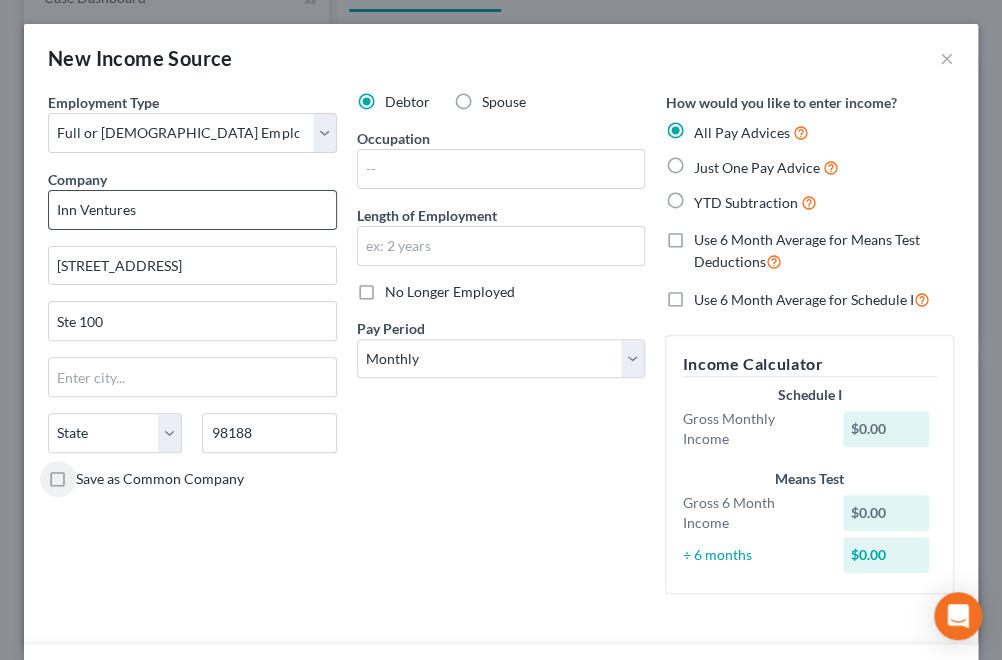 type on "Seattle" 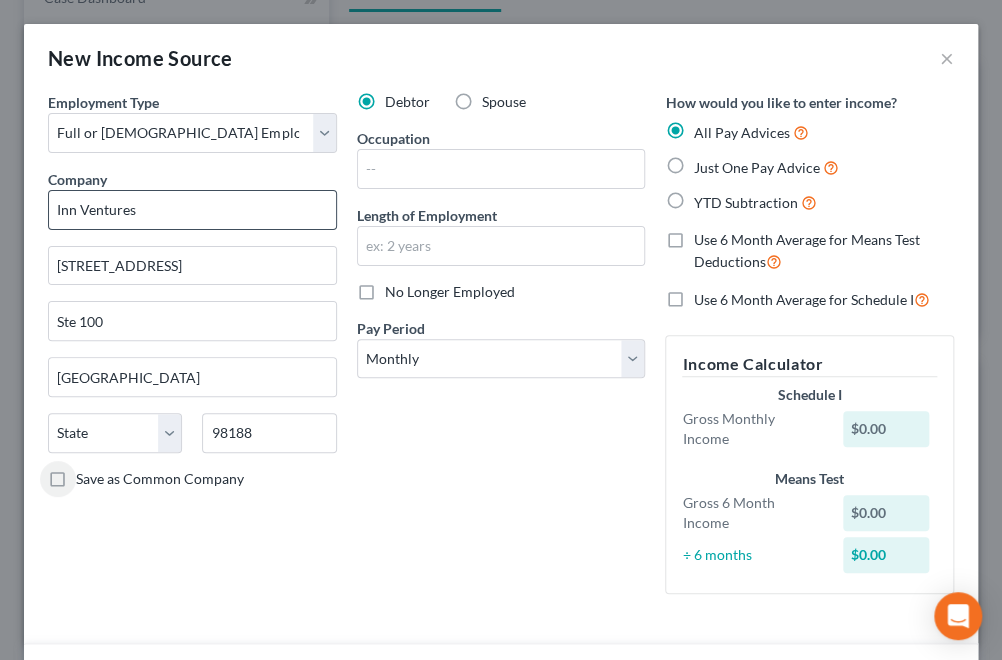 select on "50" 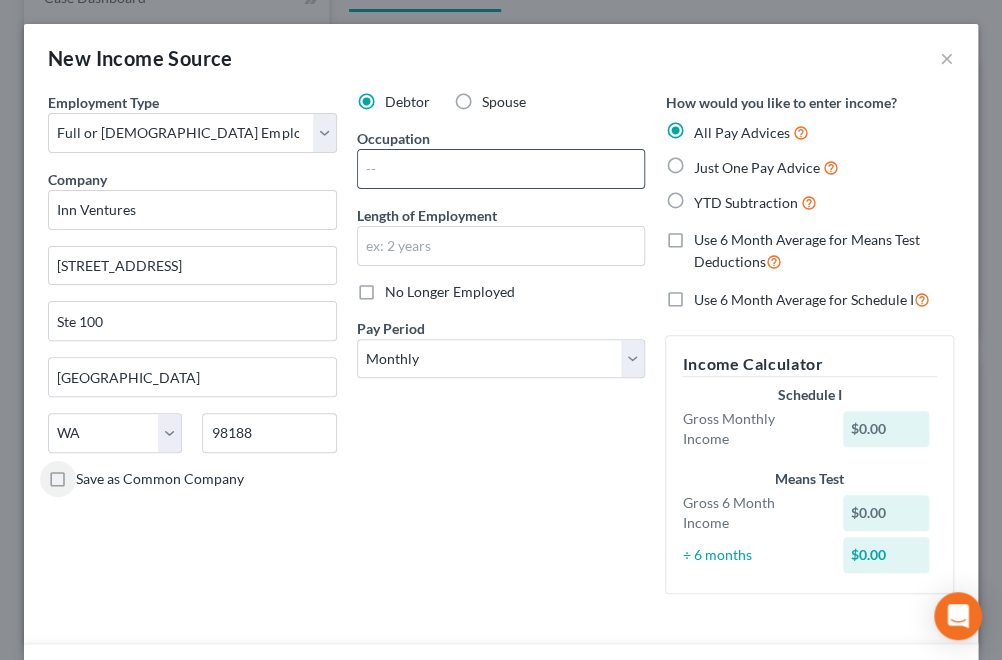 click at bounding box center (501, 169) 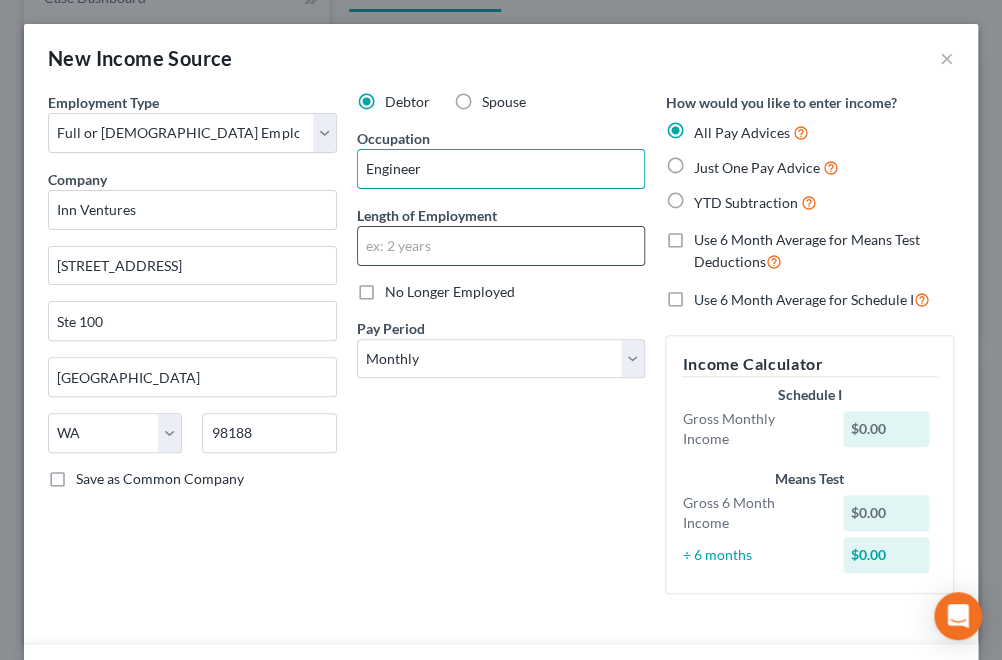 type on "Engineer" 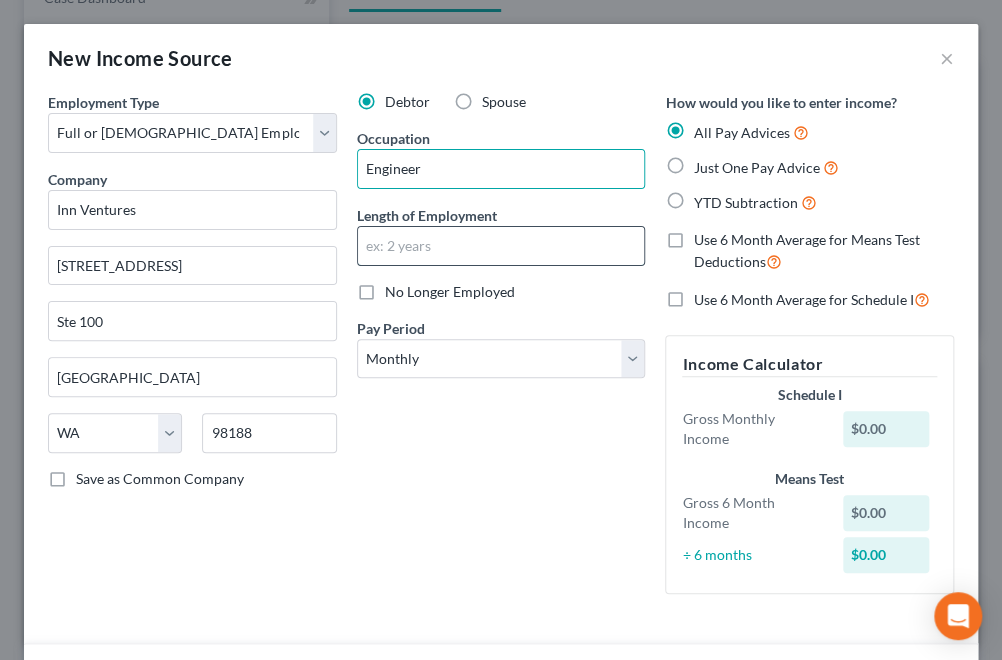 click at bounding box center (501, 246) 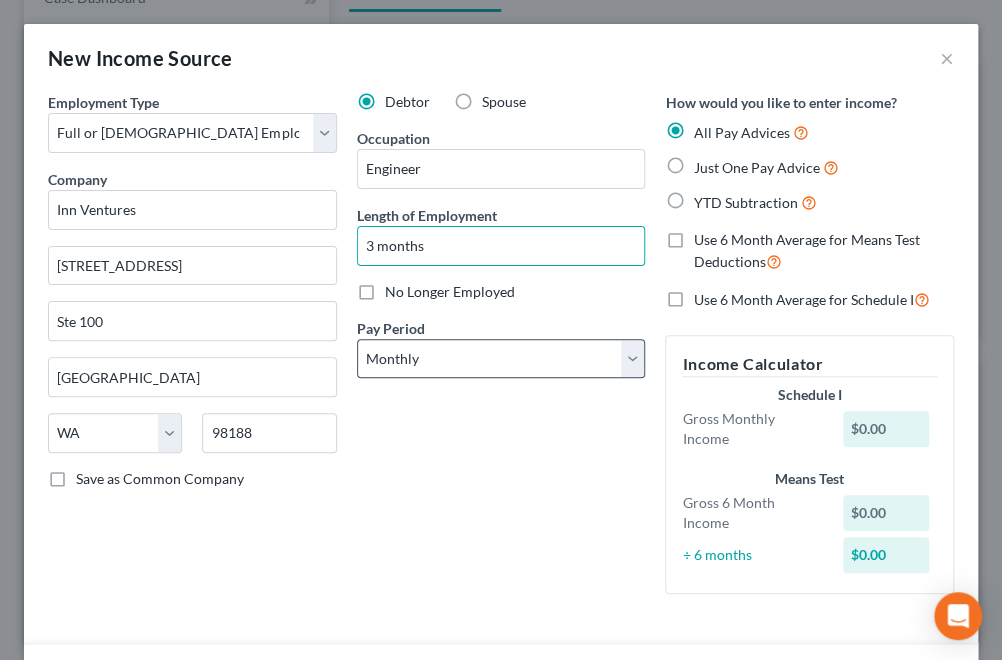 type on "3 months" 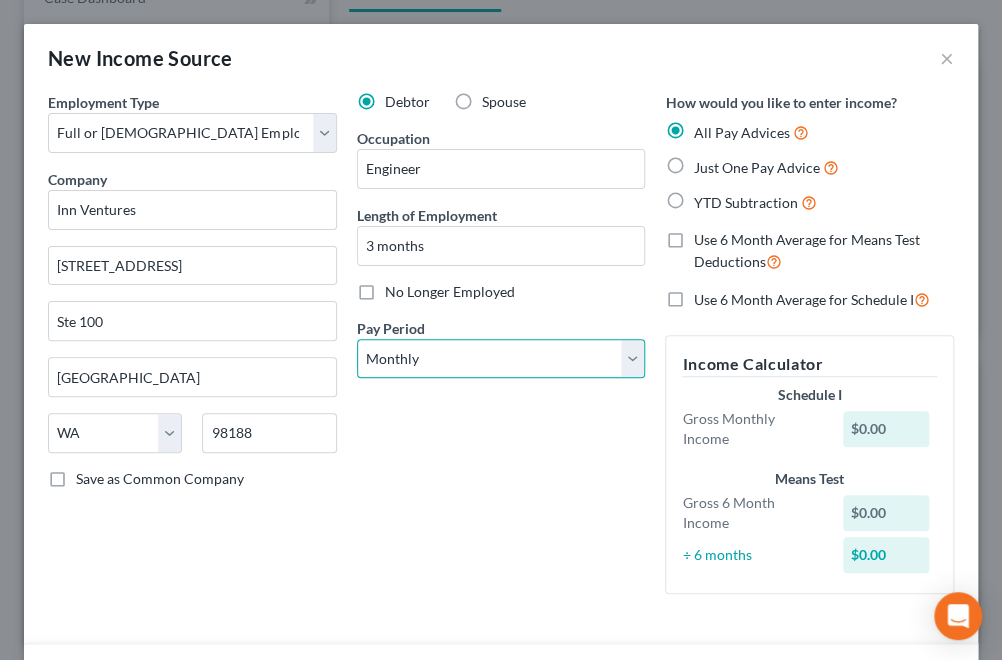 click on "Select Monthly Twice Monthly Every Other Week Weekly" at bounding box center (501, 359) 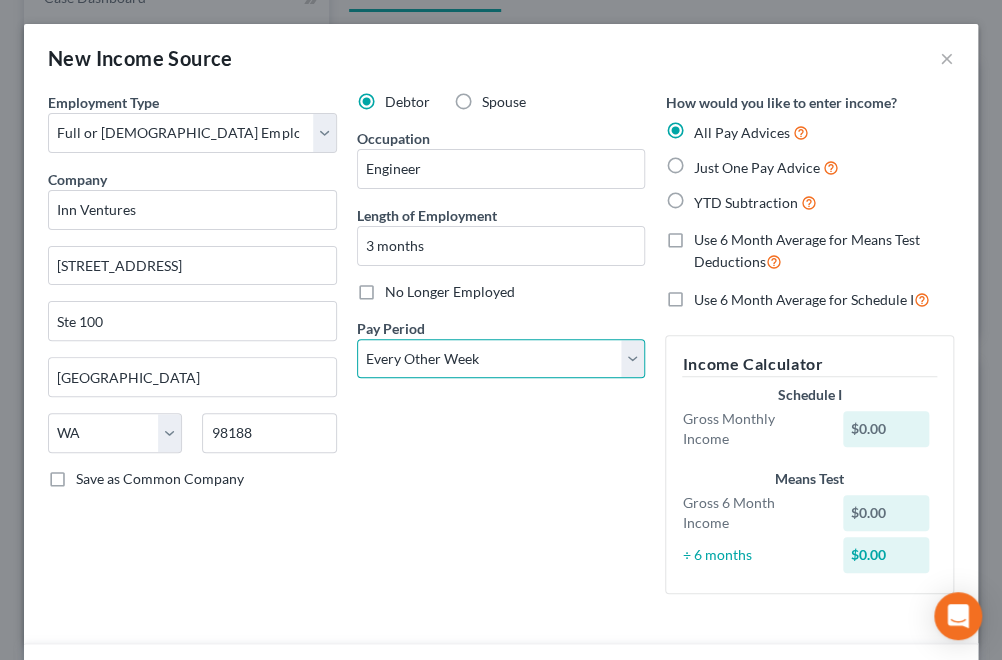 click on "Select Monthly Twice Monthly Every Other Week Weekly" at bounding box center (501, 359) 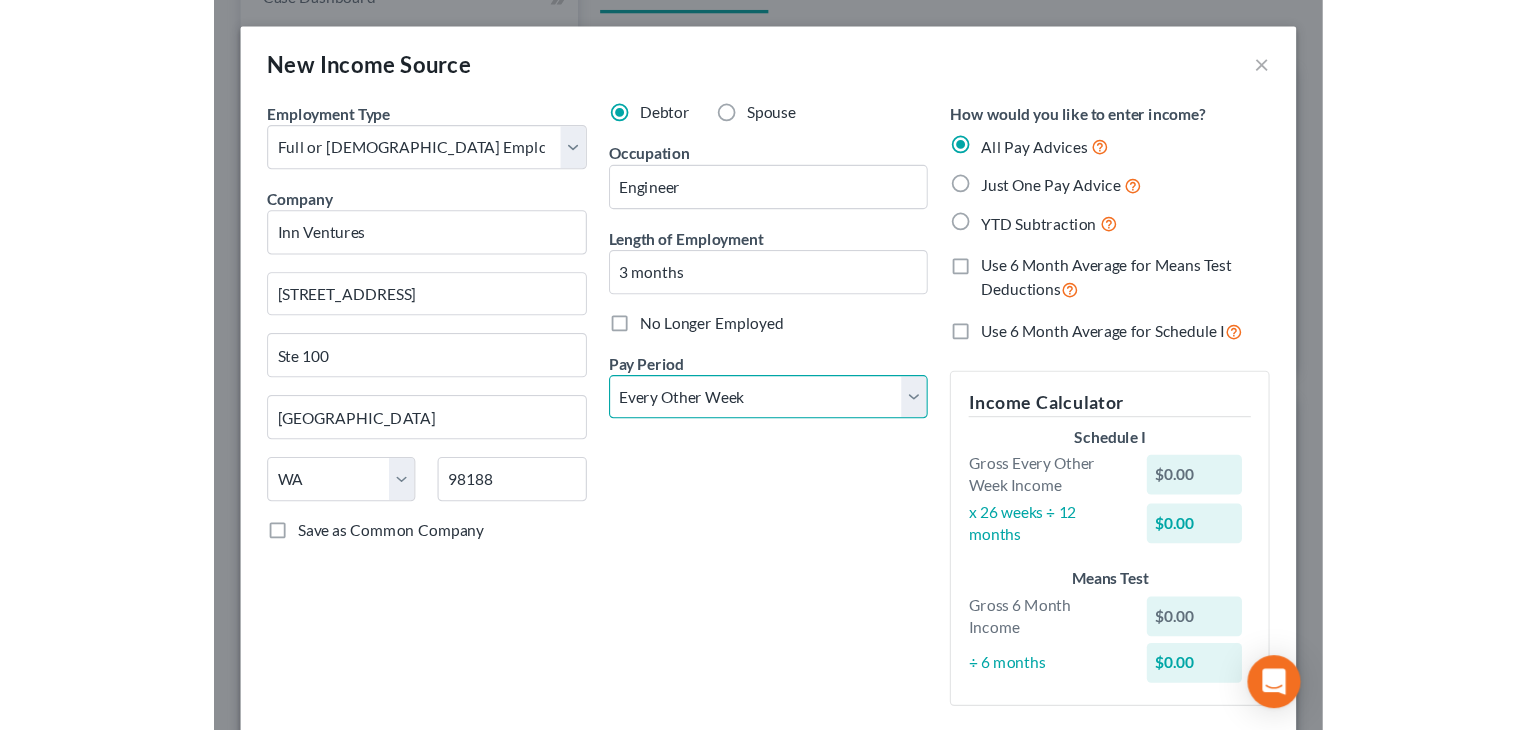 scroll, scrollTop: 999643, scrollLeft: 999375, axis: both 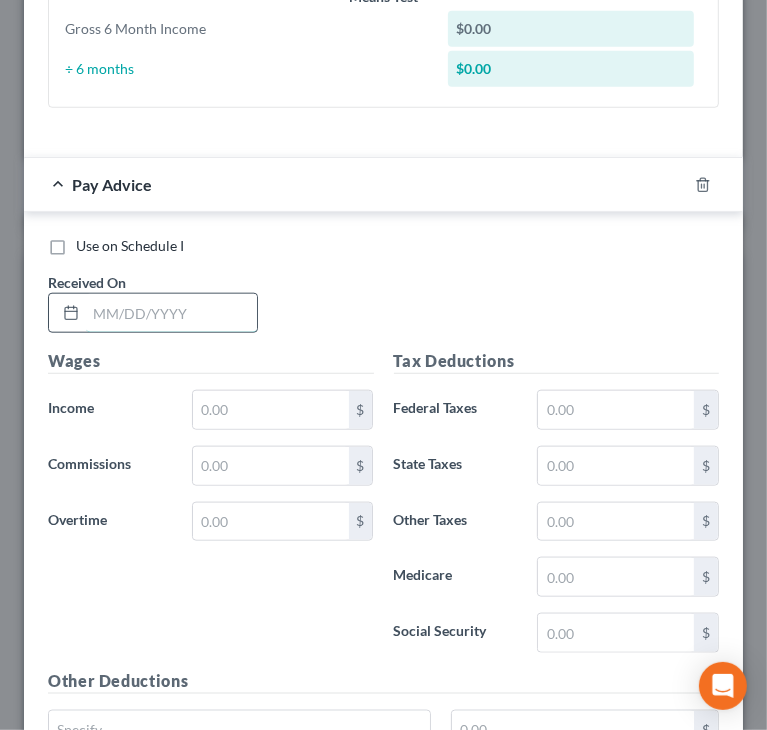 click at bounding box center (171, 313) 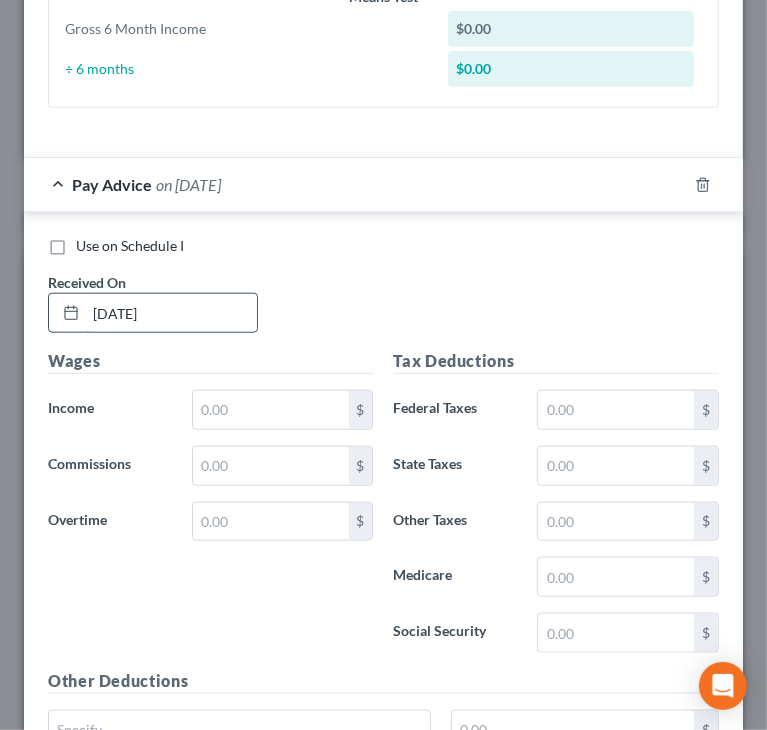 type on "6/6/2025" 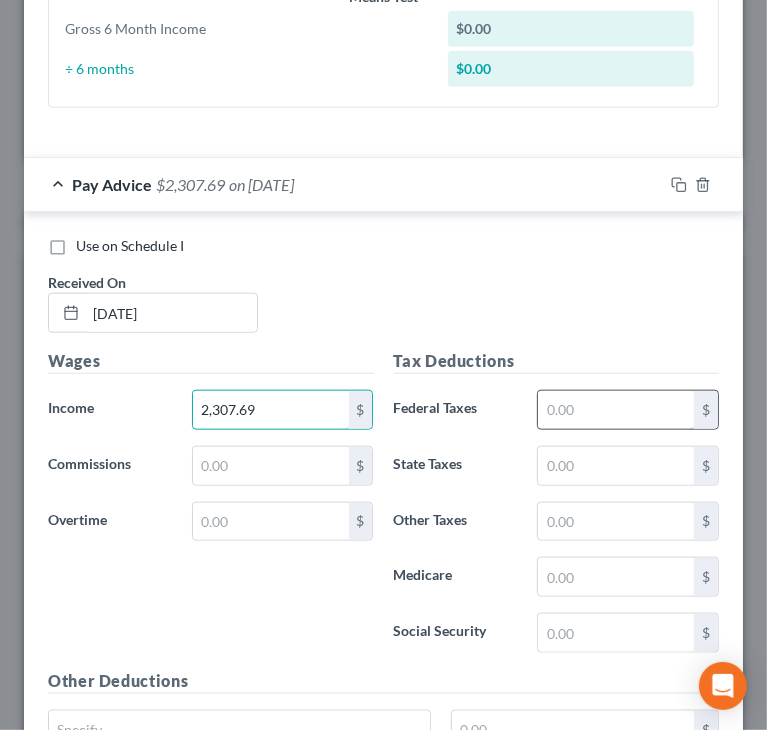 type on "2,307.69" 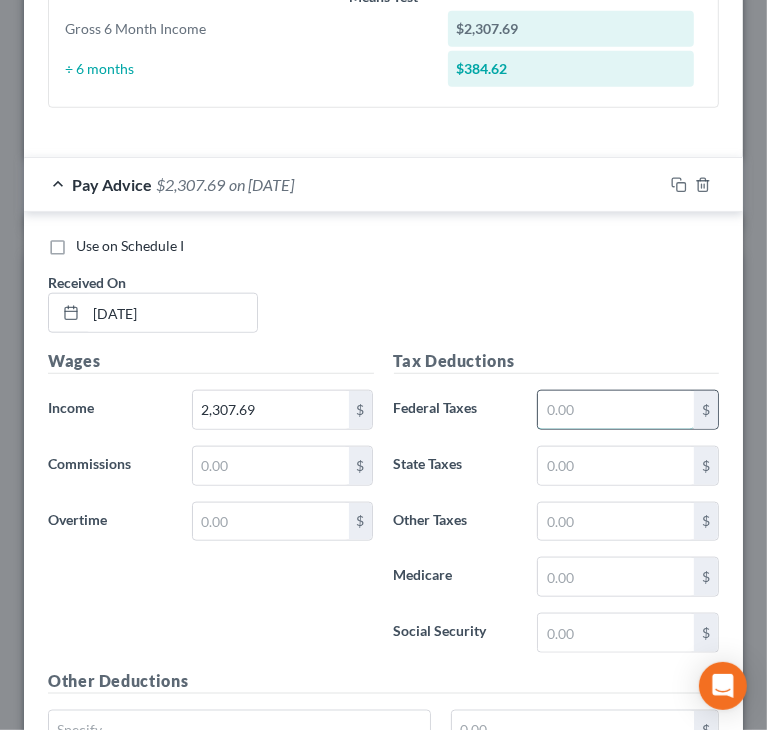 click at bounding box center [616, 410] 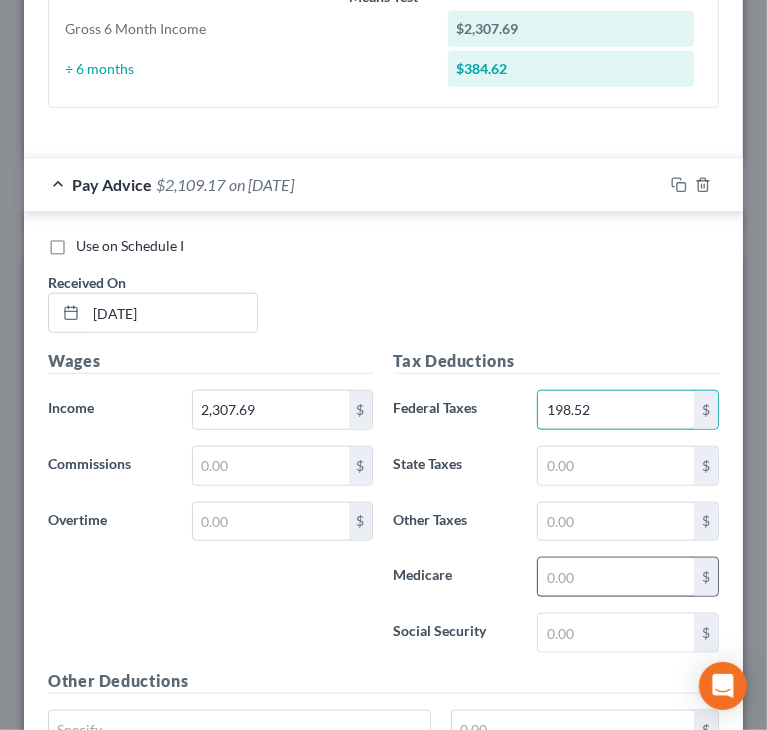 type on "198.52" 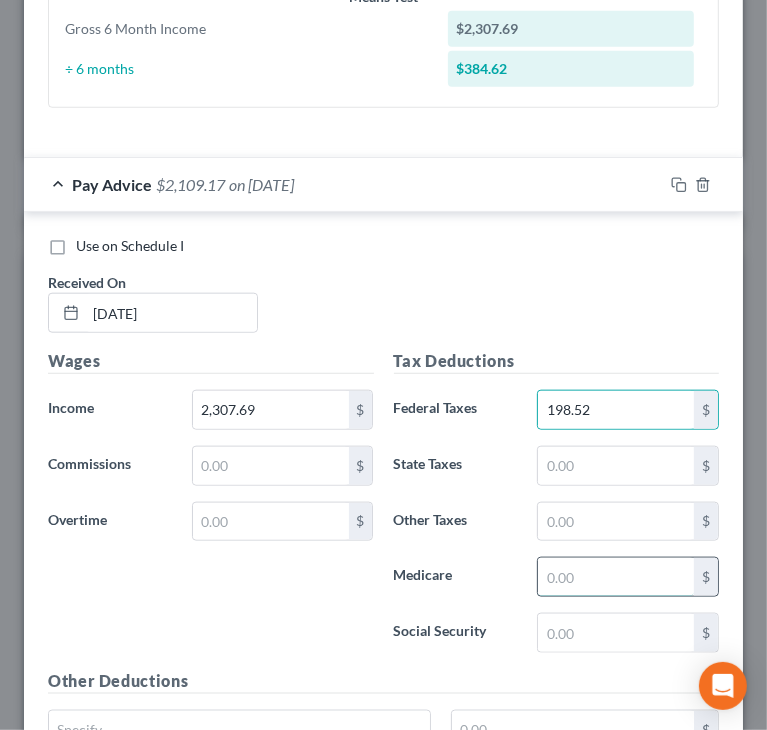 click at bounding box center [616, 577] 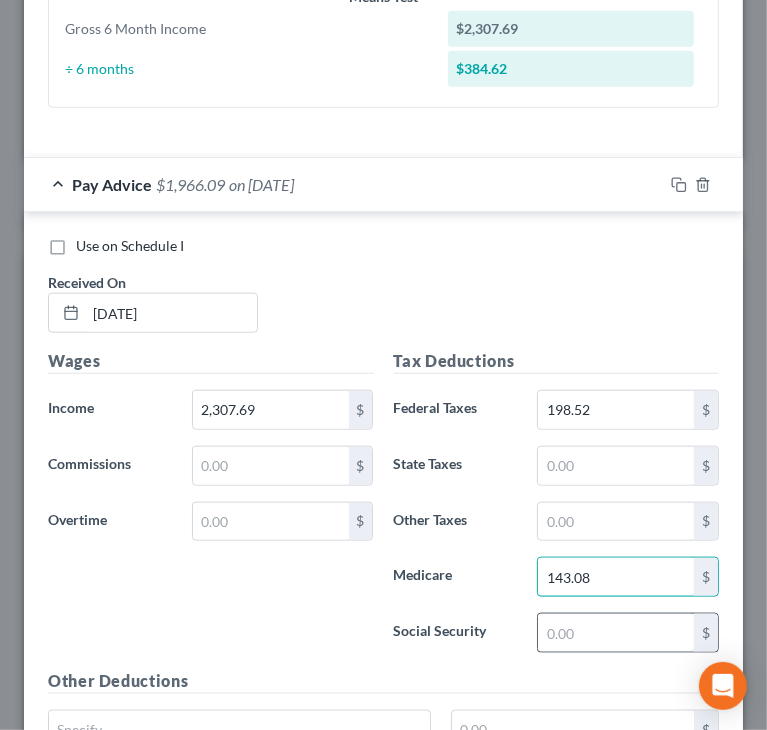 type on "143.08" 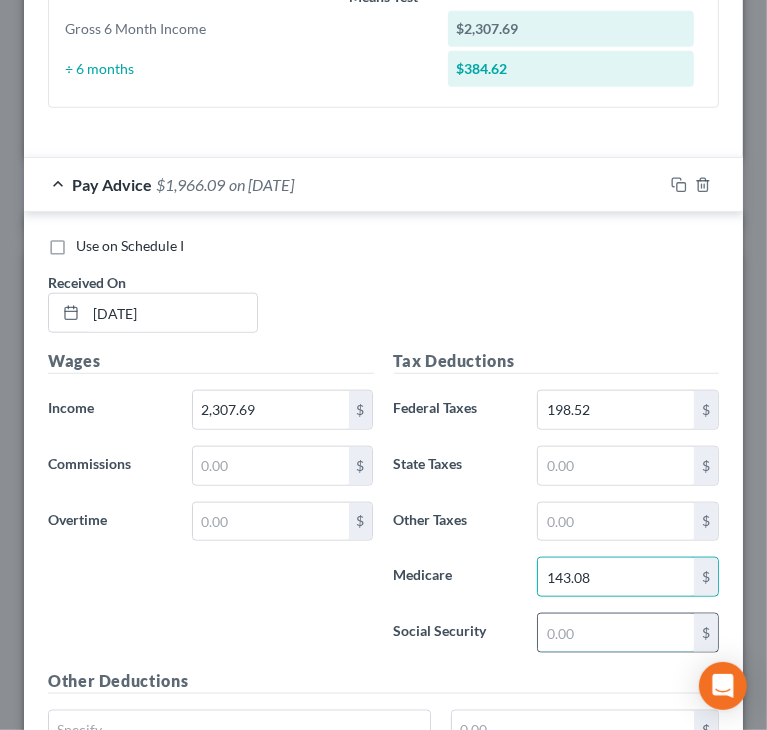 click at bounding box center [616, 633] 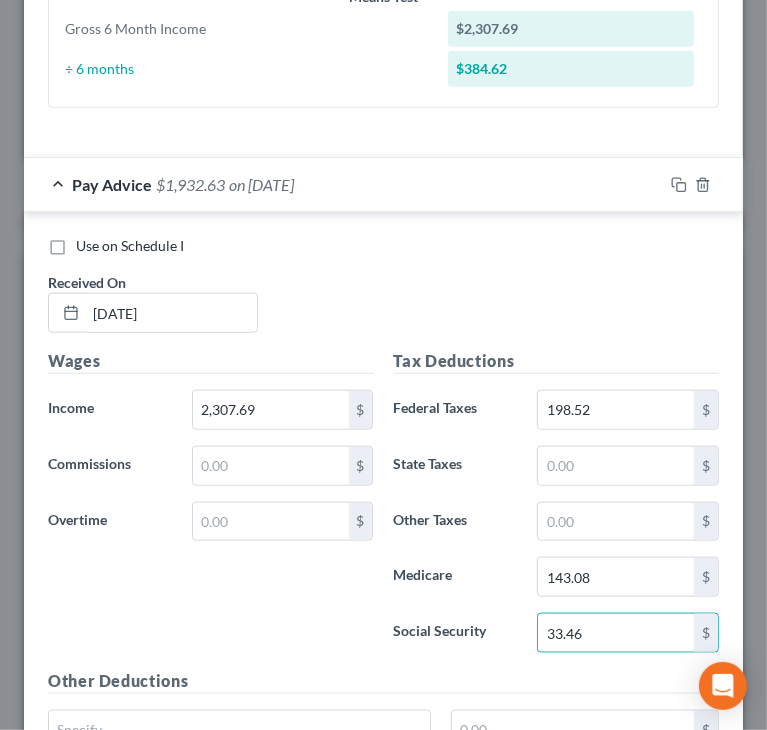 type on "33.46" 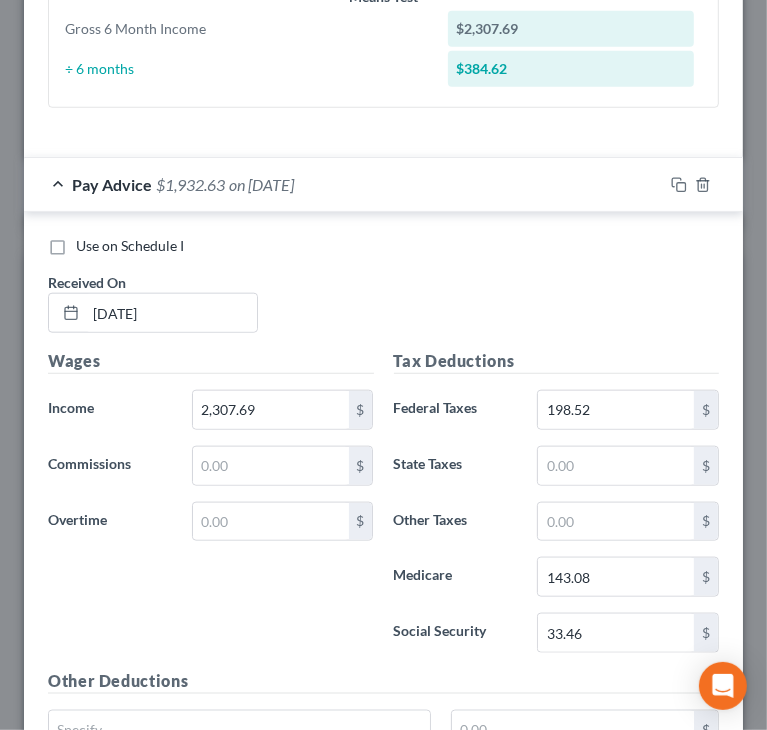 scroll, scrollTop: 1016, scrollLeft: 0, axis: vertical 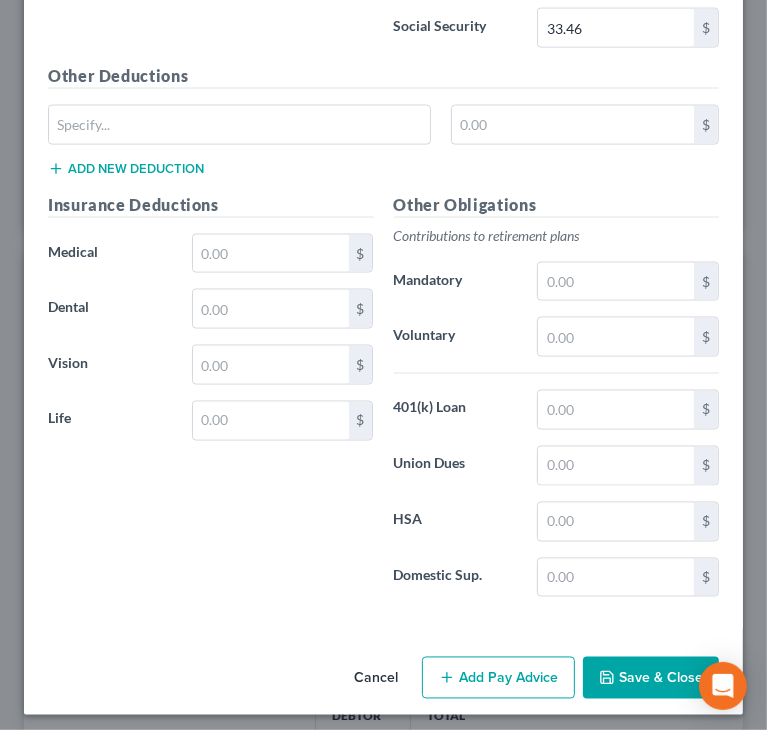 click on "Add Pay Advice" at bounding box center (498, 678) 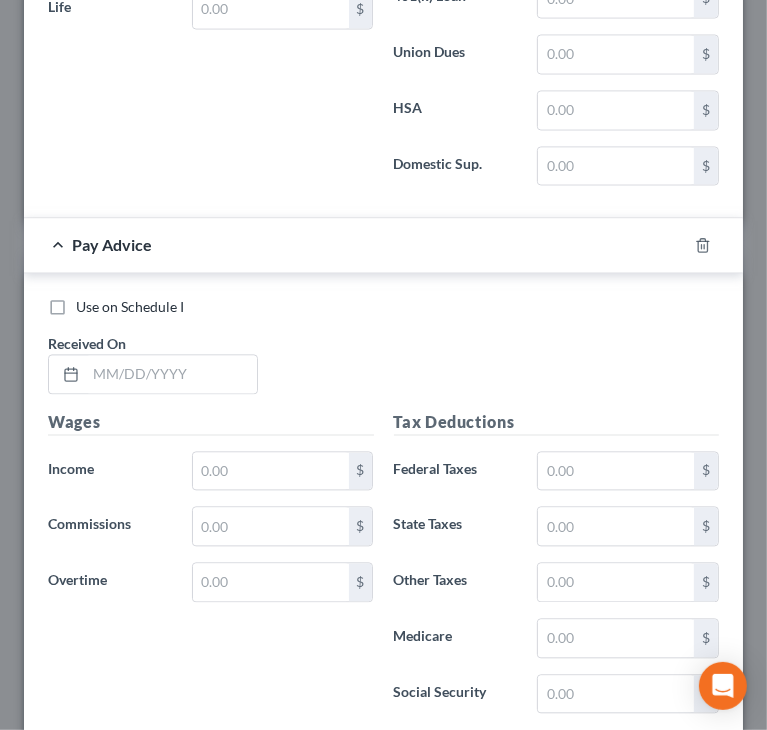 scroll, scrollTop: 2024, scrollLeft: 0, axis: vertical 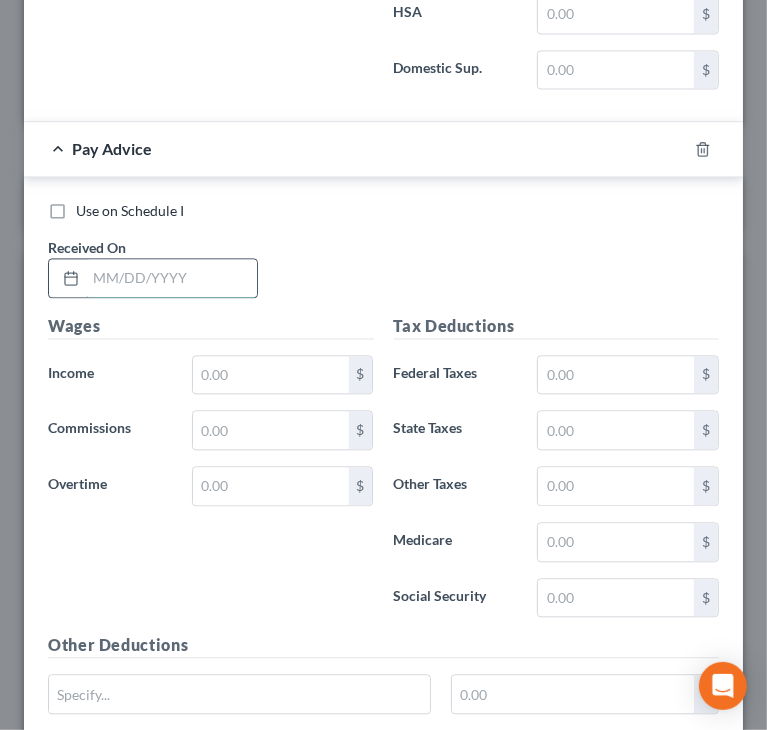 click at bounding box center (171, 278) 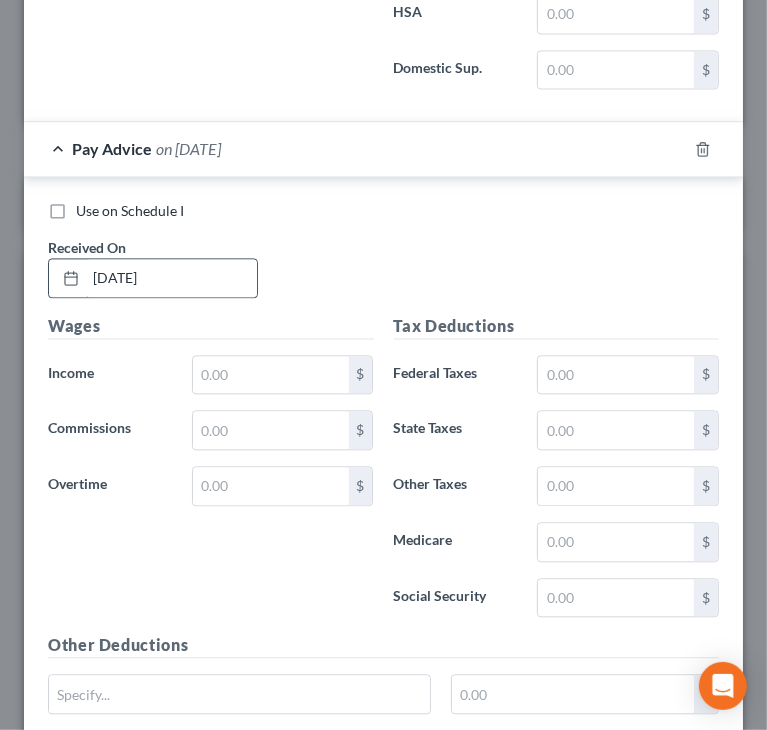 type on "05/23/2025" 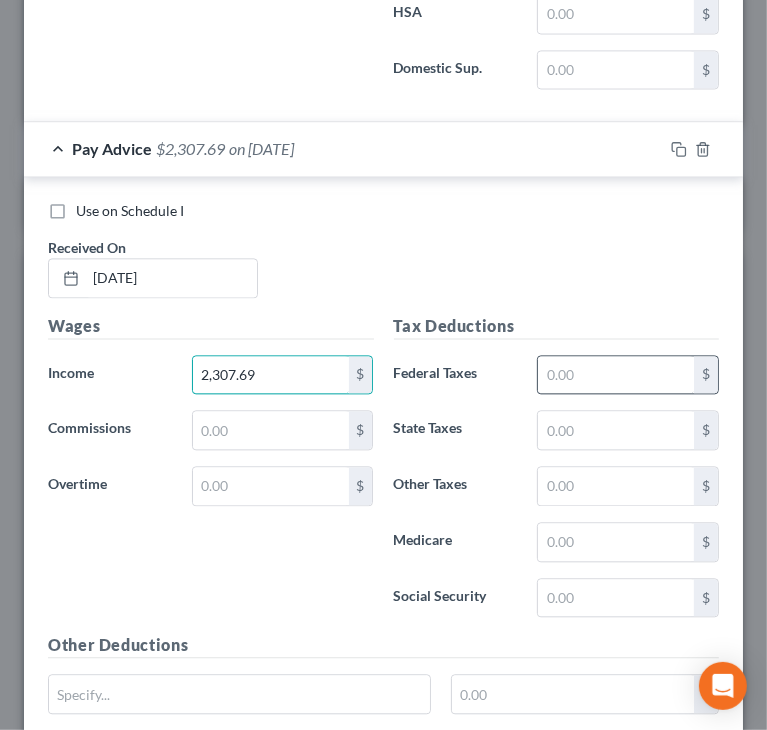 type on "2,307.69" 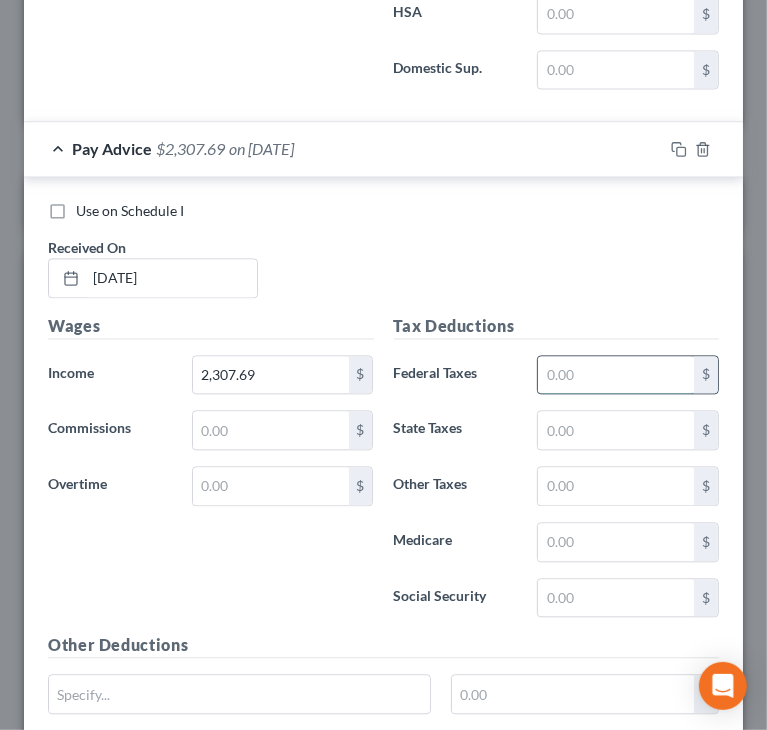 click at bounding box center [616, 375] 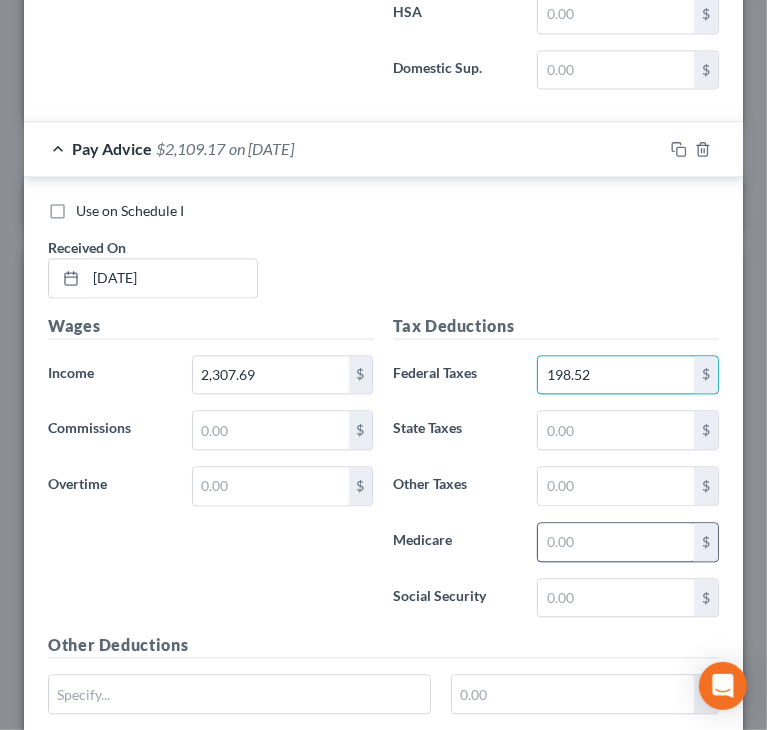 type on "198.52" 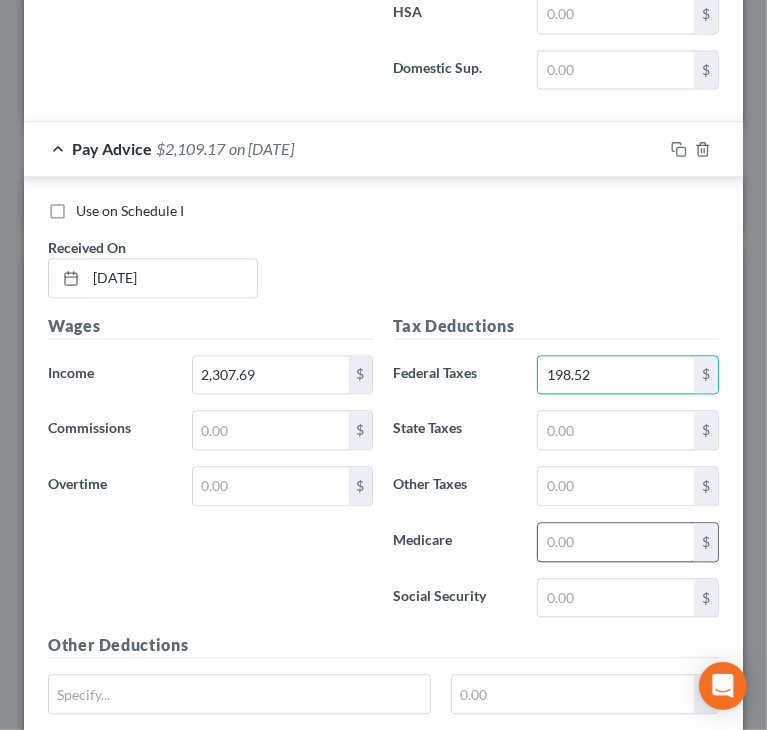 click at bounding box center (616, 542) 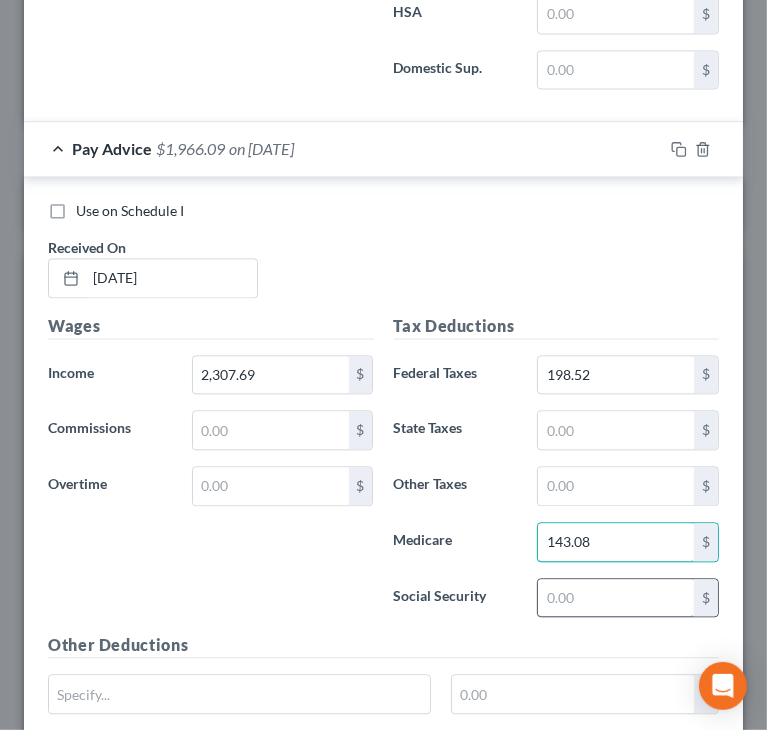 type on "143.08" 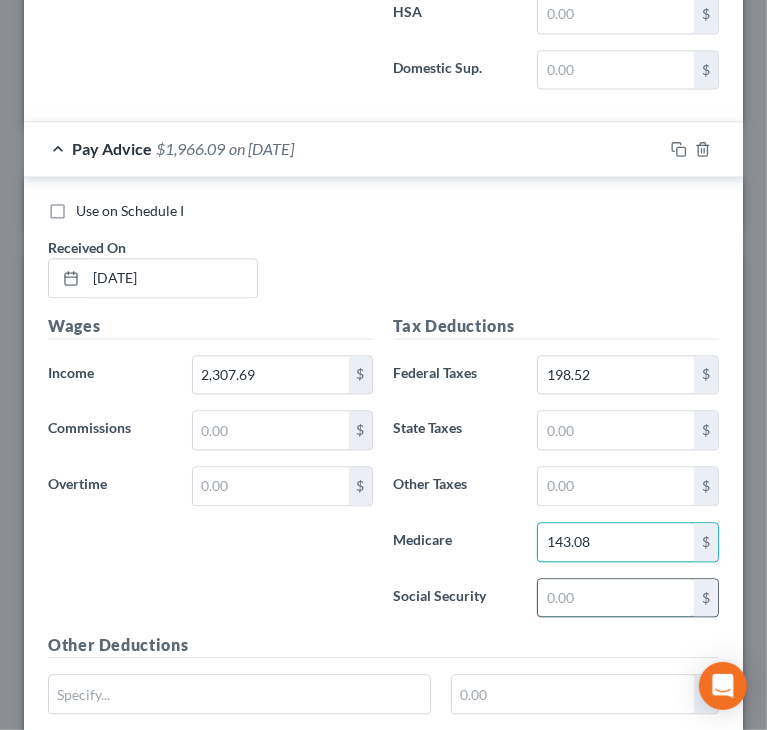 click at bounding box center [616, 598] 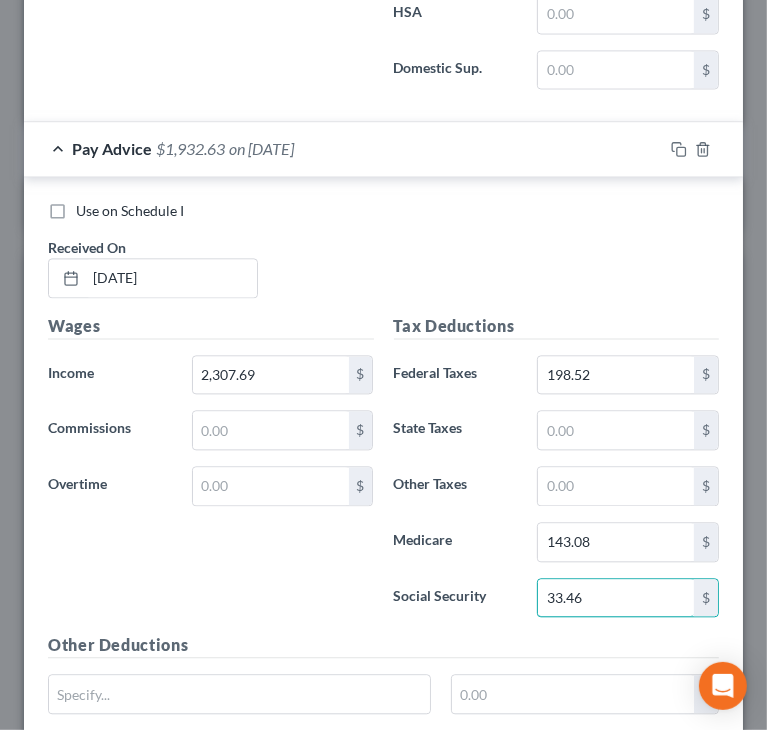 type on "33.46" 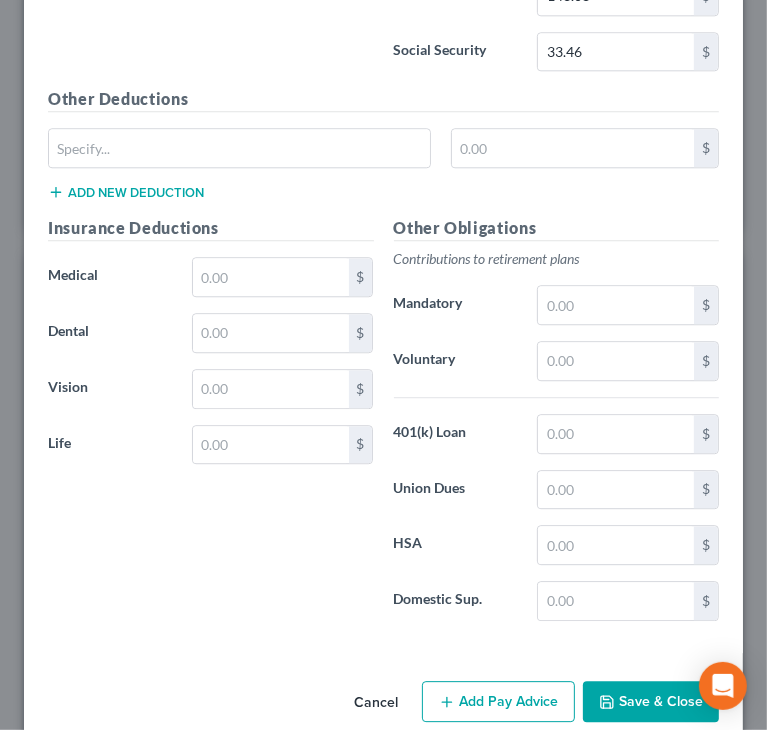 scroll, scrollTop: 2588, scrollLeft: 0, axis: vertical 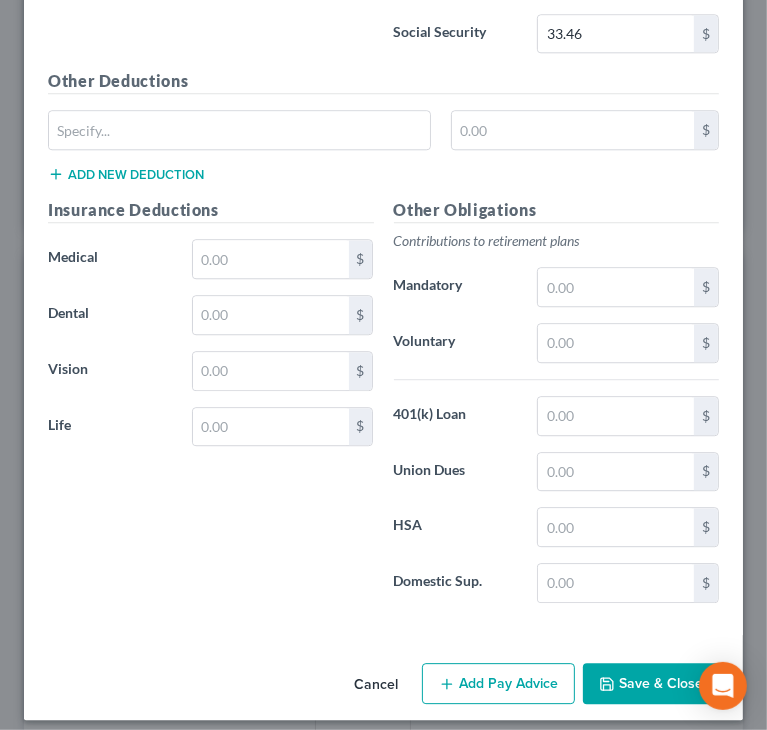 click on "Add Pay Advice" at bounding box center [498, 684] 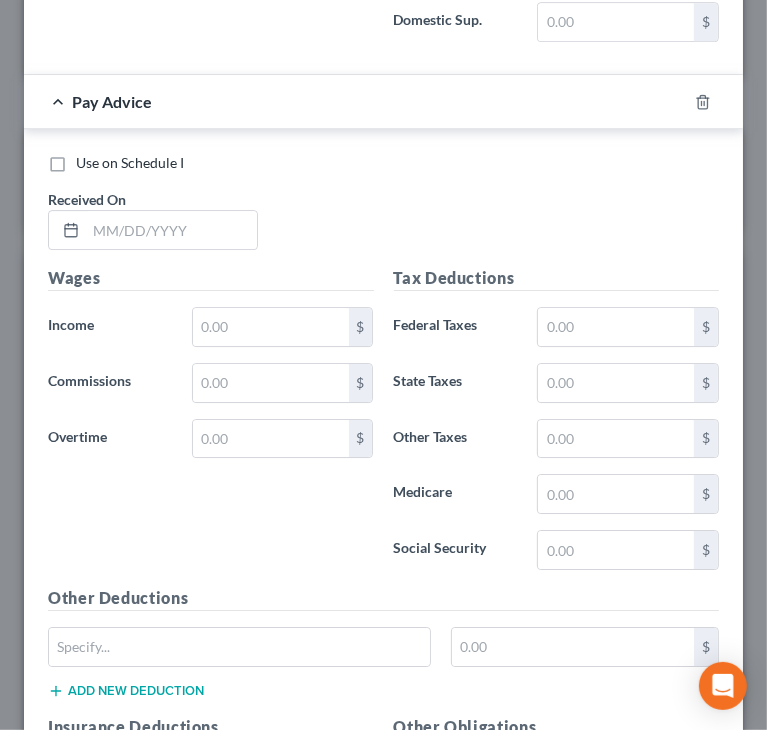 scroll, scrollTop: 3159, scrollLeft: 0, axis: vertical 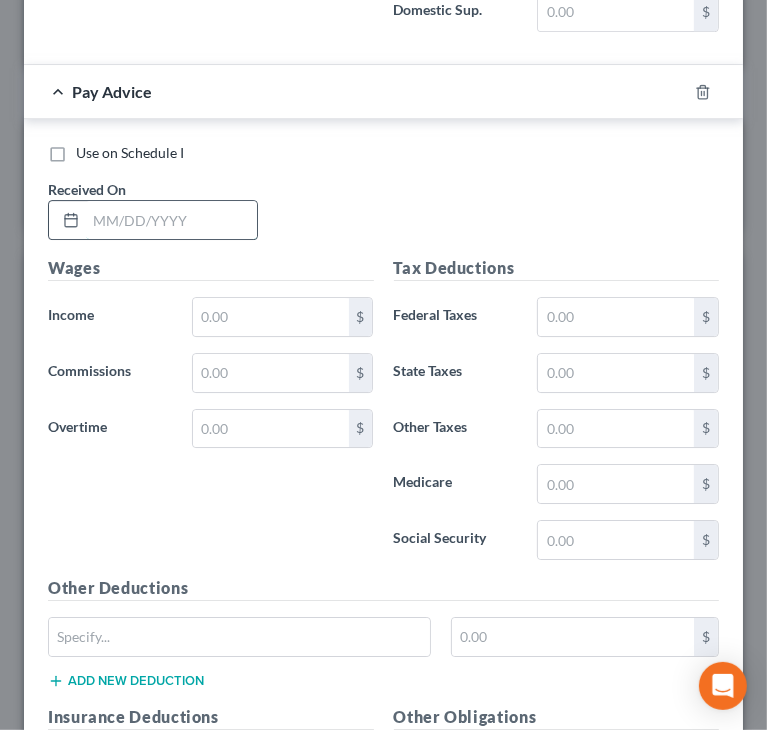 click at bounding box center (171, 220) 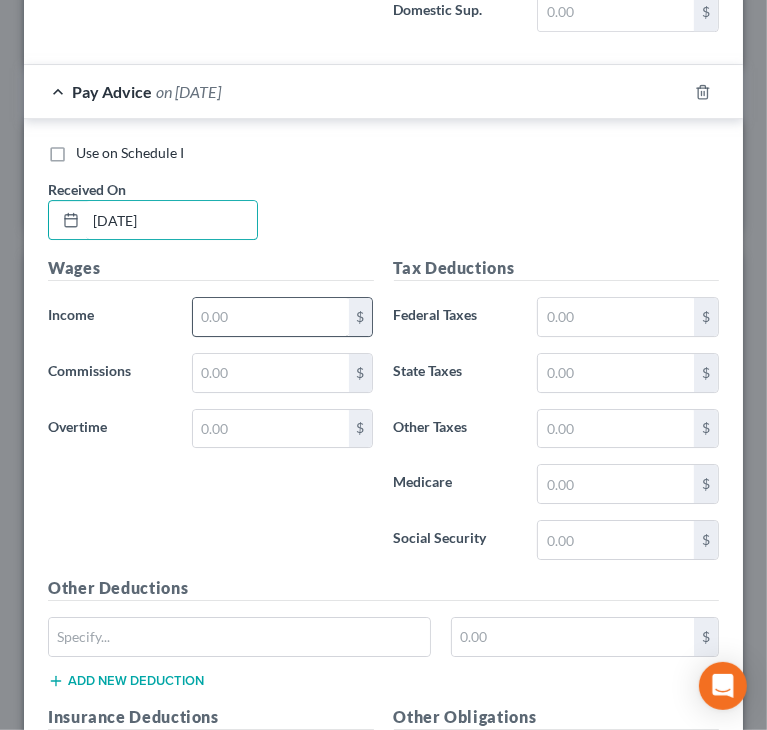 type on "5/9/2025" 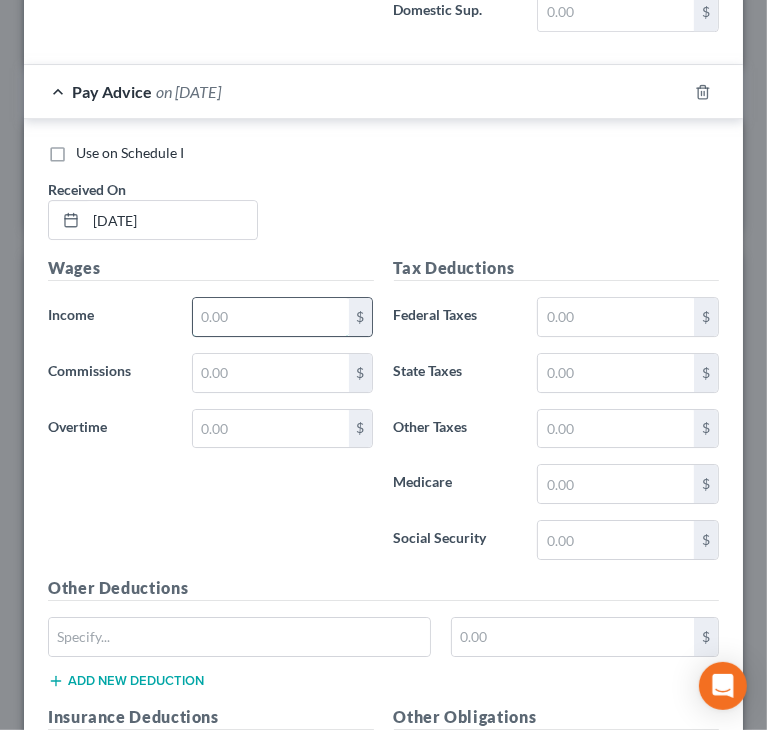 click at bounding box center (271, 317) 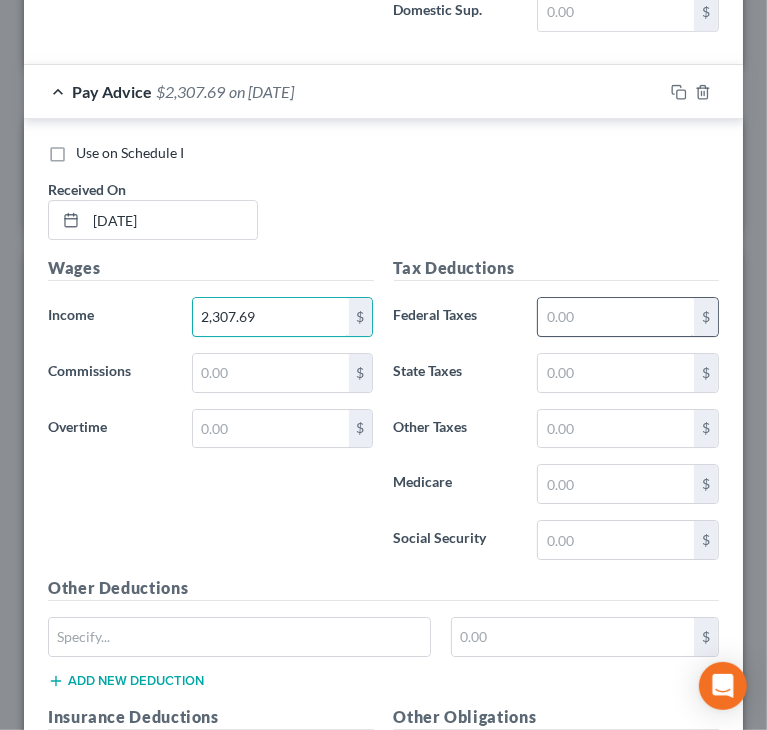 type on "2,307.69" 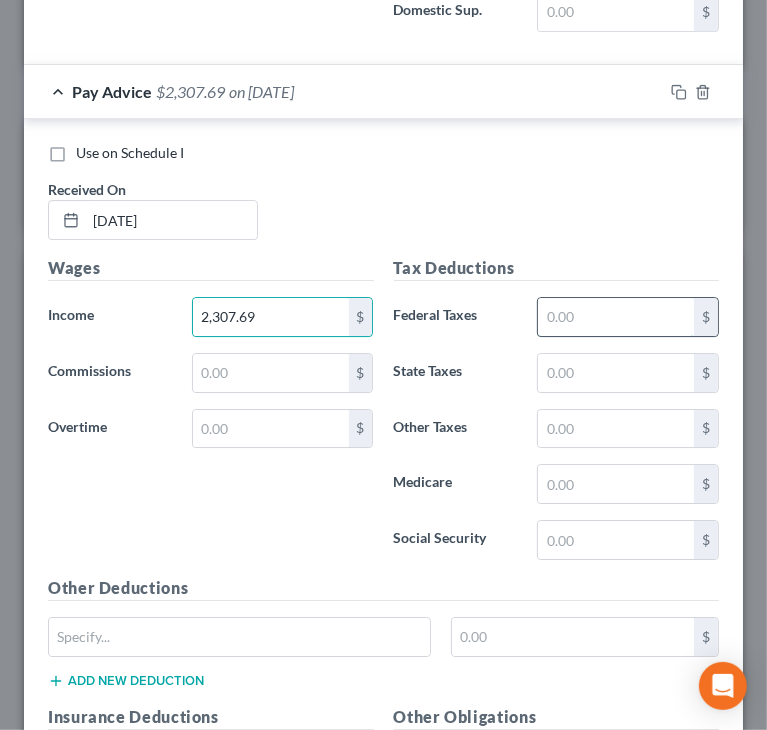 click at bounding box center (616, 317) 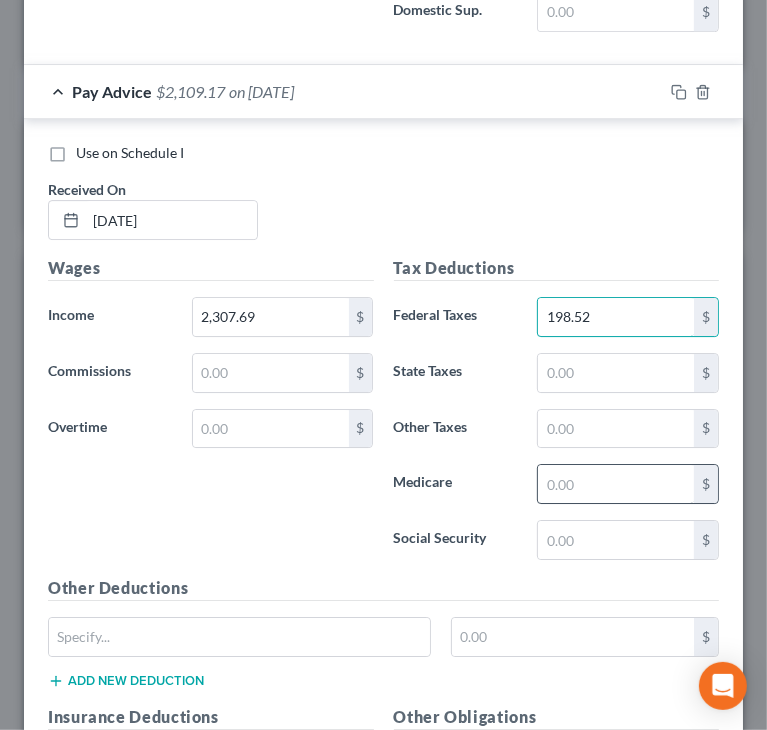 type on "198.52" 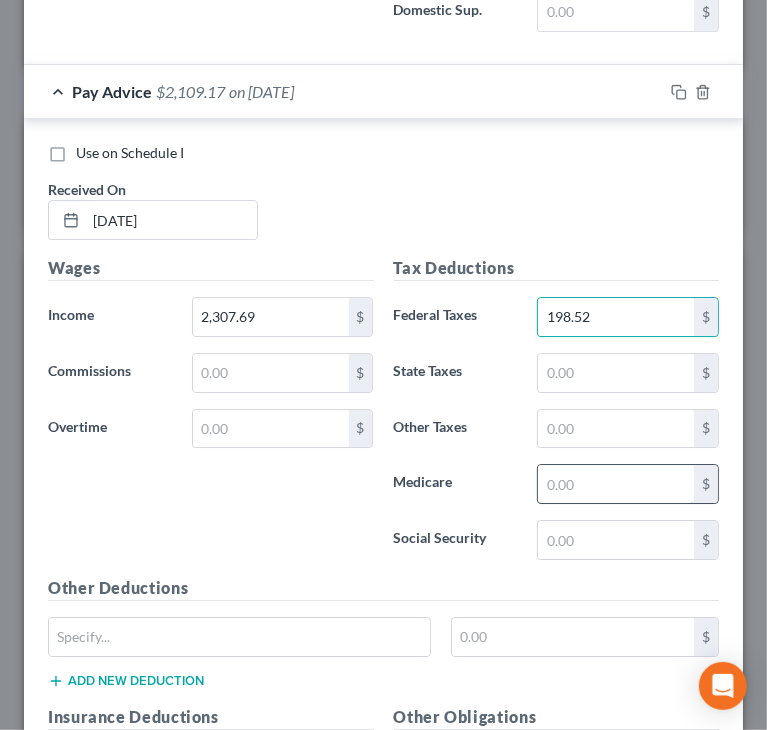 click at bounding box center [616, 484] 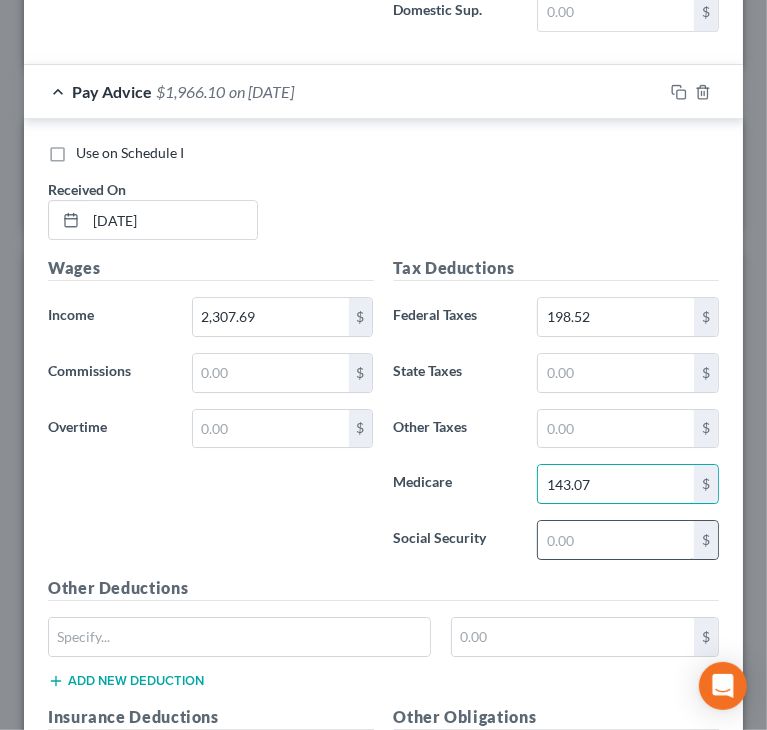 type on "143.07" 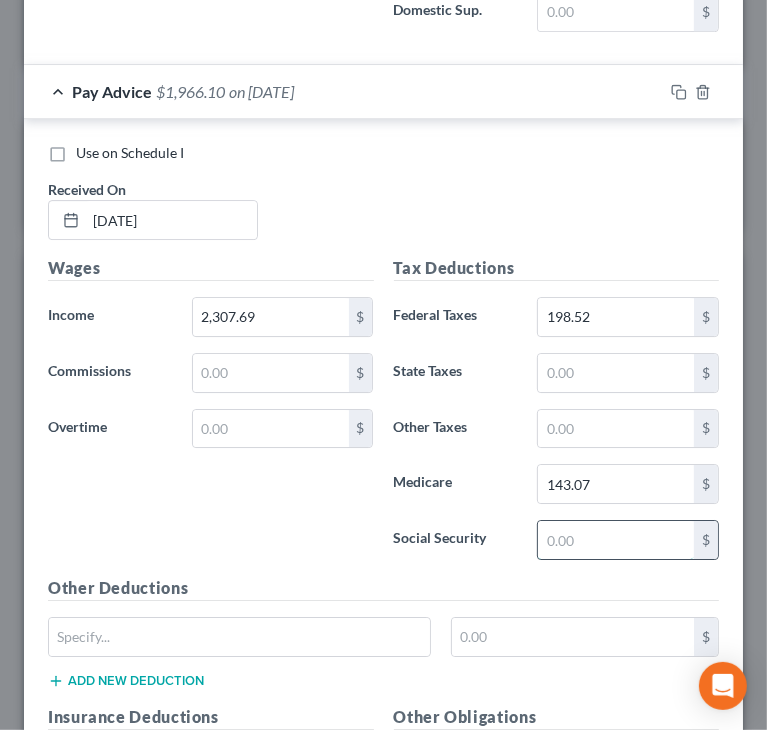 click at bounding box center [616, 540] 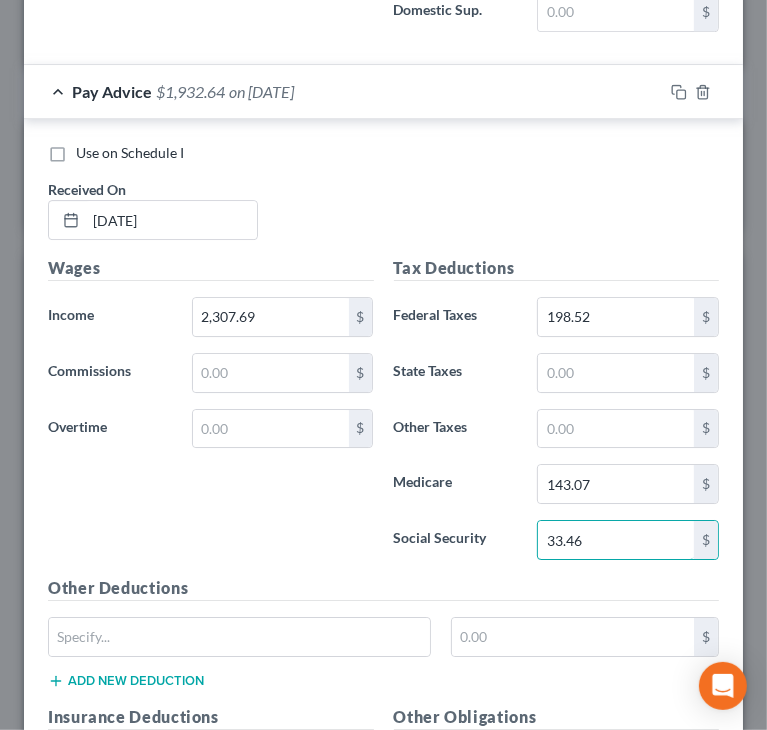 type on "33.46" 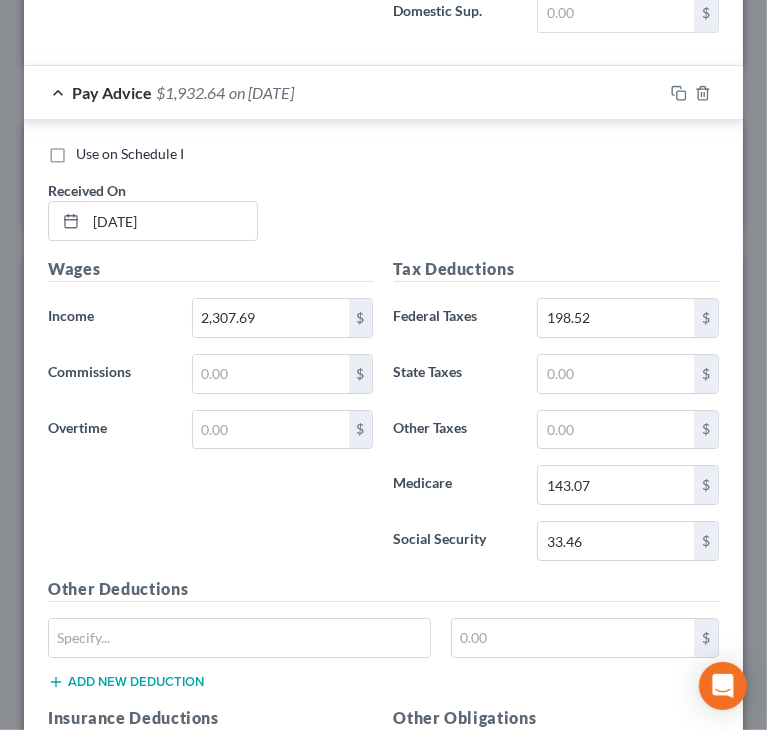 scroll, scrollTop: 3659, scrollLeft: 0, axis: vertical 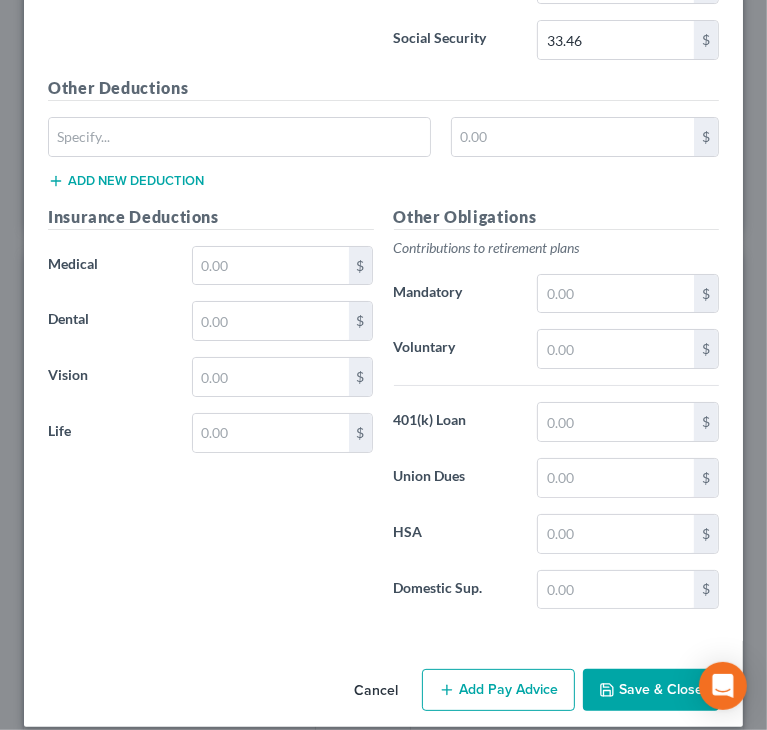 click on "Add Pay Advice" at bounding box center [498, 690] 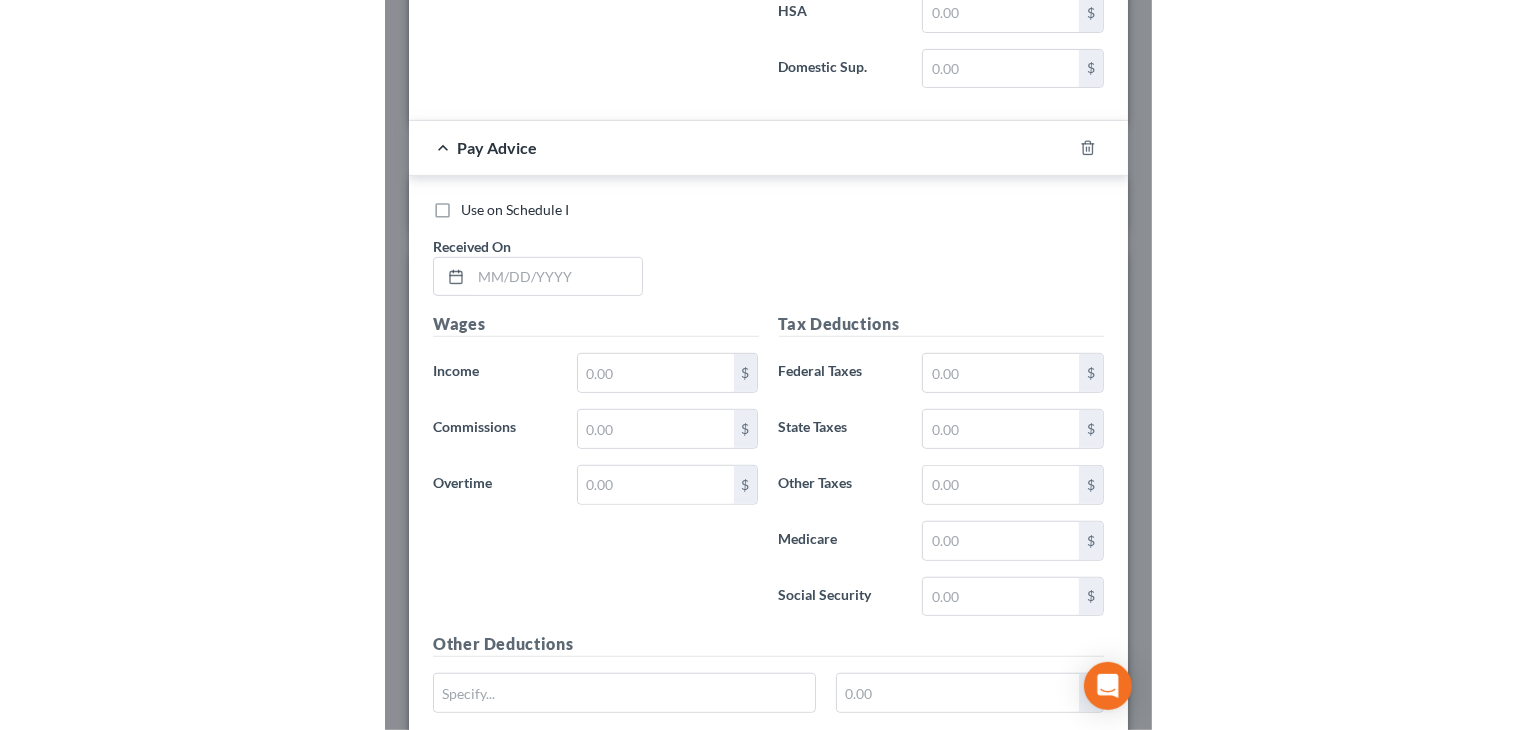 scroll, scrollTop: 4200, scrollLeft: 0, axis: vertical 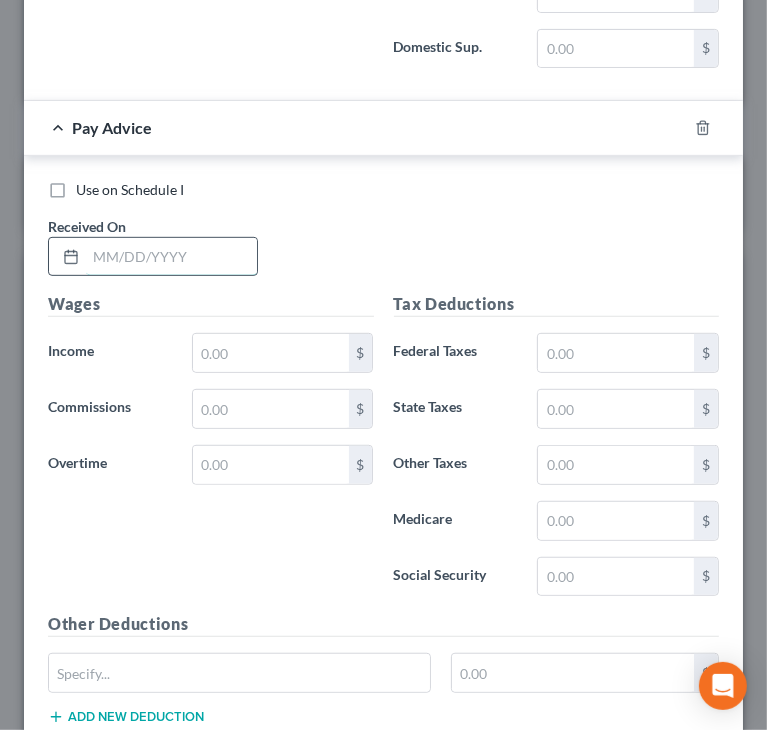 click at bounding box center [171, 257] 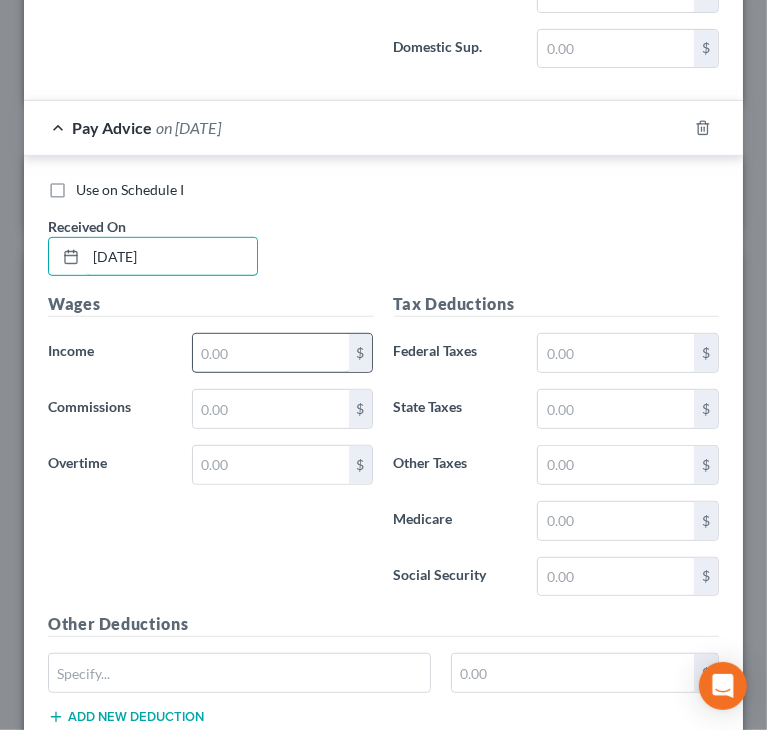type on "4/25/2025" 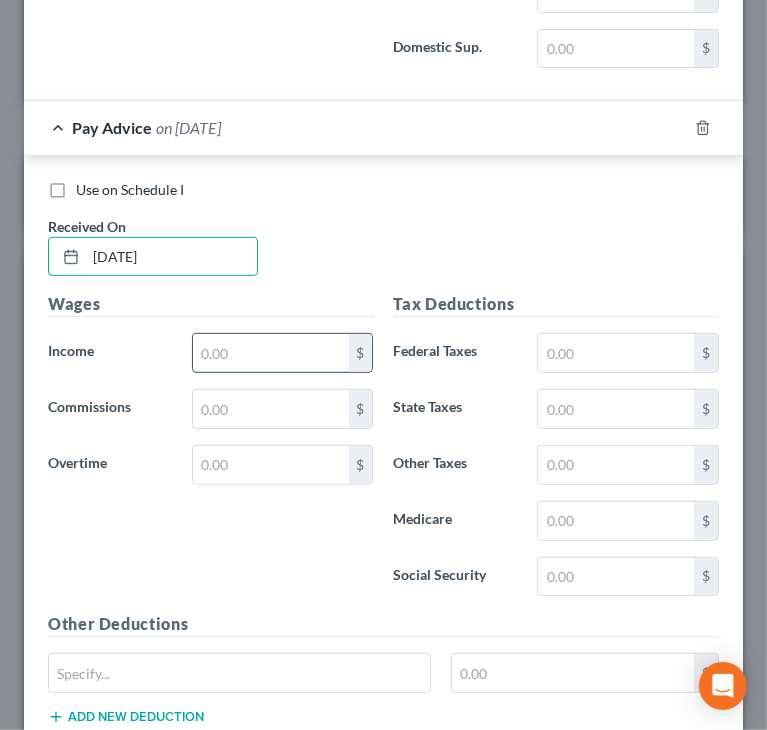 click at bounding box center [271, 353] 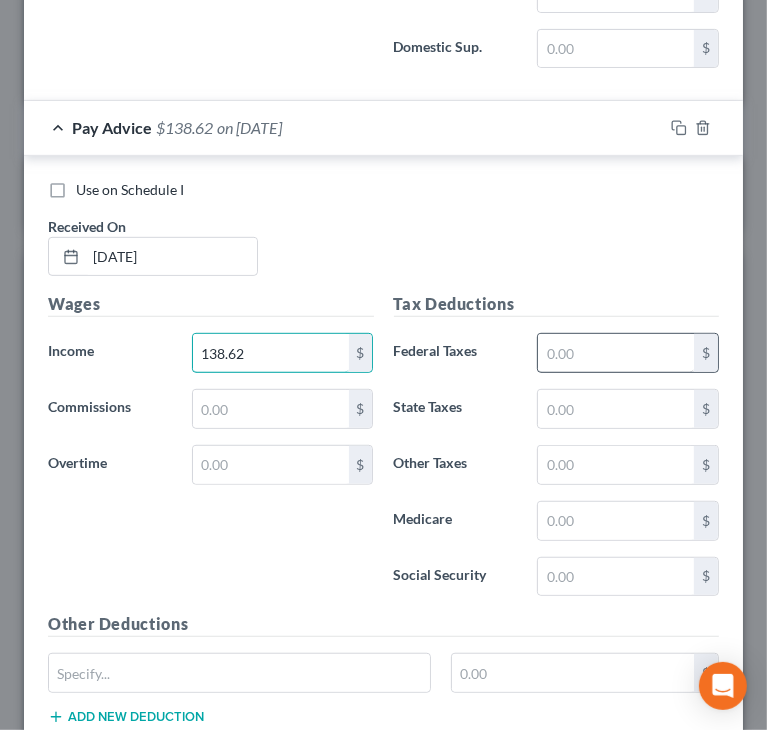 type on "138.62" 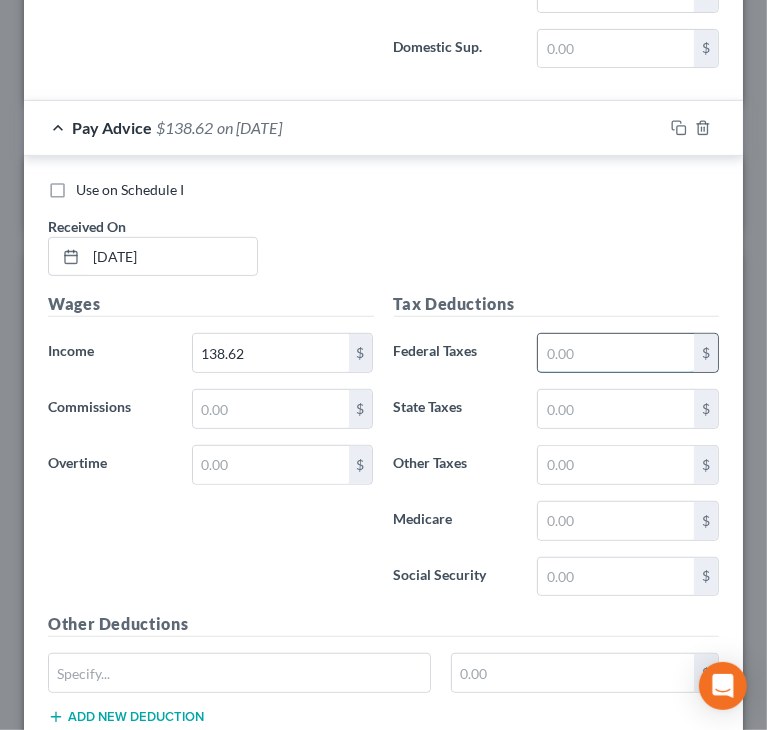 click at bounding box center (616, 353) 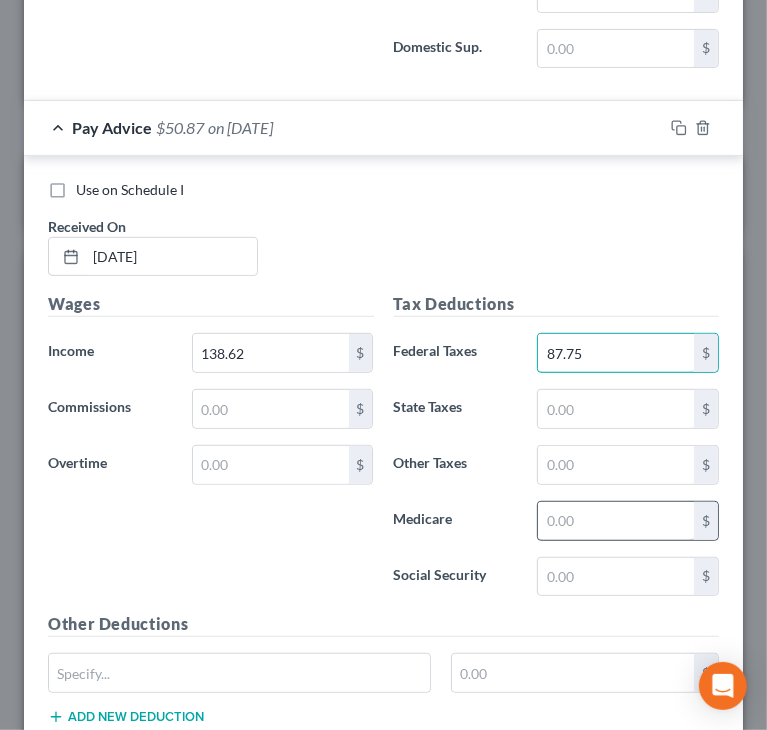 type on "87.75" 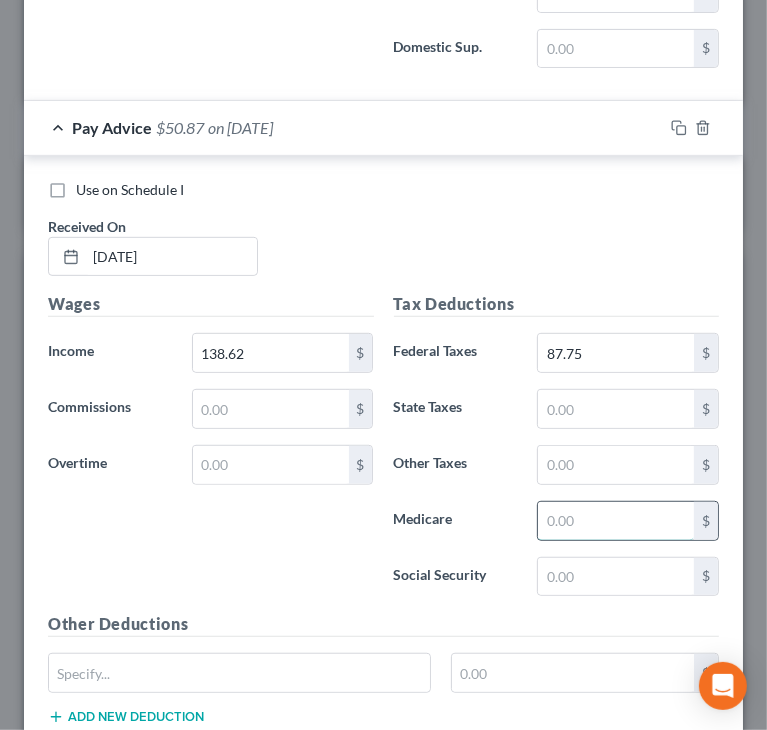 click at bounding box center (616, 521) 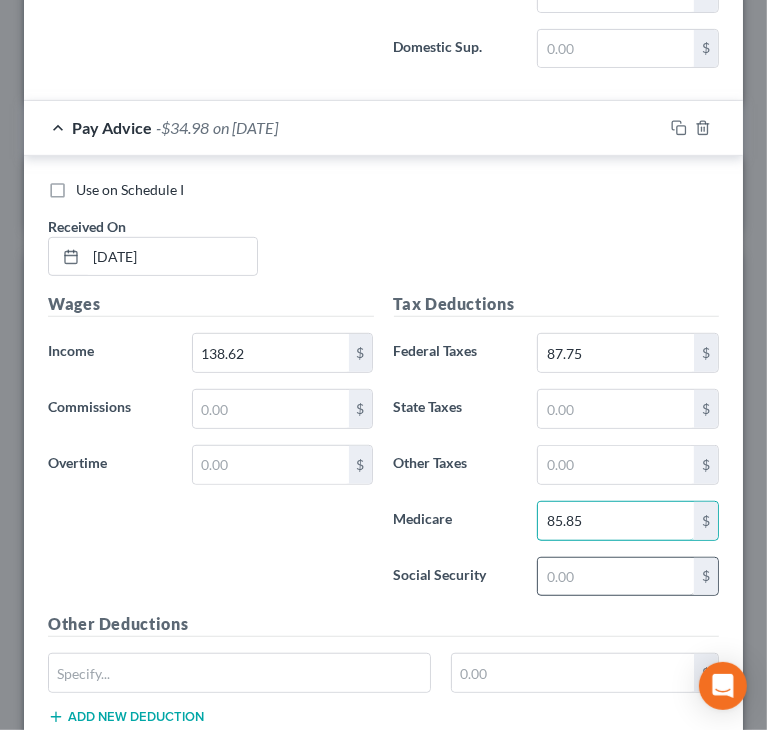 type on "85.85" 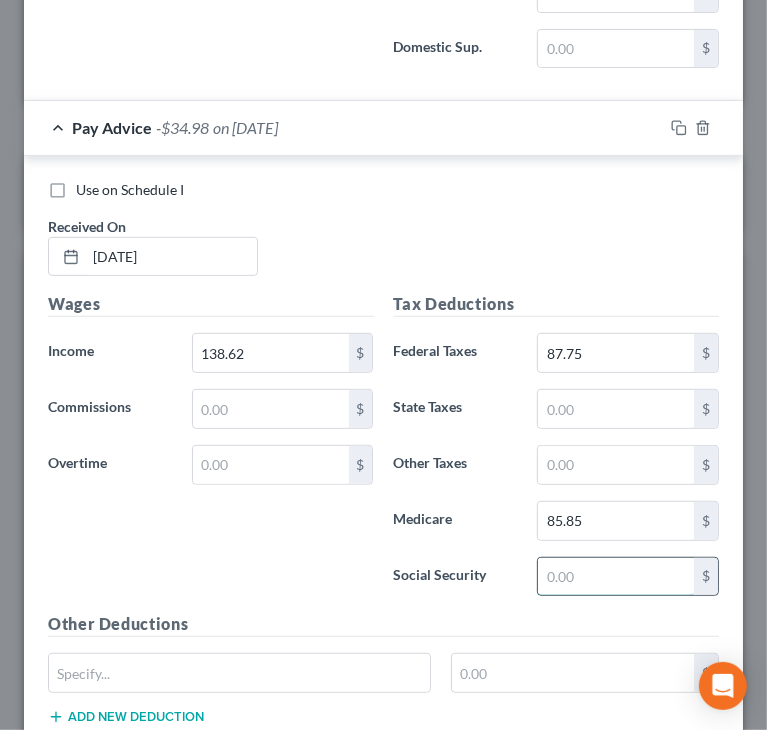 click at bounding box center [616, 577] 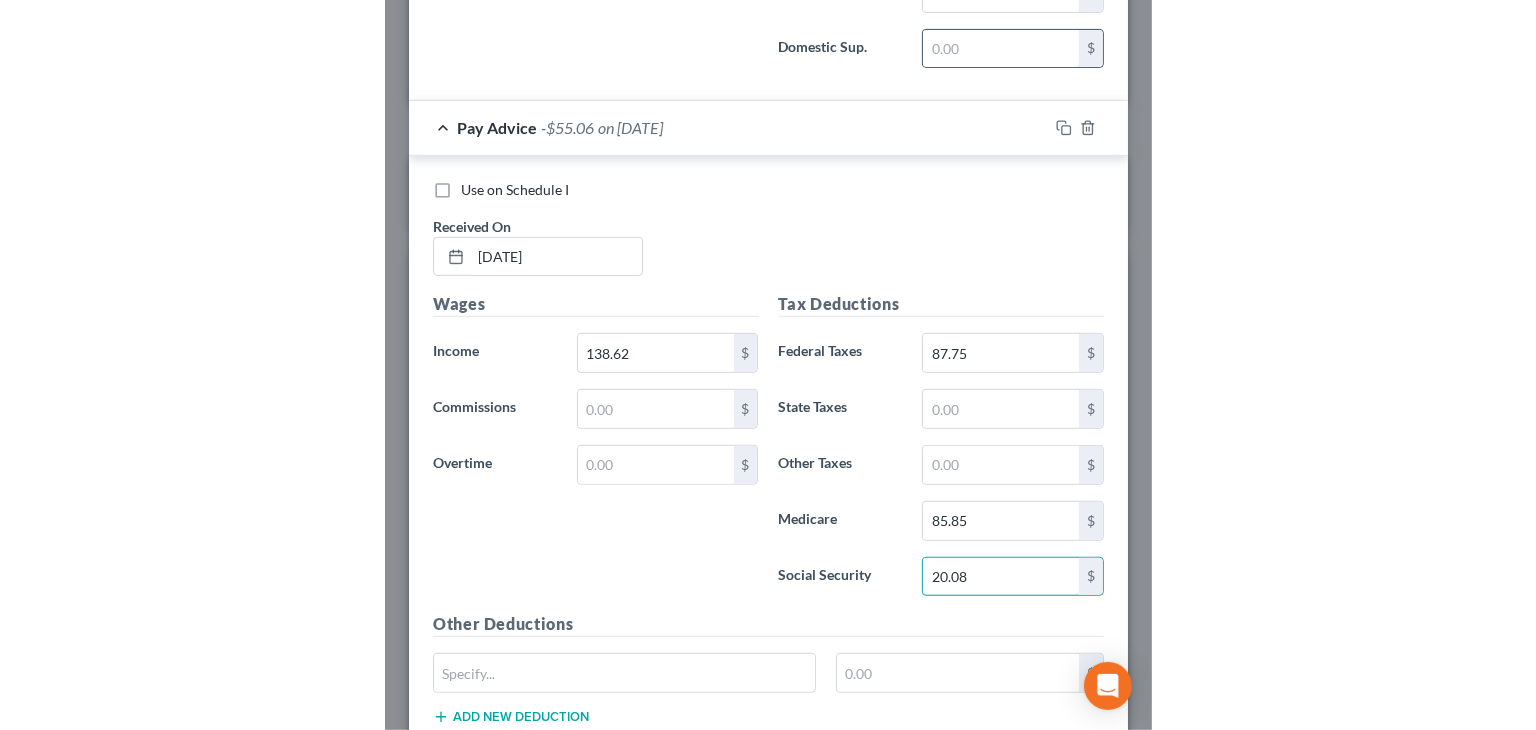 scroll, scrollTop: 999643, scrollLeft: 999375, axis: both 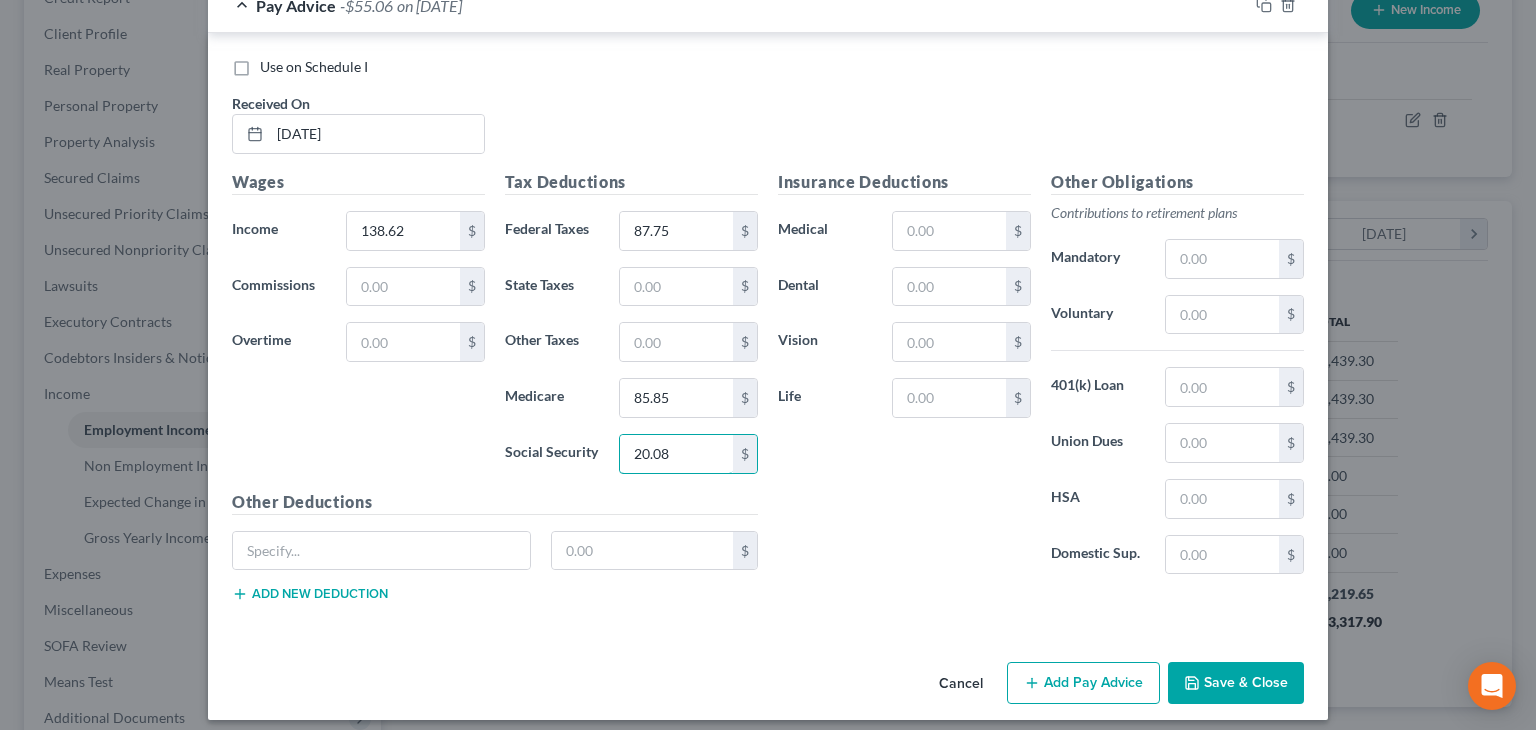 type on "20.08" 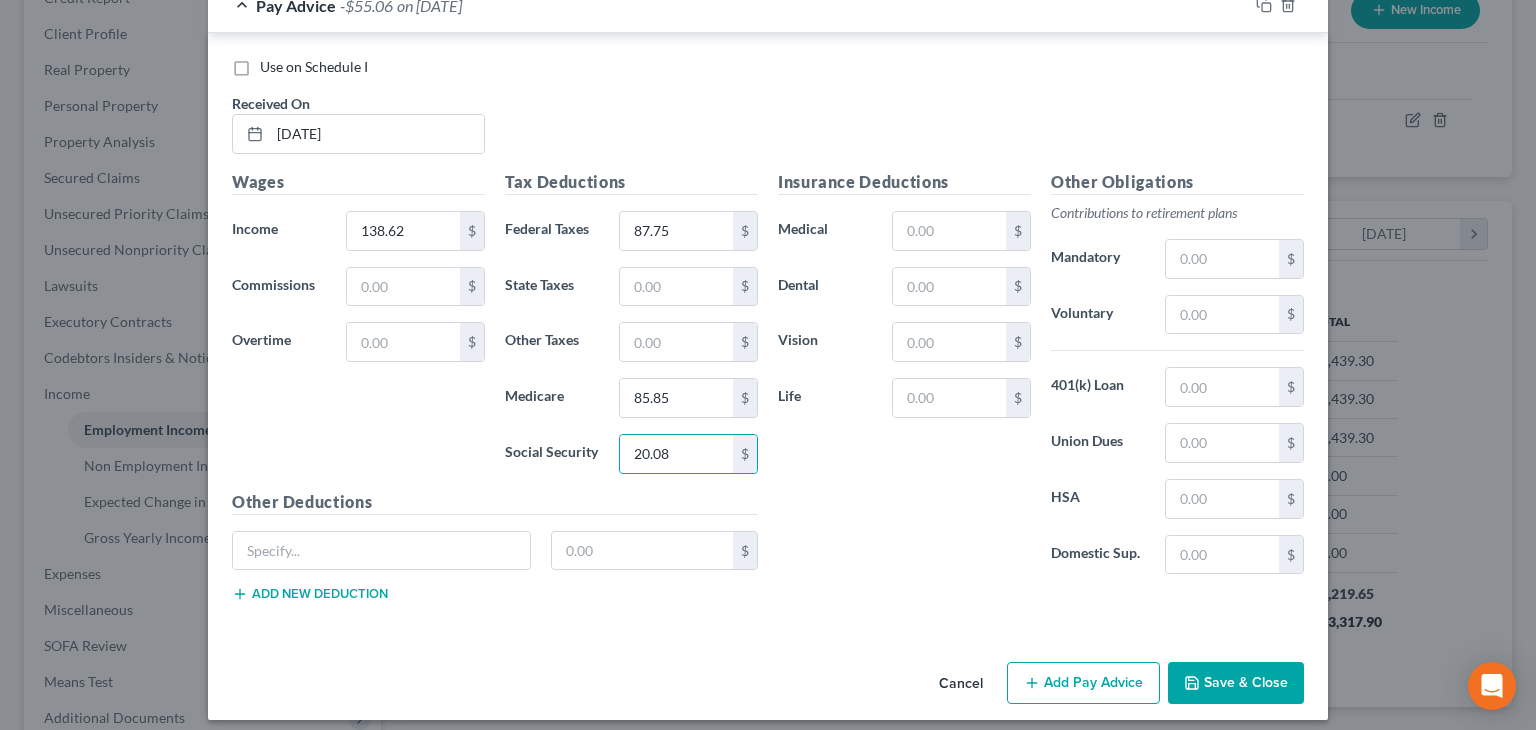 click on "Save & Close" at bounding box center [1236, 683] 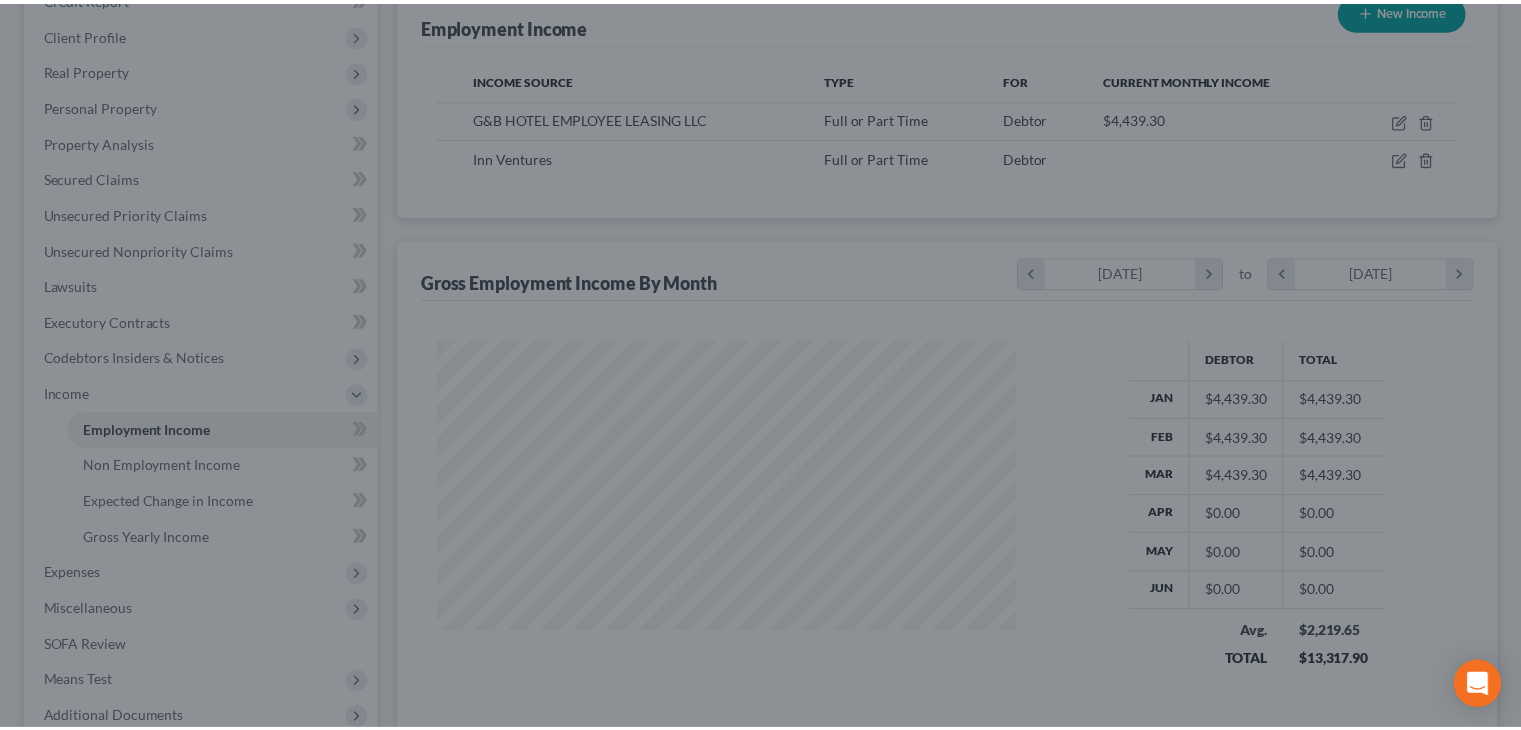 scroll, scrollTop: 356, scrollLeft: 617, axis: both 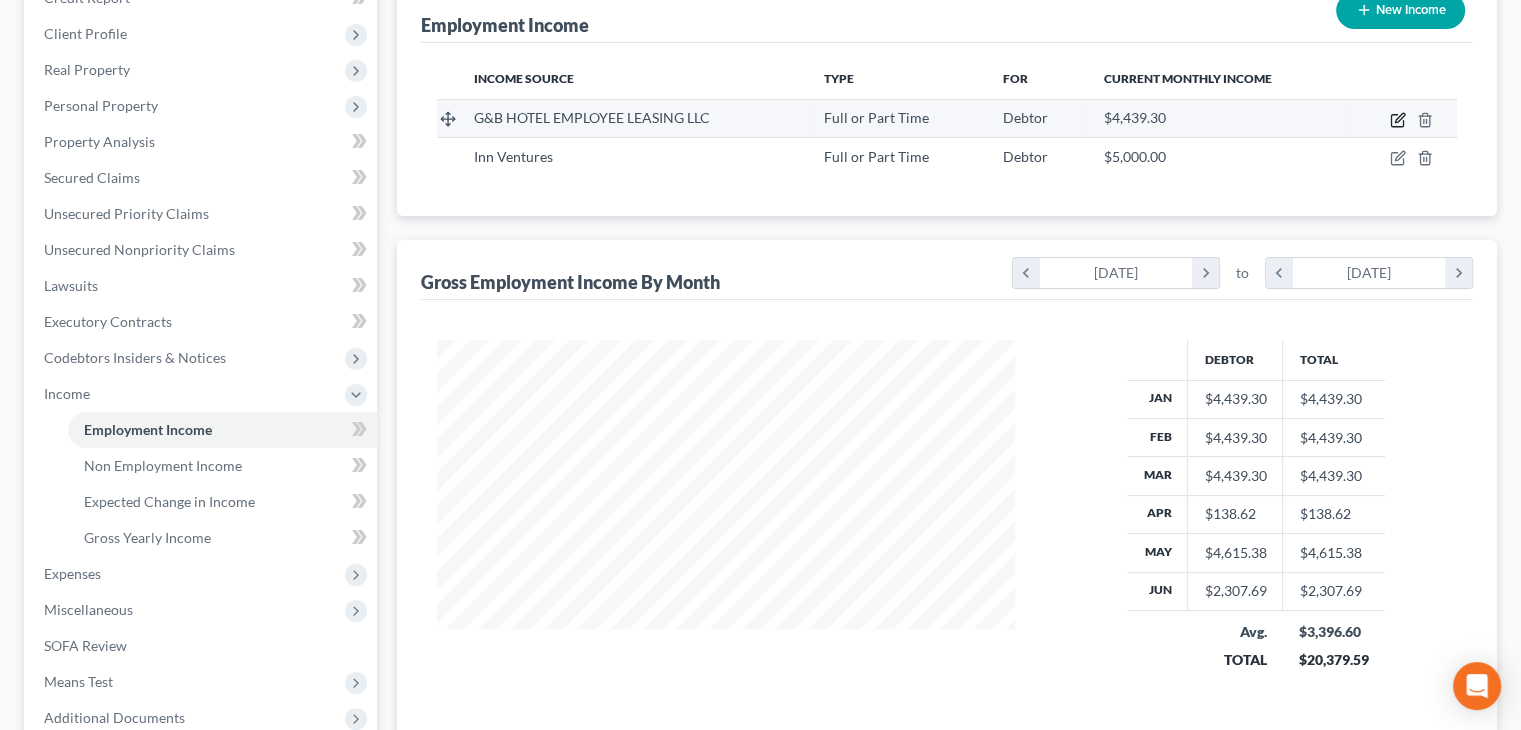 click 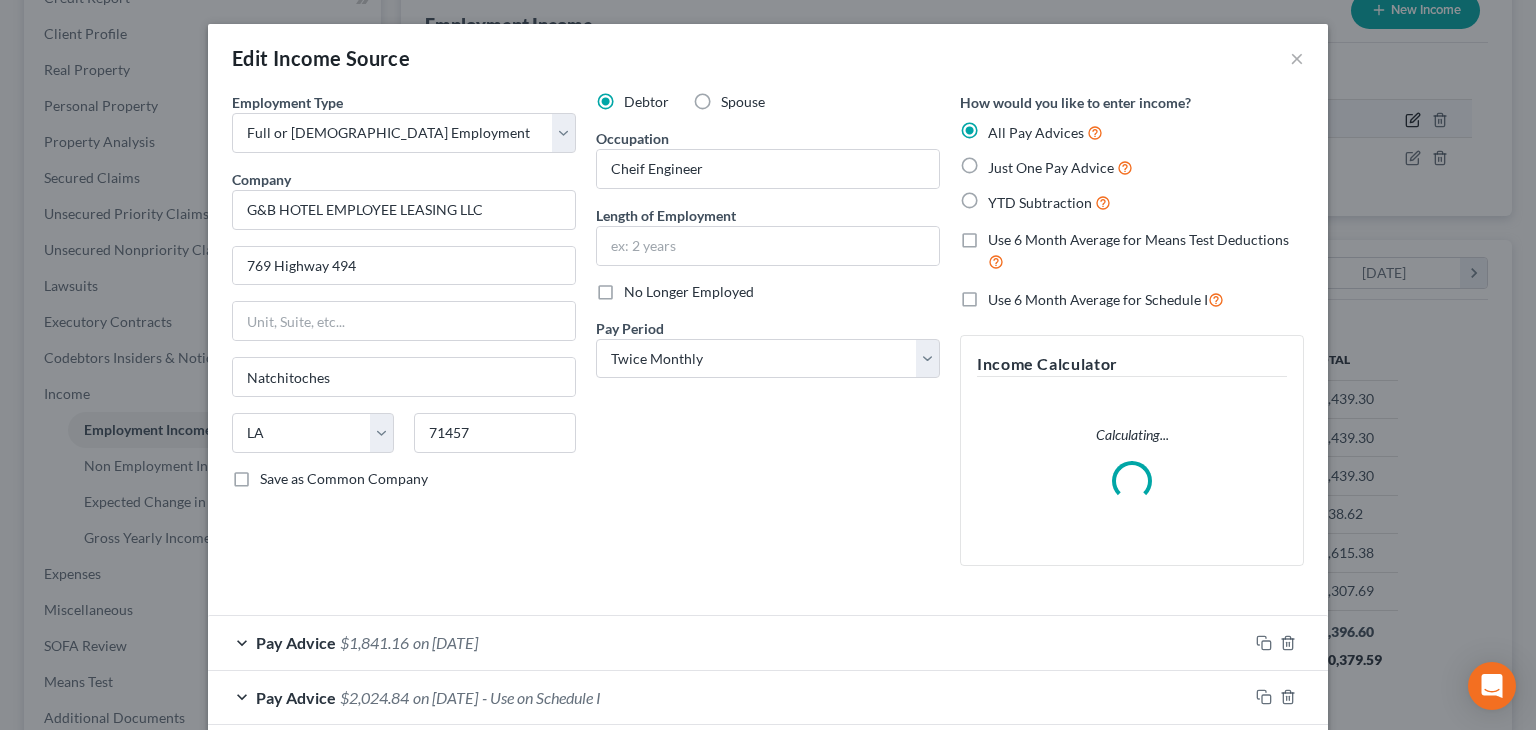 scroll, scrollTop: 999643, scrollLeft: 999375, axis: both 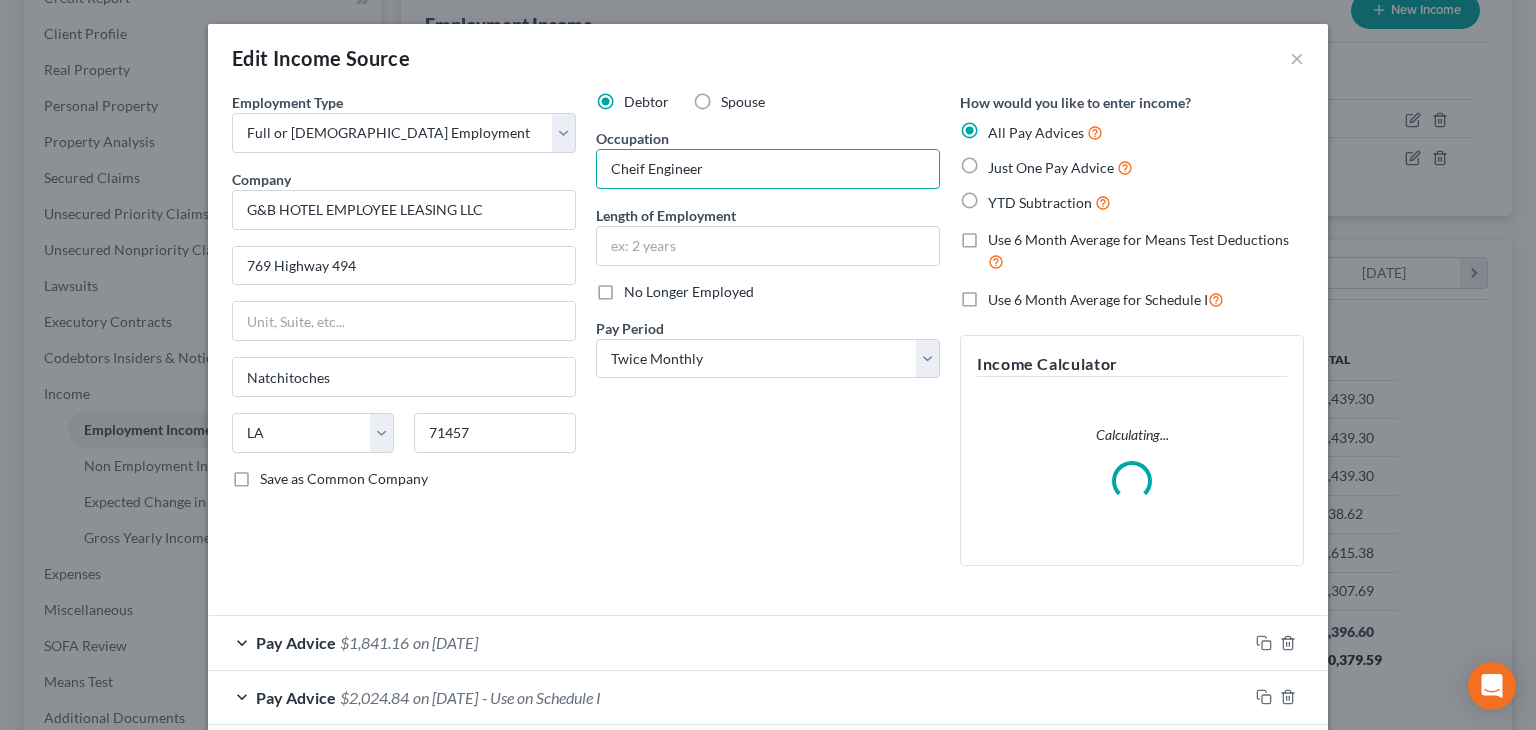 drag, startPoint x: 732, startPoint y: 161, endPoint x: 557, endPoint y: 171, distance: 175.28548 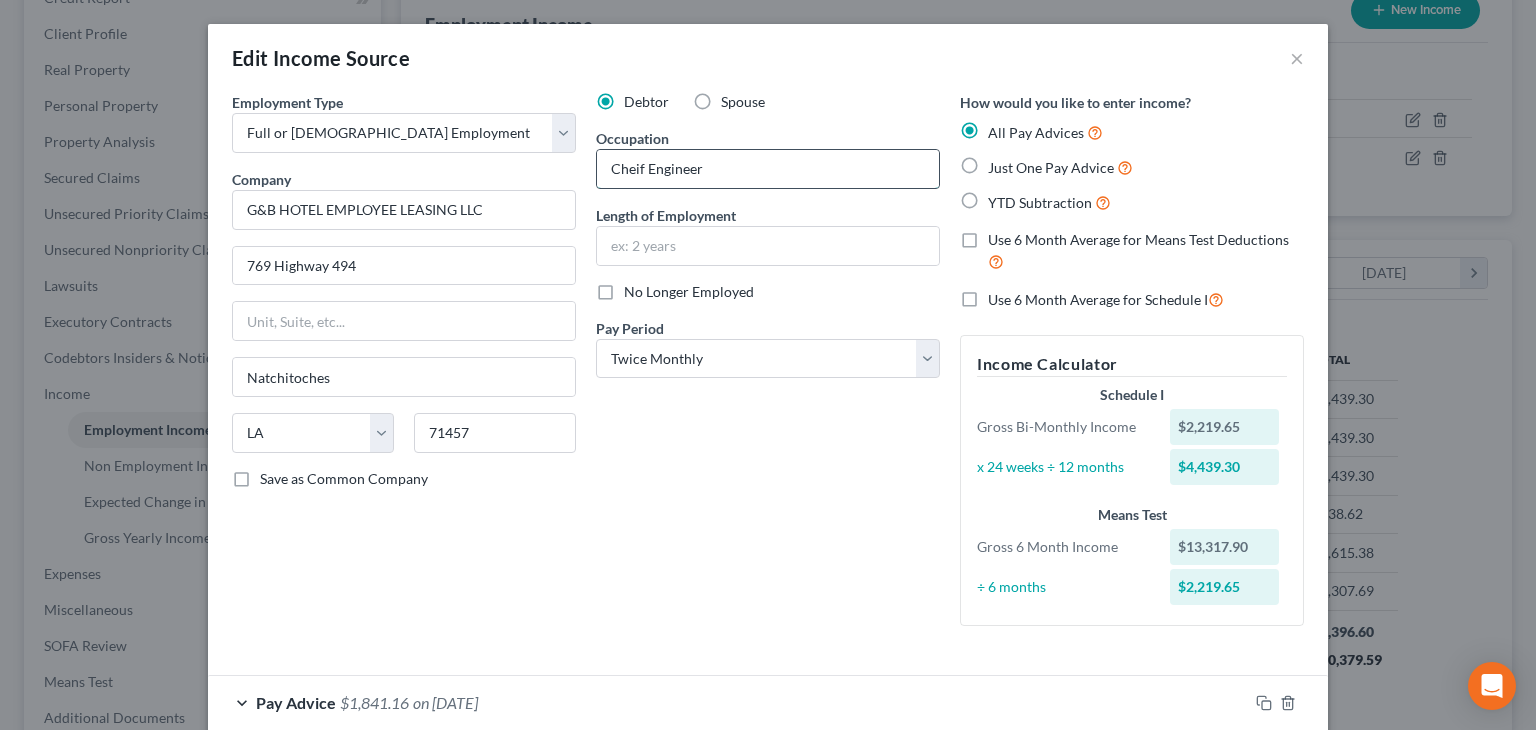 click on "Cheif Engineer" at bounding box center [768, 169] 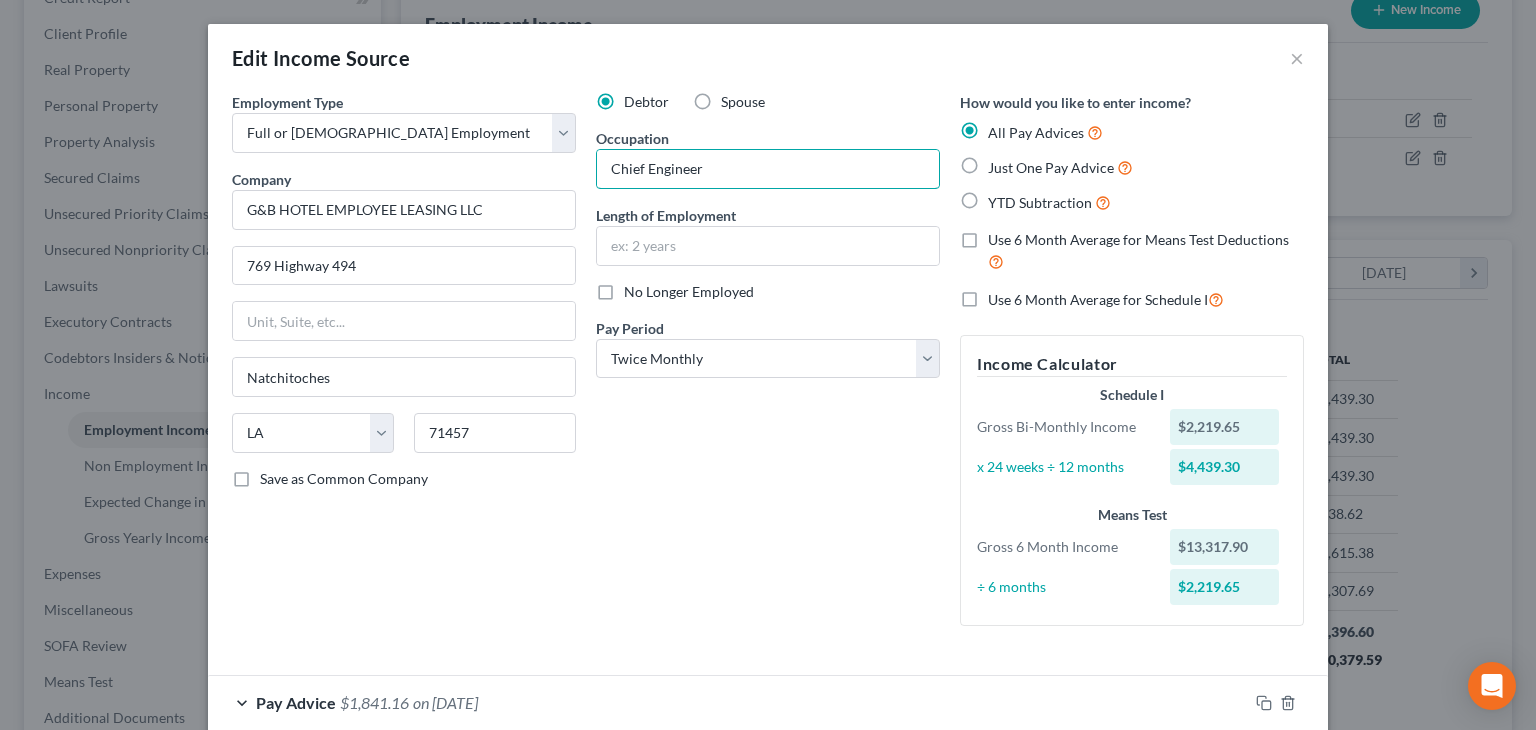 type on "Chief Engineer" 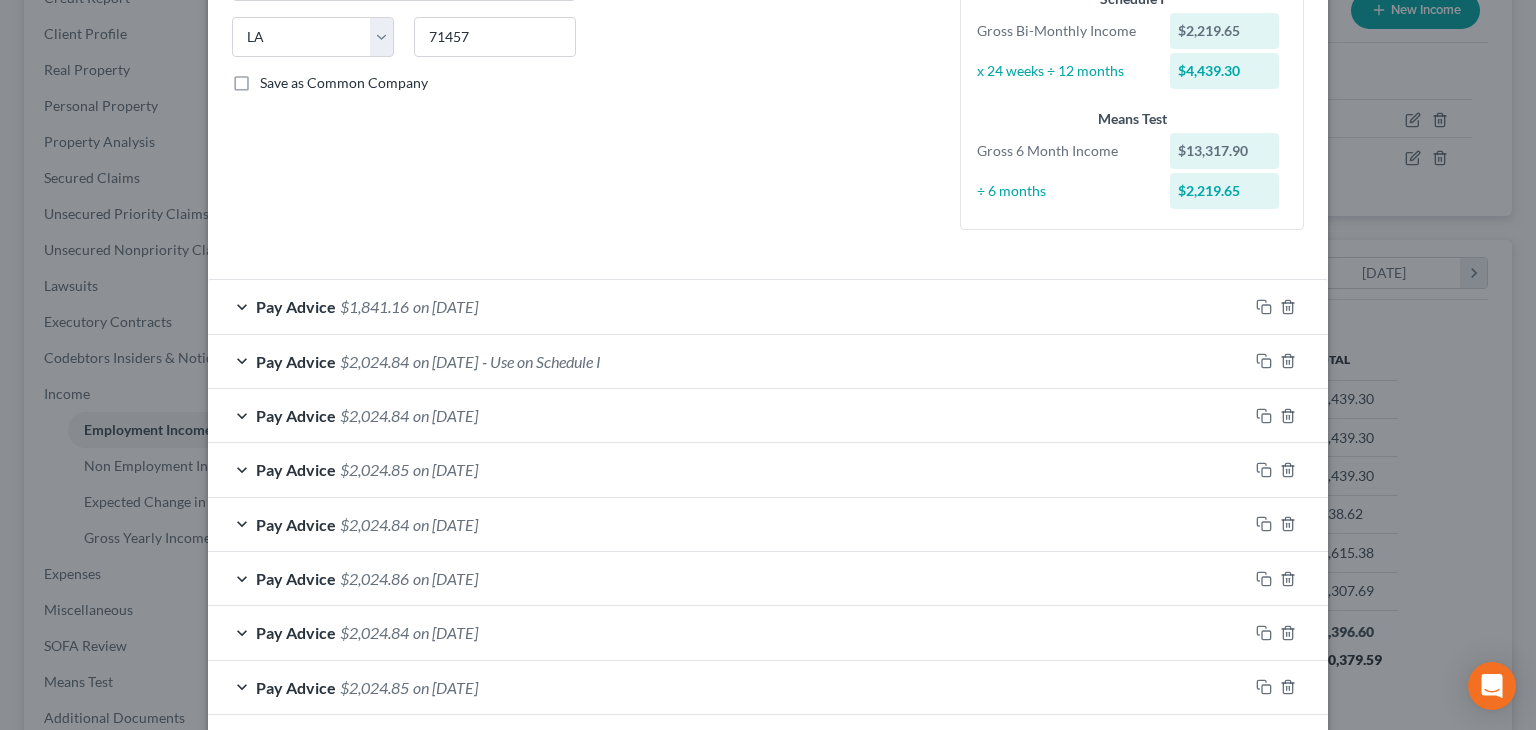 scroll, scrollTop: 400, scrollLeft: 0, axis: vertical 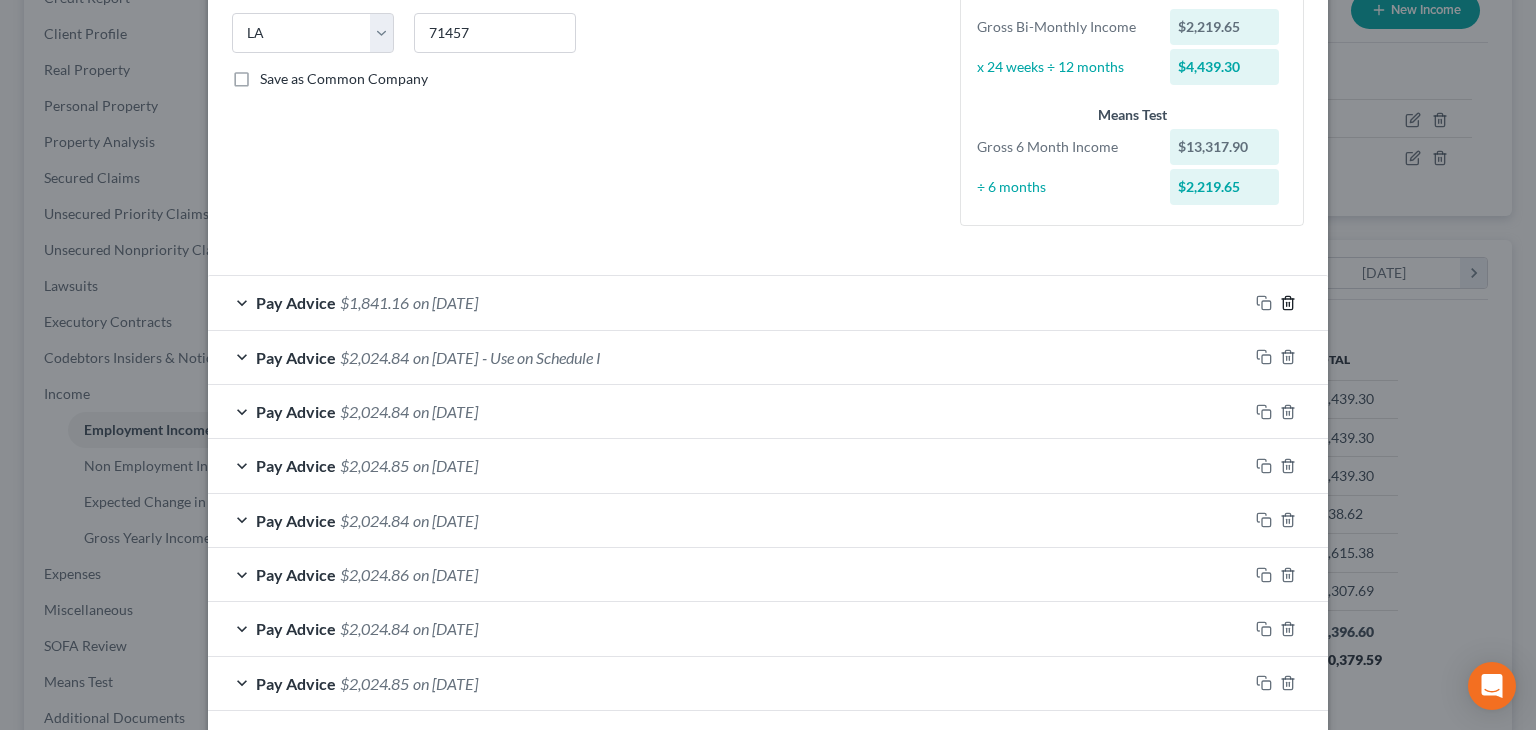 click 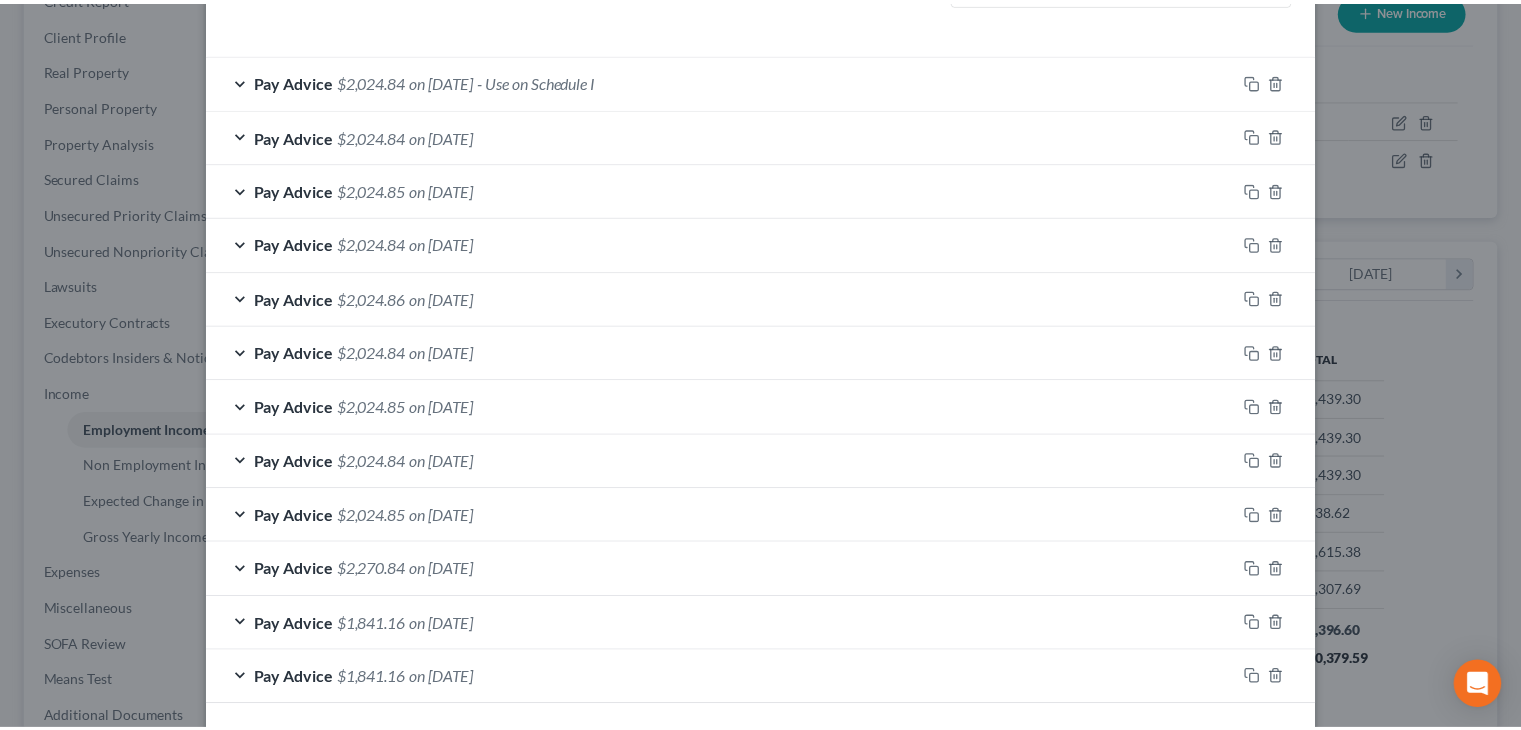 scroll, scrollTop: 704, scrollLeft: 0, axis: vertical 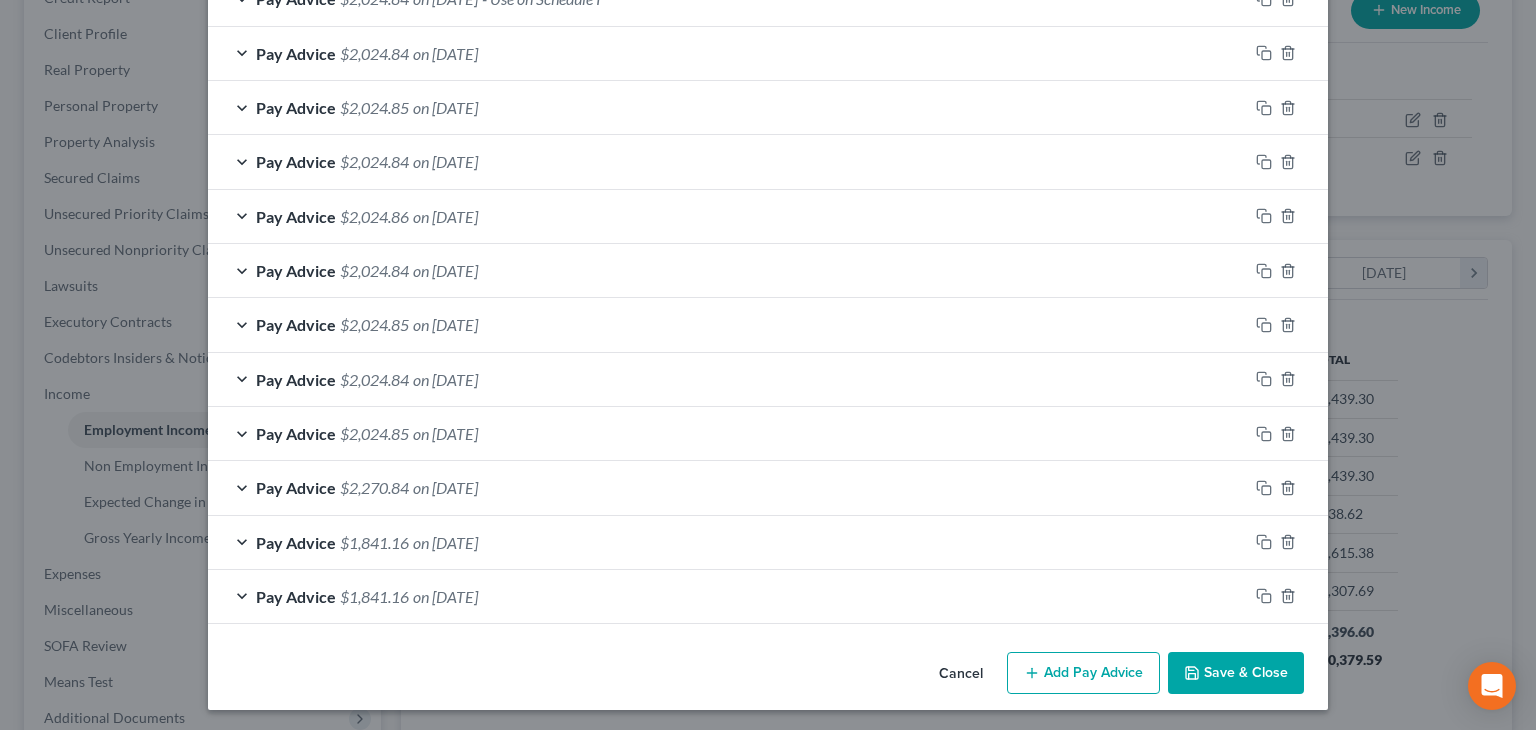click on "Save & Close" at bounding box center [1236, 673] 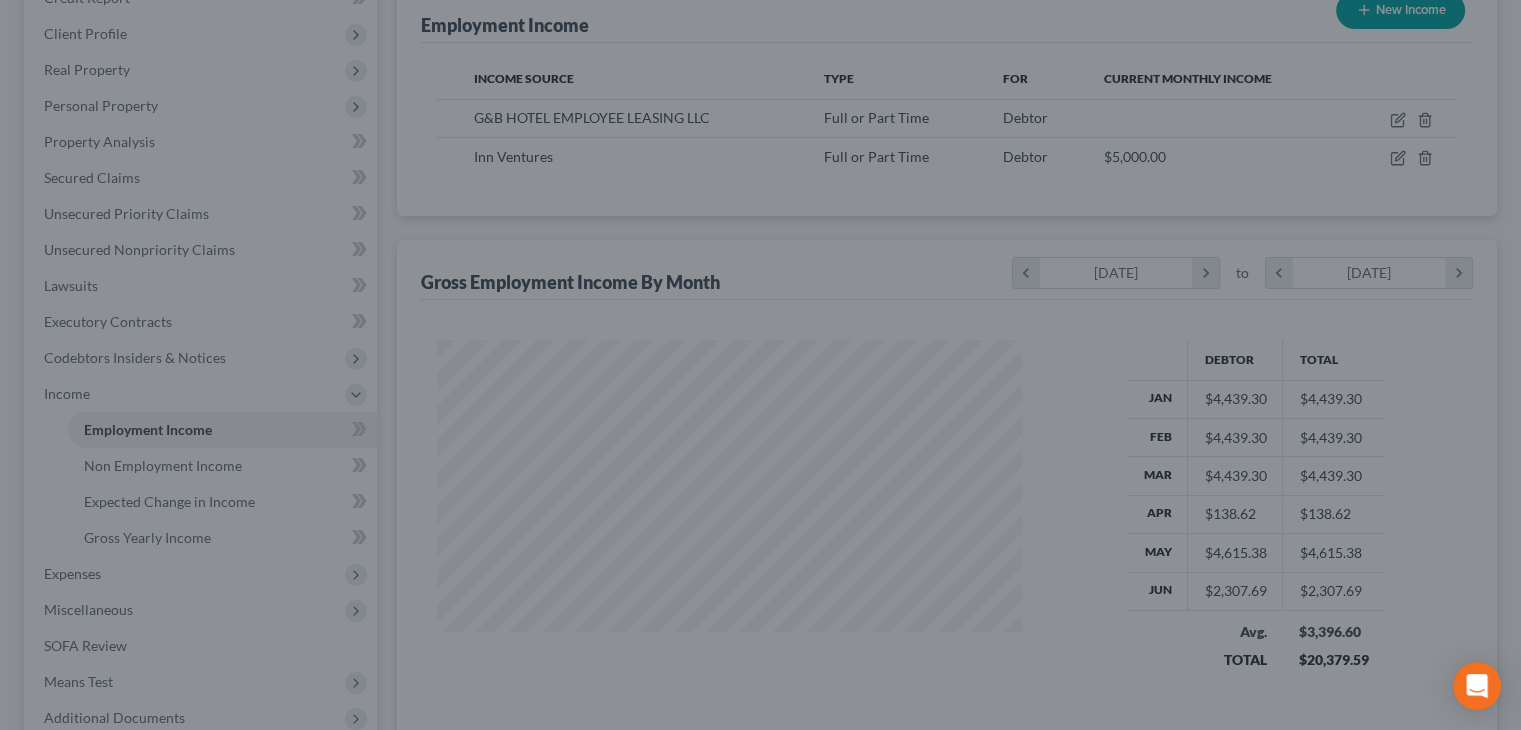 scroll, scrollTop: 356, scrollLeft: 617, axis: both 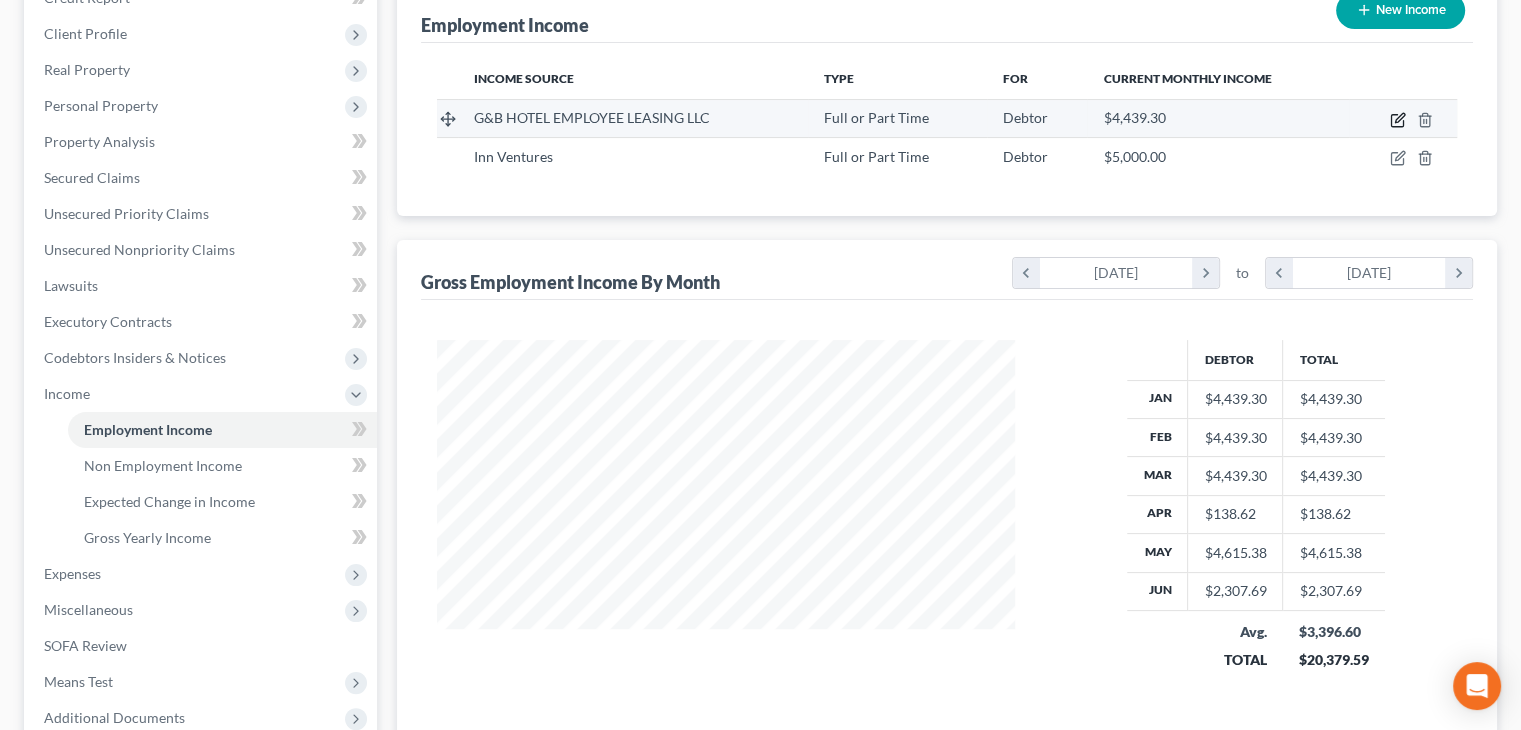 click 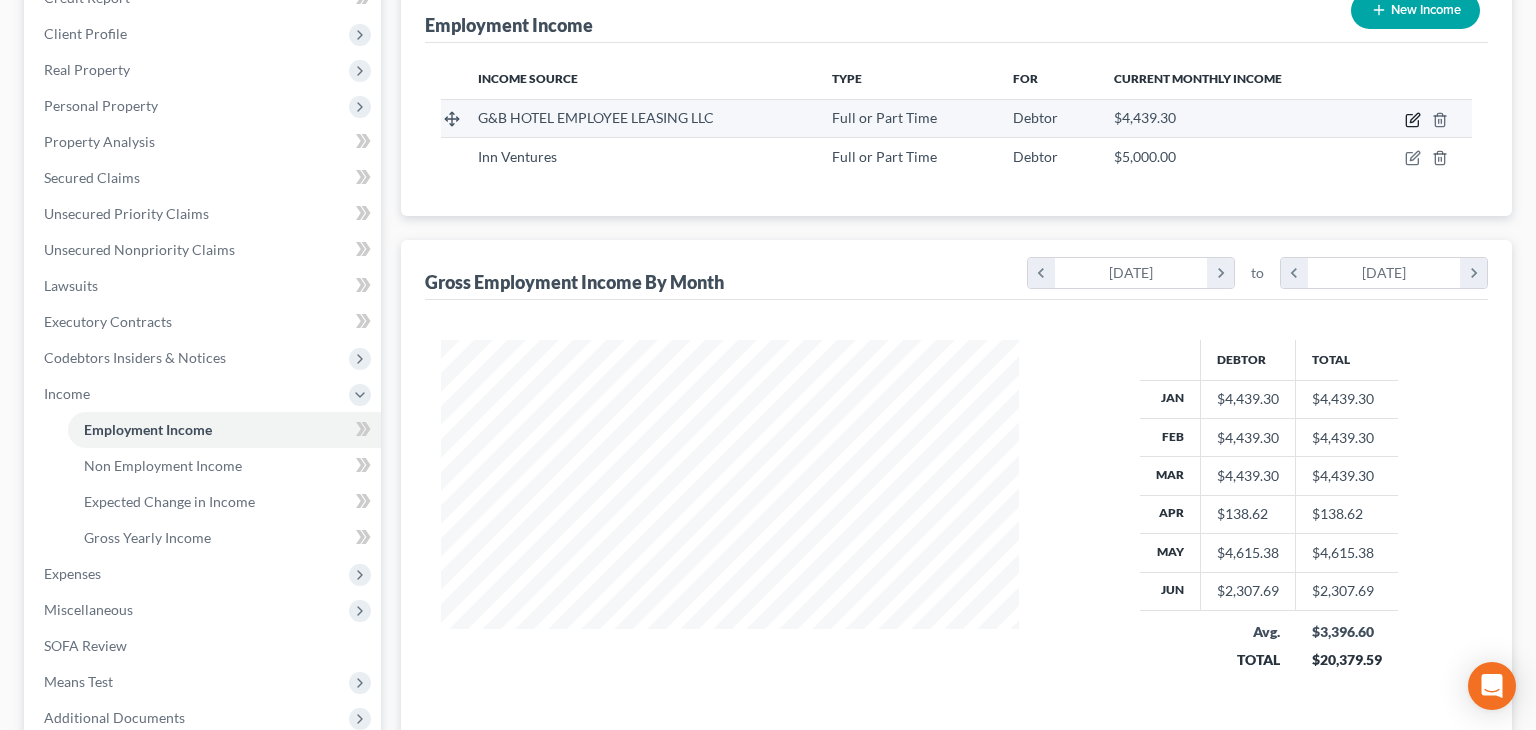 scroll, scrollTop: 999643, scrollLeft: 999375, axis: both 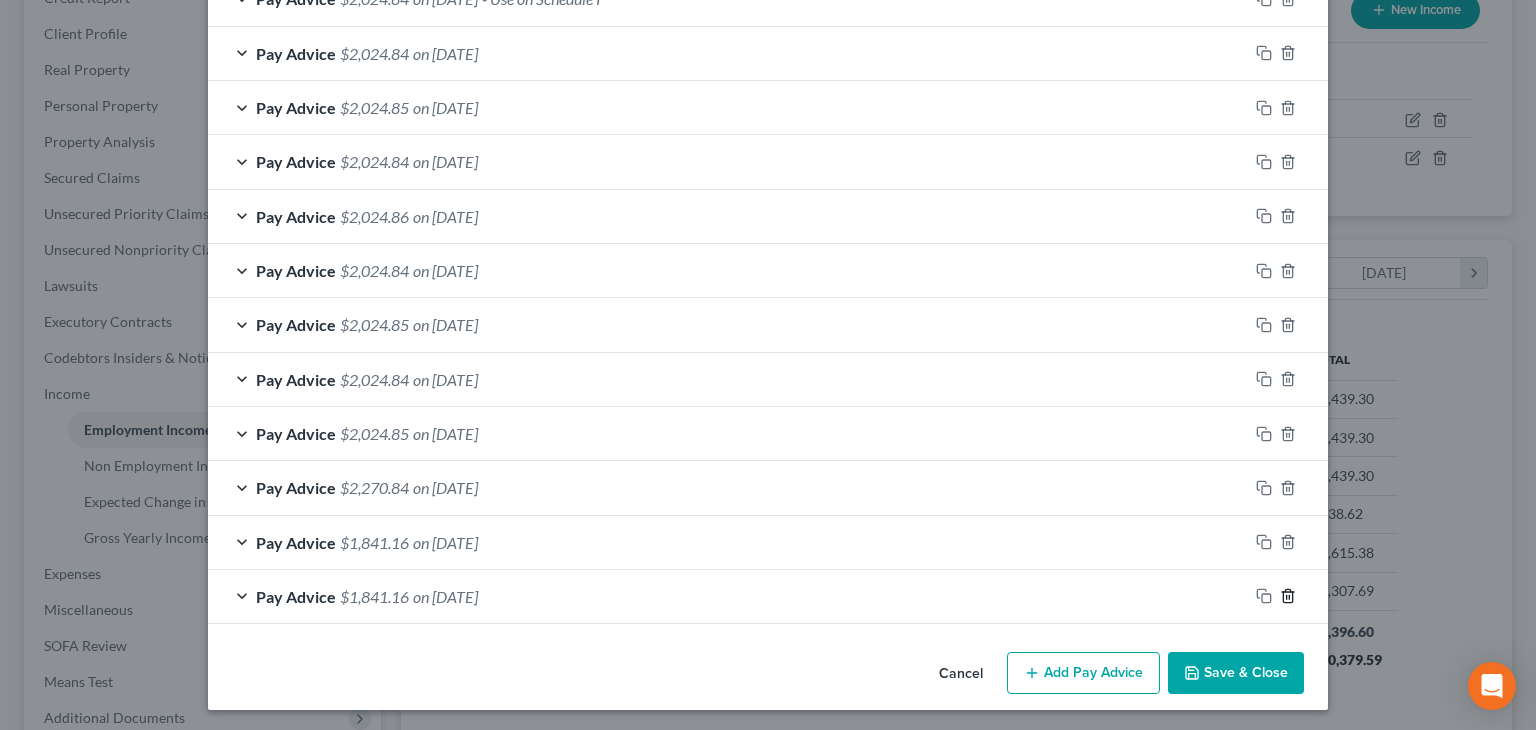 click 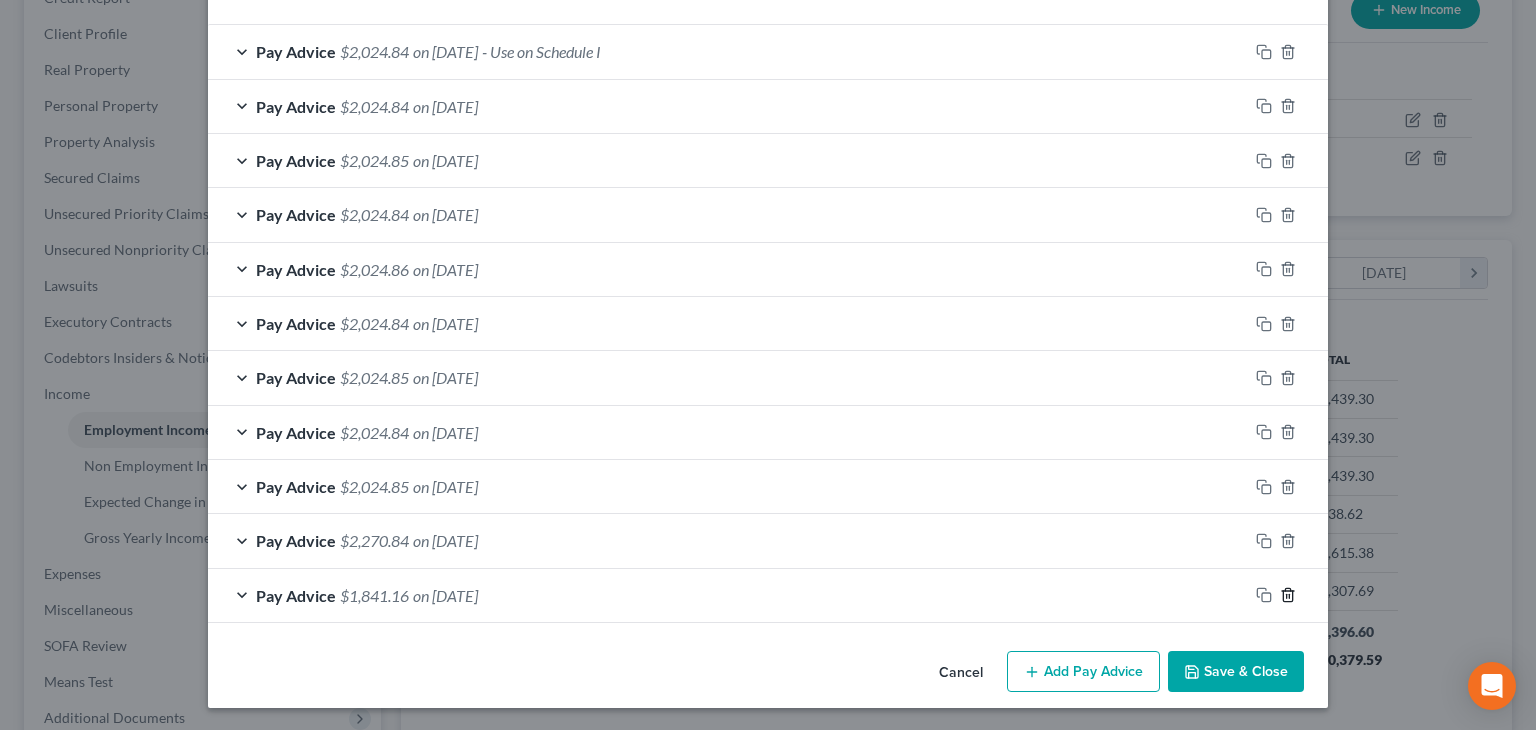 click 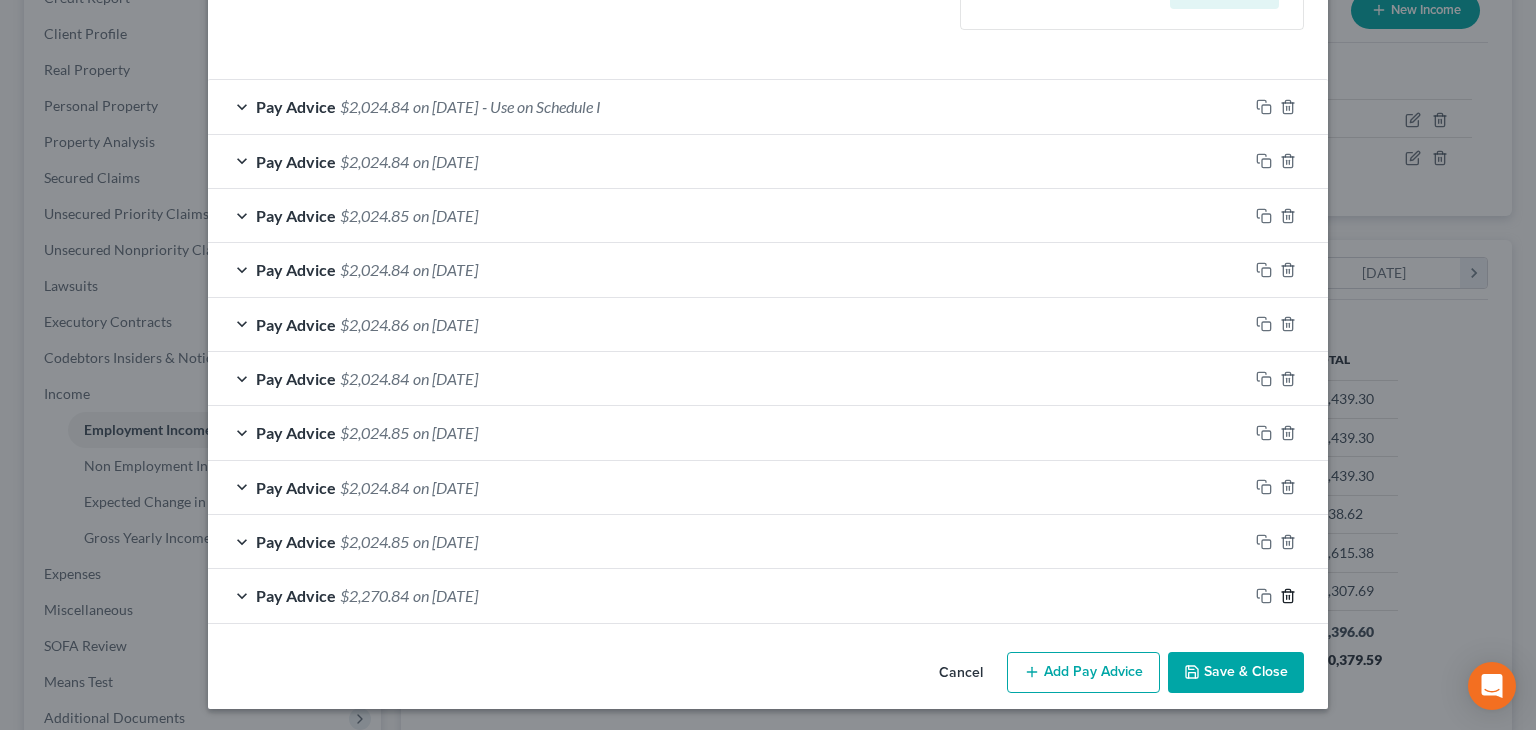 click 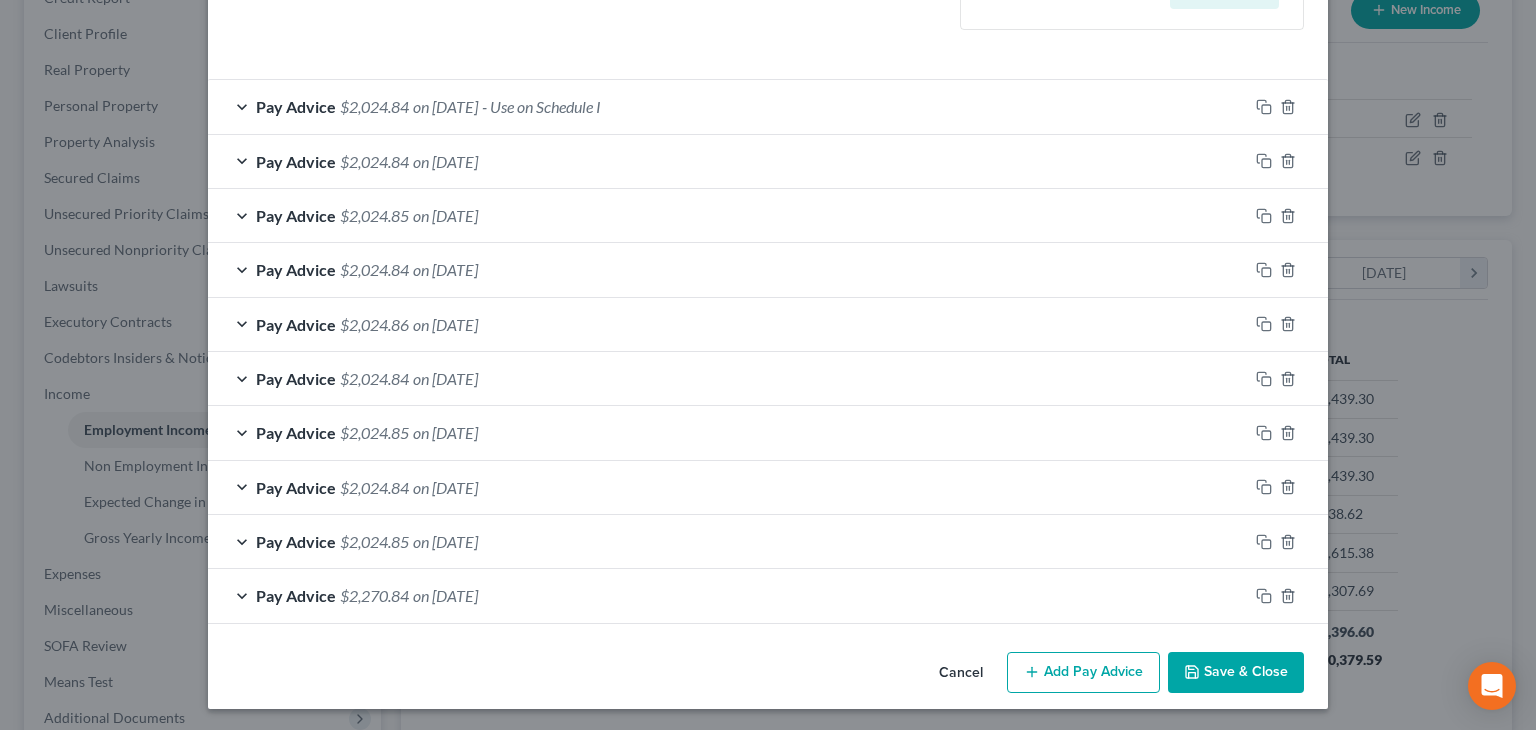scroll, scrollTop: 542, scrollLeft: 0, axis: vertical 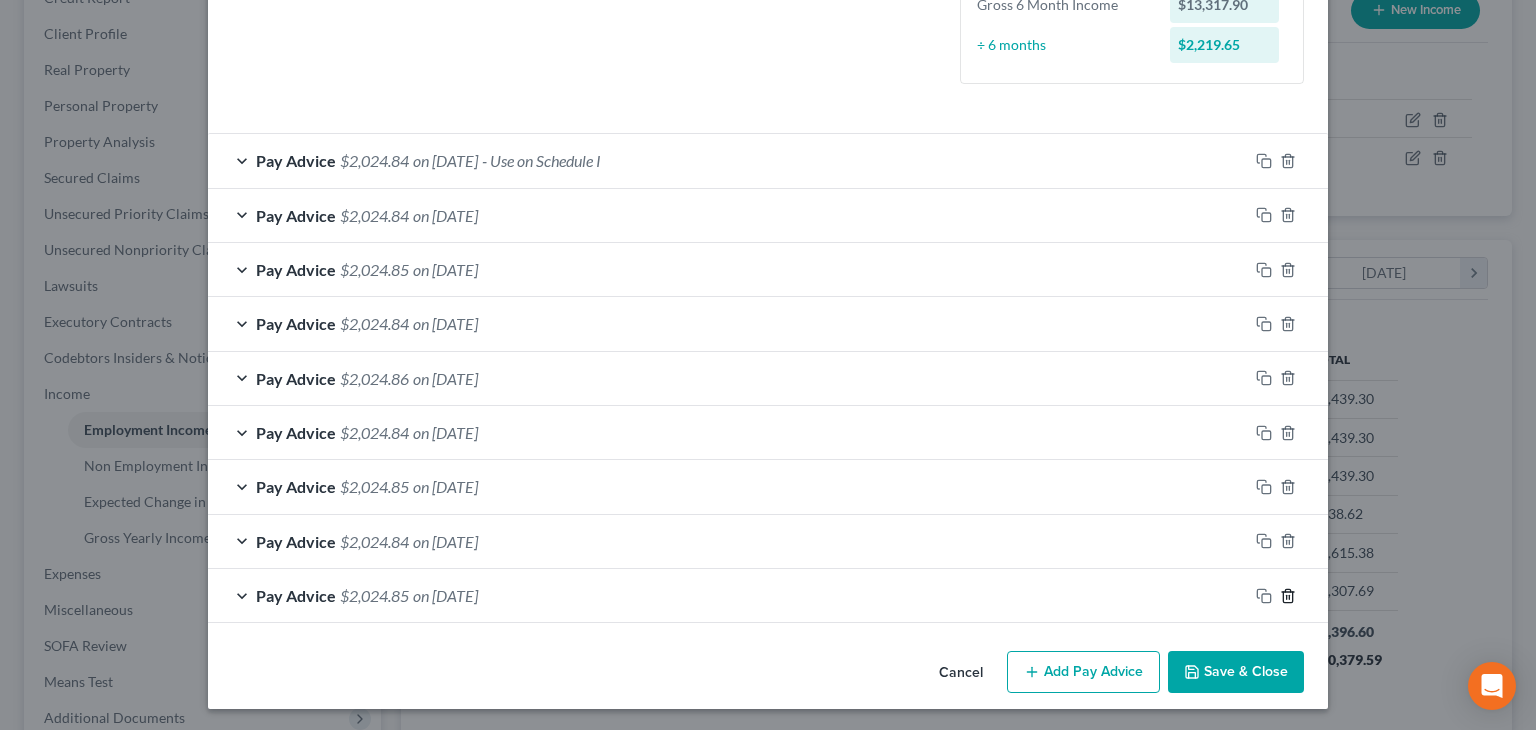 click 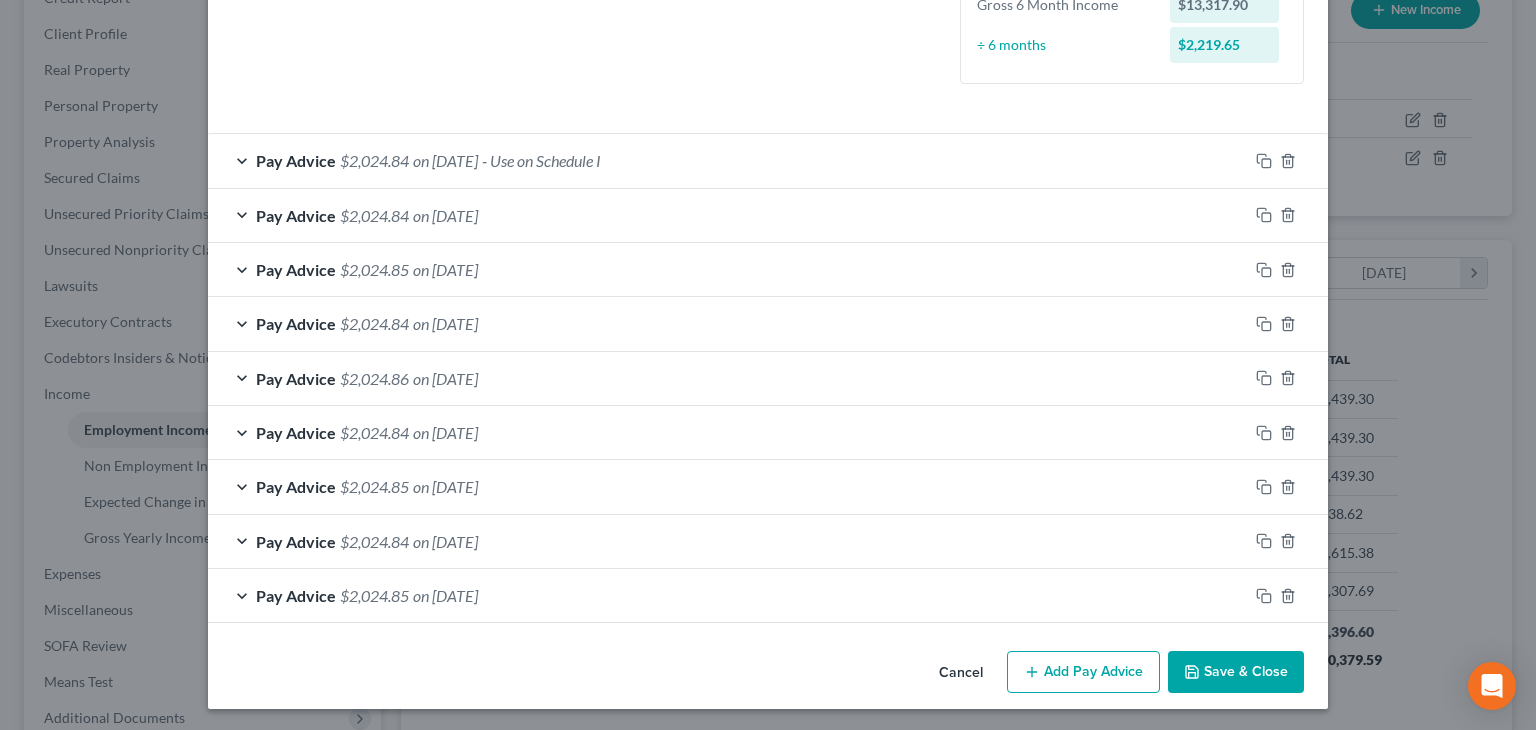 scroll, scrollTop: 488, scrollLeft: 0, axis: vertical 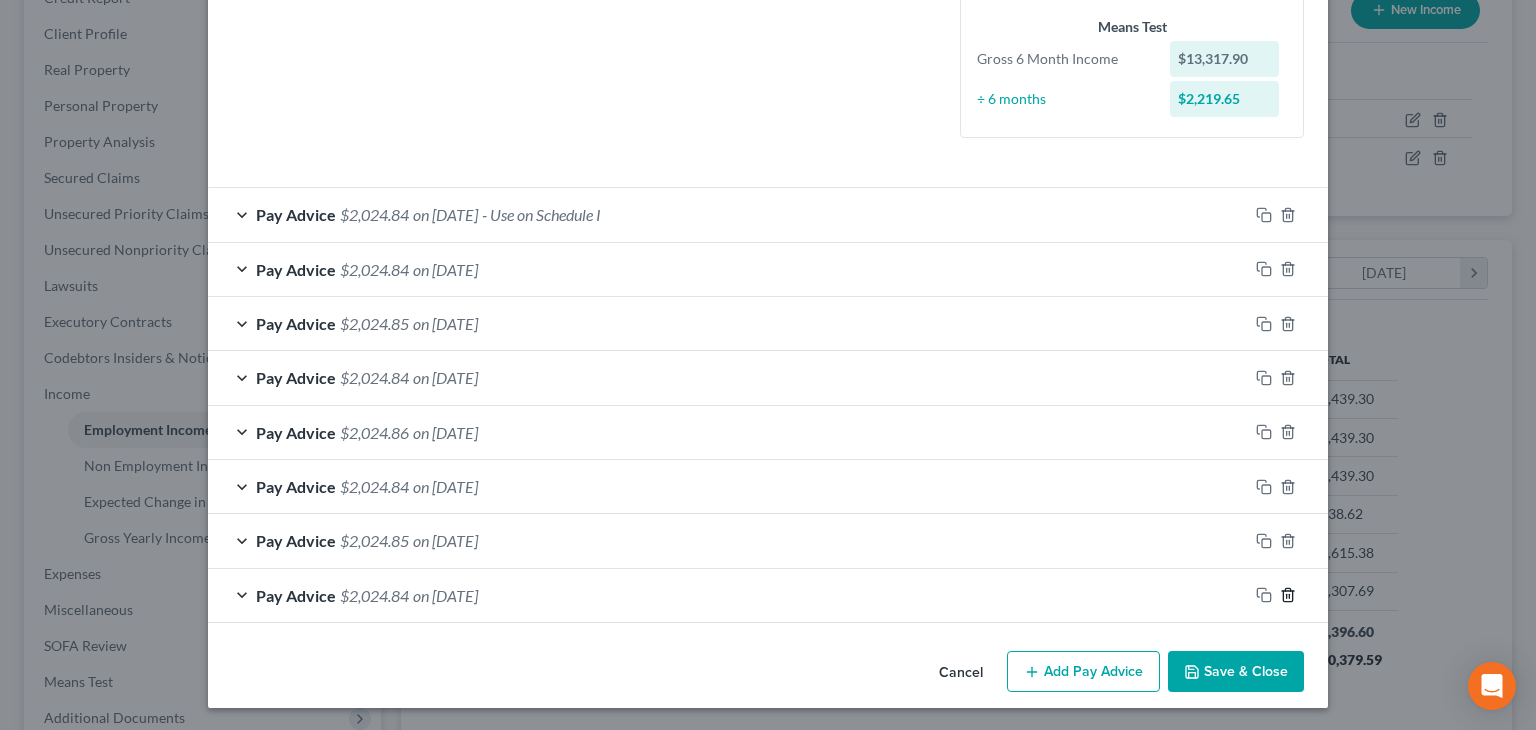 click 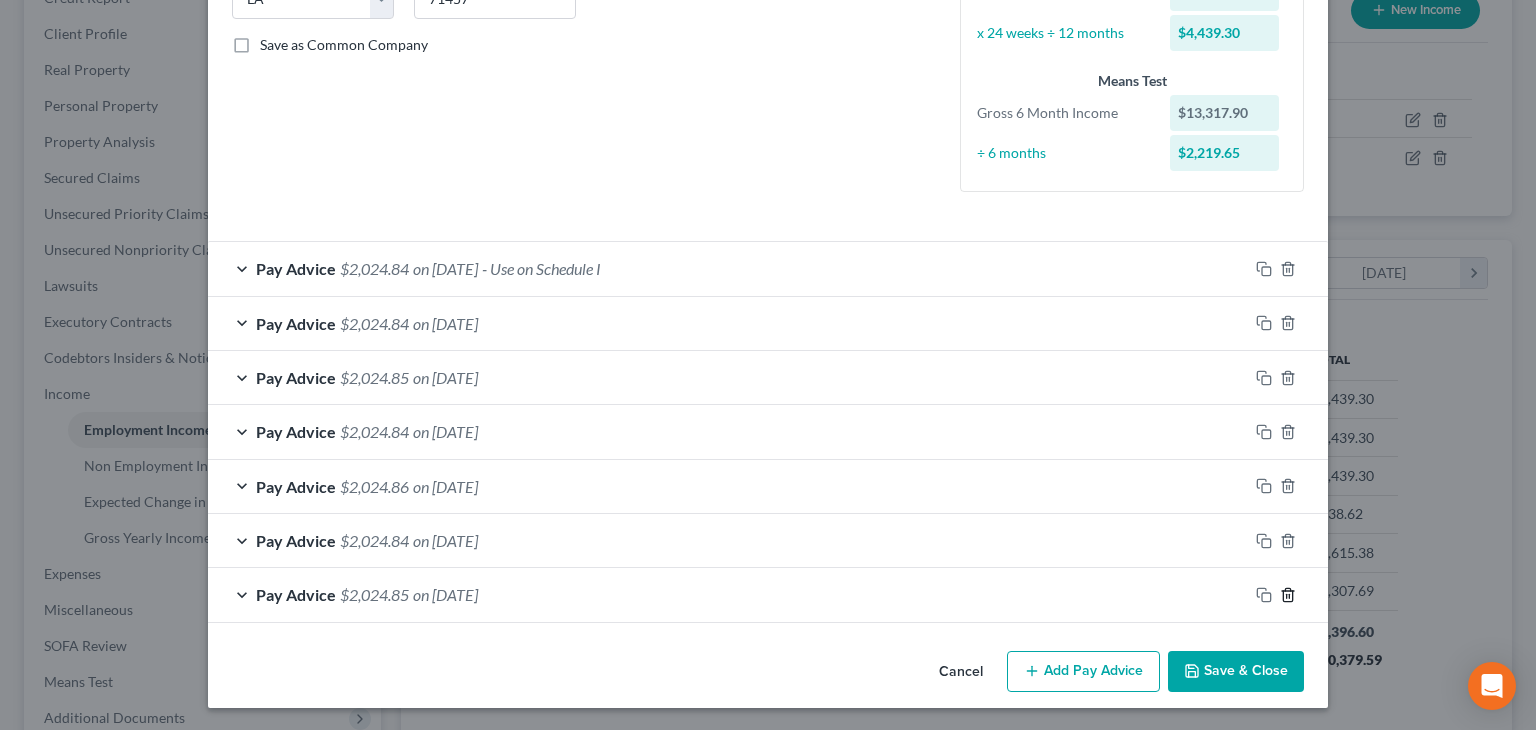 click 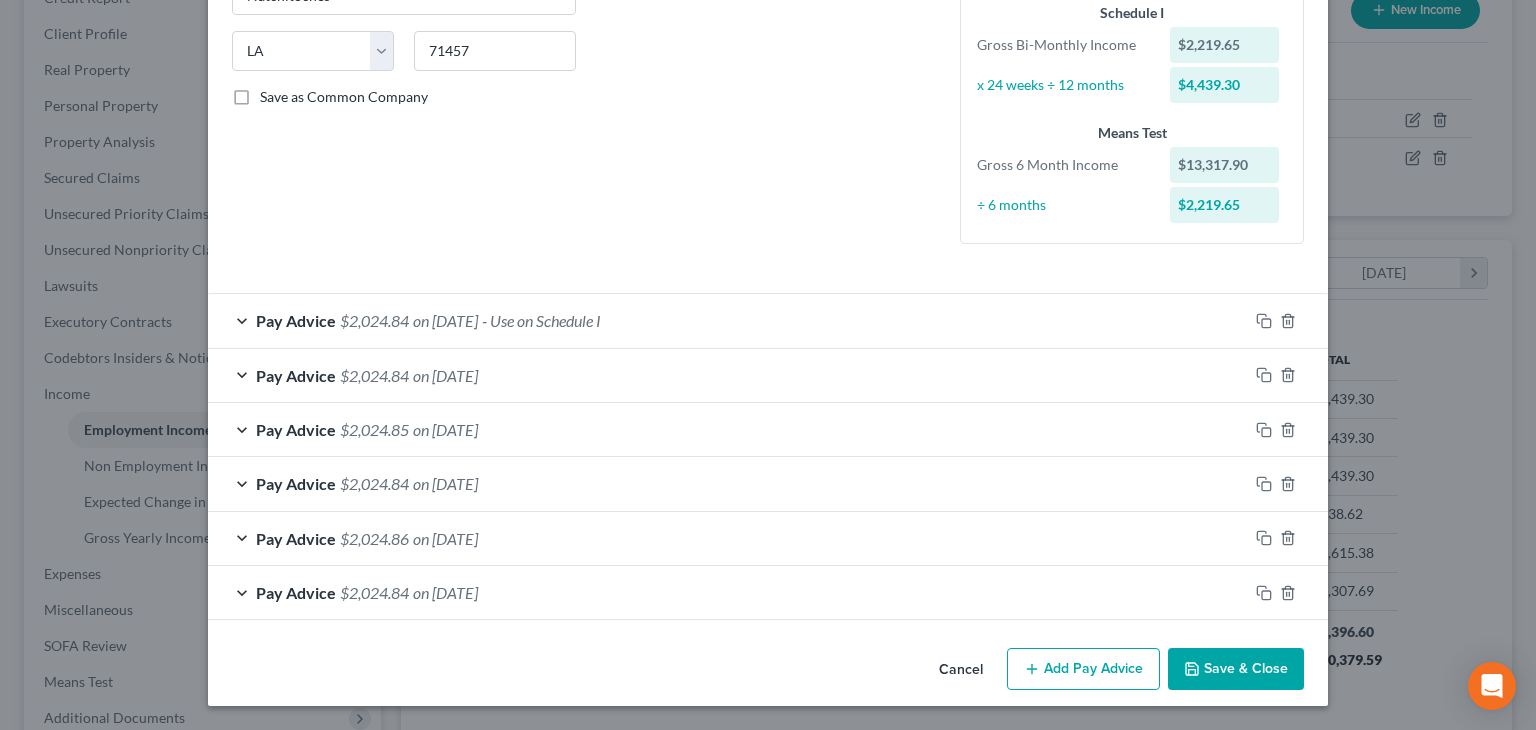 scroll, scrollTop: 380, scrollLeft: 0, axis: vertical 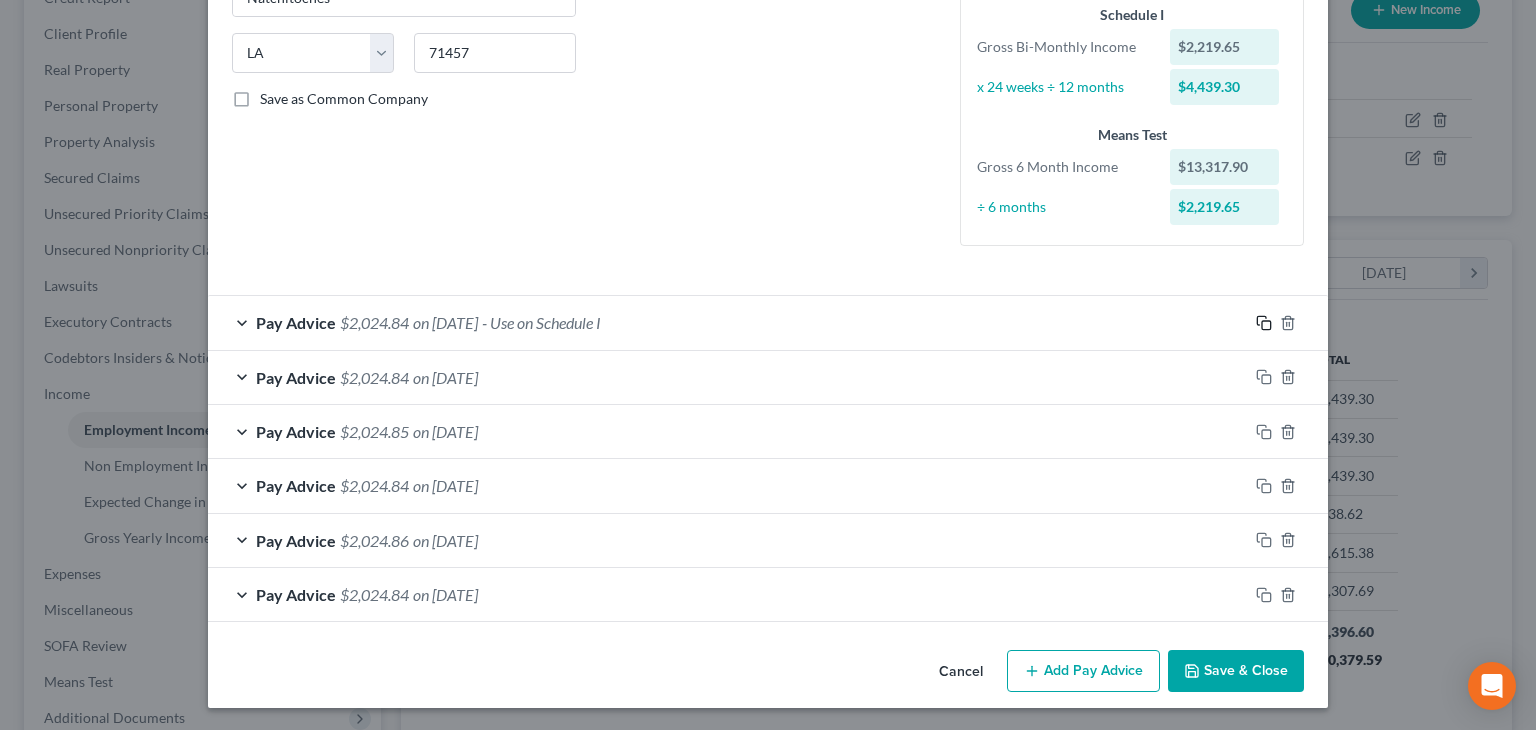 click 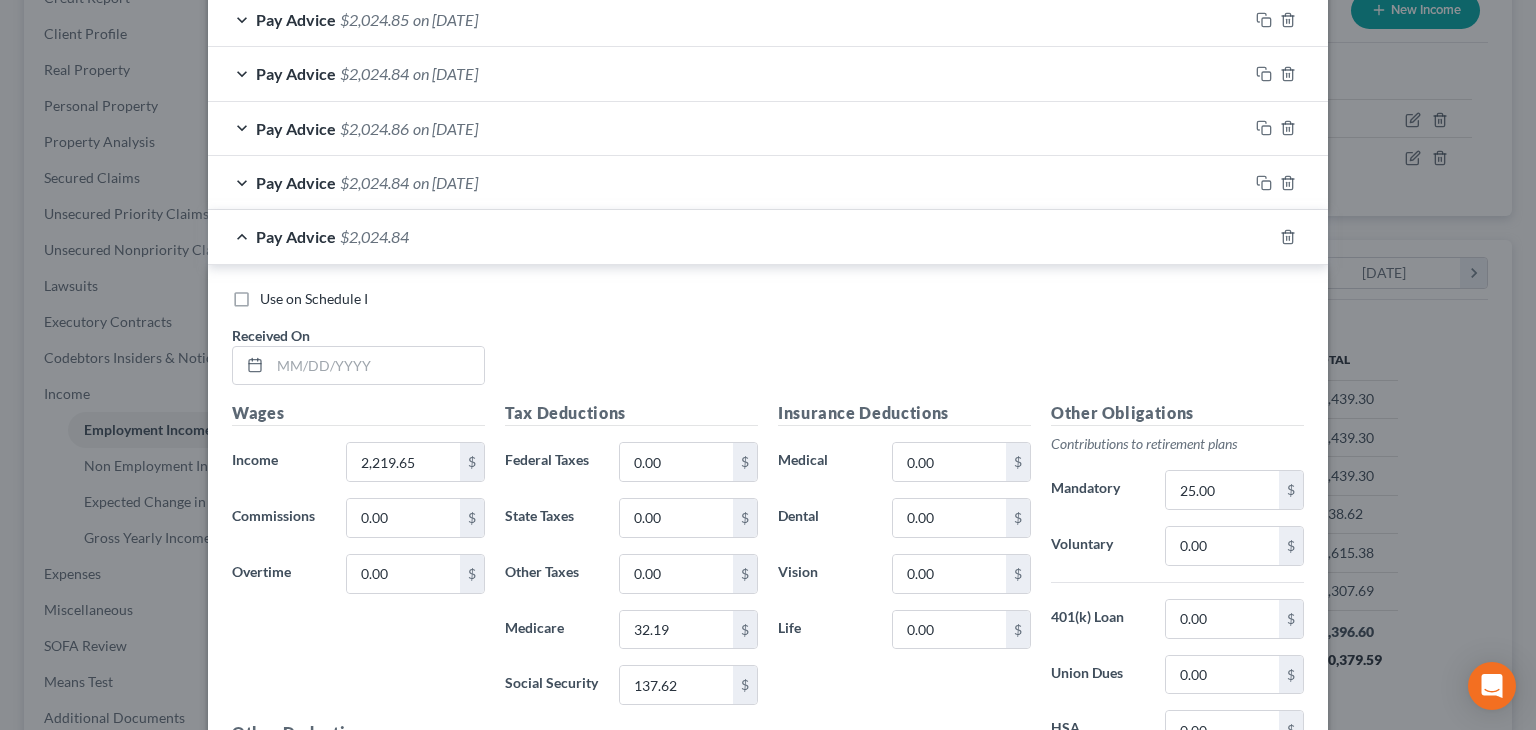 scroll, scrollTop: 1032, scrollLeft: 0, axis: vertical 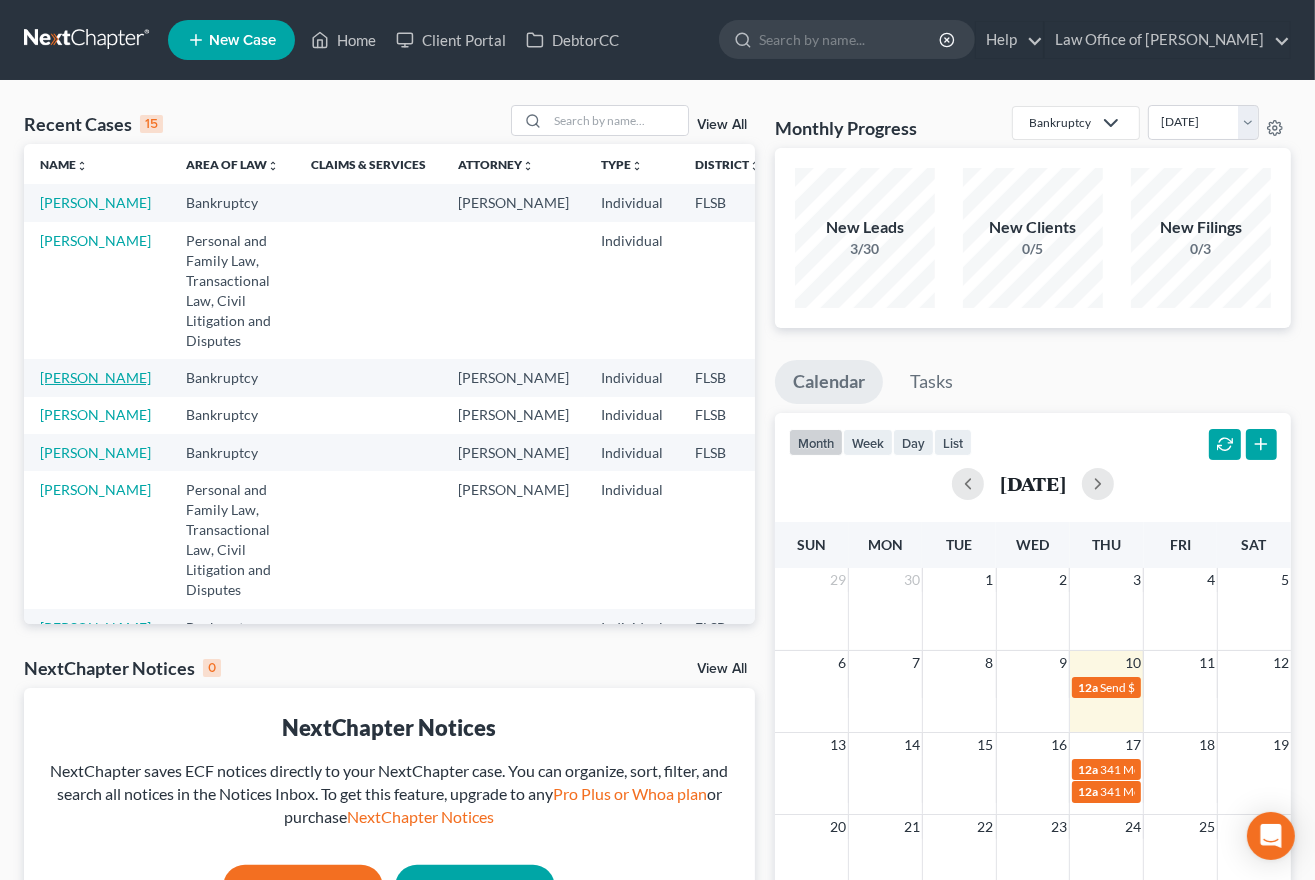 click on "Ramirez, Rafael" at bounding box center (95, 377) 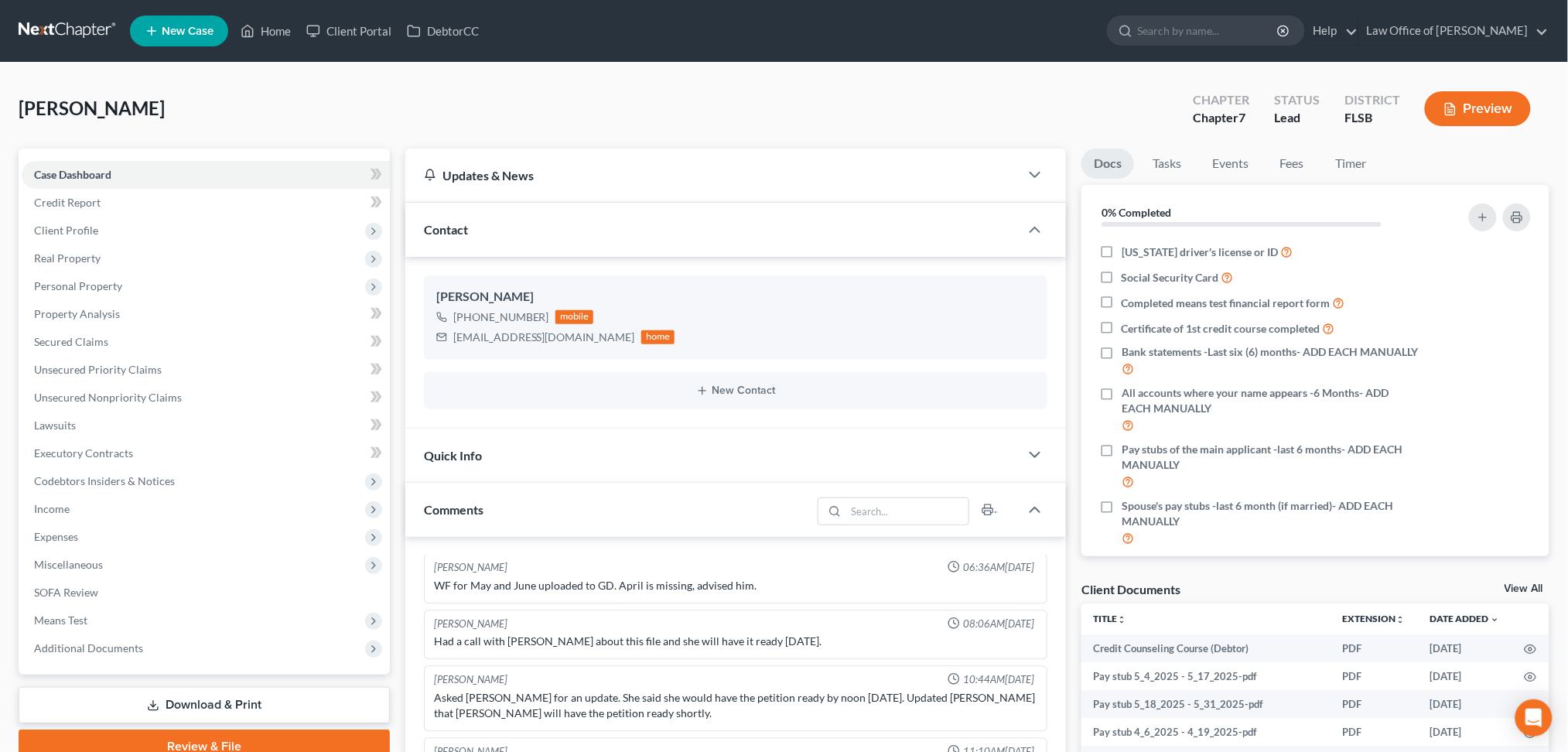 scroll, scrollTop: 5559, scrollLeft: 0, axis: vertical 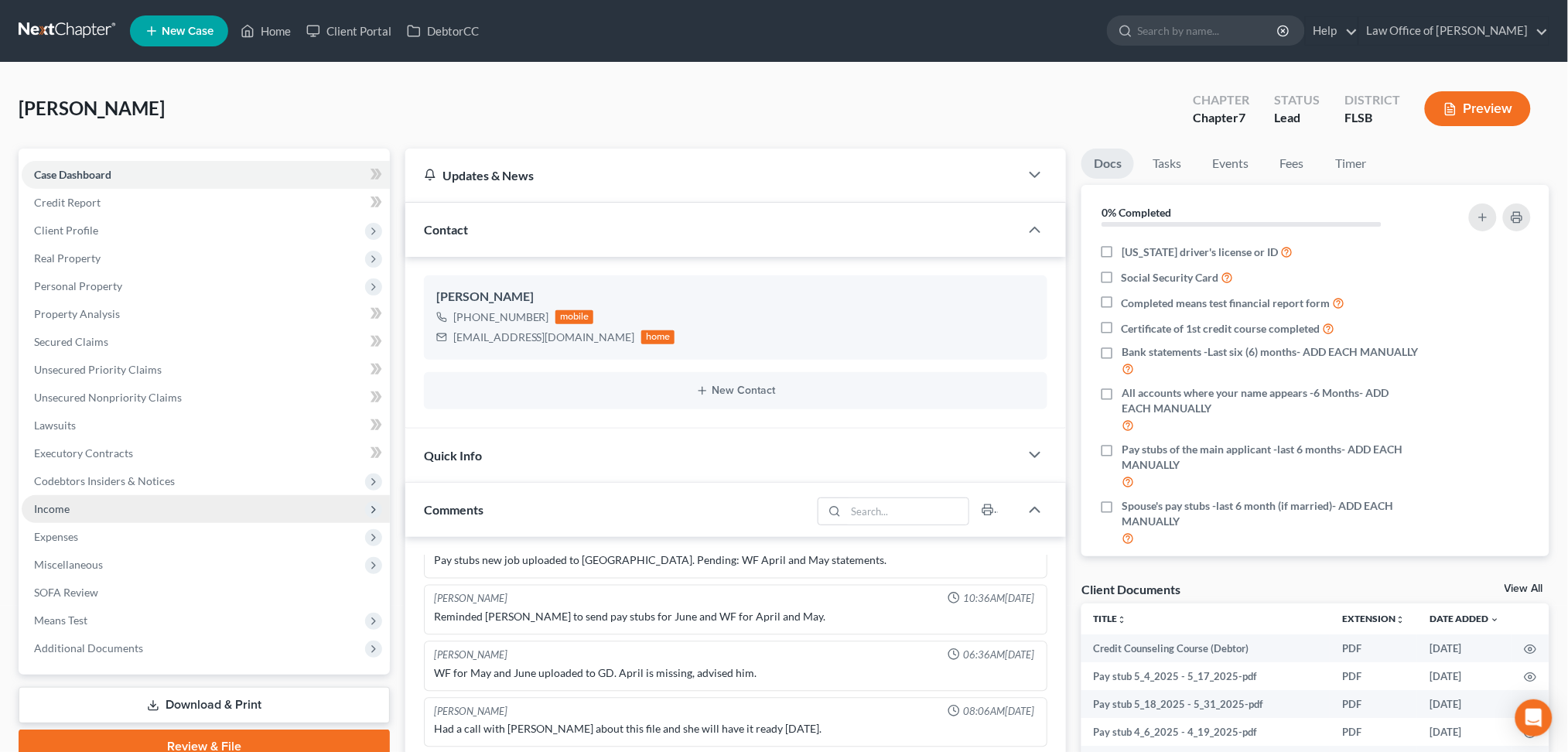 click on "Income" at bounding box center [206, 509] 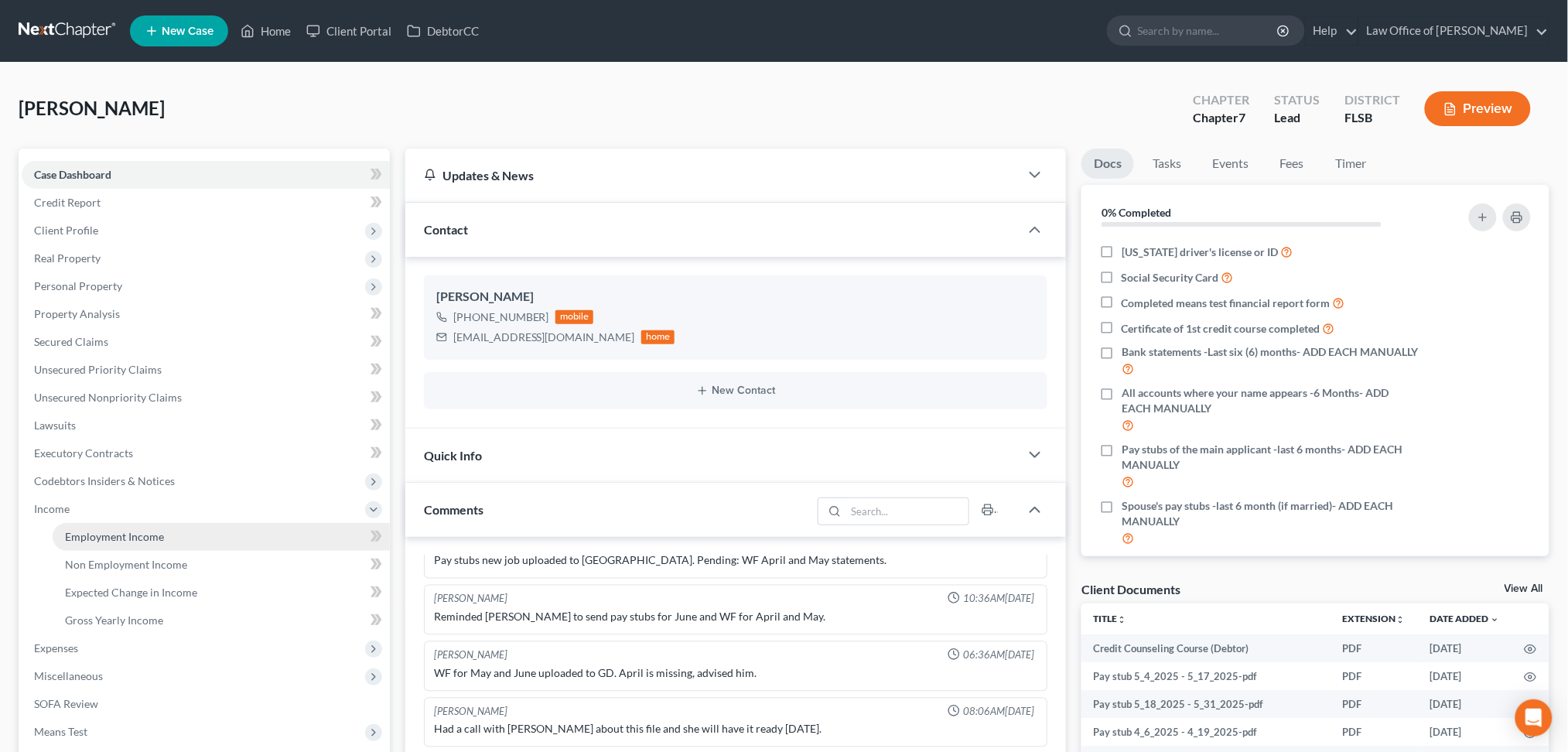 click on "Employment Income" at bounding box center [114, 536] 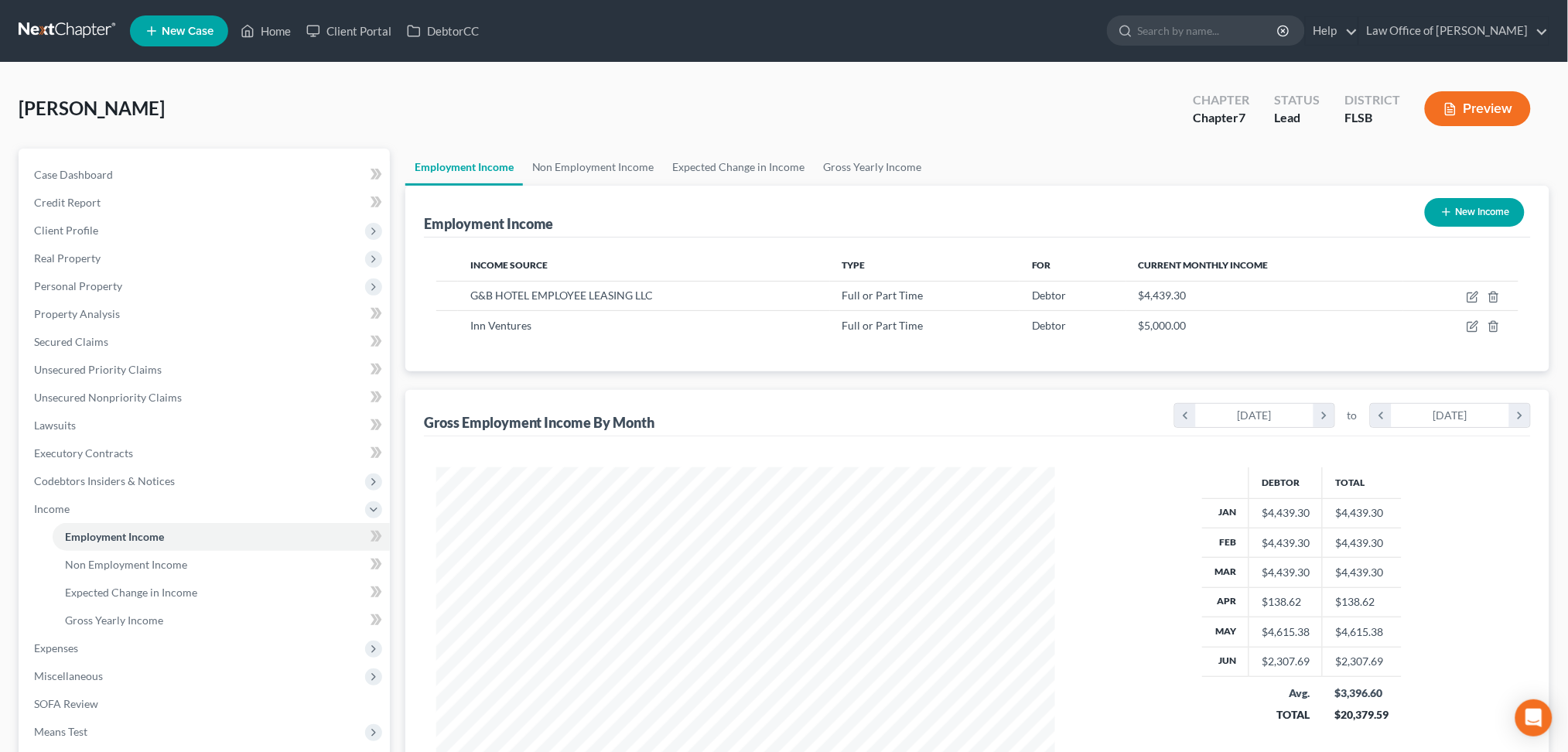 scroll, scrollTop: 773353, scrollLeft: 772907, axis: both 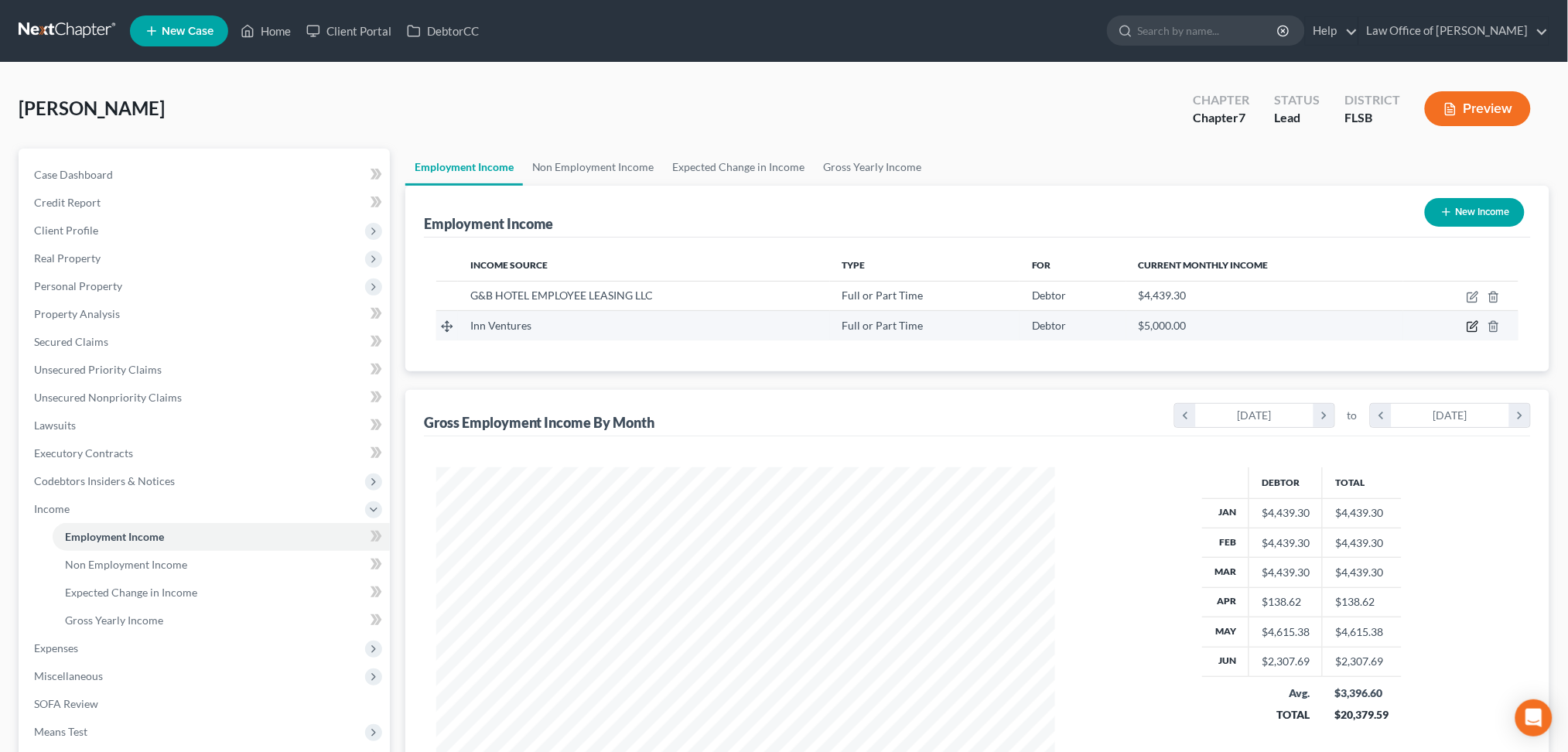 click 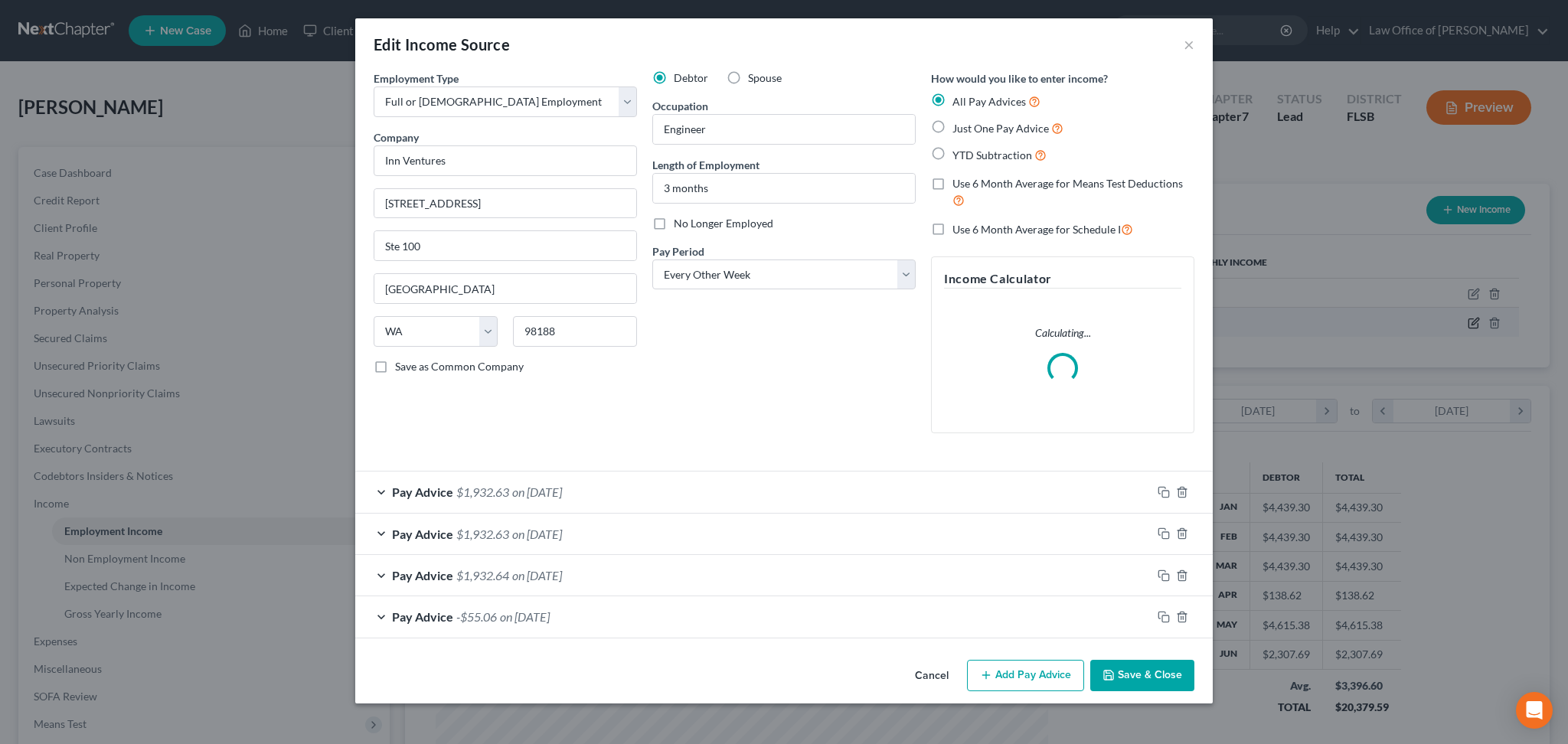 scroll, scrollTop: 765122, scrollLeft: 764974, axis: both 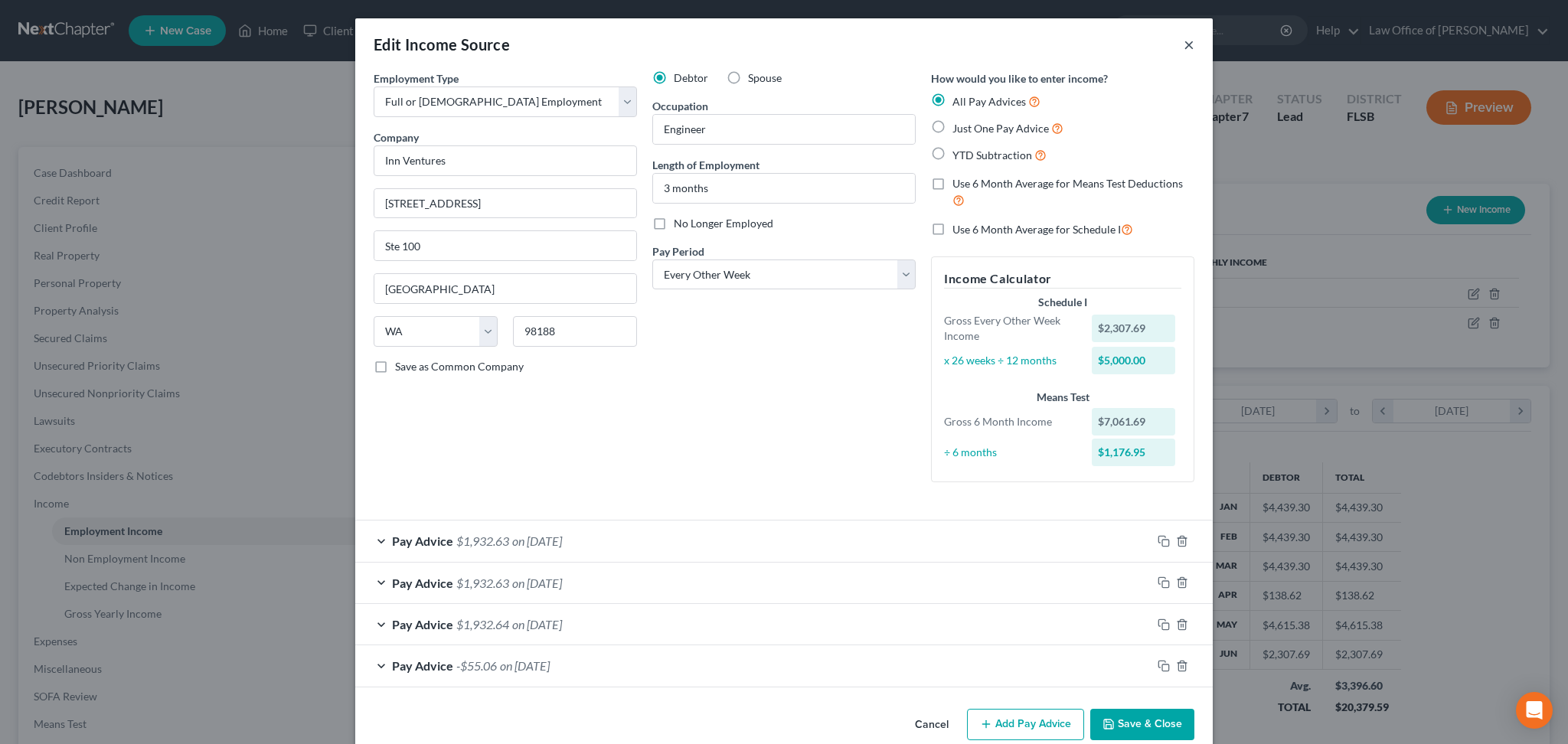 click on "×" at bounding box center [1189, 44] 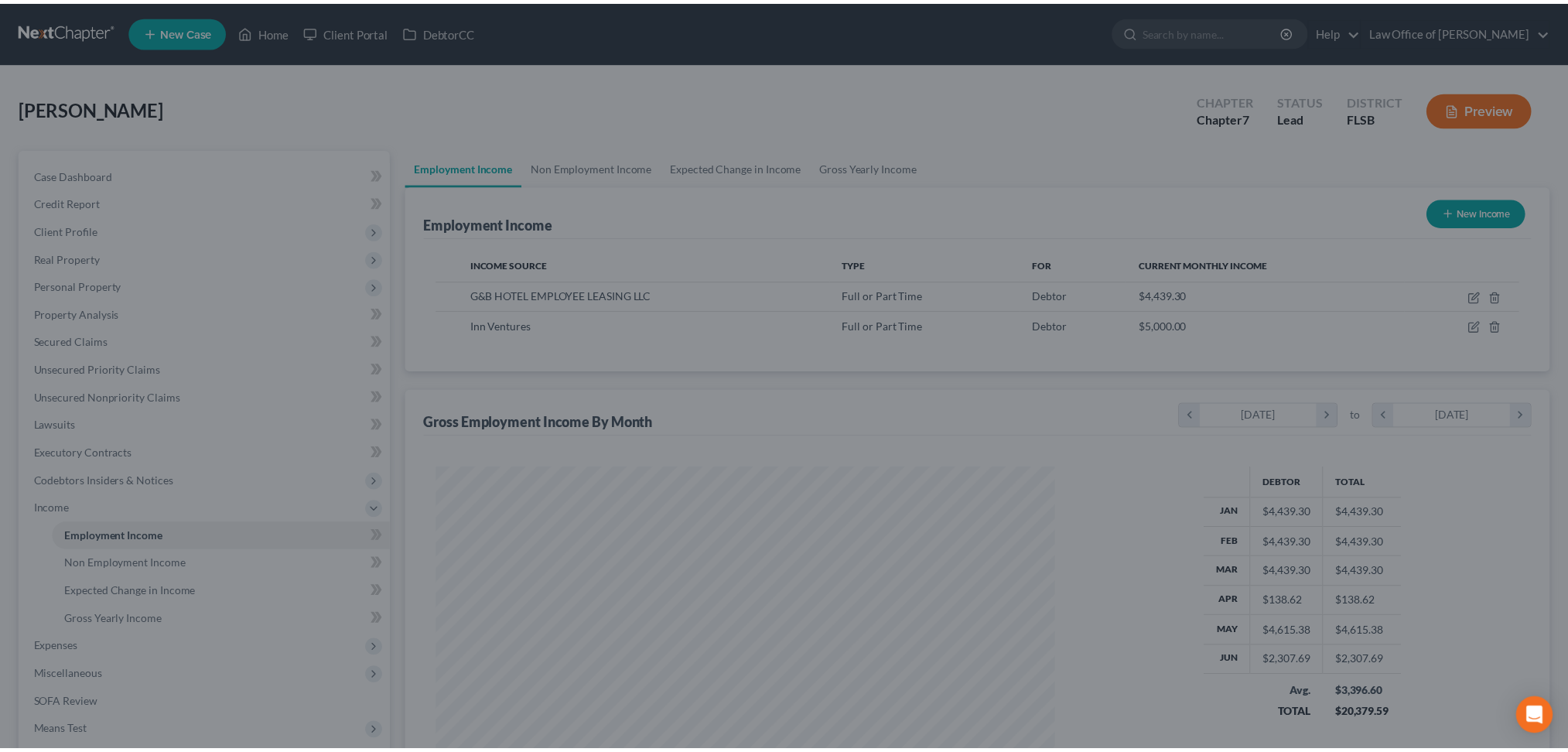 scroll, scrollTop: 309, scrollLeft: 650, axis: both 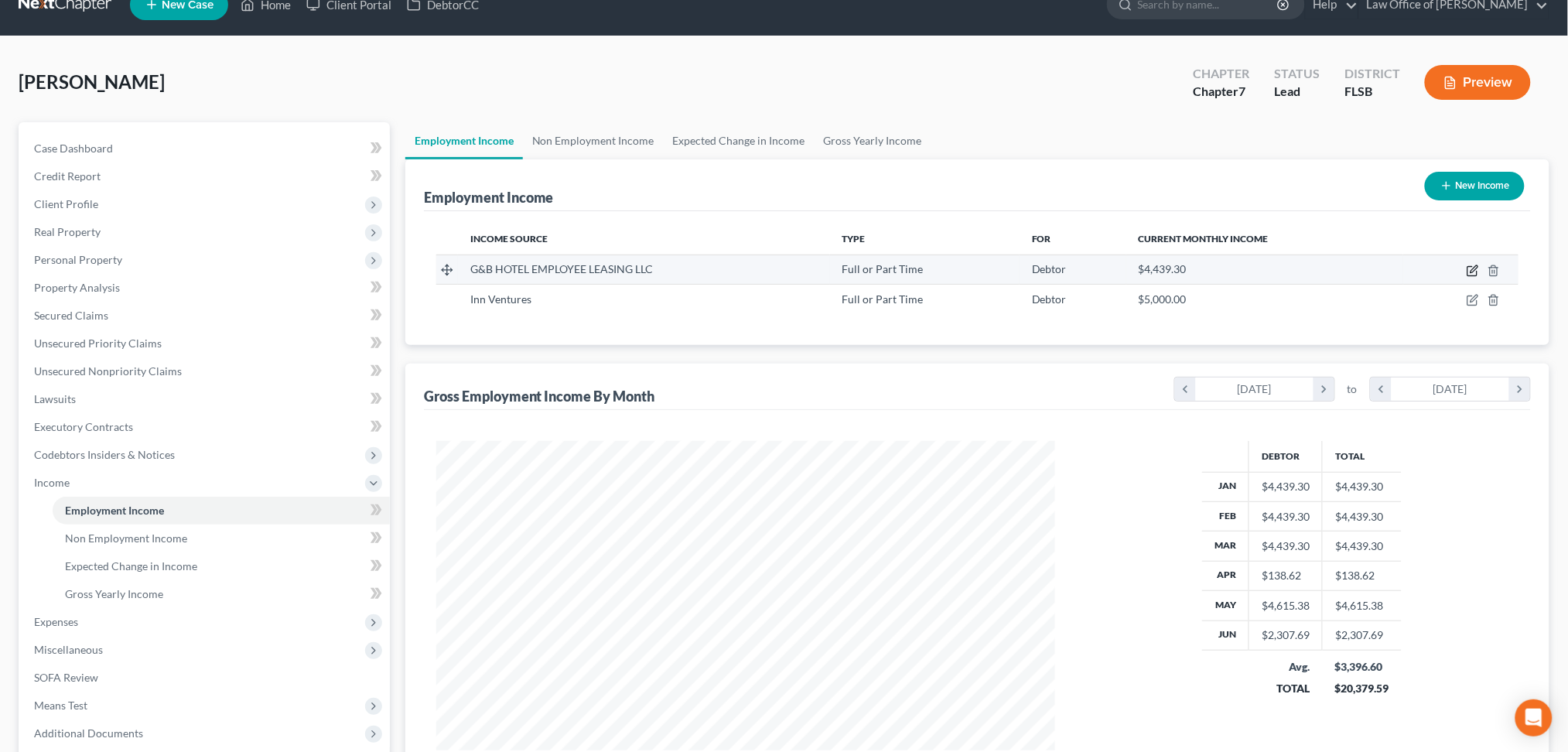 click 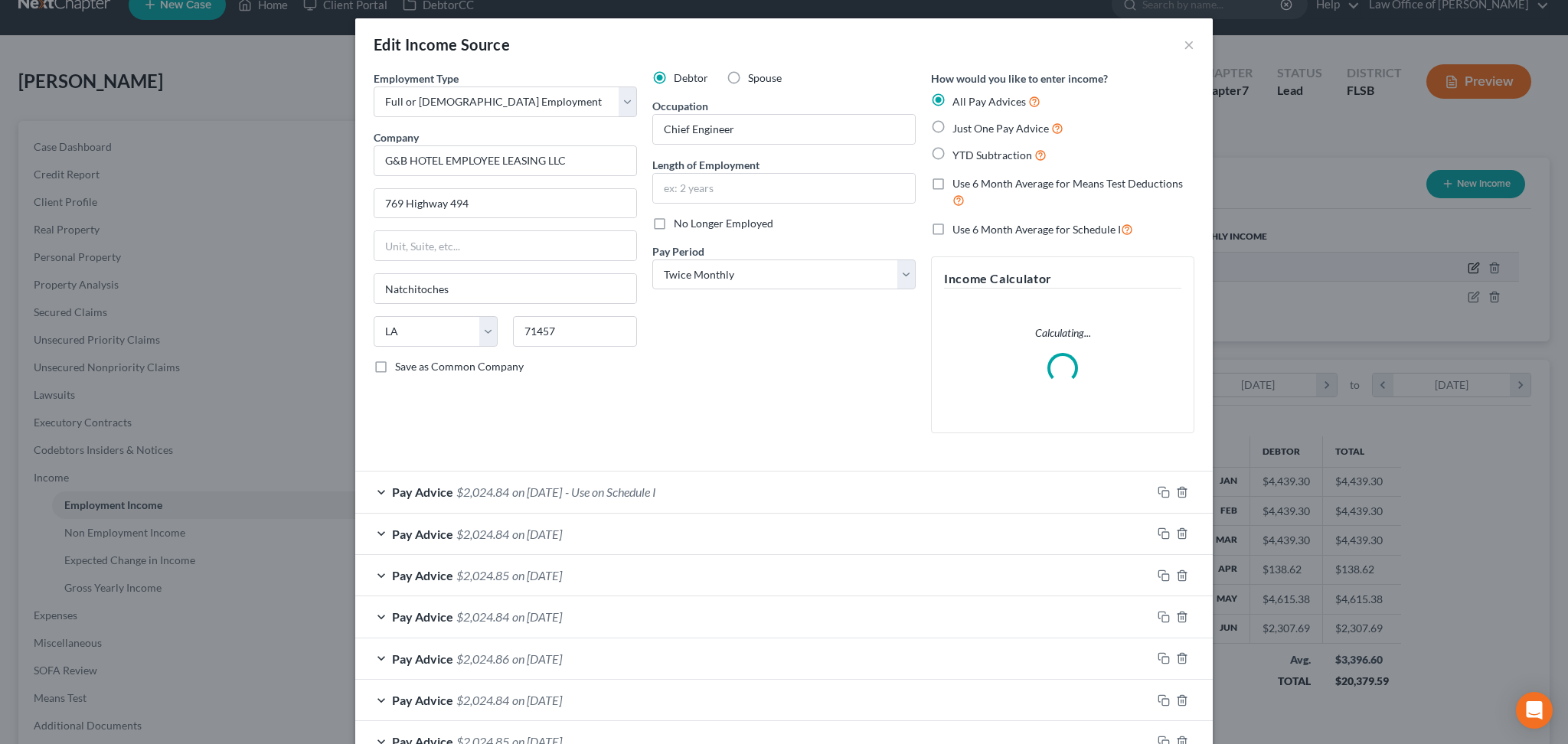 scroll, scrollTop: 765122, scrollLeft: 764974, axis: both 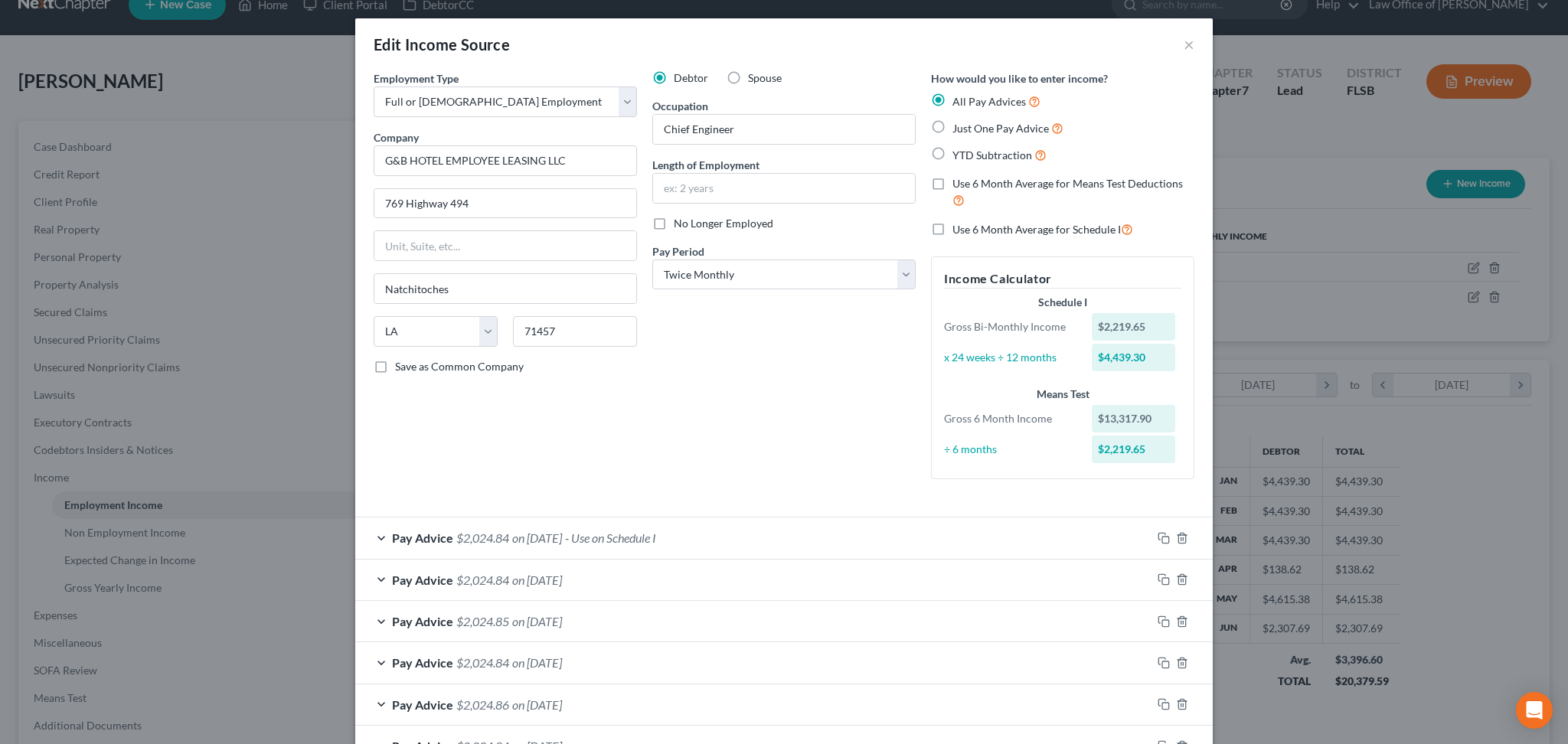 click on "No Longer Employed" at bounding box center (724, 224) 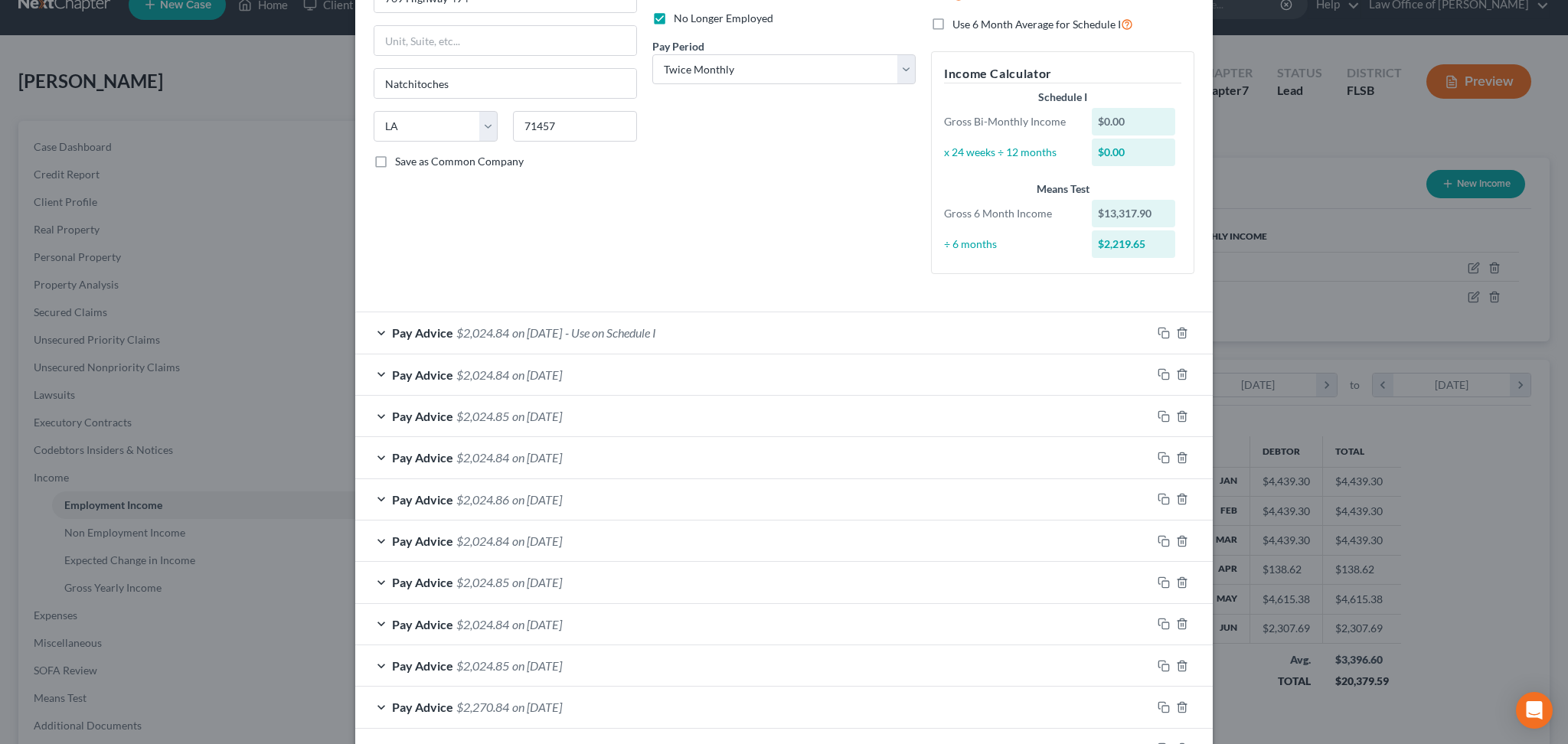 scroll, scrollTop: 357, scrollLeft: 0, axis: vertical 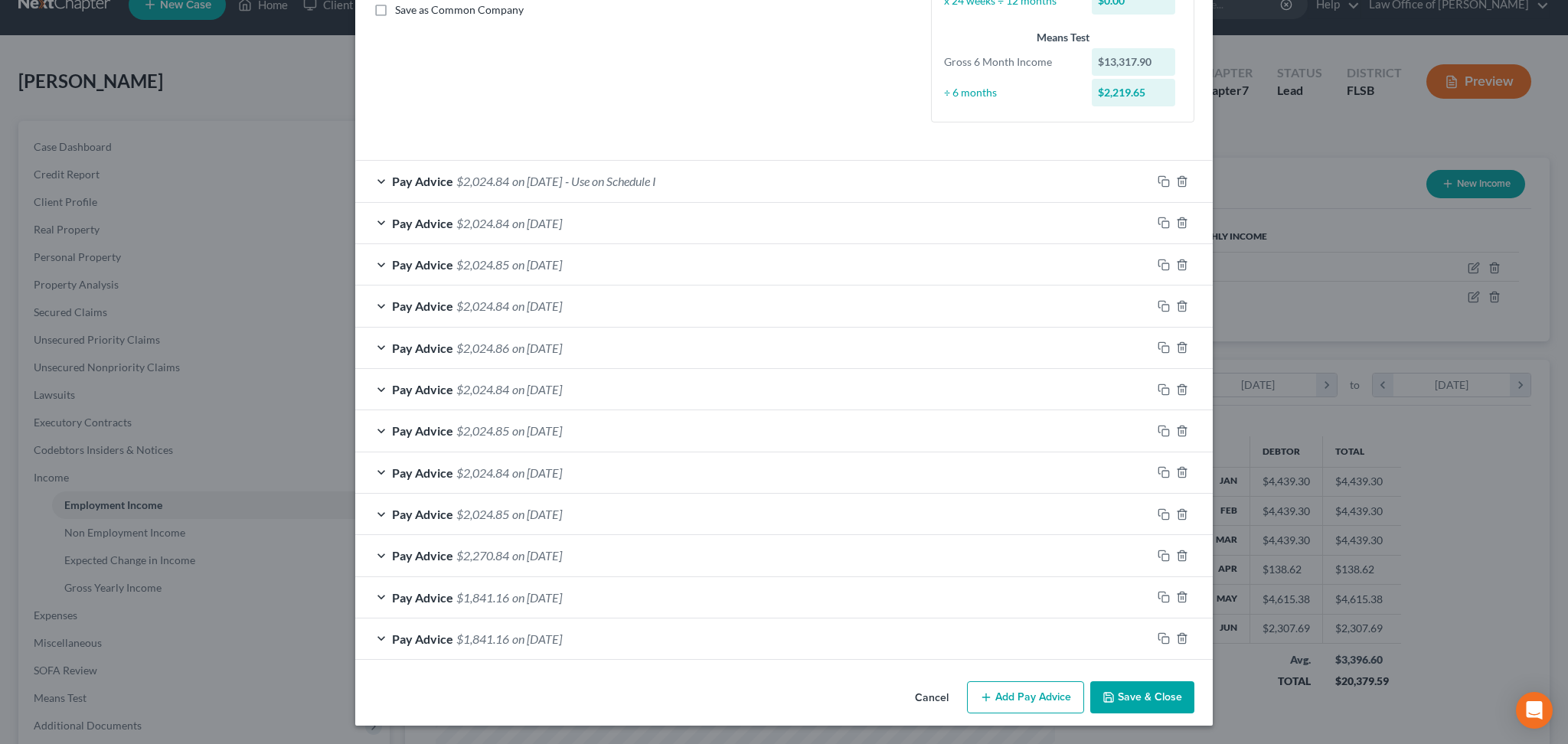 drag, startPoint x: 1119, startPoint y: 705, endPoint x: 1124, endPoint y: 565, distance: 140.08926 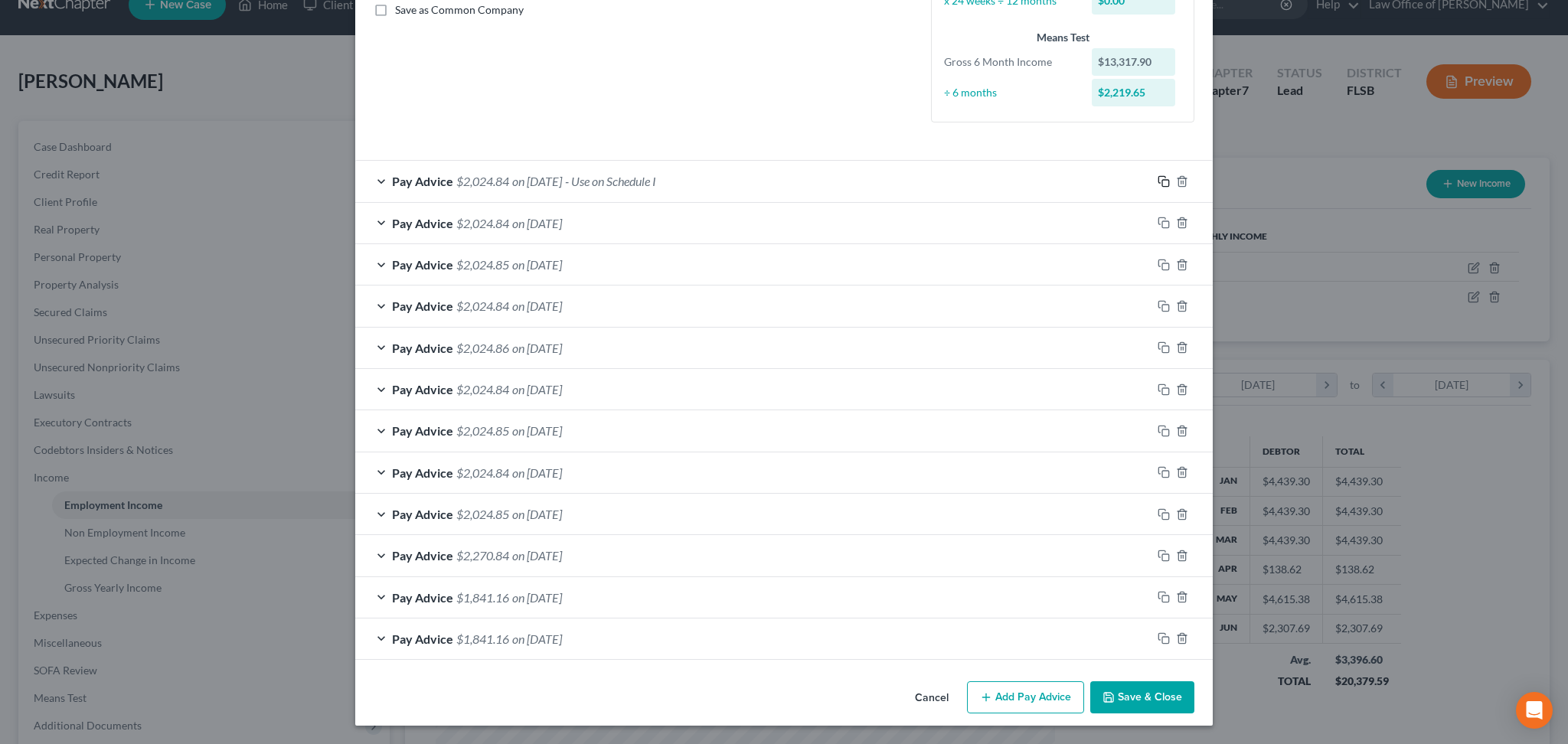 click 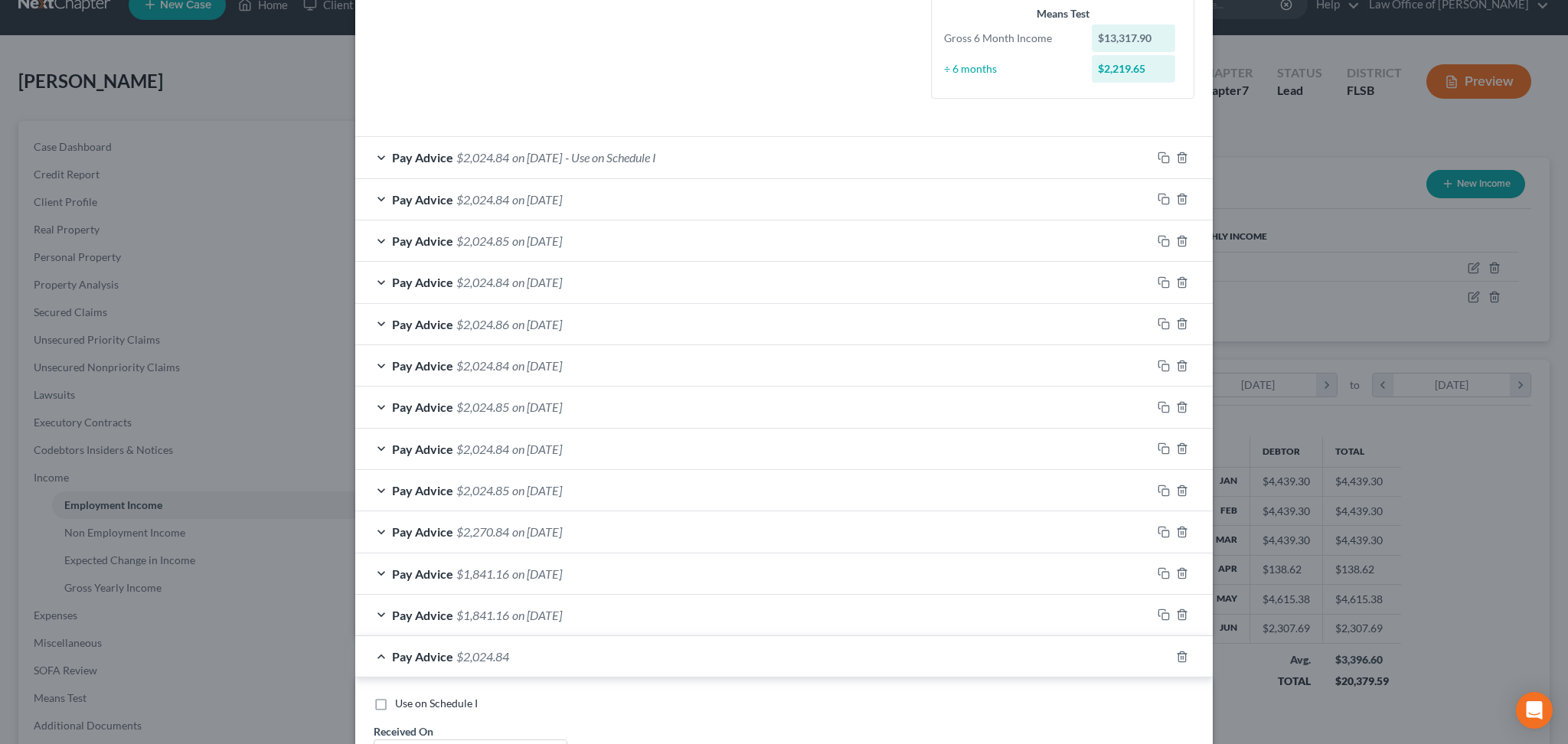 scroll, scrollTop: 44, scrollLeft: 0, axis: vertical 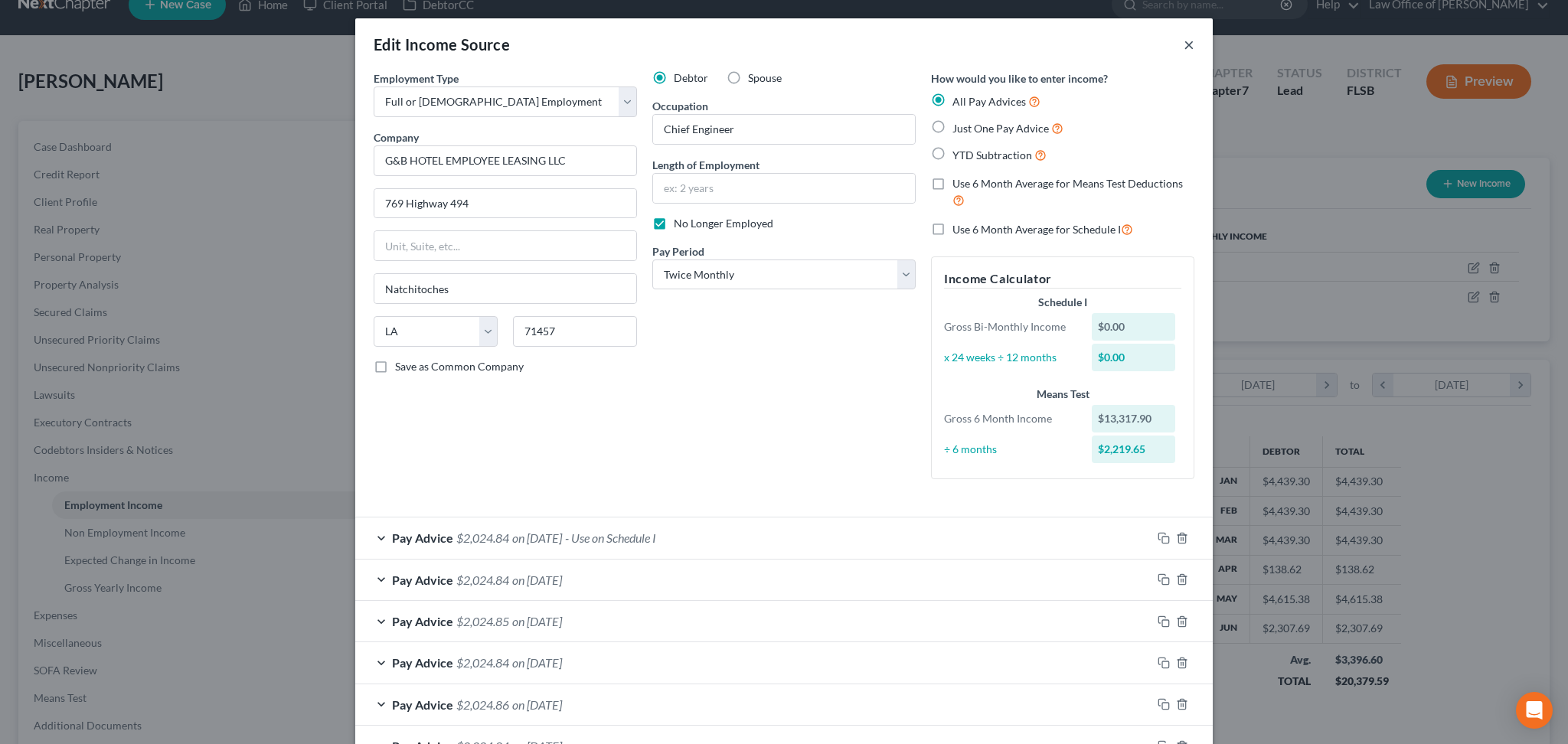click on "×" at bounding box center (1189, 44) 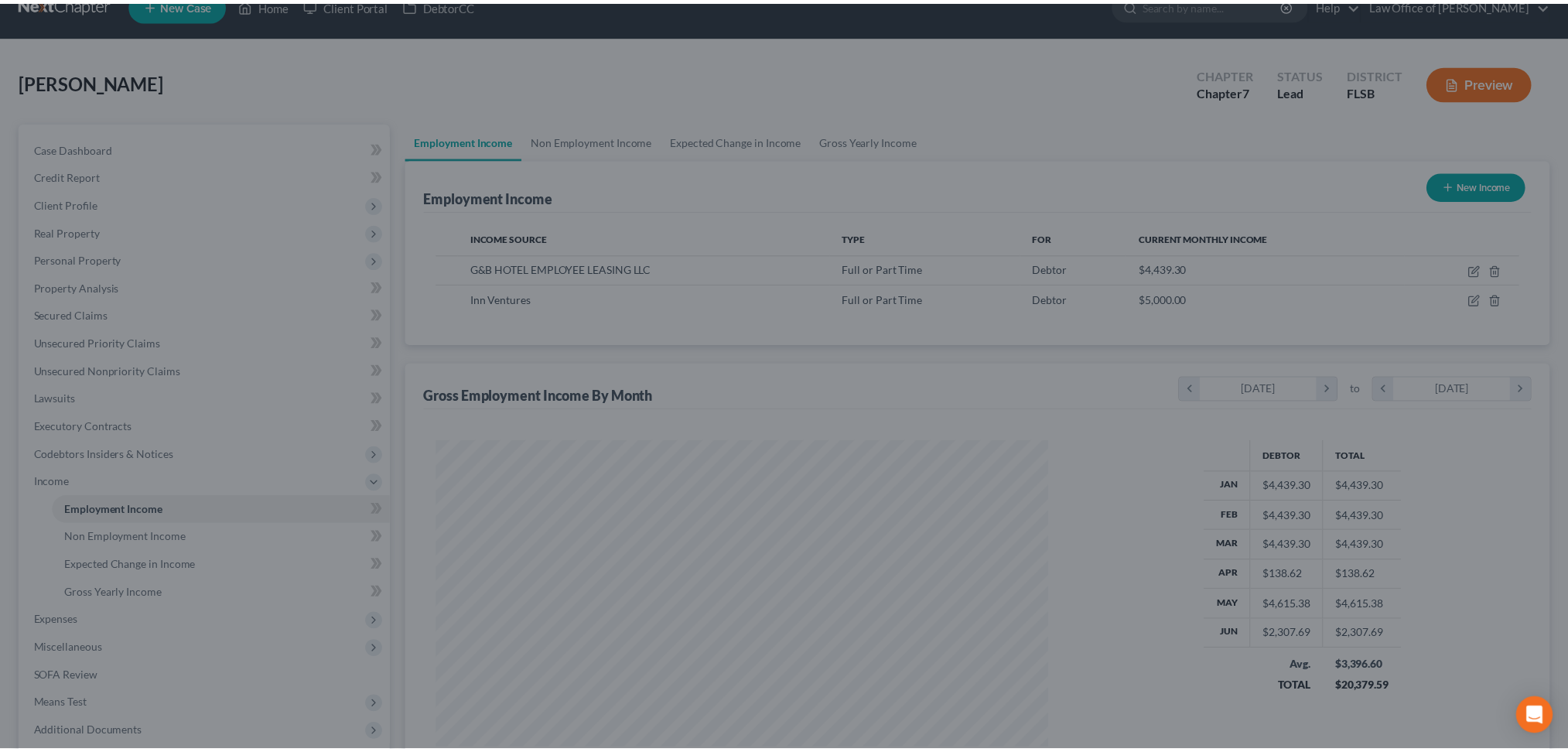 scroll, scrollTop: 309, scrollLeft: 650, axis: both 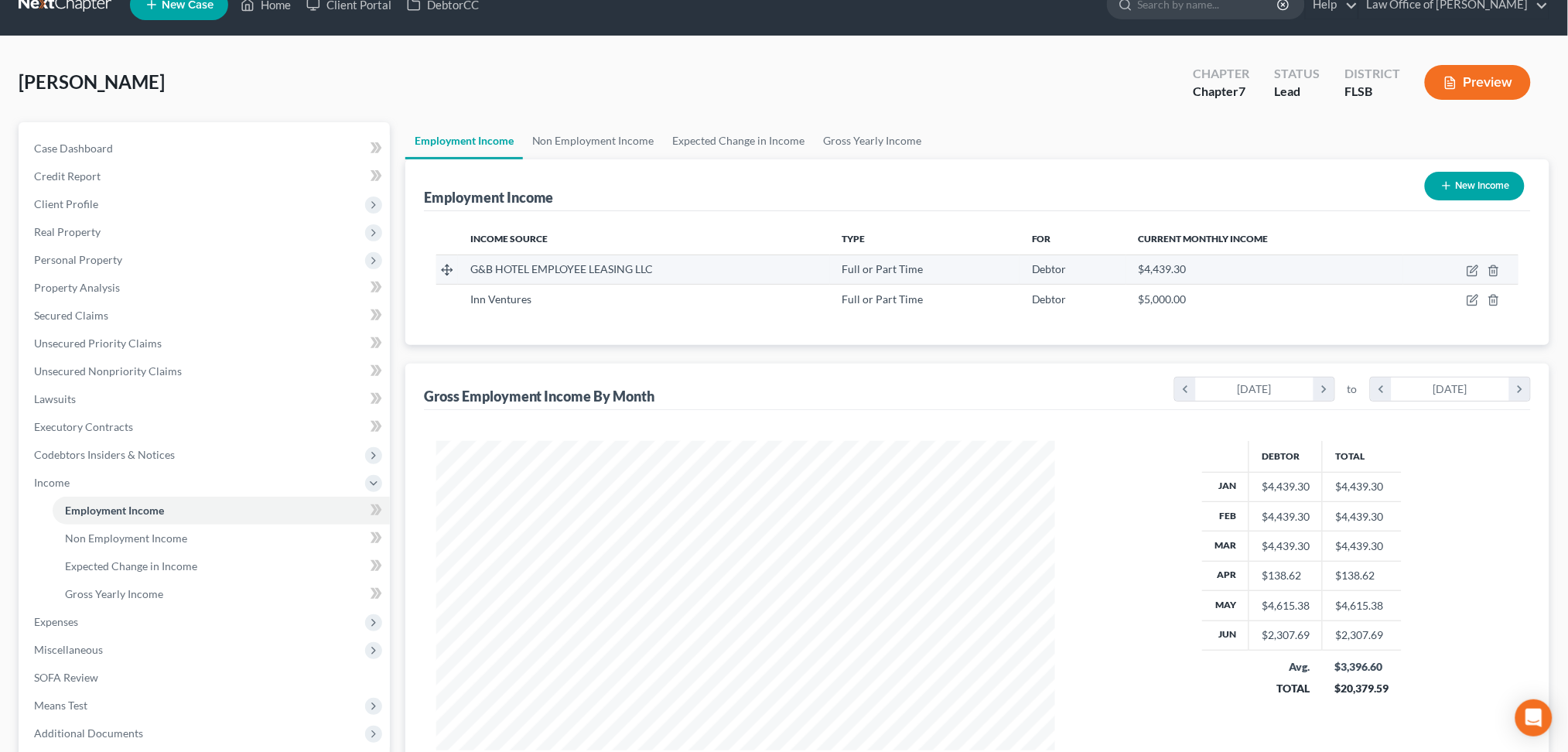 click at bounding box center [1460, 269] 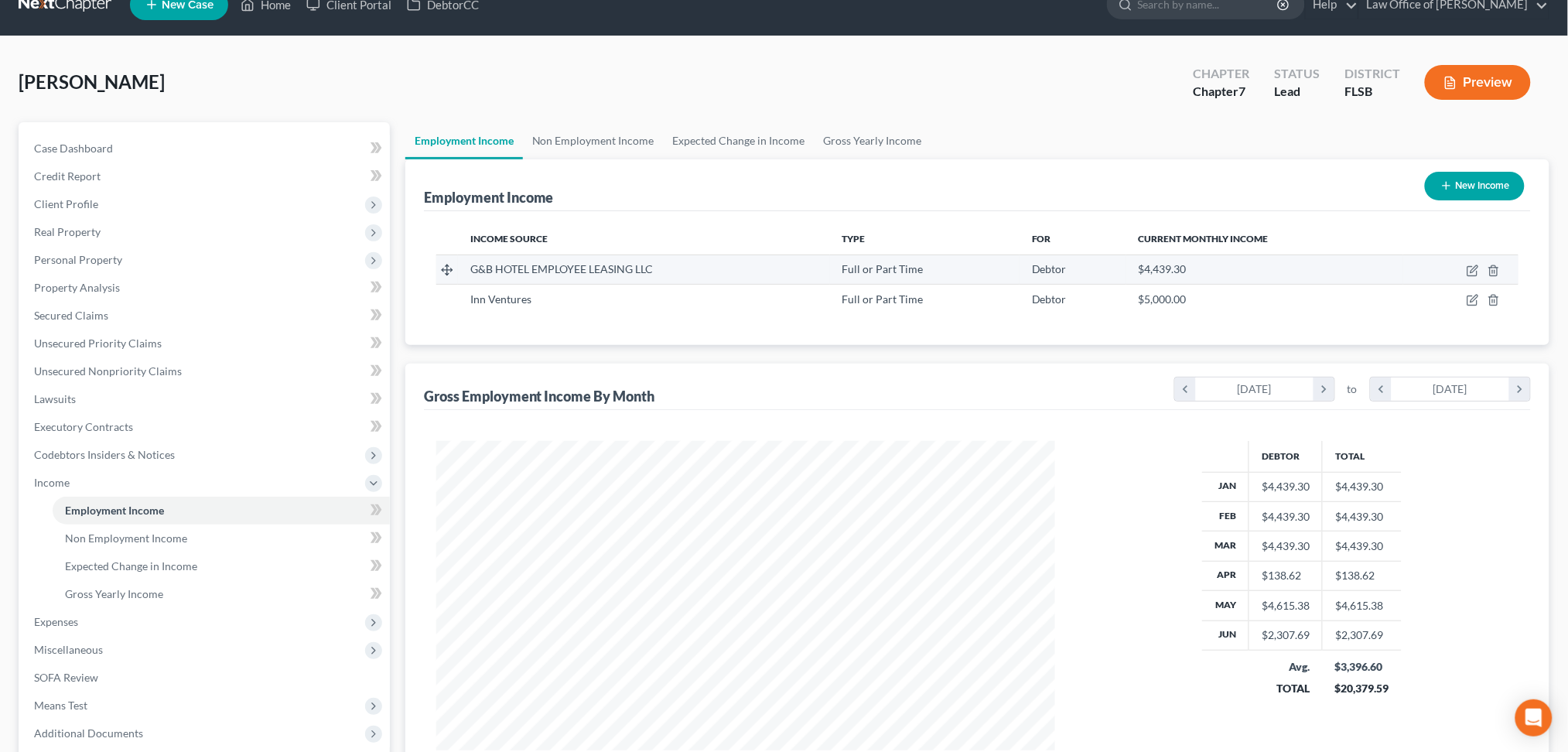 click at bounding box center [1460, 269] 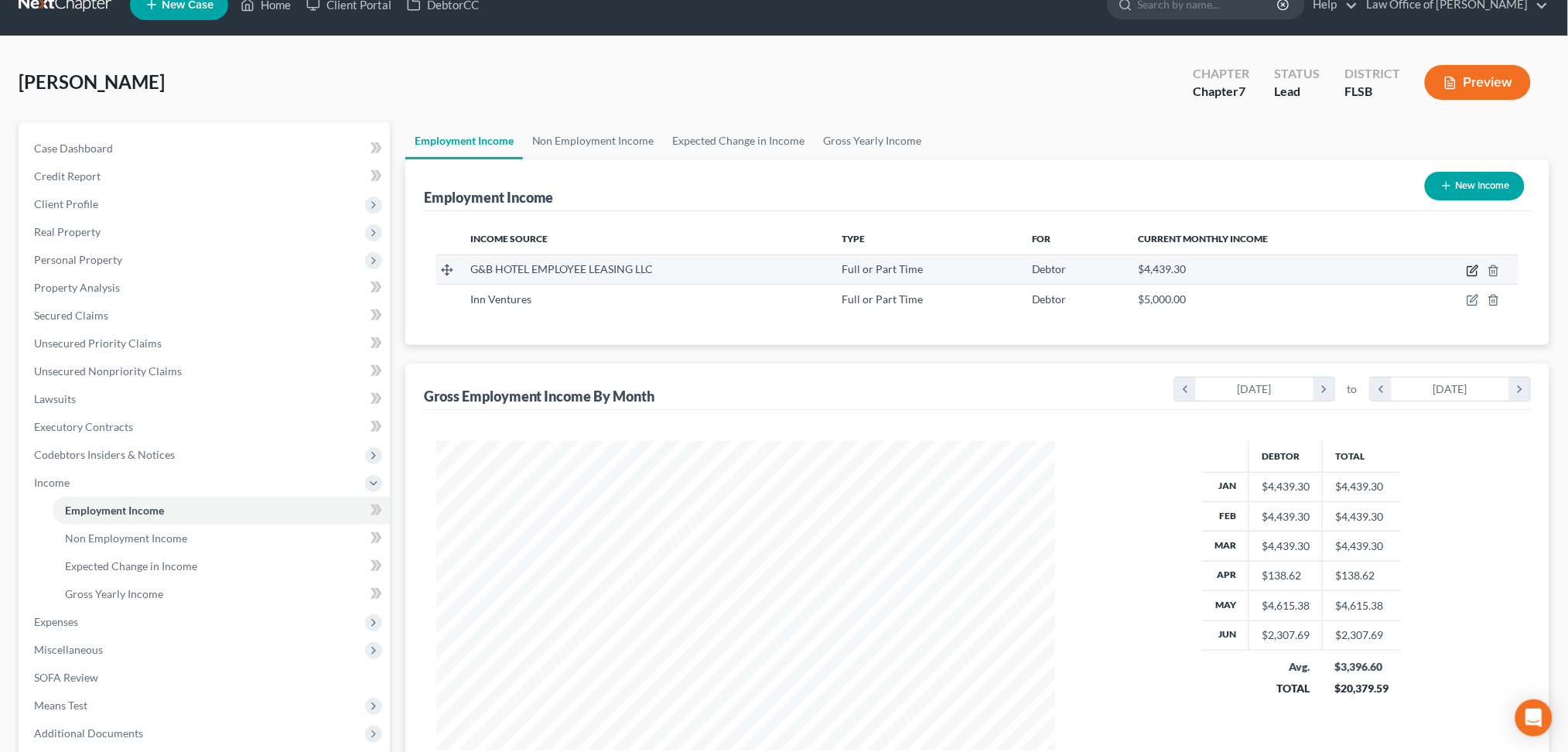 click 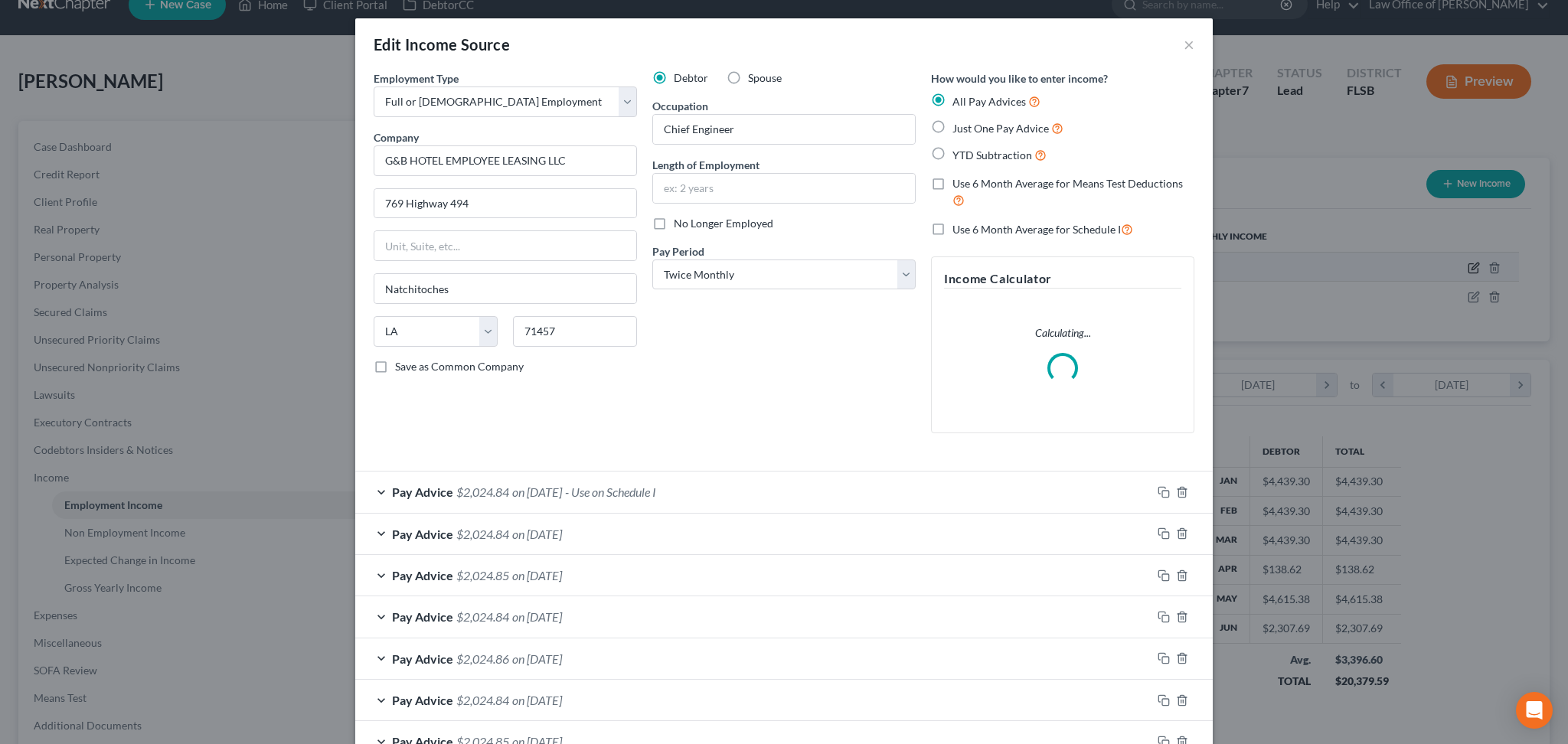 scroll, scrollTop: 765122, scrollLeft: 764974, axis: both 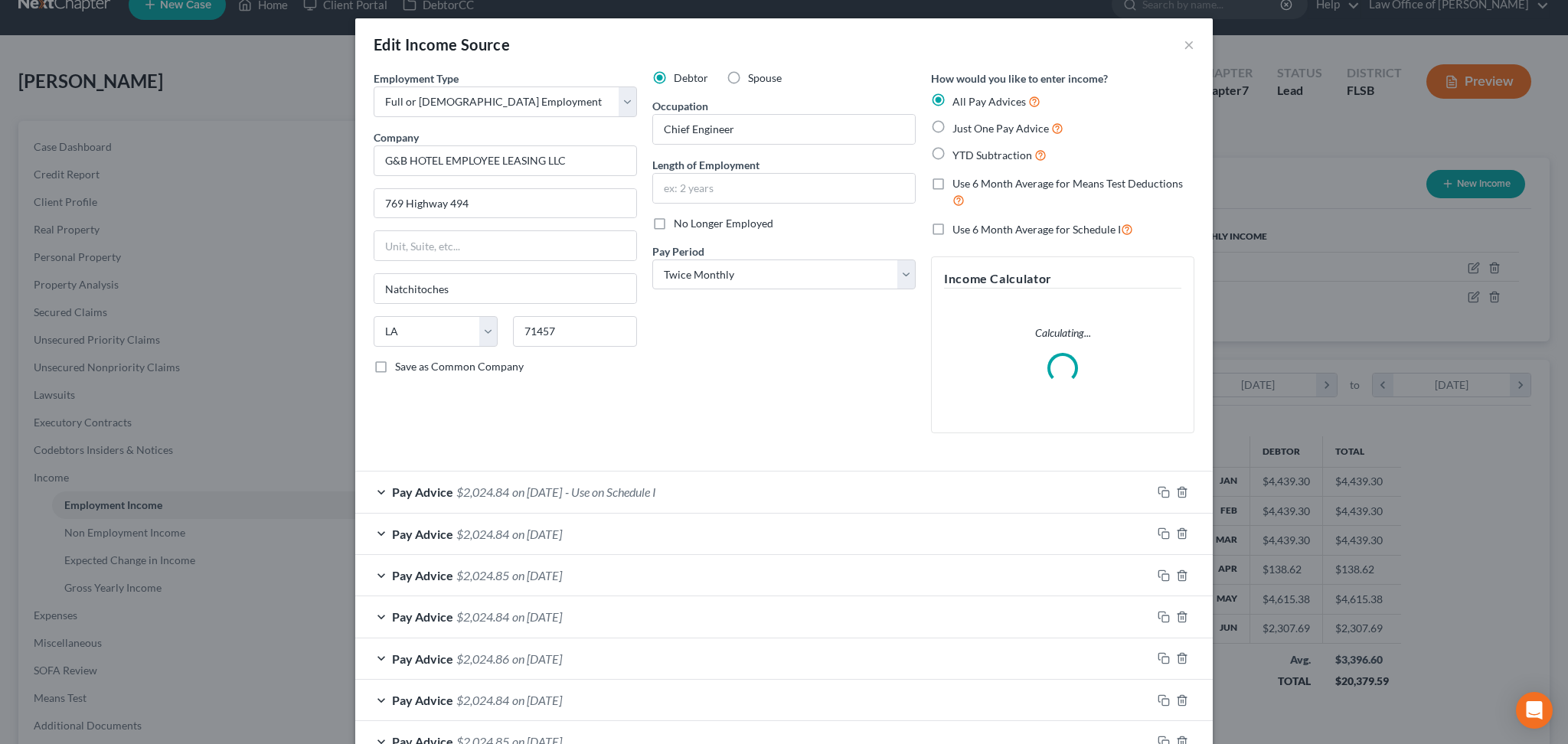click on "No Longer Employed" at bounding box center [724, 224] 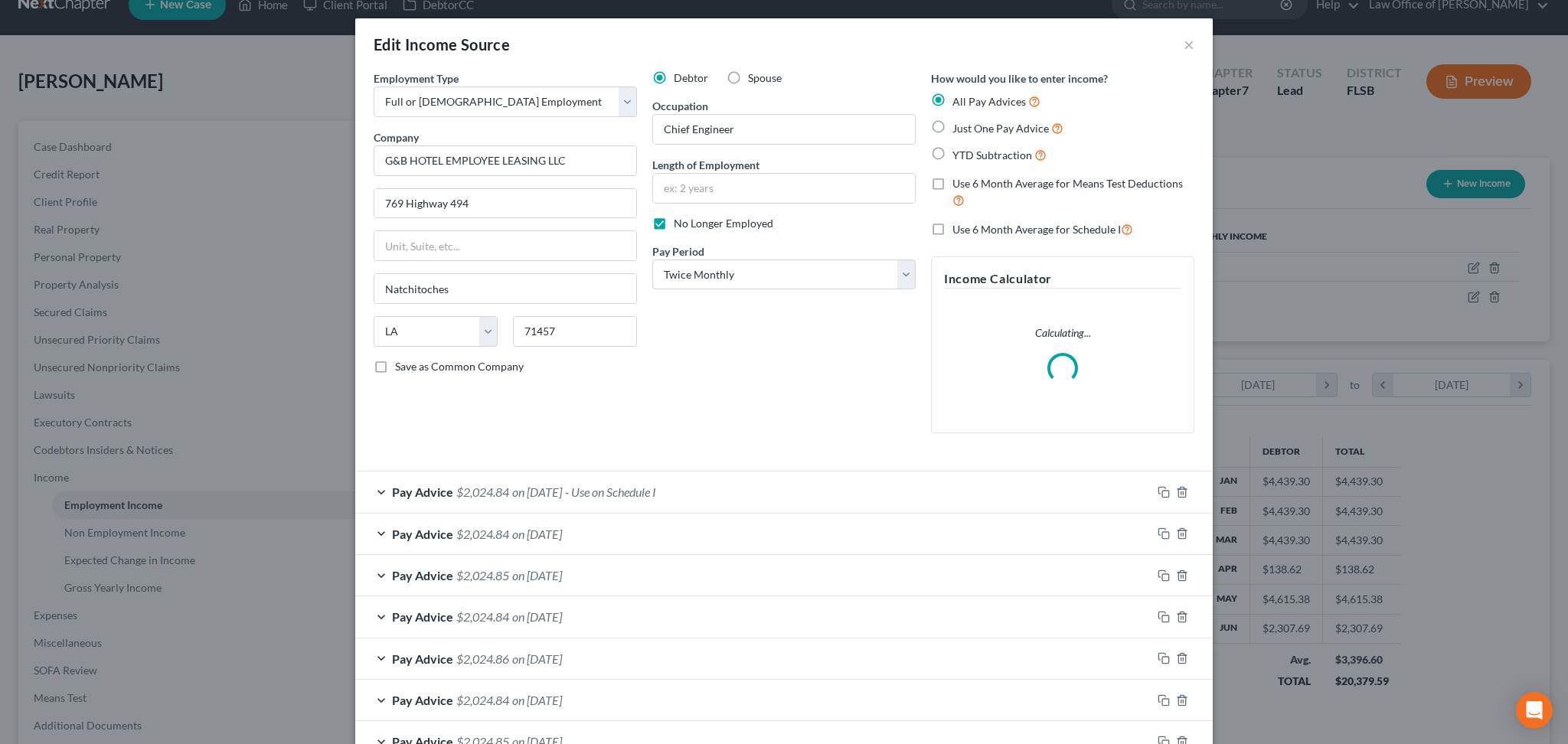 click on "Pay Advice $2,024.84 on 03/30/2025 - Use on Schedule I" at bounding box center (753, 491) 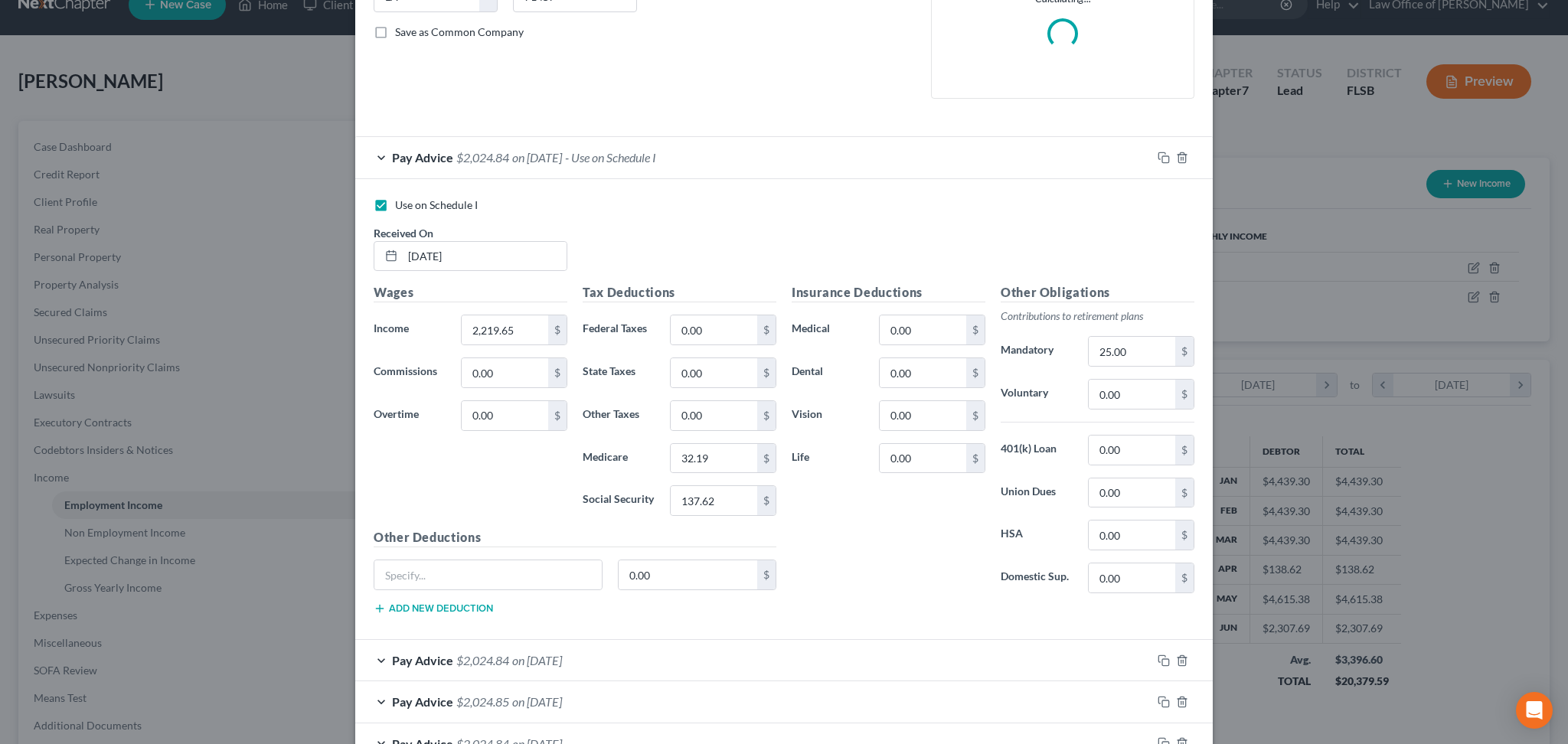 scroll, scrollTop: 336, scrollLeft: 0, axis: vertical 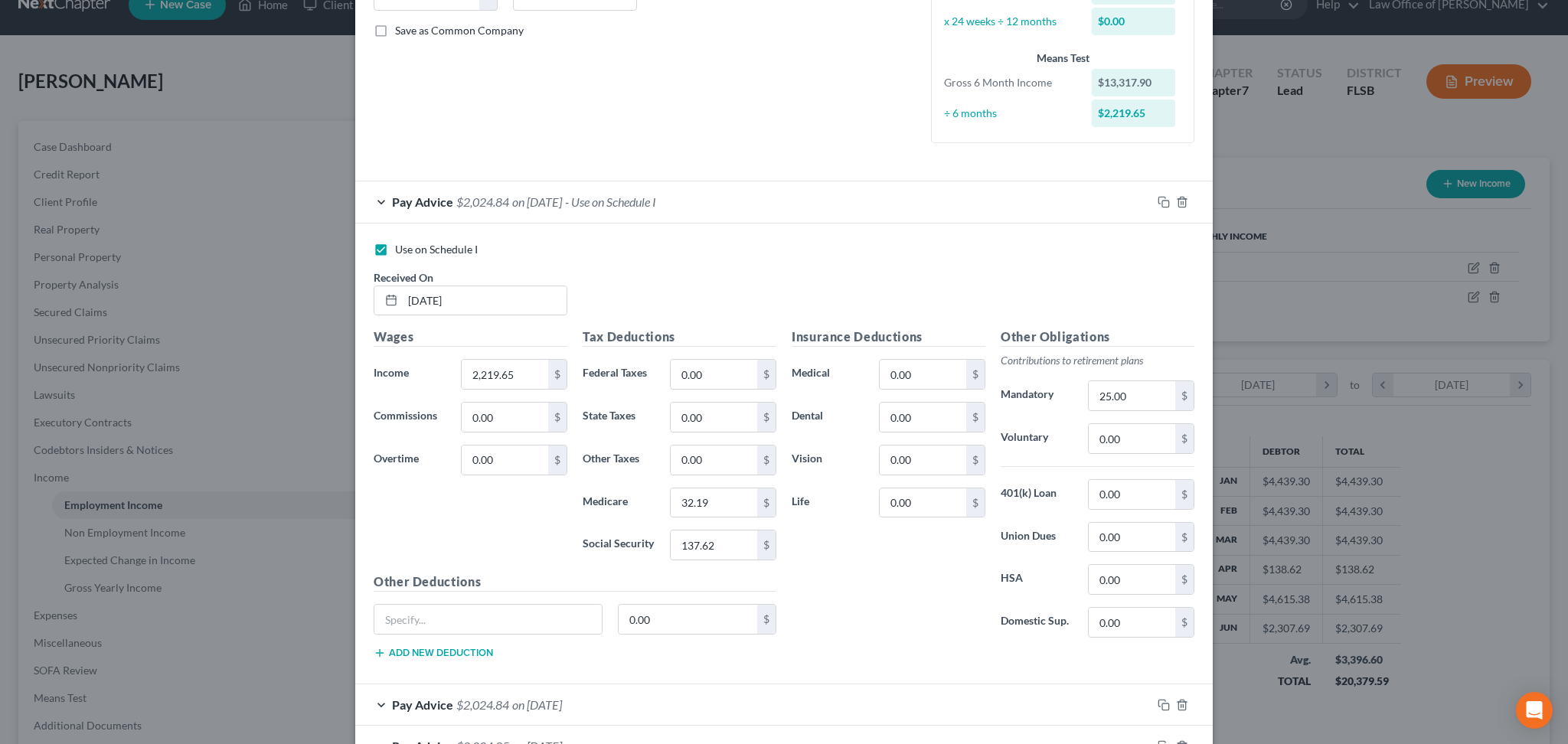 click on "Use on Schedule I" at bounding box center [436, 250] 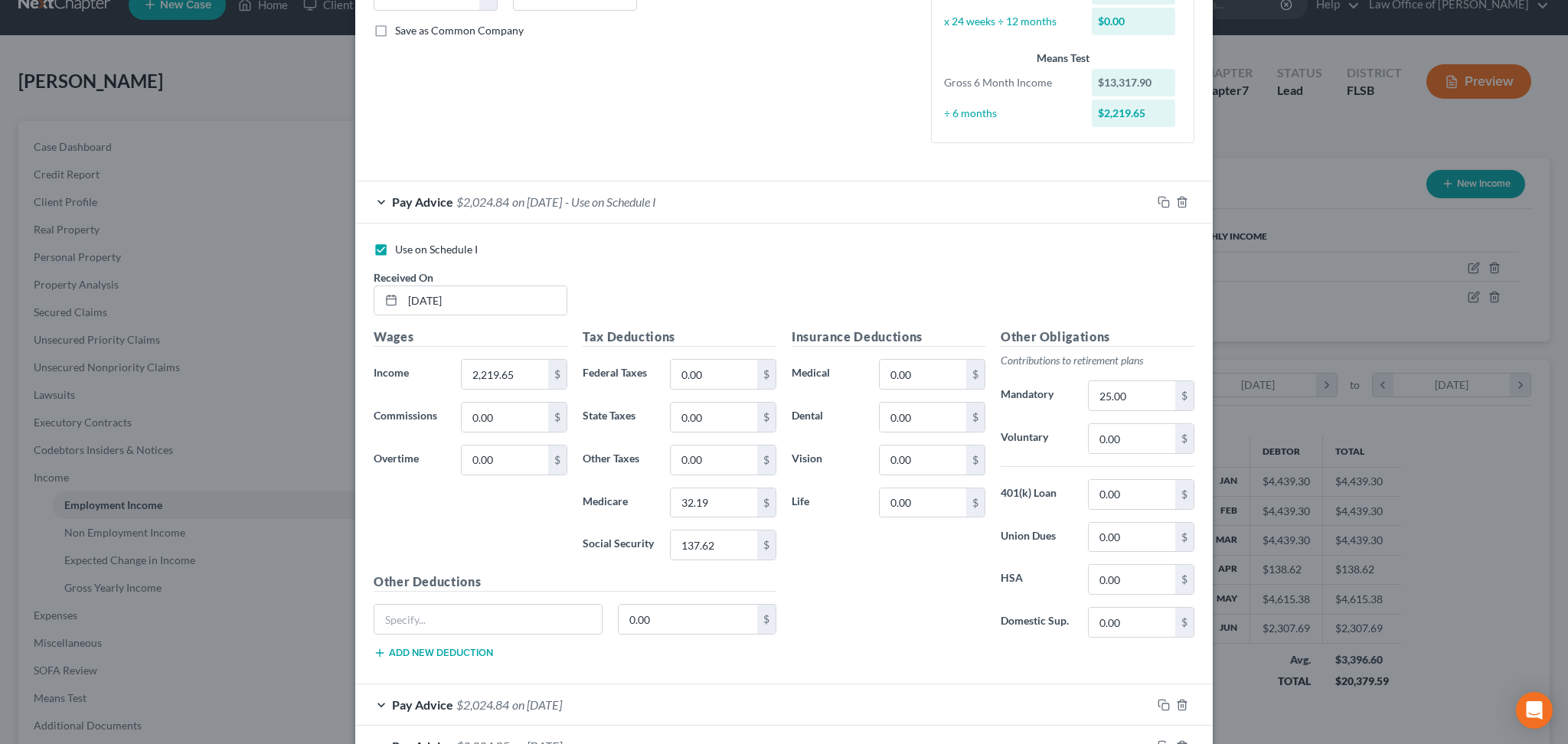 click on "Use on Schedule I" at bounding box center (406, 246) 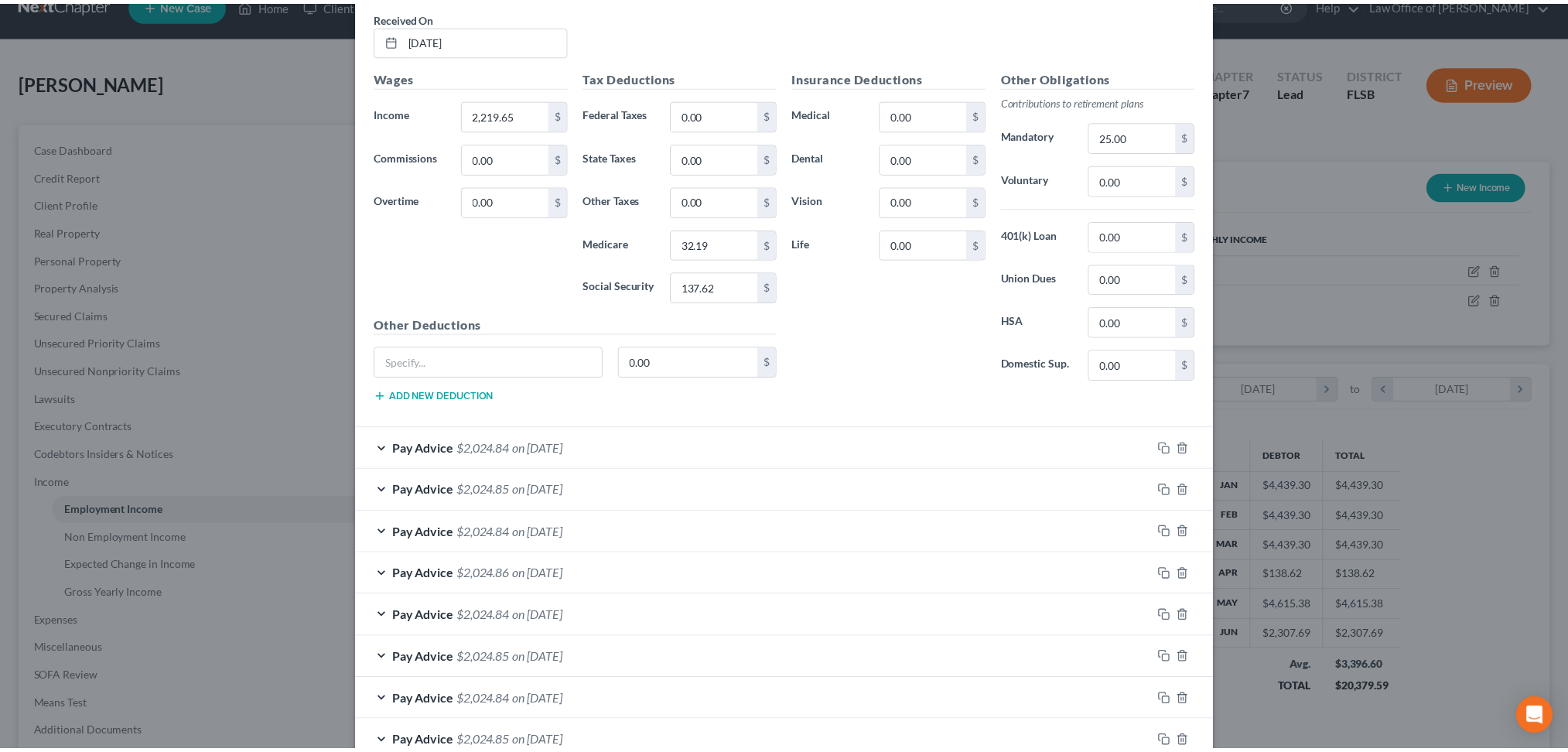 scroll, scrollTop: 827, scrollLeft: 0, axis: vertical 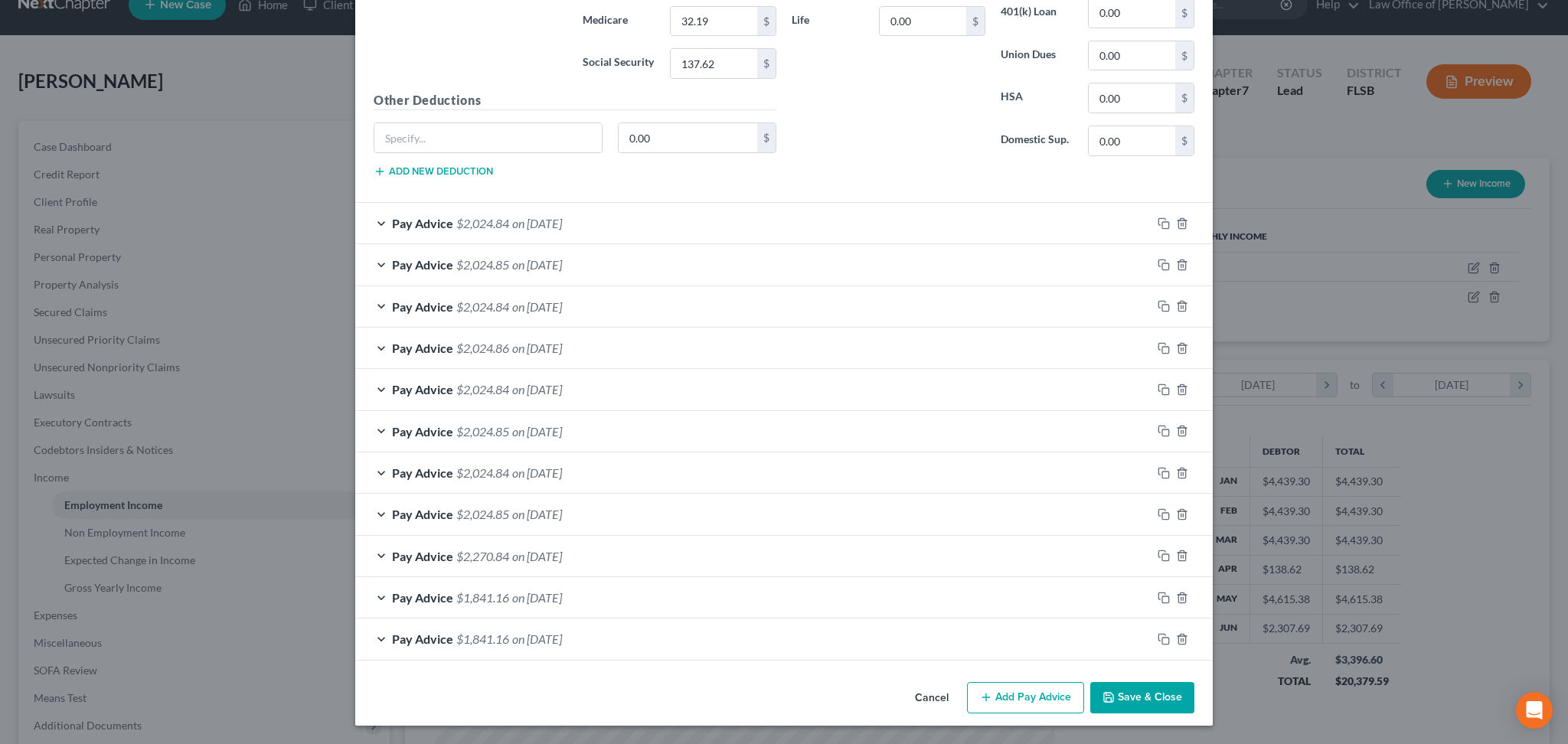 click on "Save & Close" at bounding box center [1142, 698] 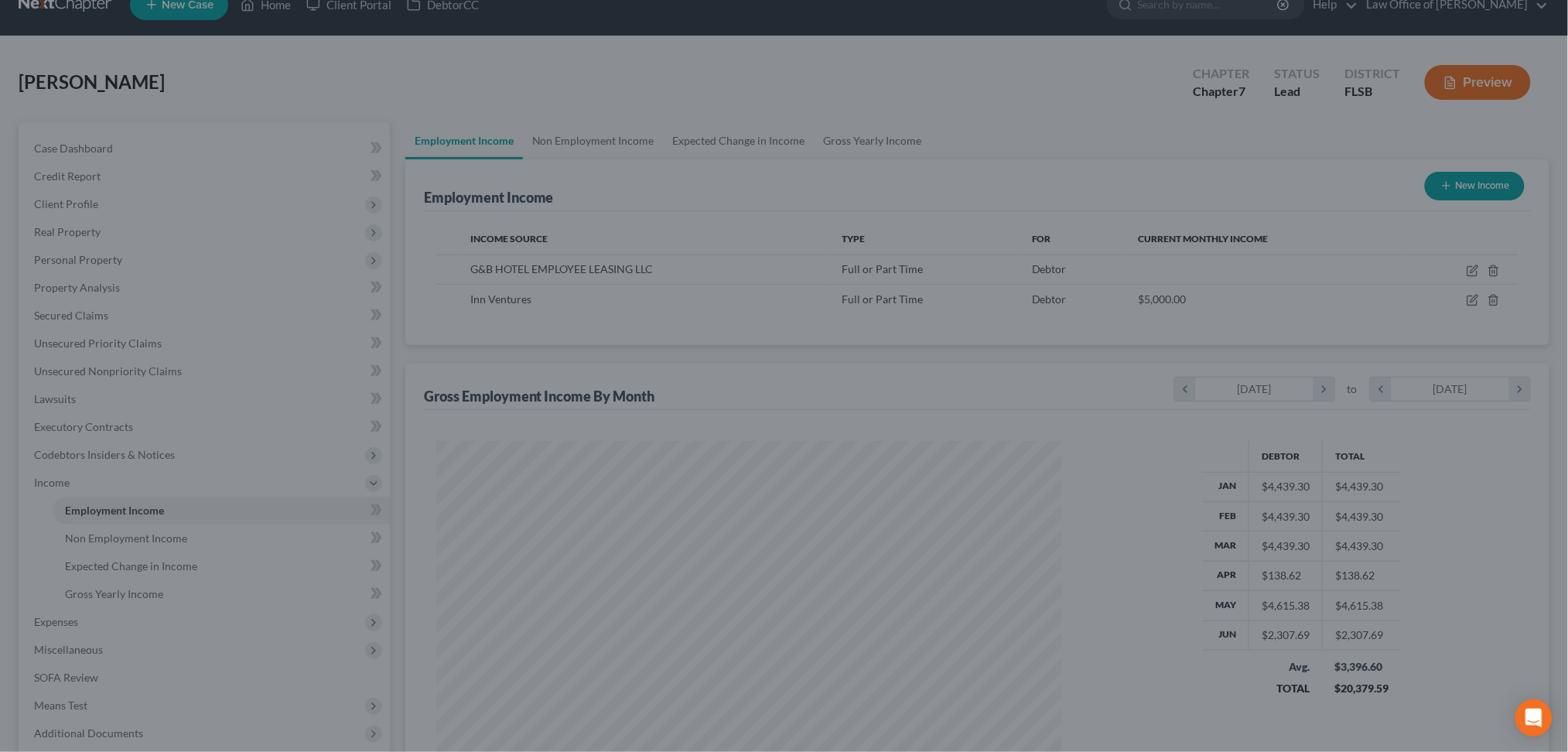 scroll, scrollTop: 309, scrollLeft: 650, axis: both 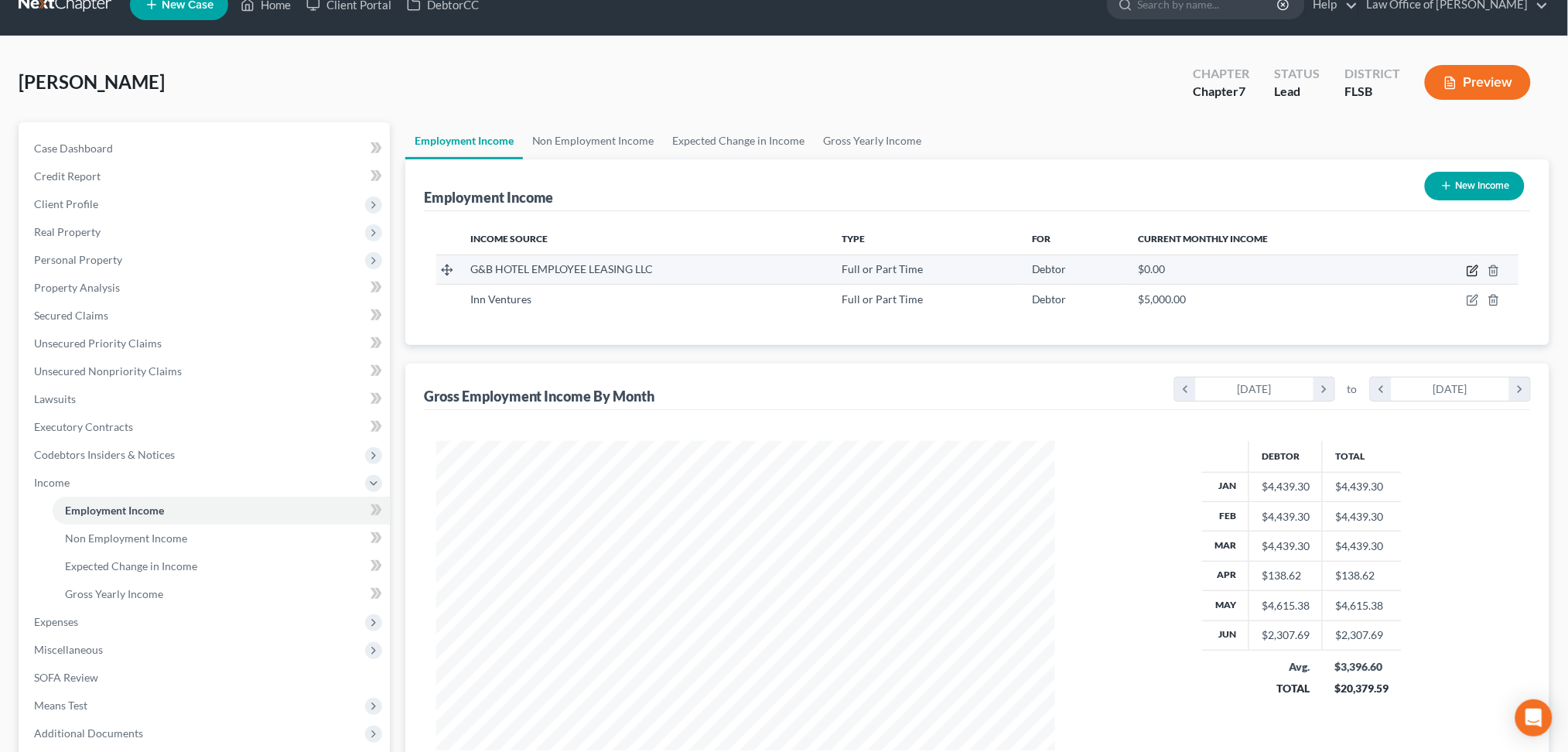 click 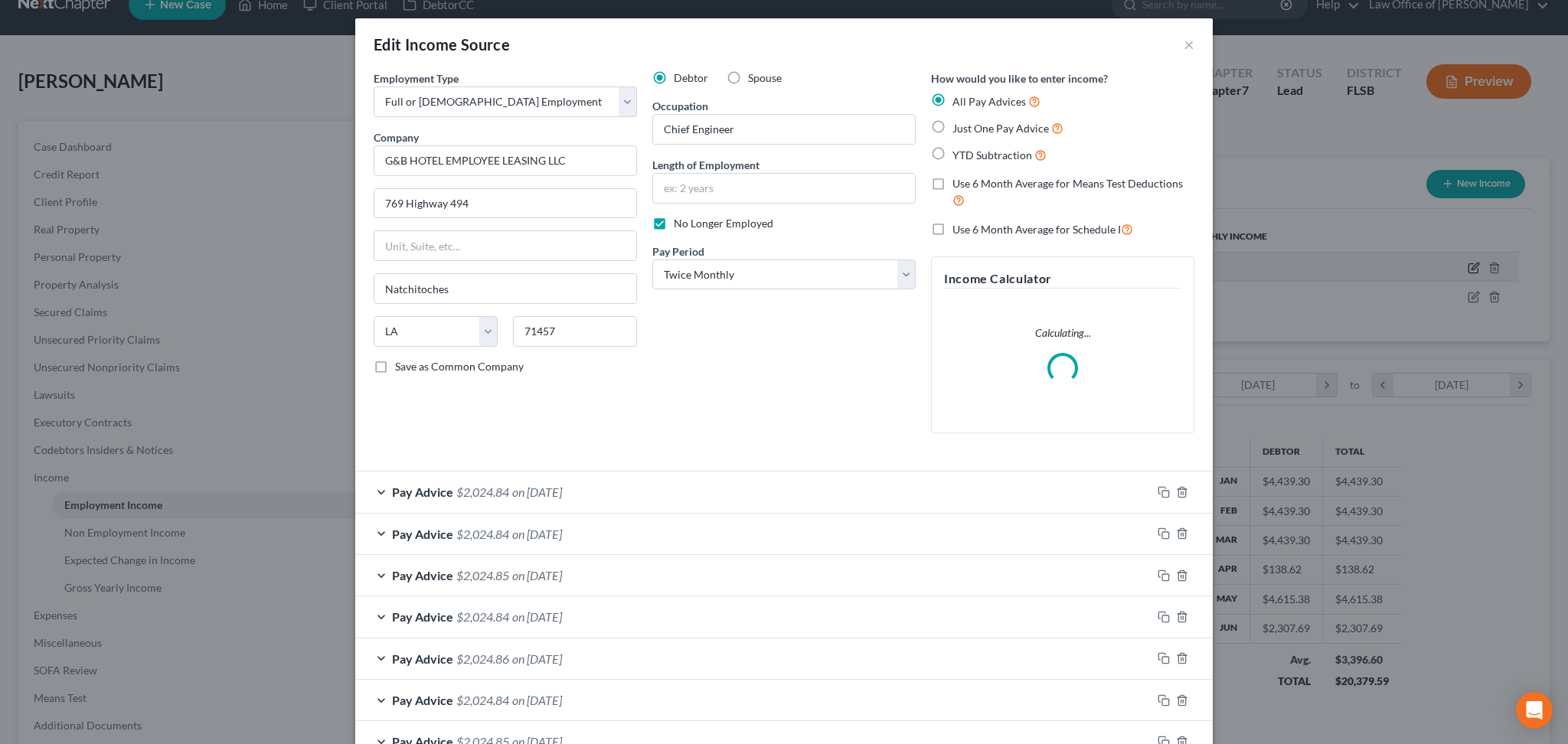 scroll, scrollTop: 765122, scrollLeft: 764974, axis: both 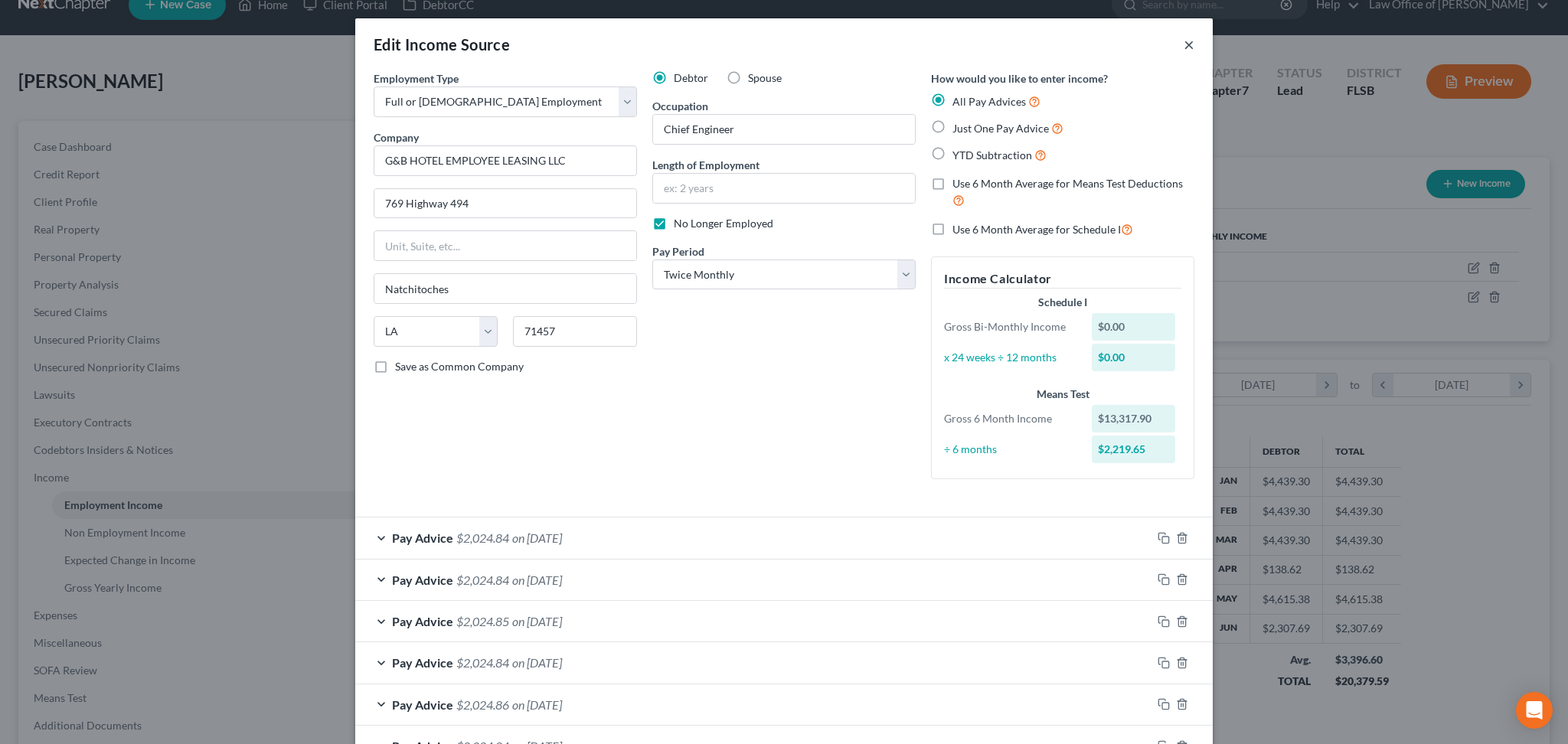click on "×" at bounding box center (1189, 44) 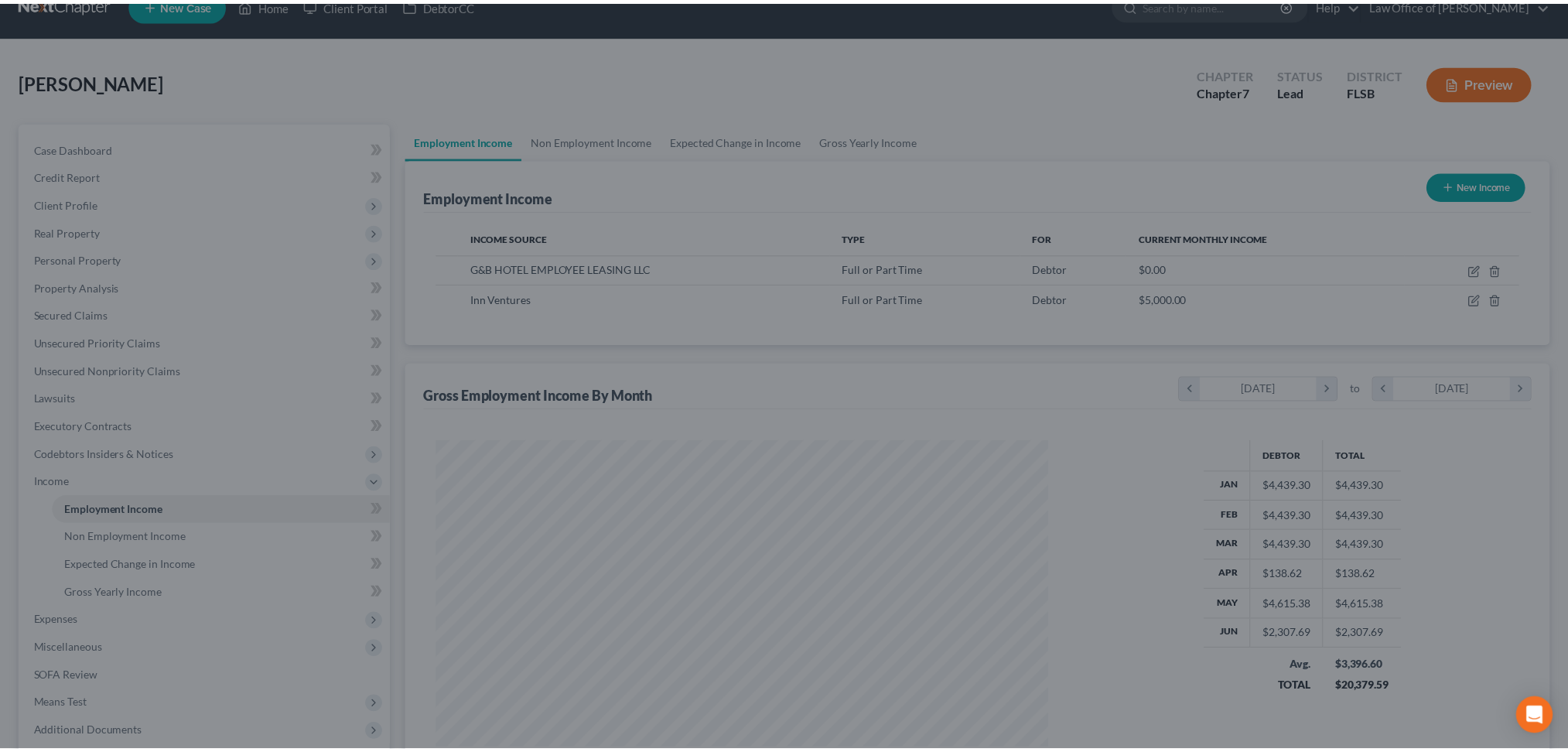 scroll, scrollTop: 309, scrollLeft: 650, axis: both 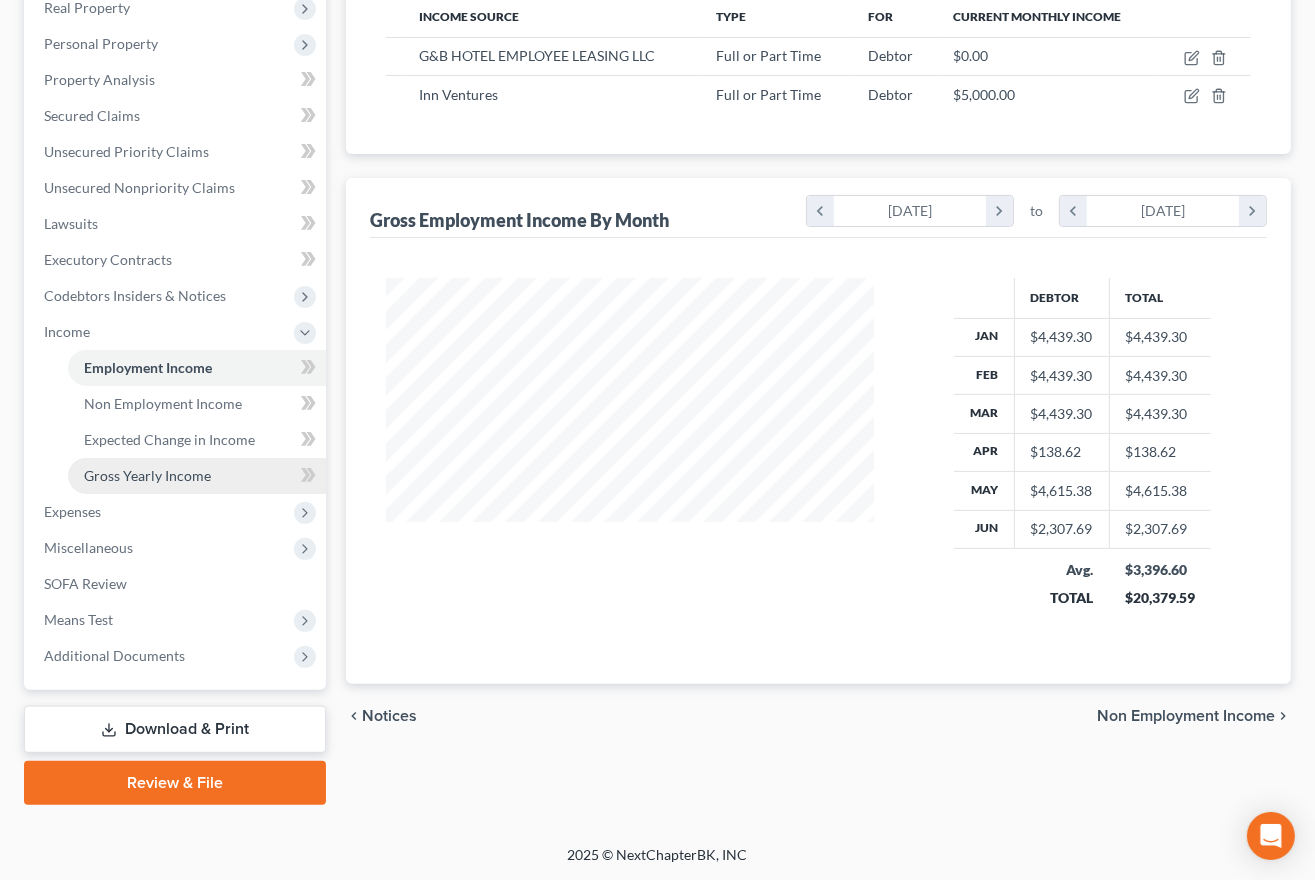 click on "Gross Yearly Income" at bounding box center (147, 475) 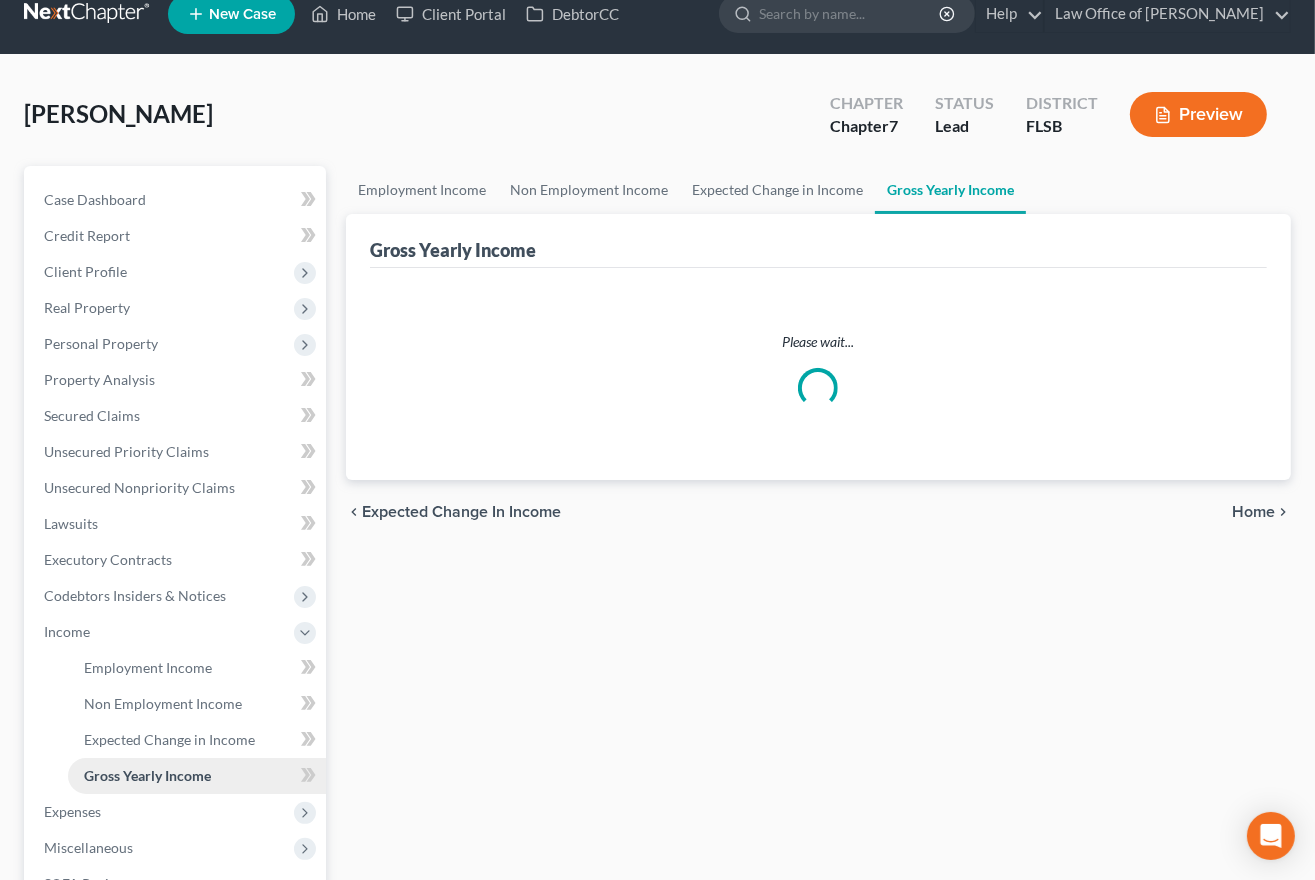 scroll, scrollTop: 0, scrollLeft: 0, axis: both 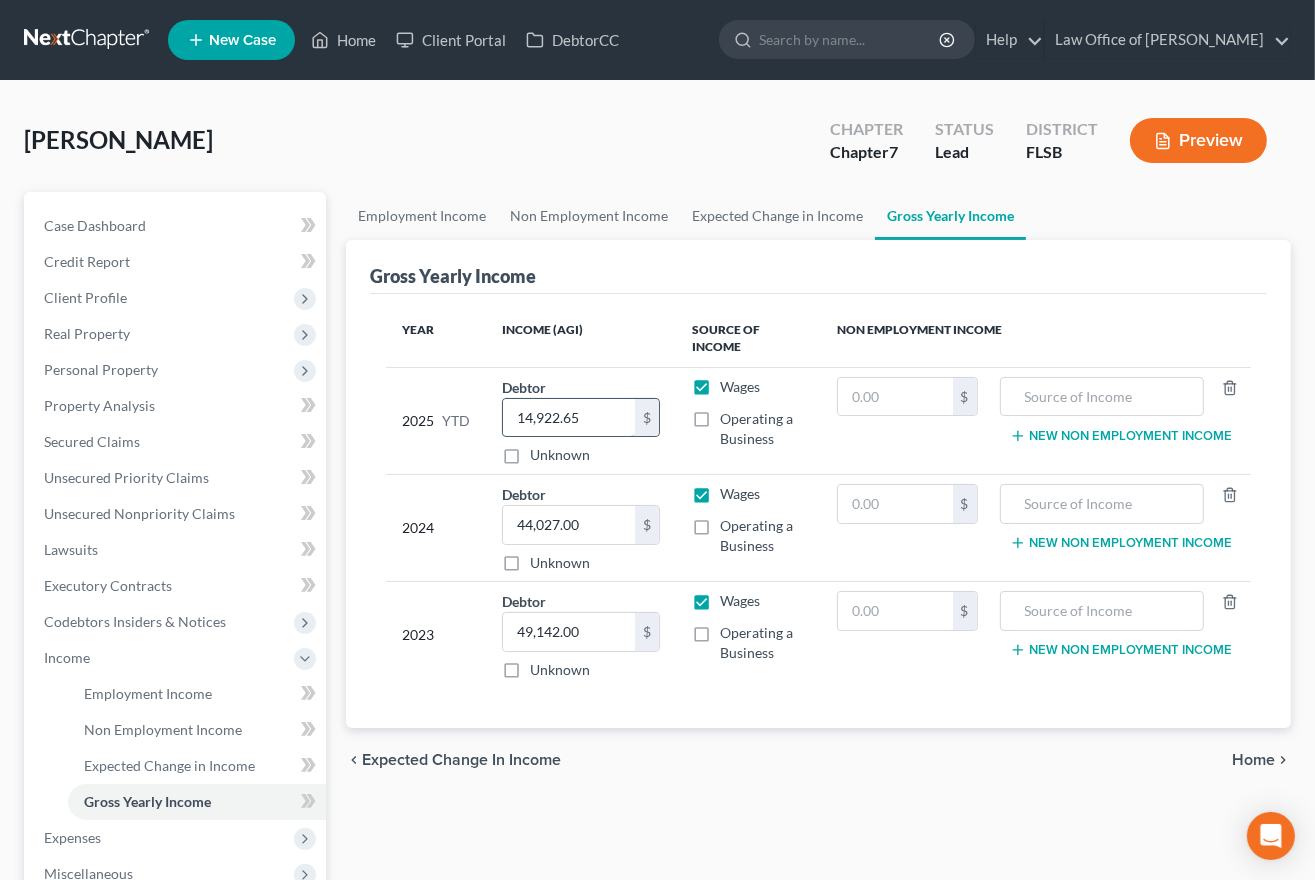 click on "14,922.65" at bounding box center (569, 418) 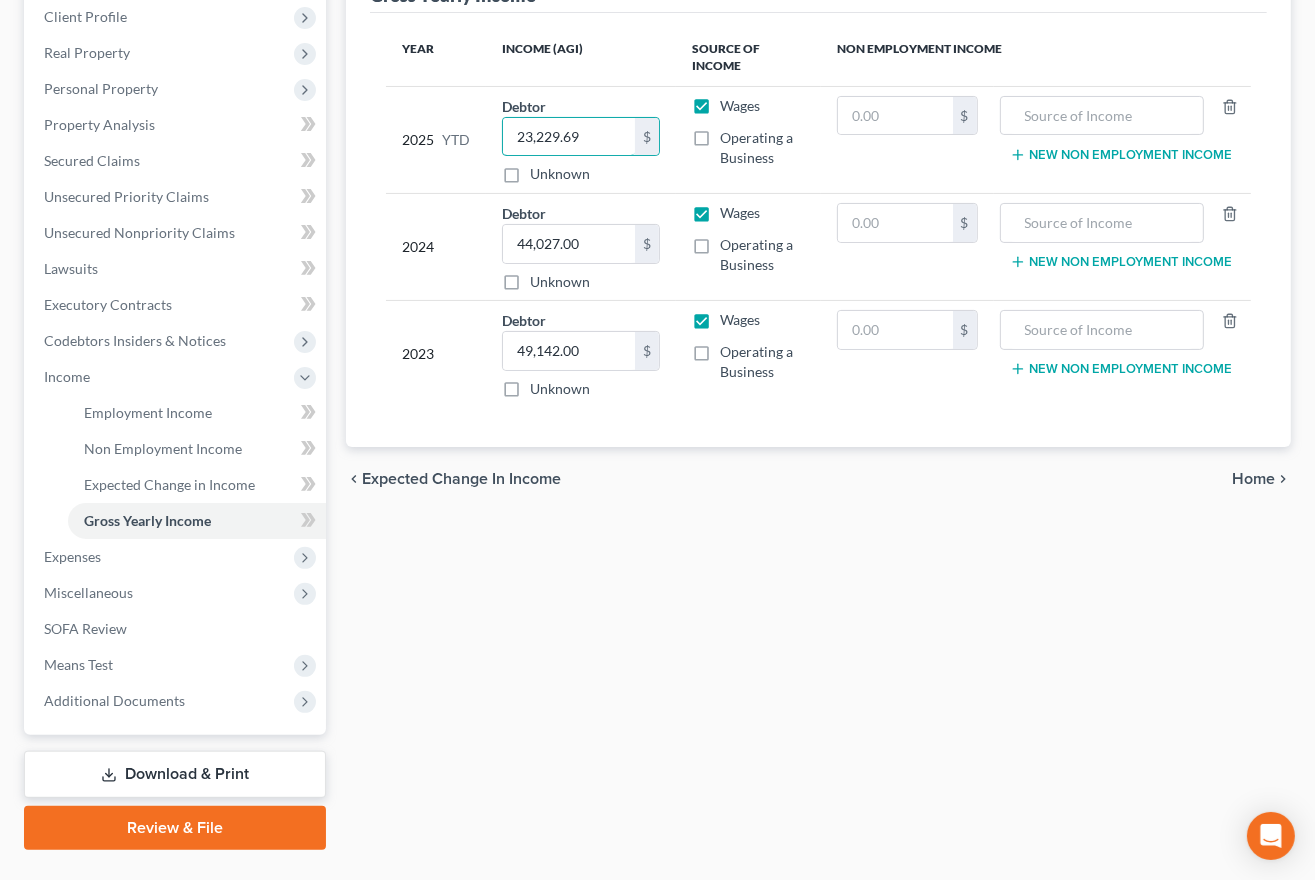 scroll, scrollTop: 295, scrollLeft: 0, axis: vertical 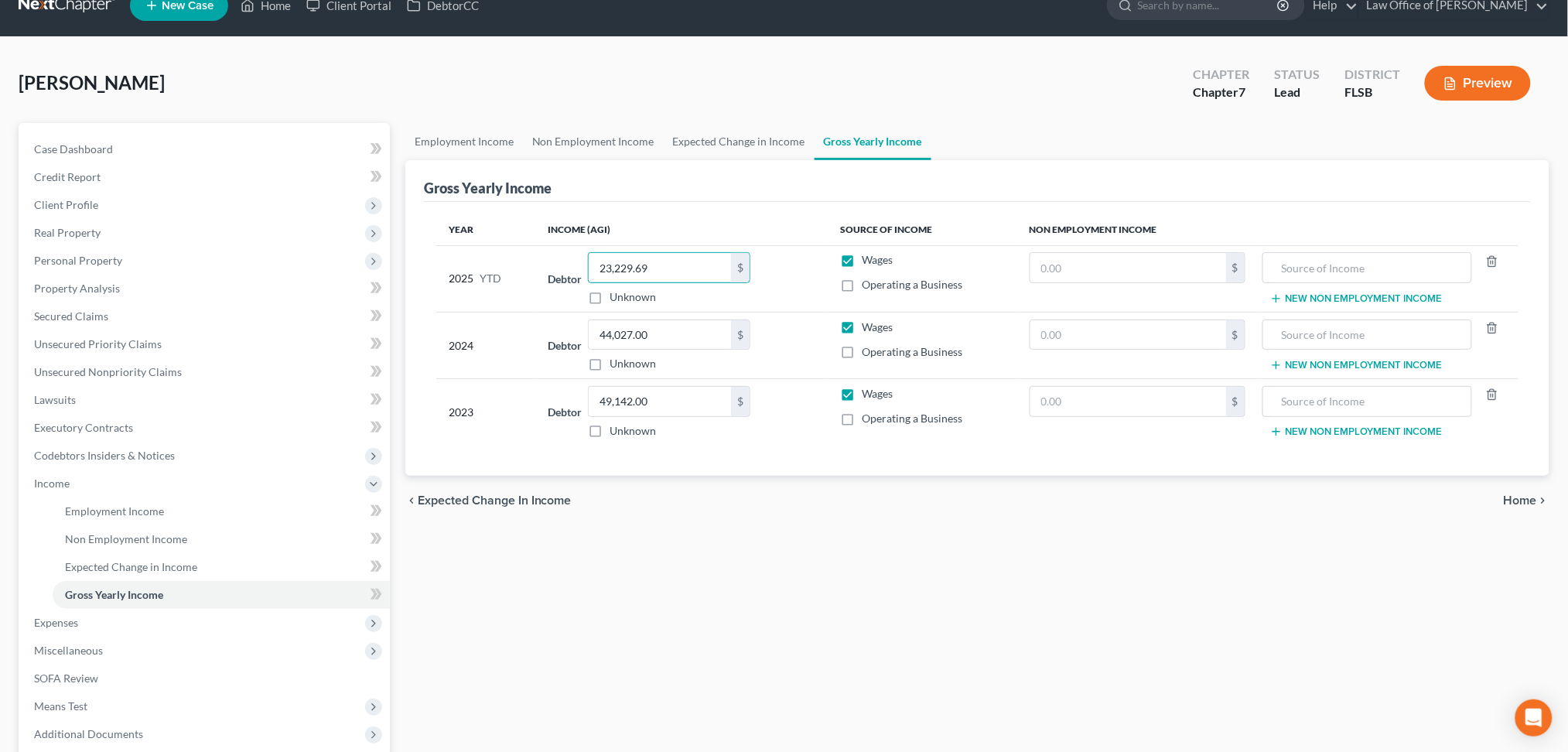 type on "23,229.69" 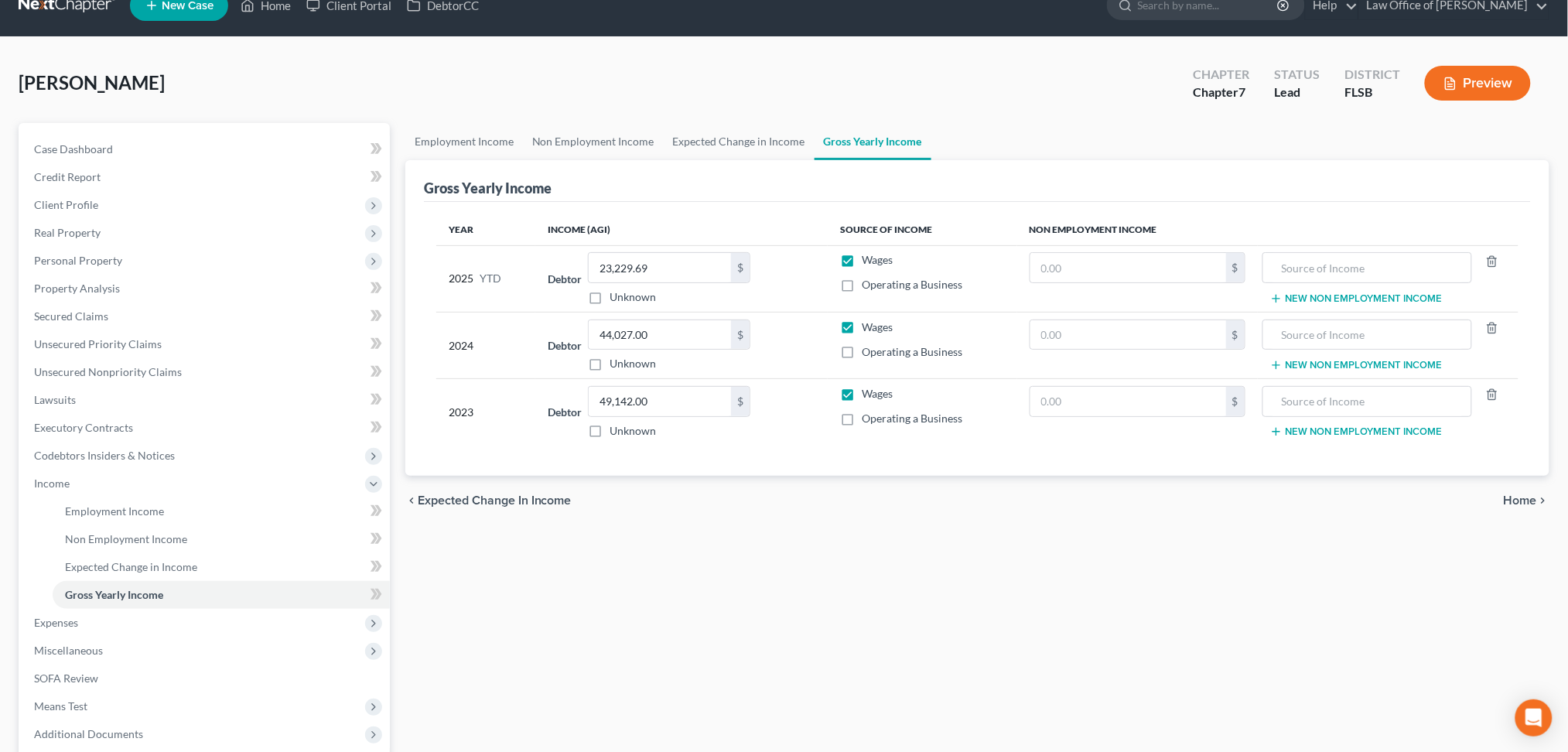 click on "Home" at bounding box center [1520, 501] 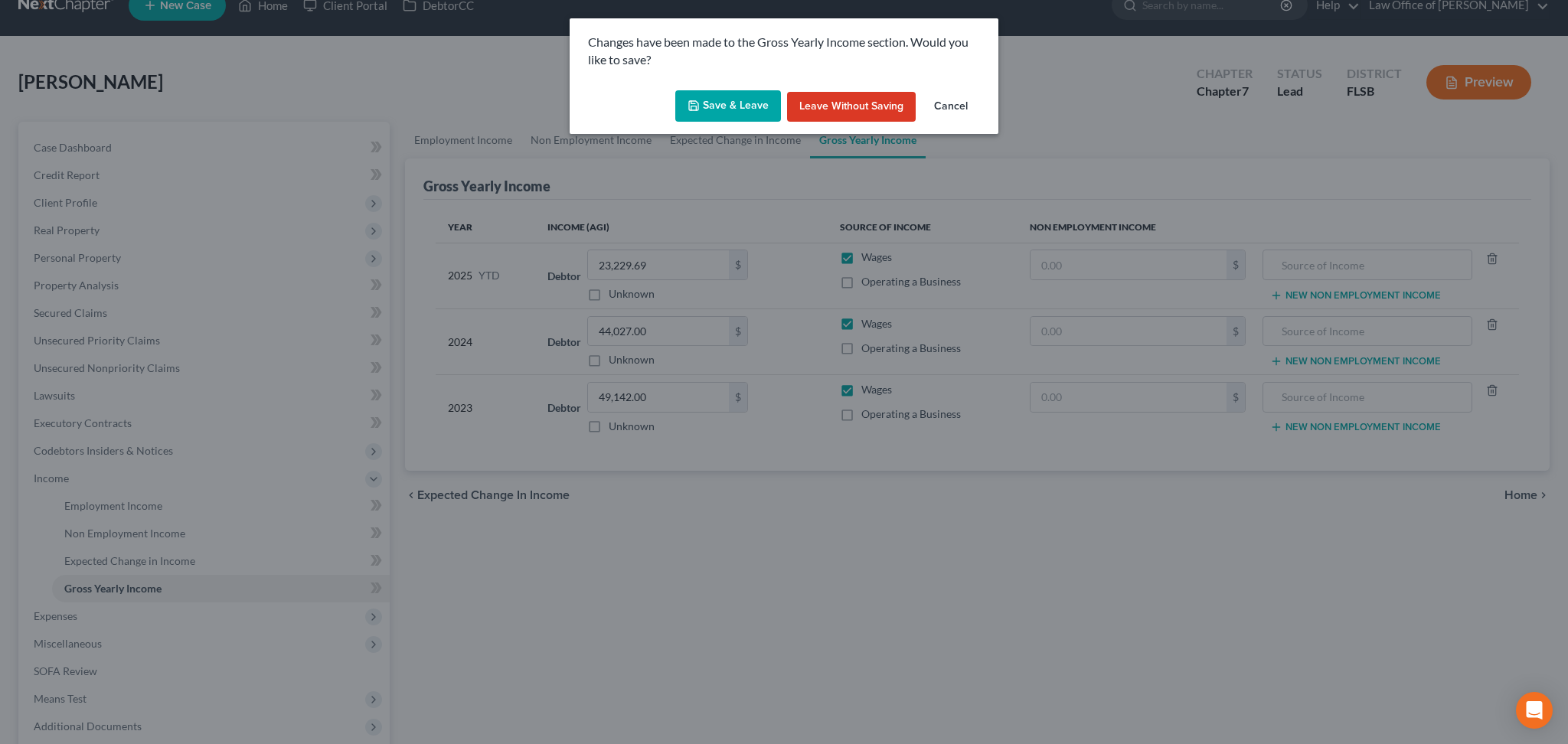 click on "Save & Leave" at bounding box center [728, 106] 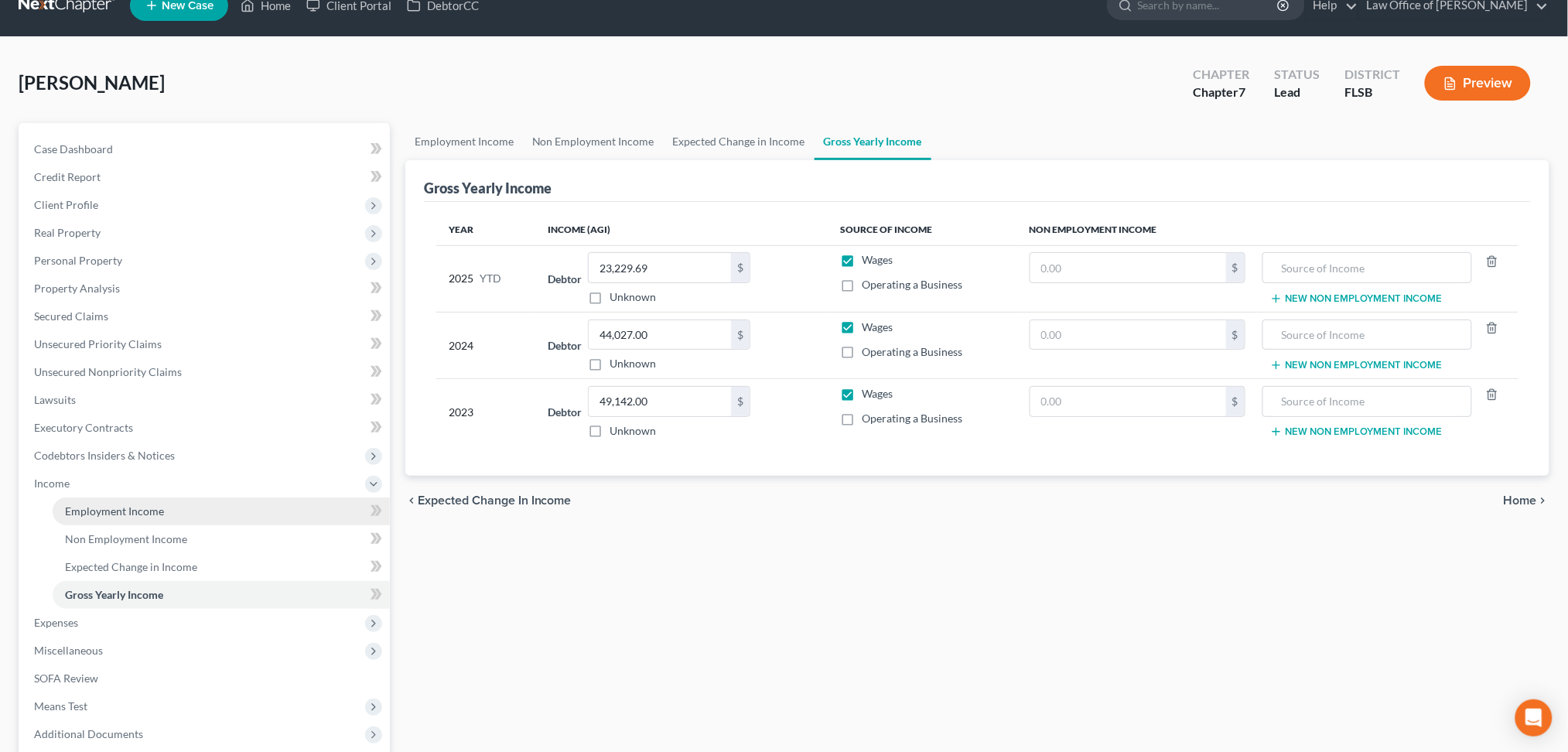 click on "Employment Income" at bounding box center [114, 511] 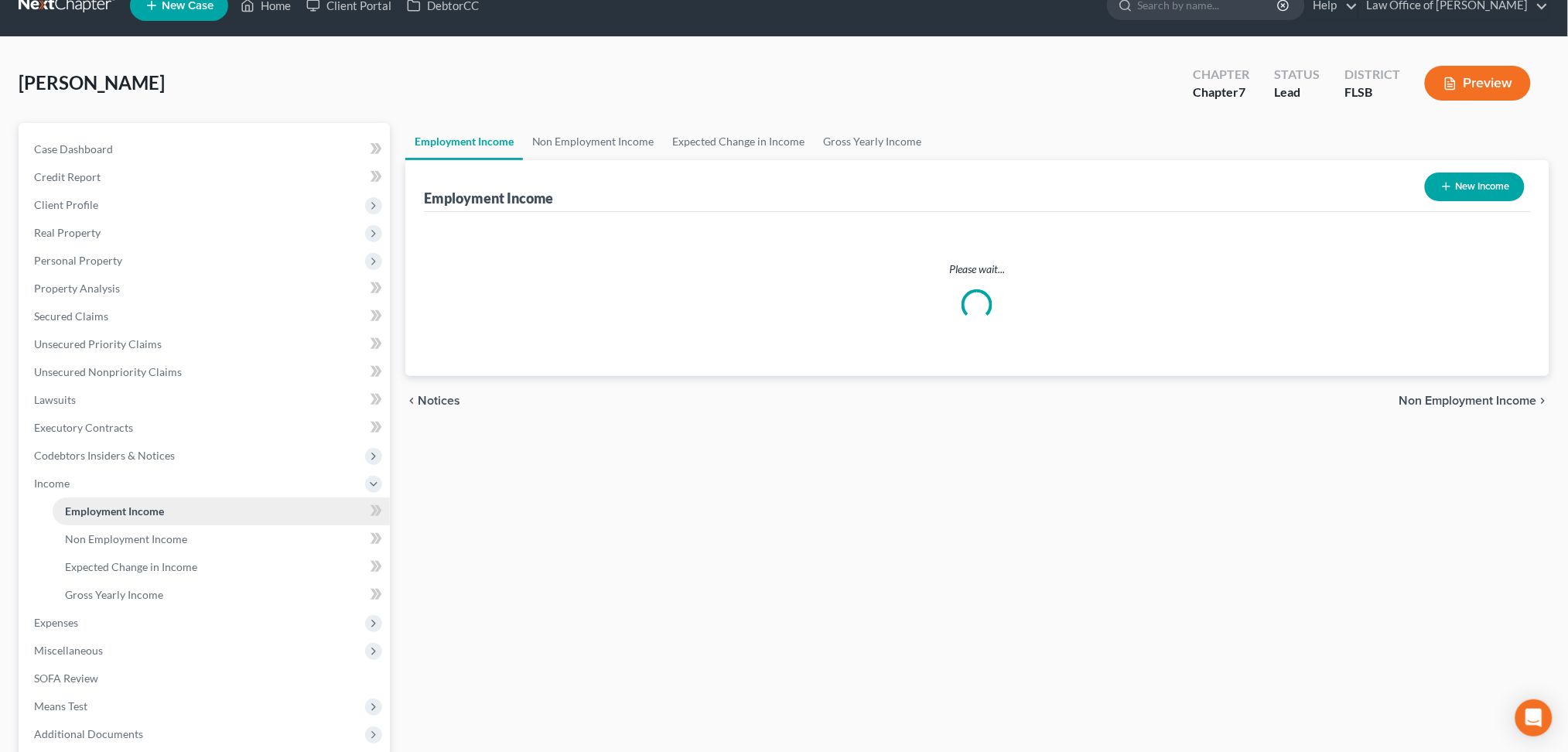 scroll, scrollTop: 0, scrollLeft: 0, axis: both 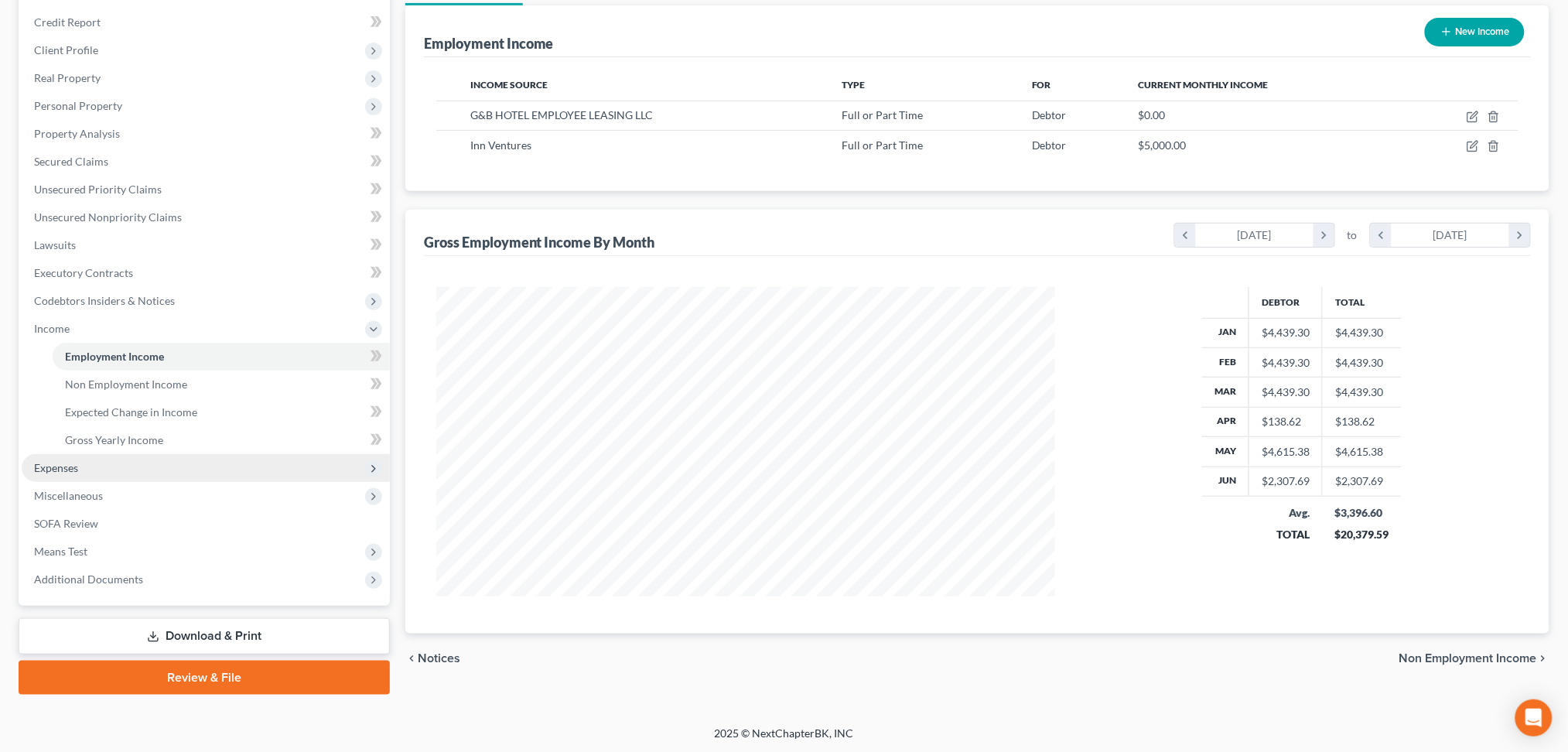 click on "Expenses" at bounding box center [56, 467] 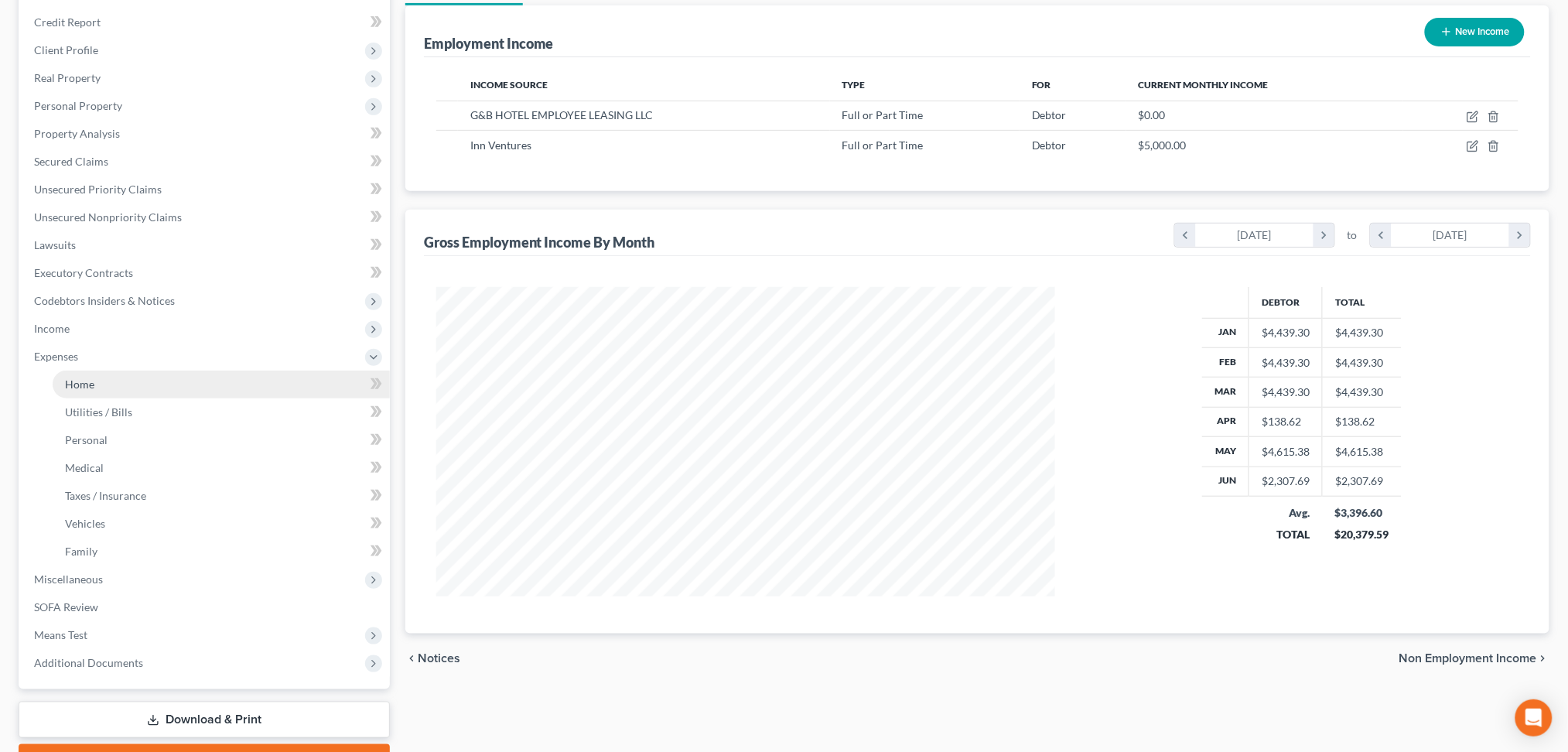 click on "Home" at bounding box center (80, 384) 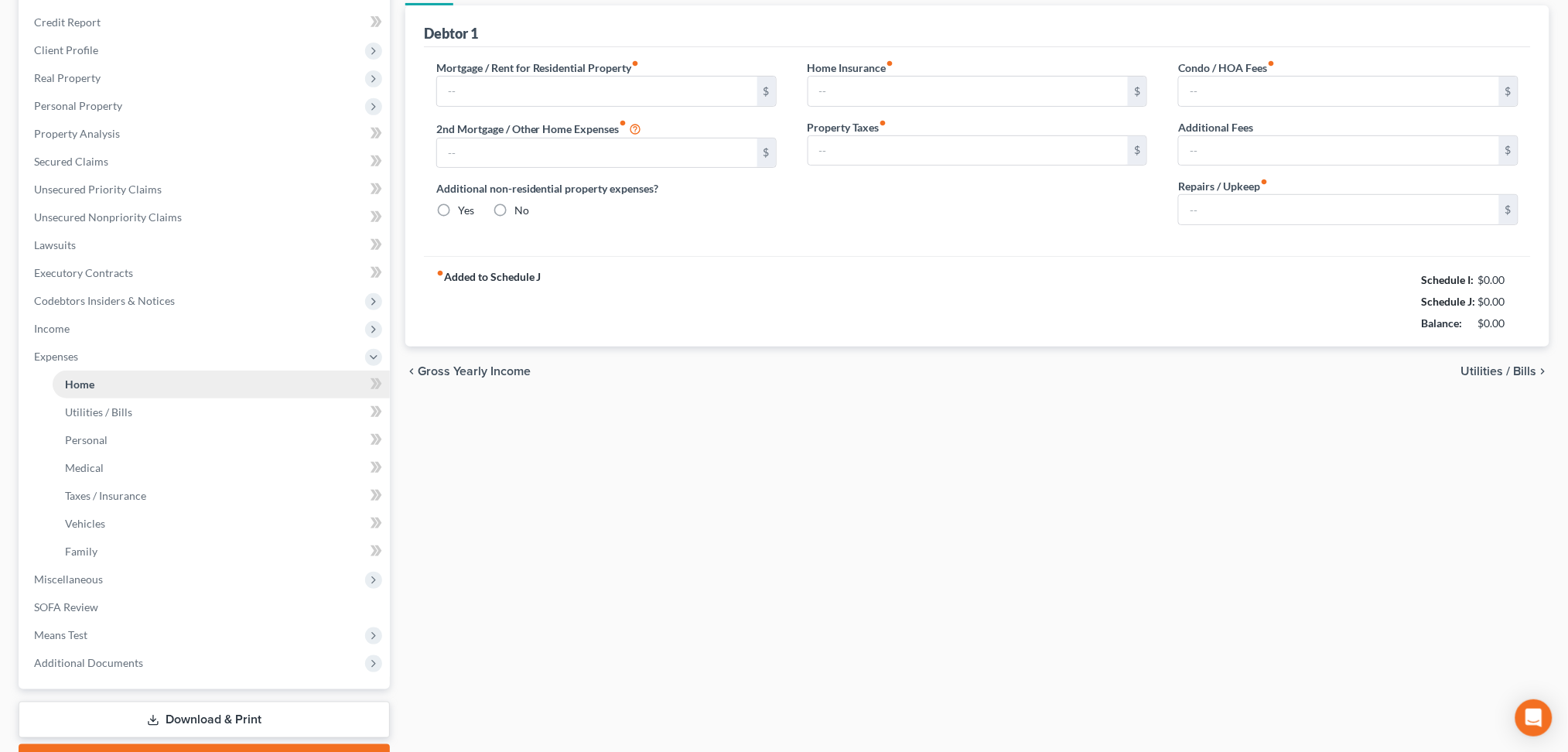 scroll, scrollTop: 1, scrollLeft: 0, axis: vertical 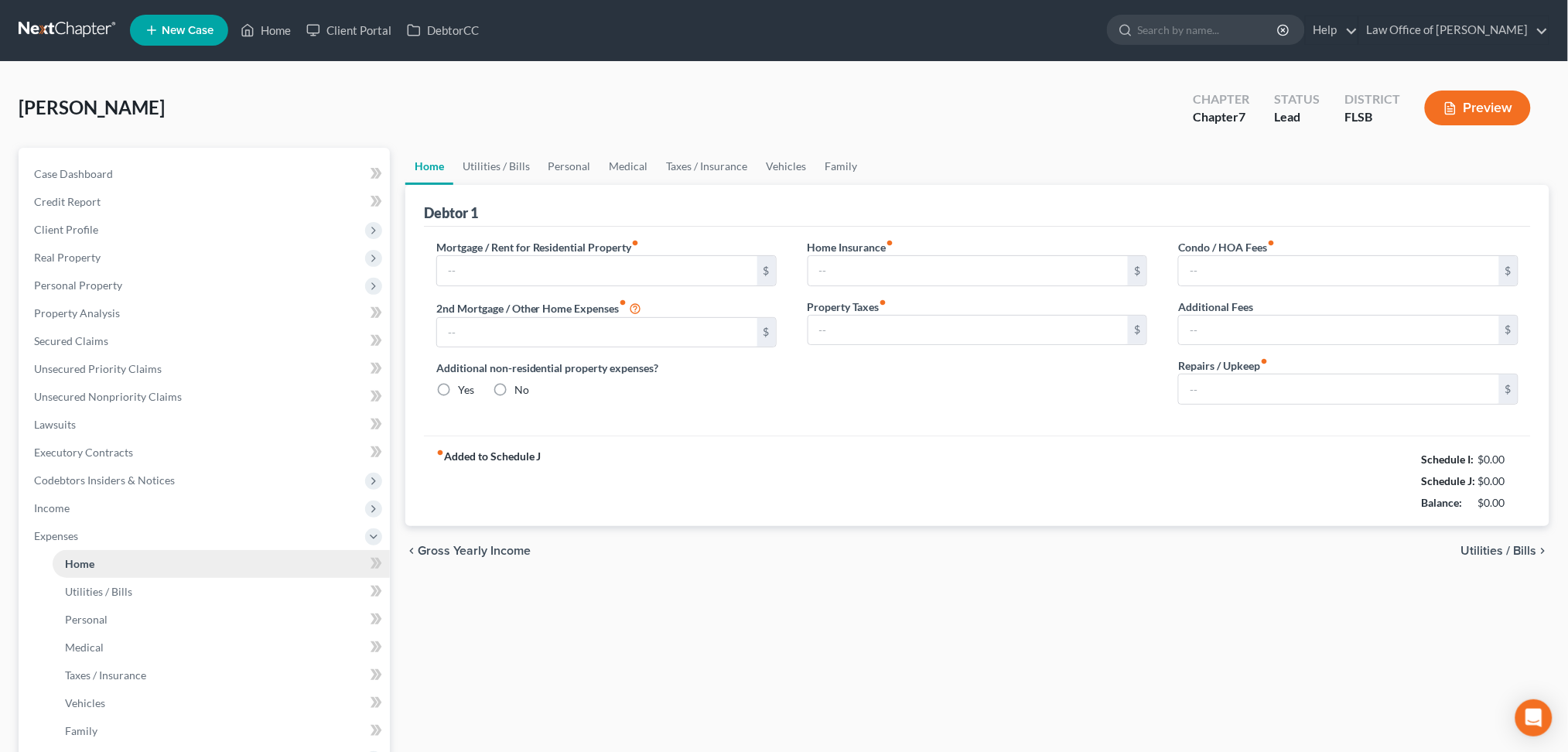 type on "1,800.00" 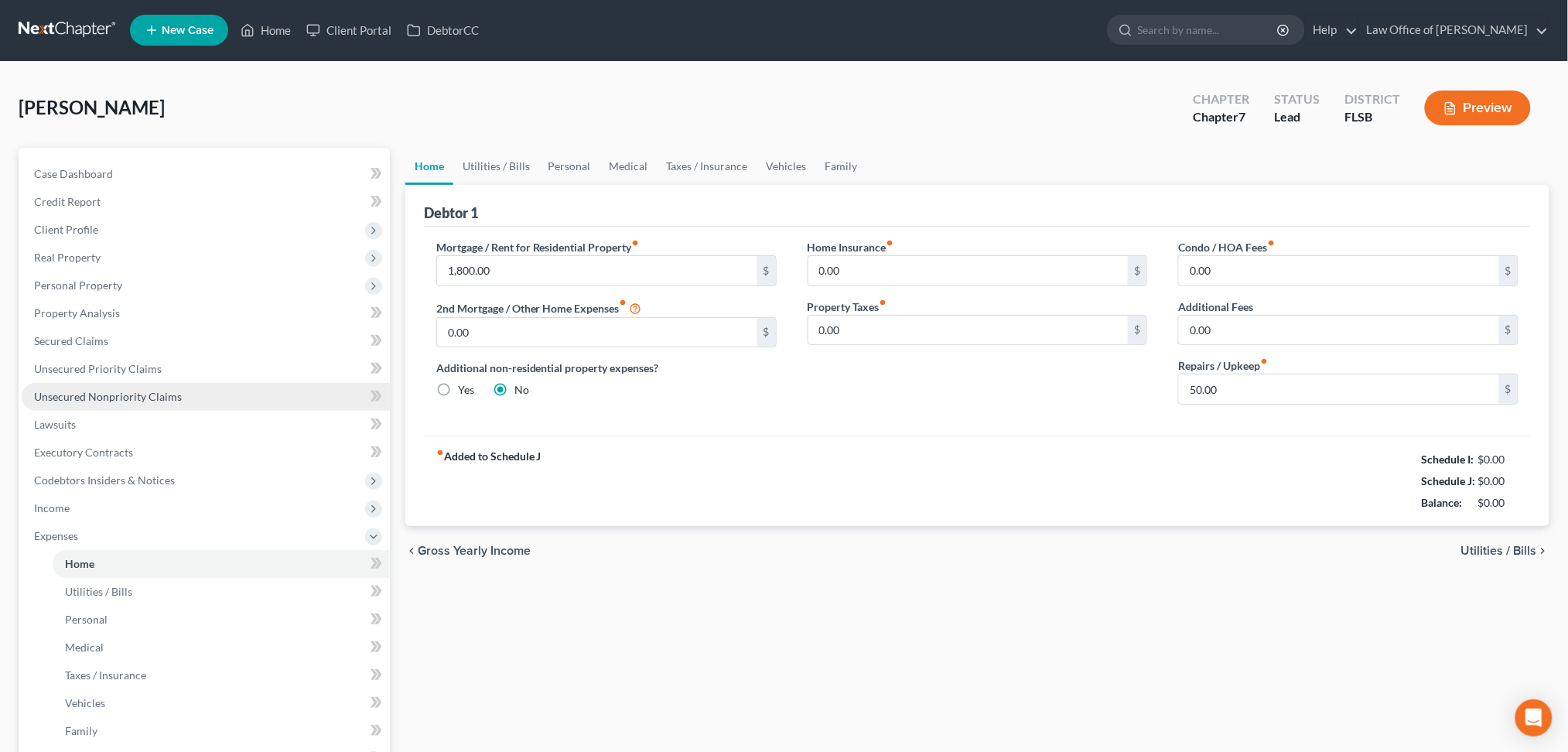 scroll, scrollTop: 0, scrollLeft: 0, axis: both 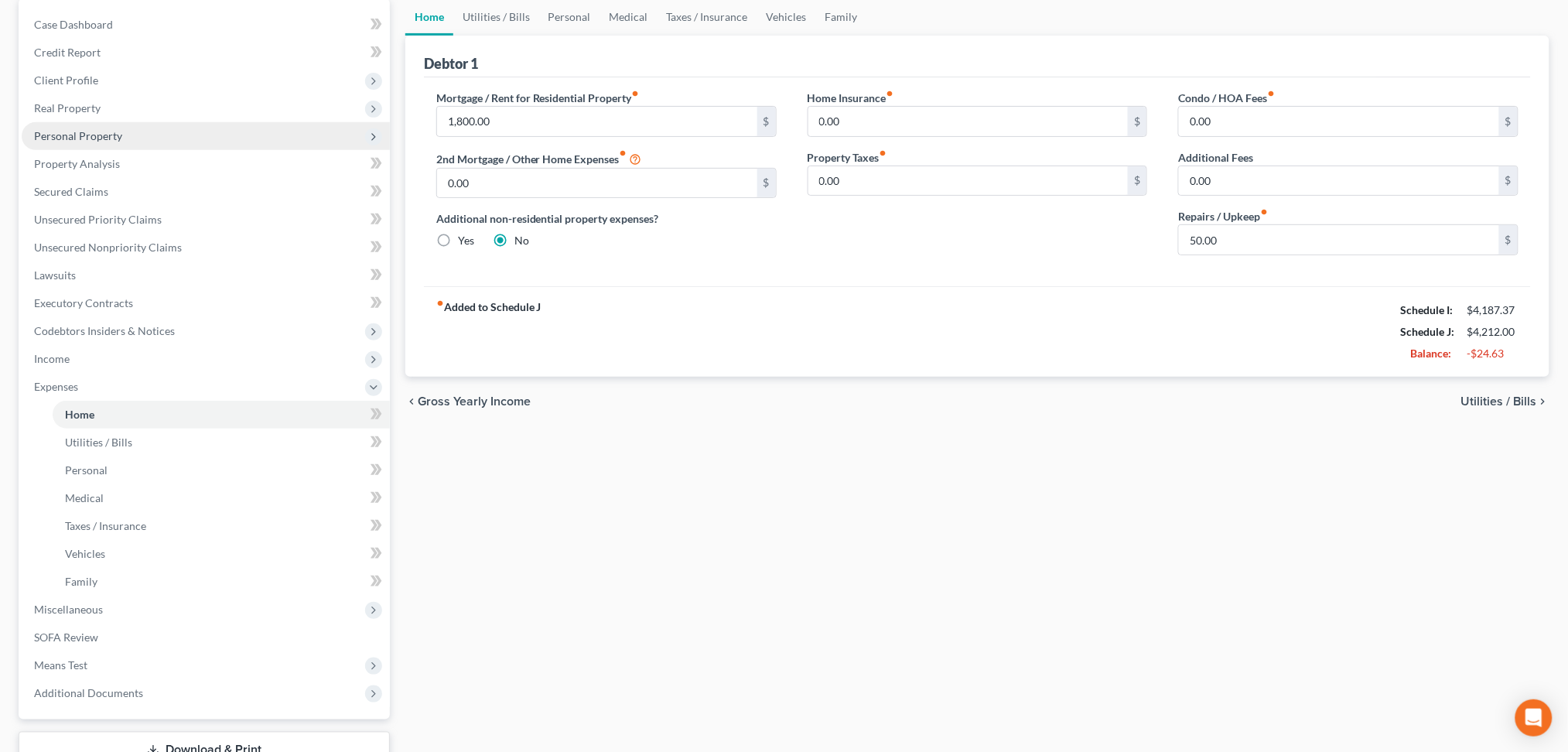click on "Personal Property" at bounding box center (78, 135) 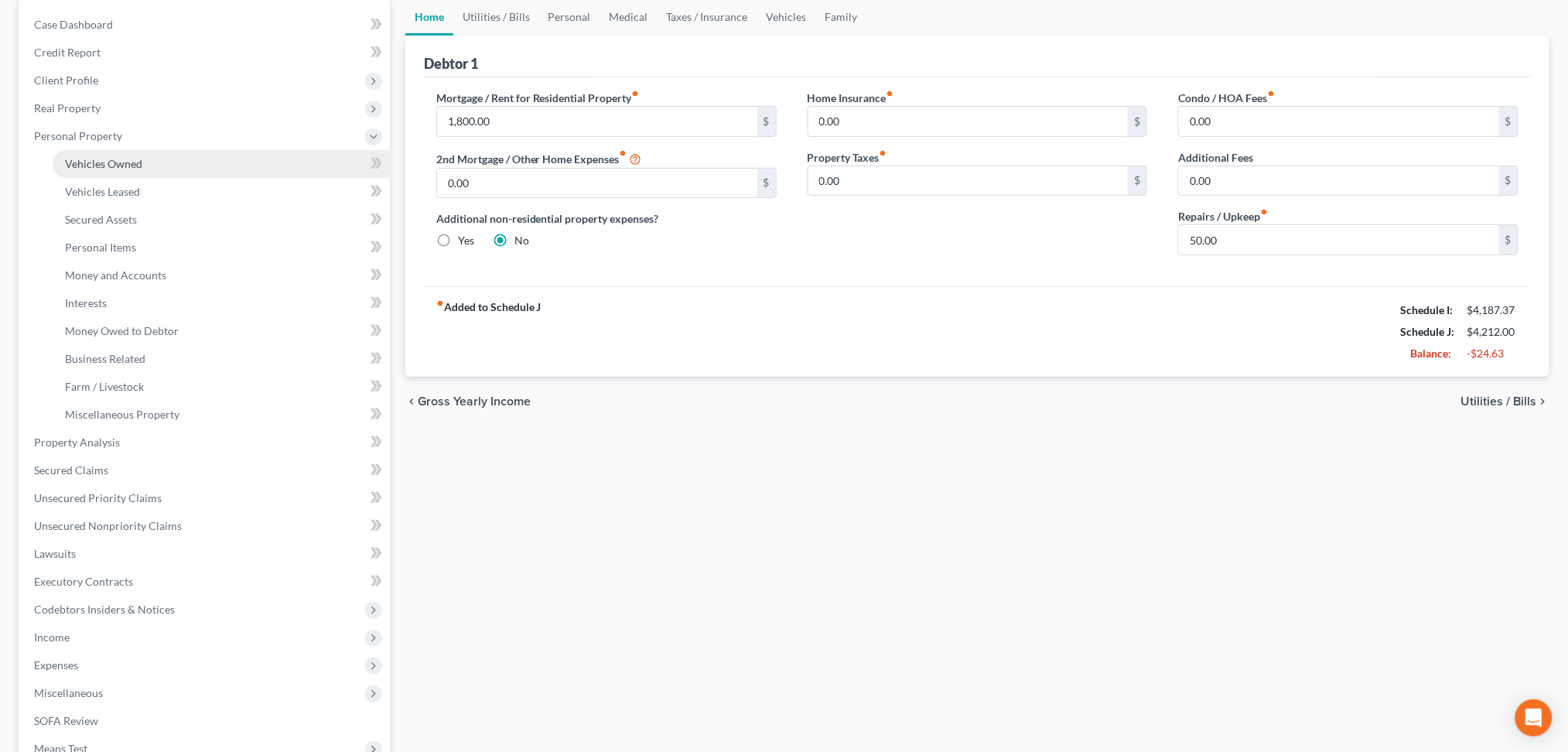click on "Vehicles Owned" at bounding box center (104, 163) 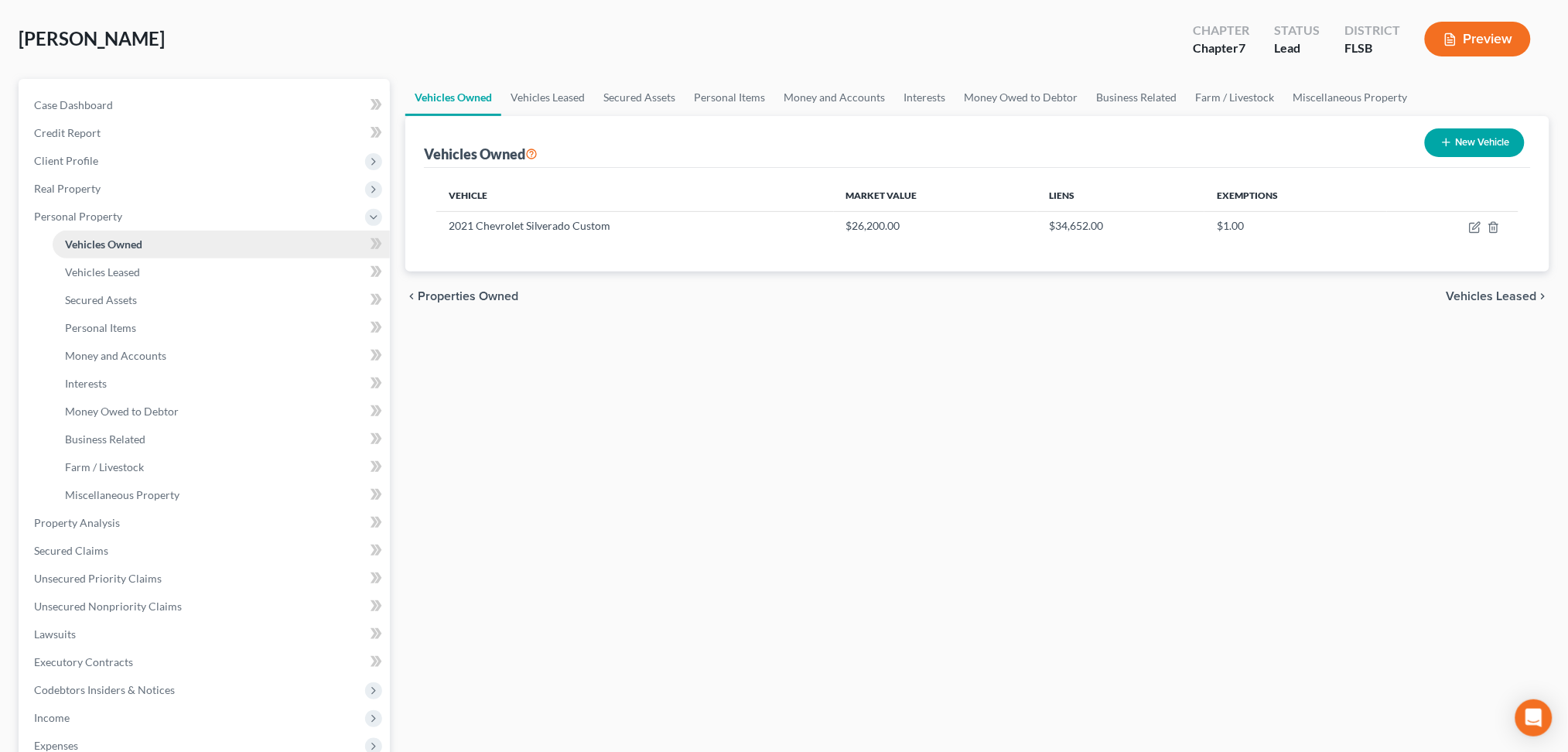 scroll, scrollTop: 0, scrollLeft: 0, axis: both 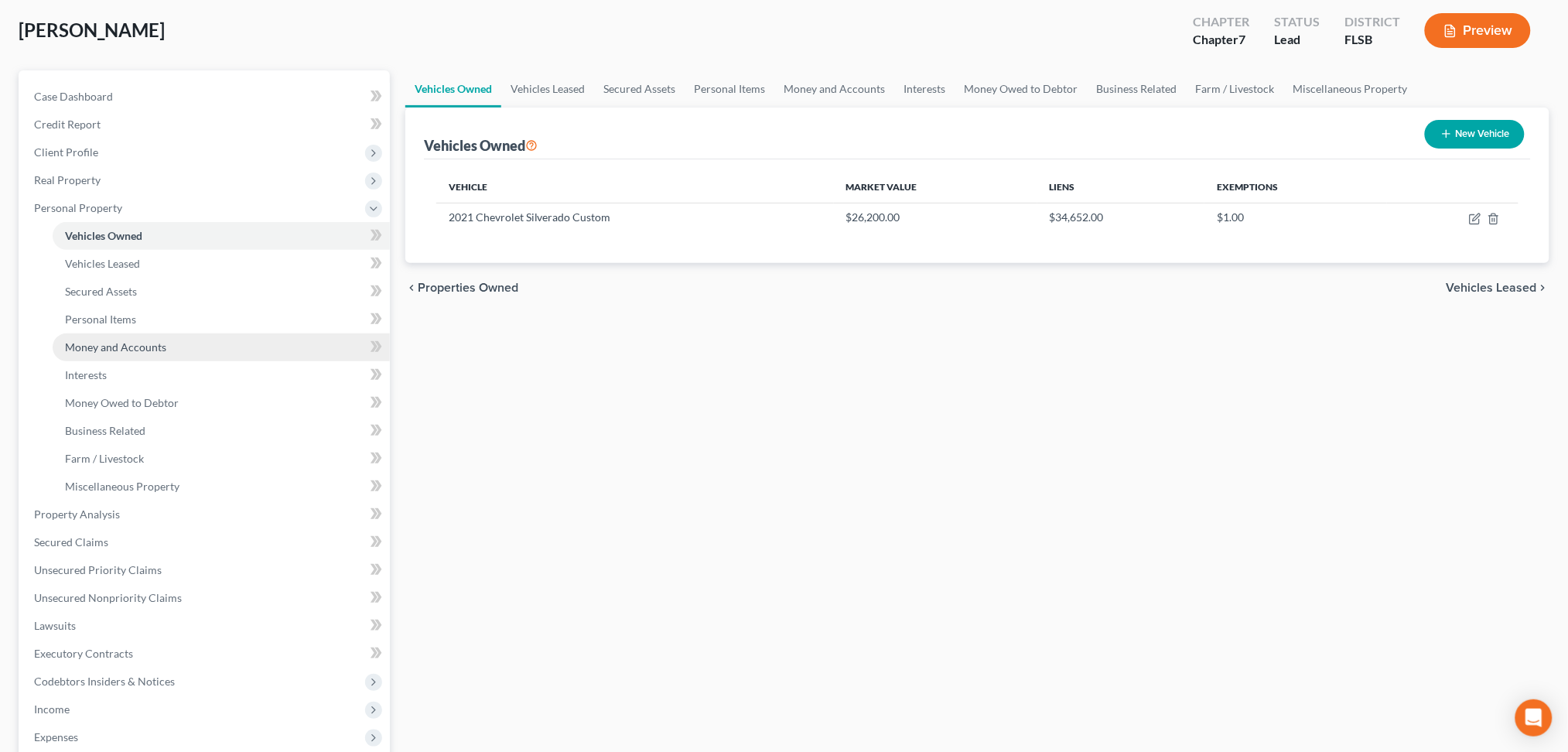 click on "Money and Accounts" at bounding box center [115, 347] 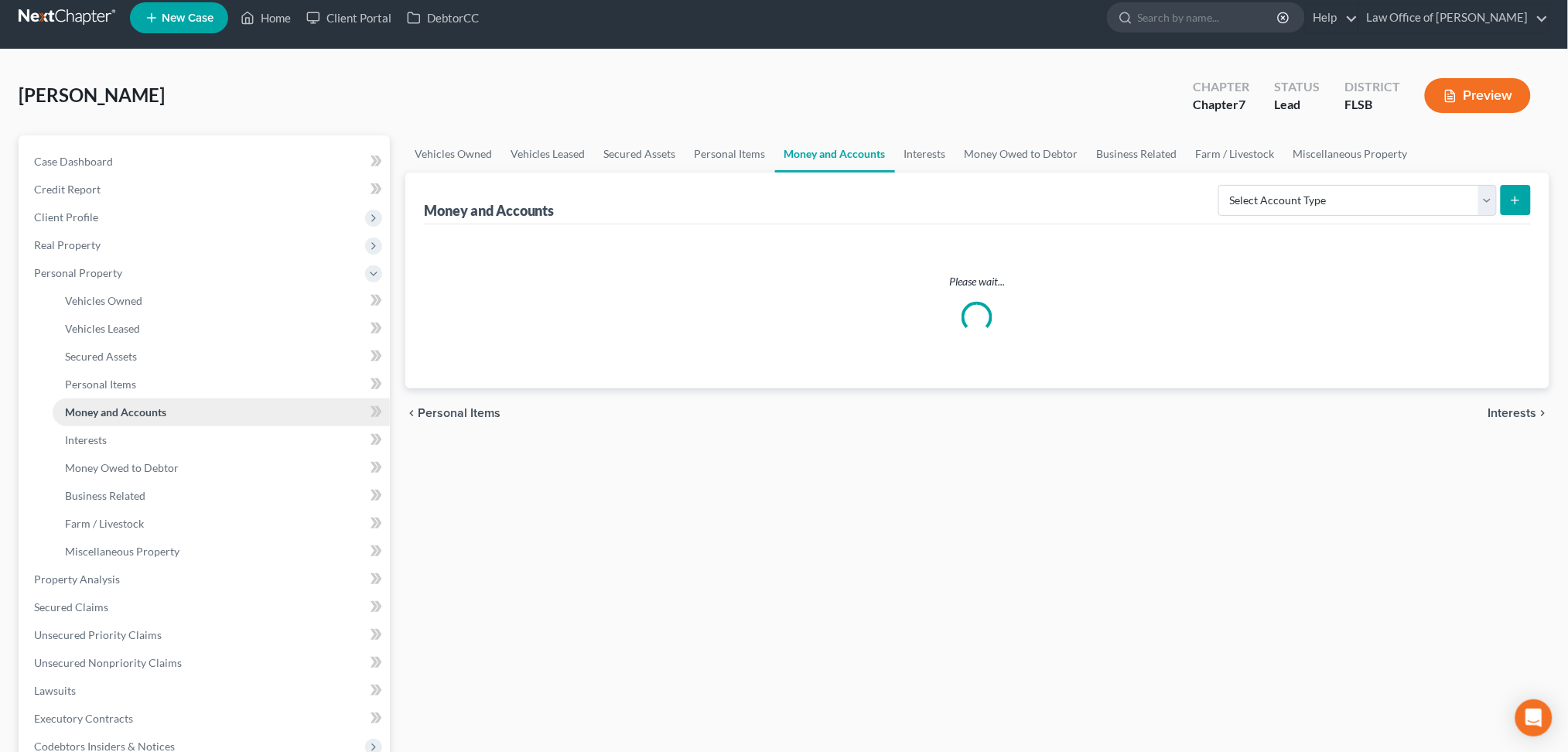 scroll, scrollTop: 0, scrollLeft: 0, axis: both 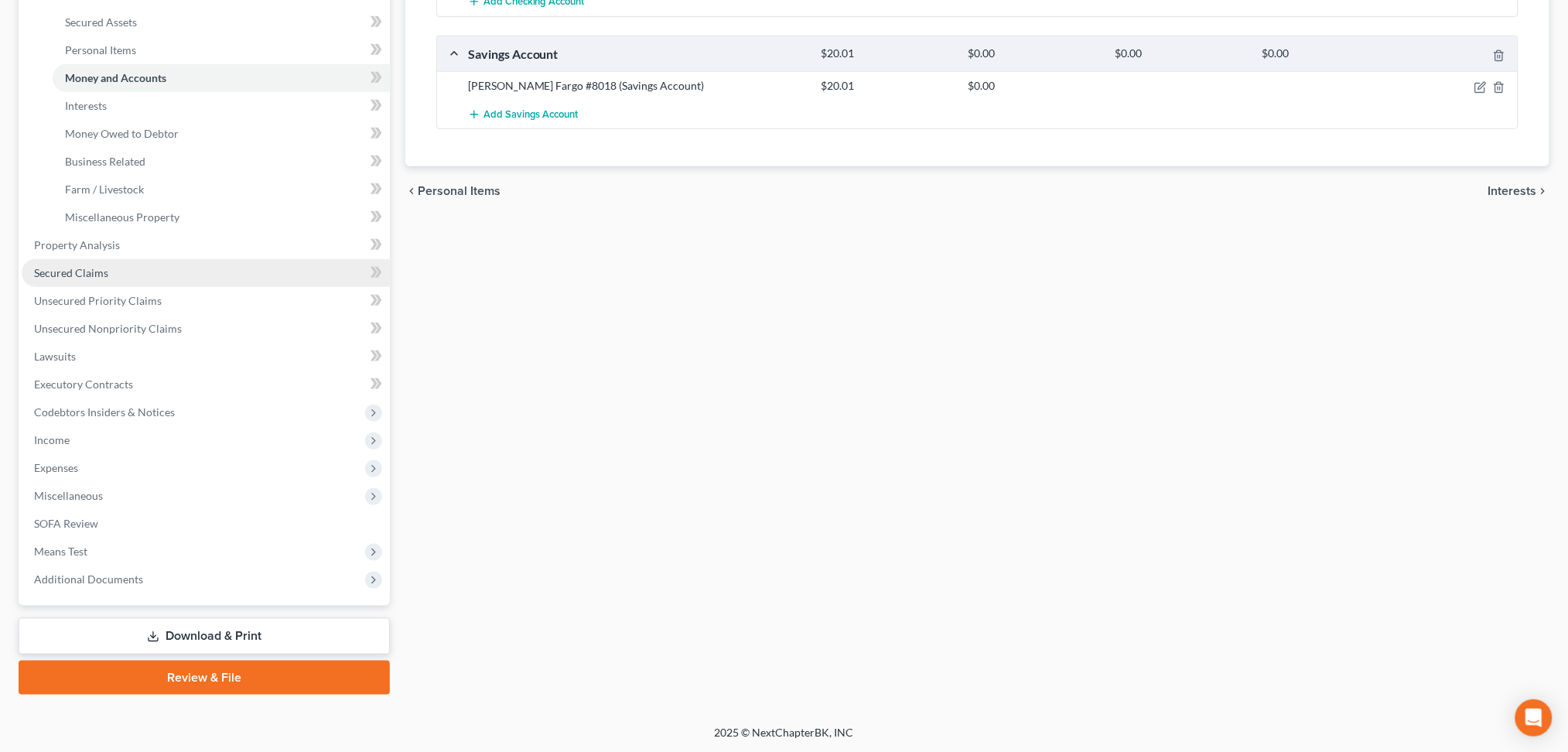 click on "Secured Claims" at bounding box center (71, 272) 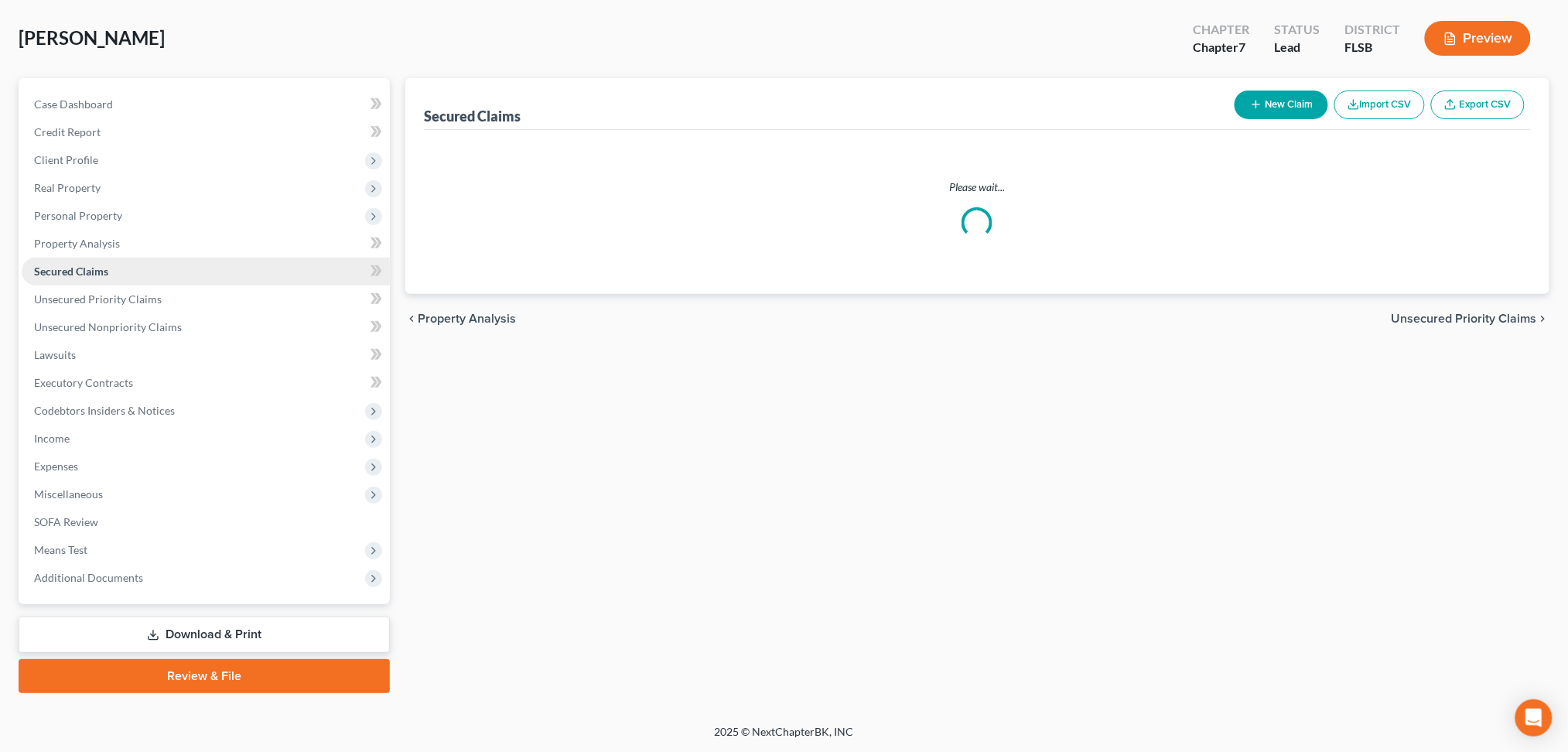 scroll, scrollTop: 0, scrollLeft: 0, axis: both 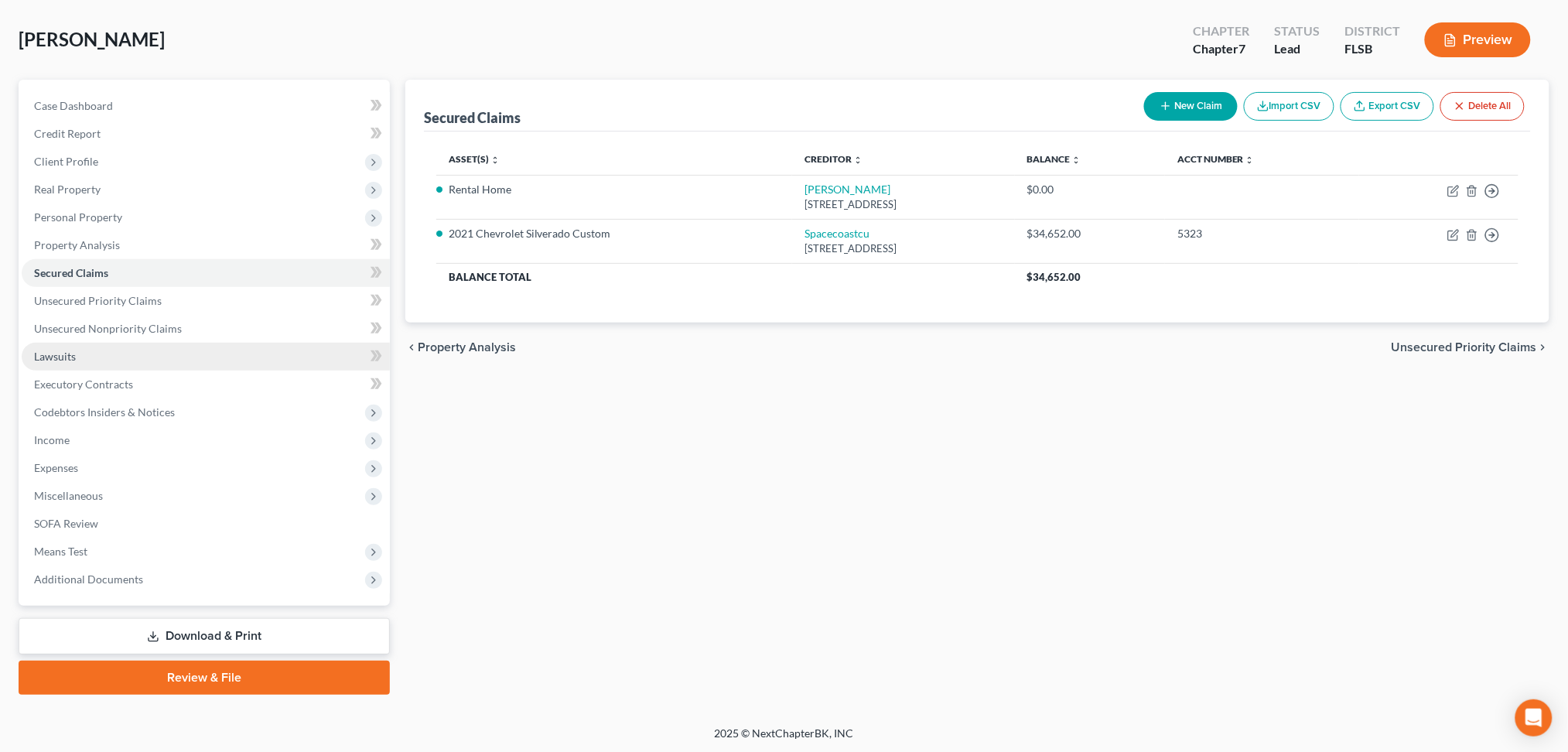 click on "Lawsuits" at bounding box center (55, 356) 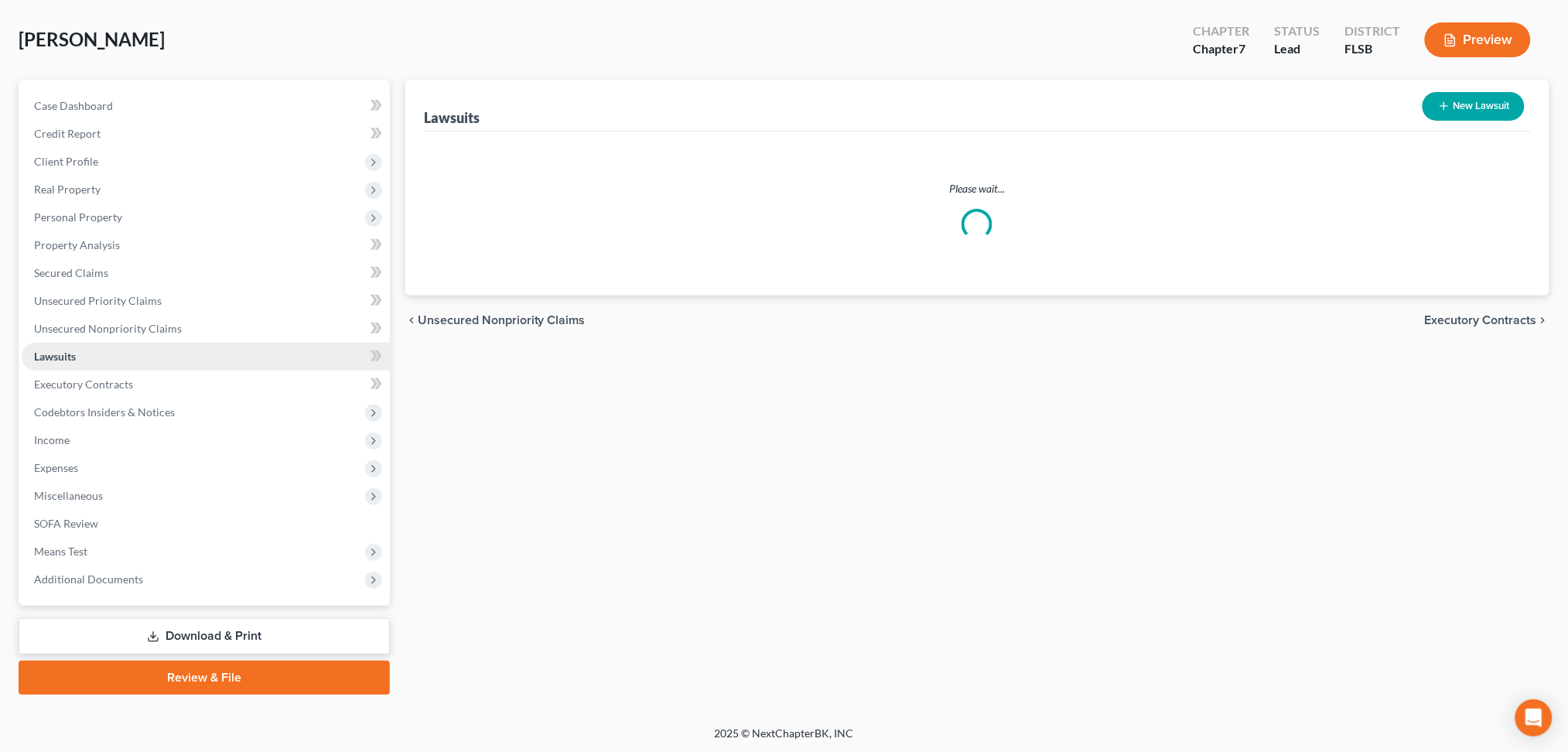 scroll, scrollTop: 0, scrollLeft: 0, axis: both 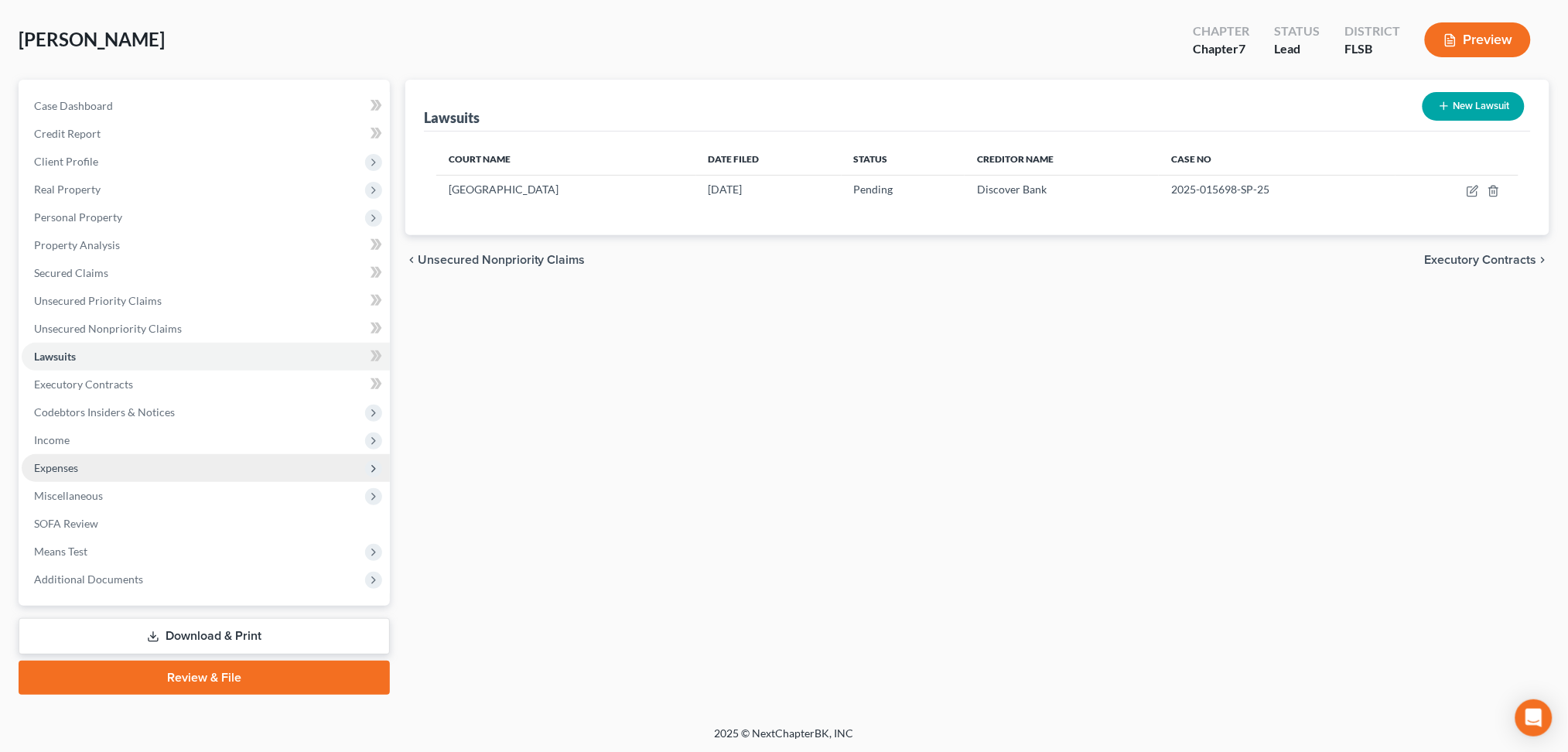 click on "Expenses" at bounding box center [56, 467] 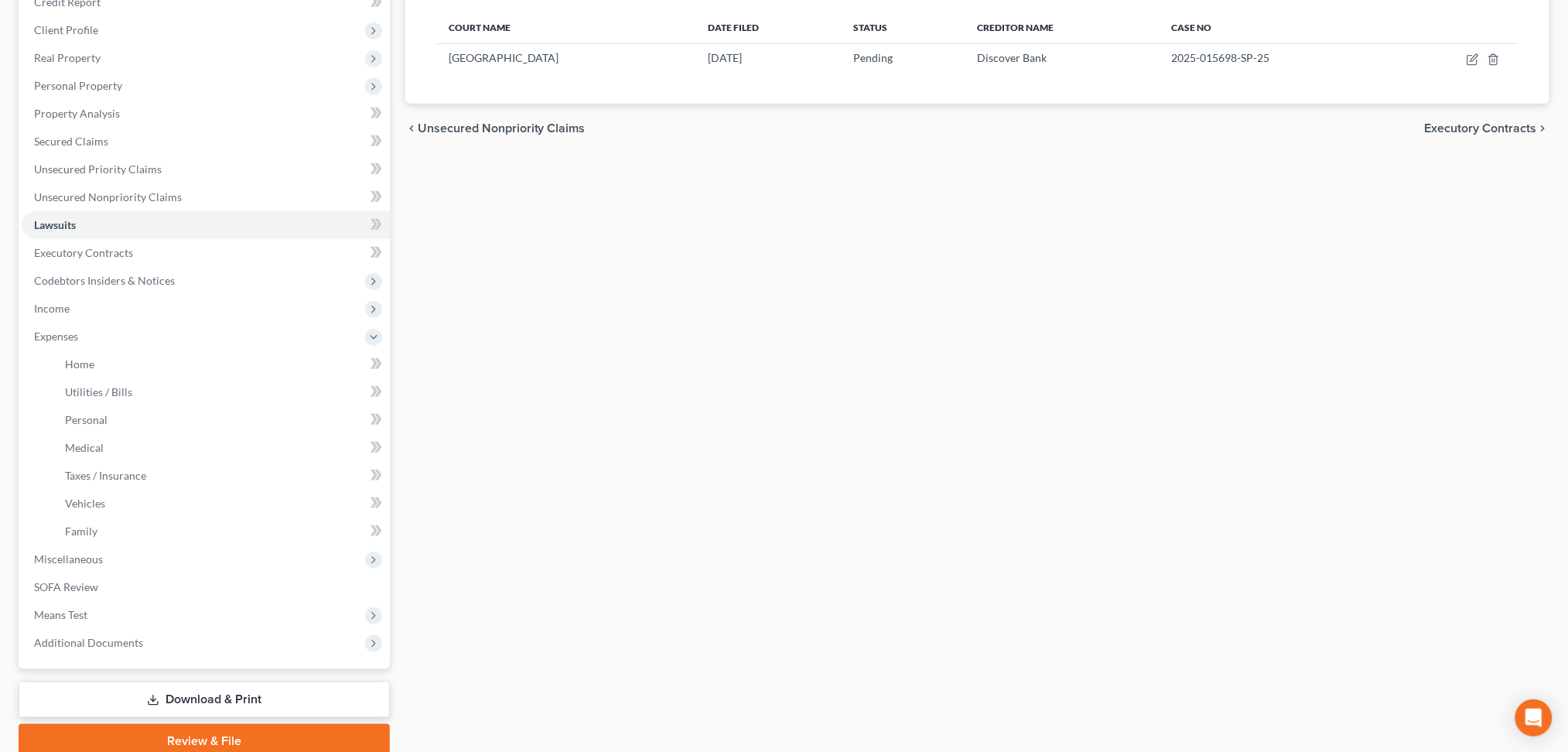 scroll, scrollTop: 226, scrollLeft: 0, axis: vertical 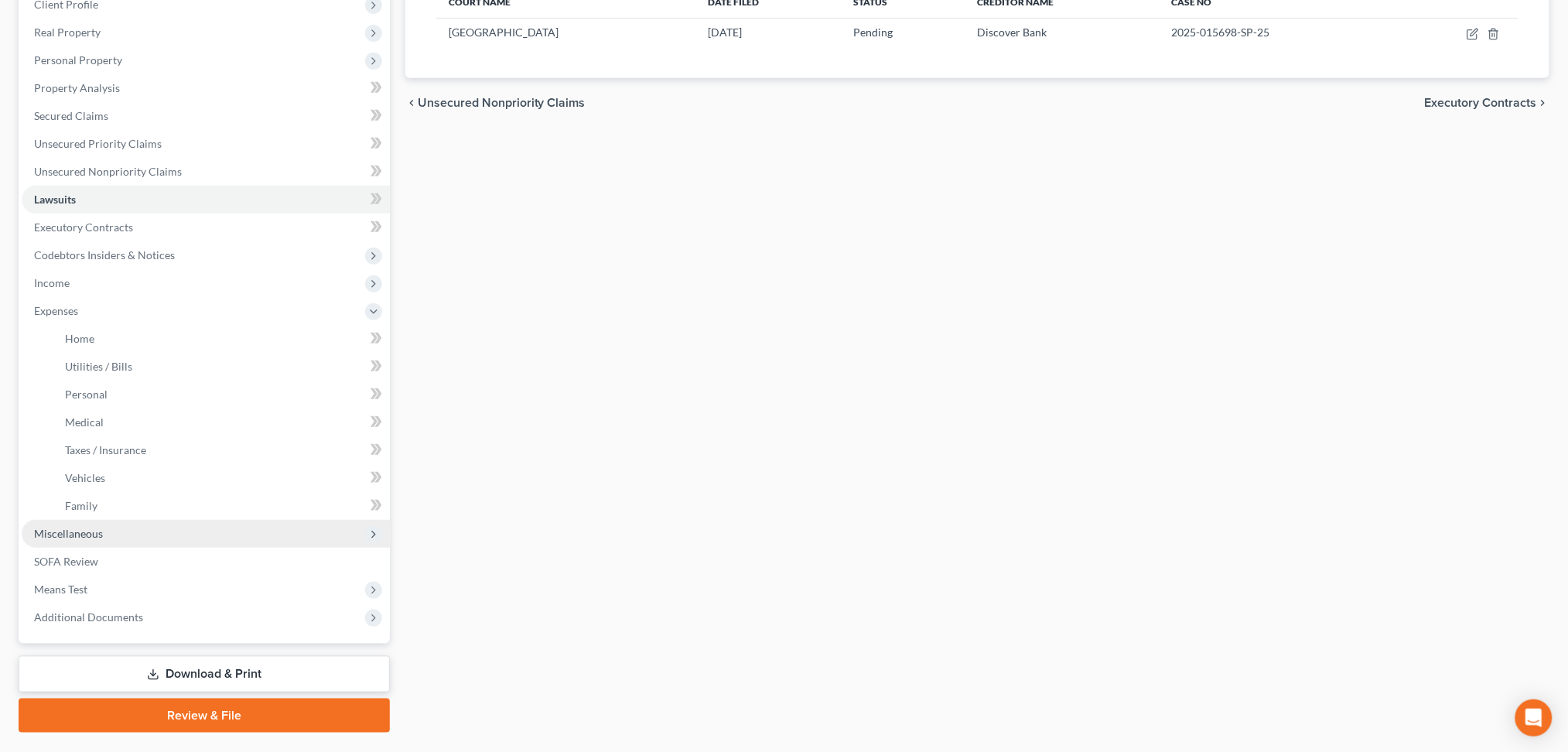 click on "Miscellaneous" at bounding box center [68, 533] 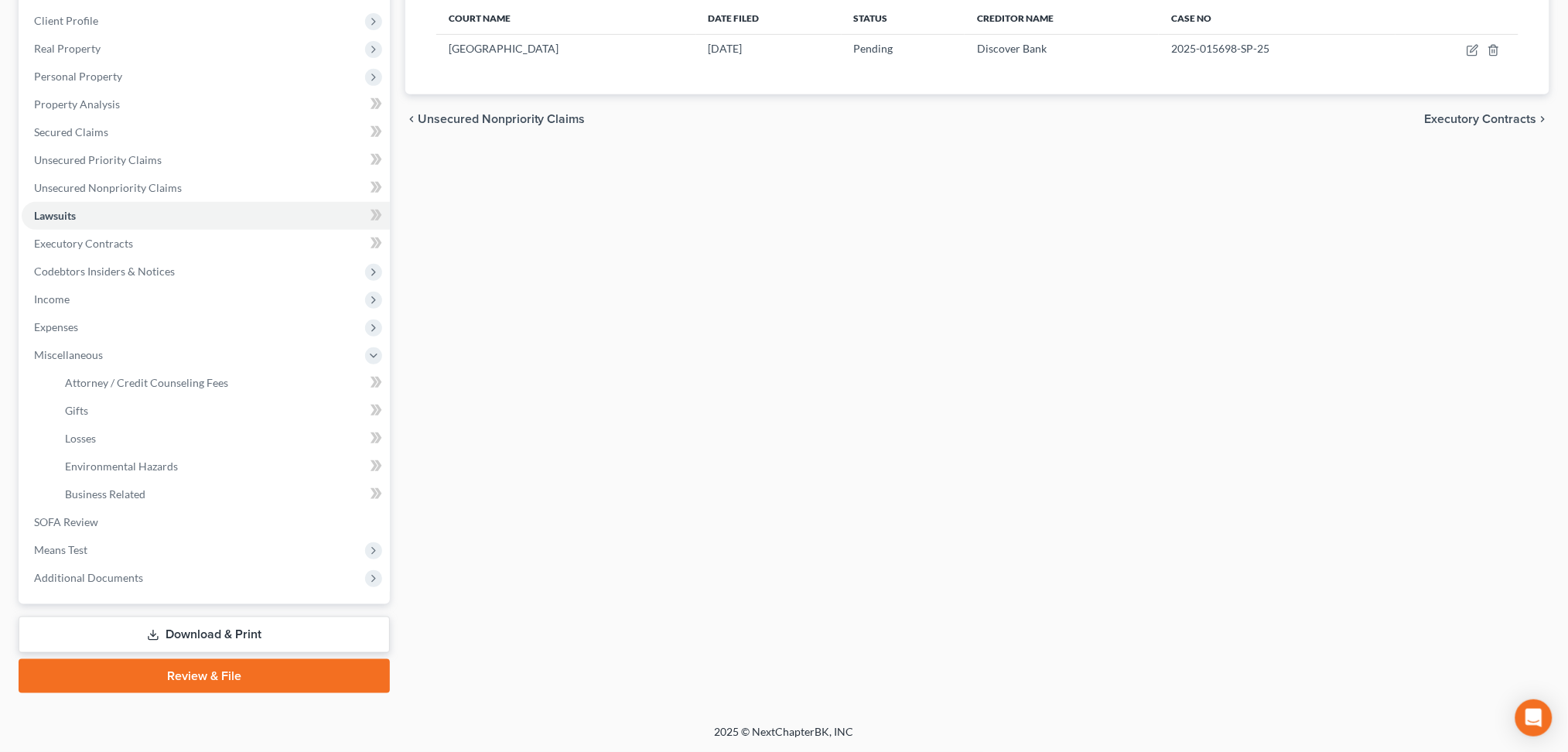 scroll, scrollTop: 207, scrollLeft: 0, axis: vertical 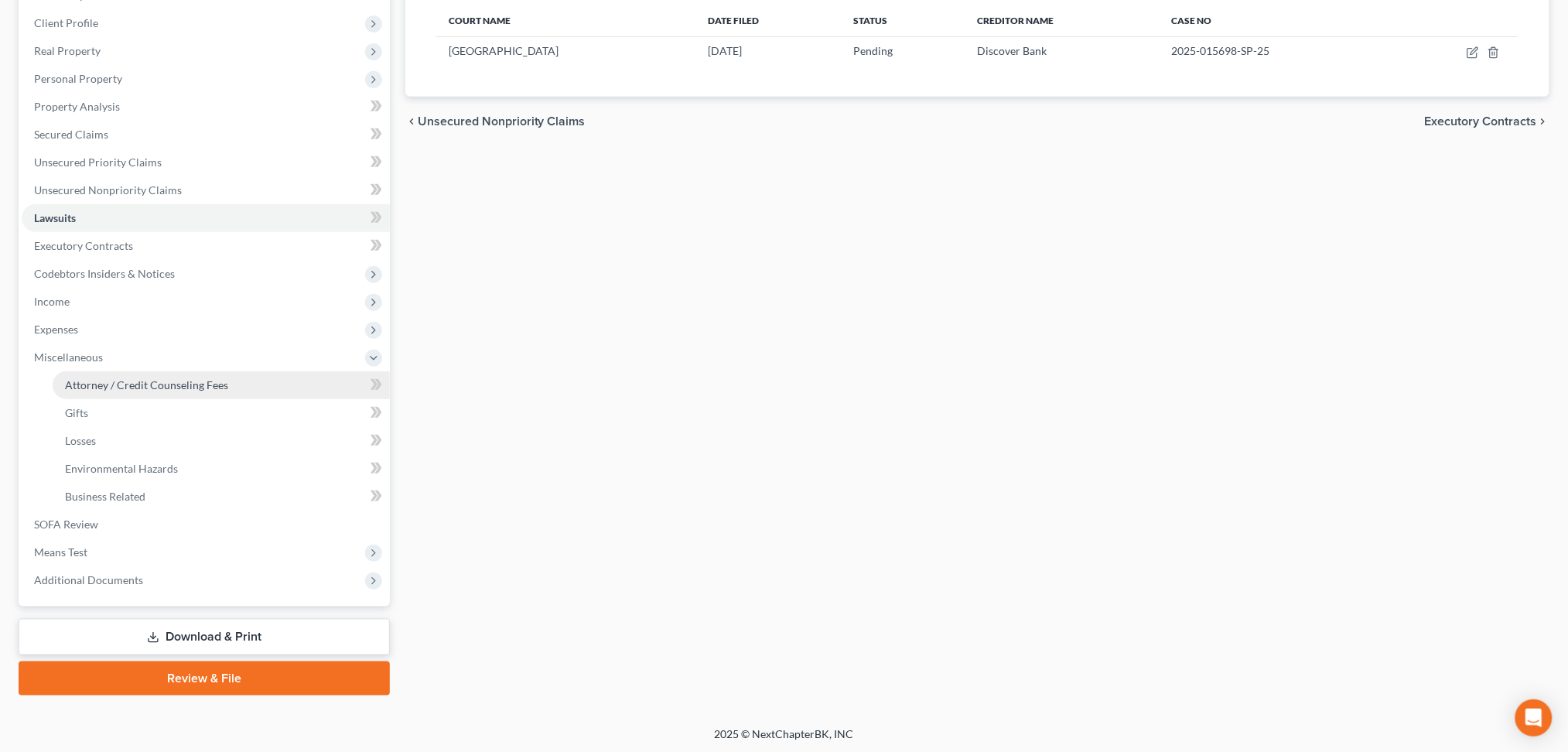 click on "Attorney / Credit Counseling Fees" at bounding box center [146, 385] 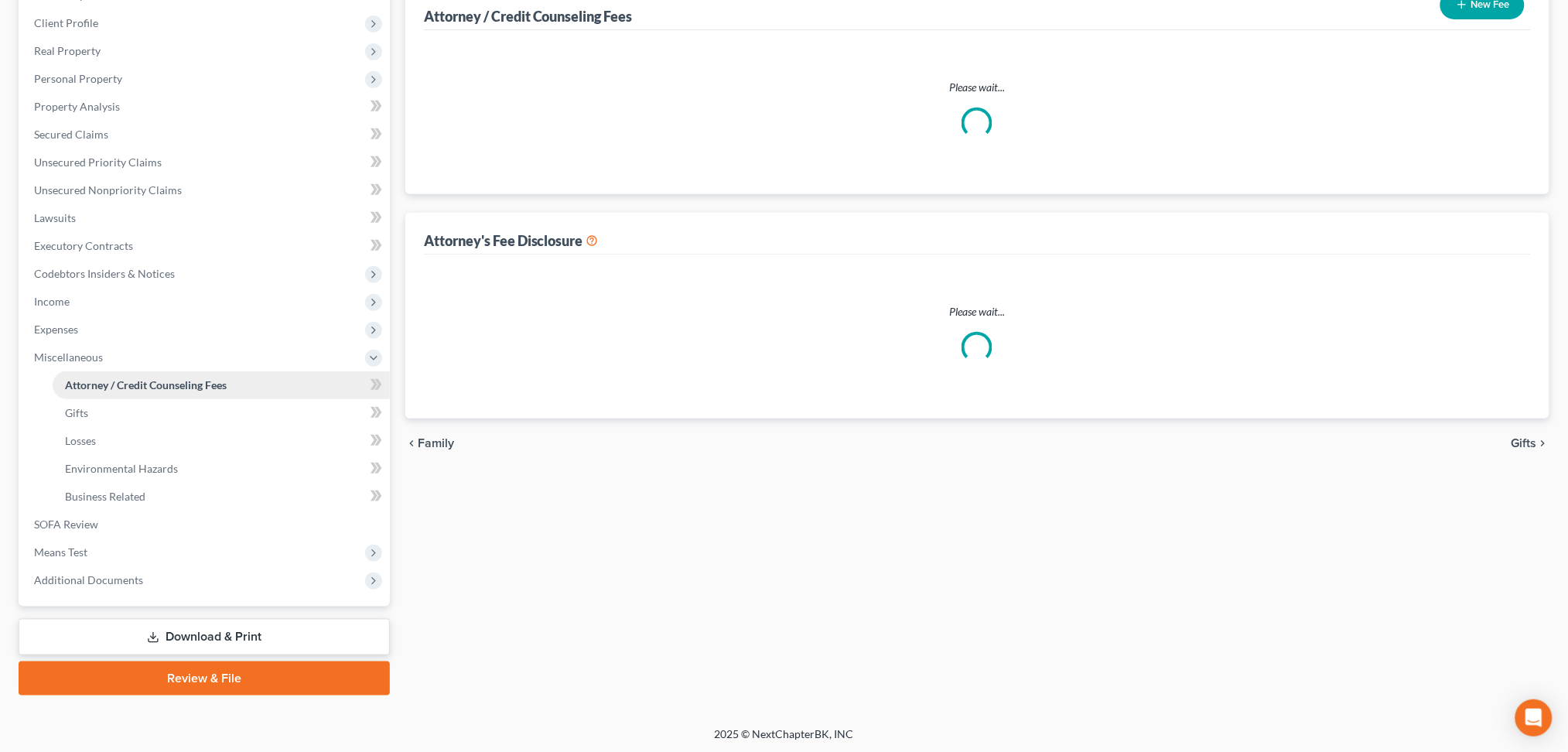 scroll, scrollTop: 5, scrollLeft: 0, axis: vertical 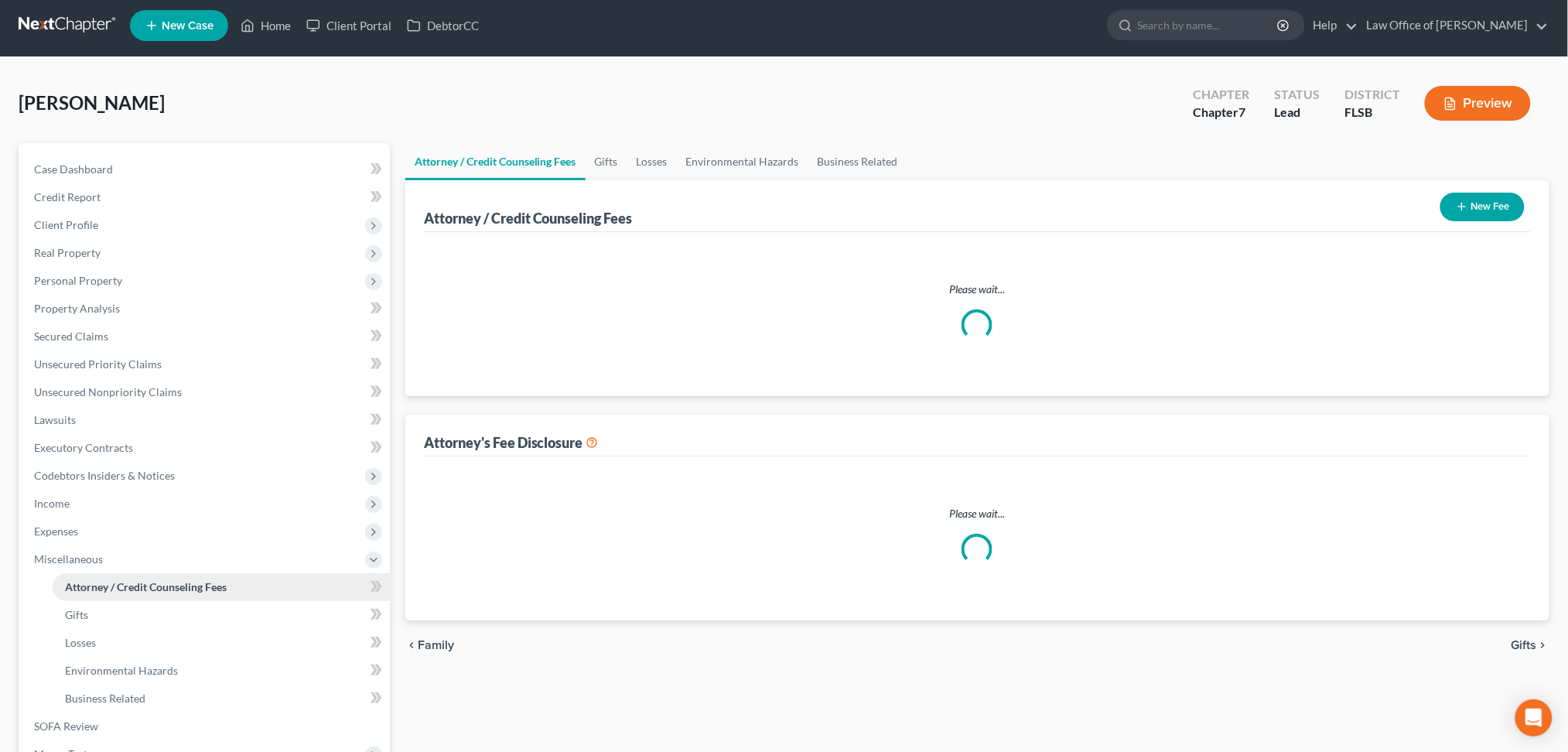 select on "0" 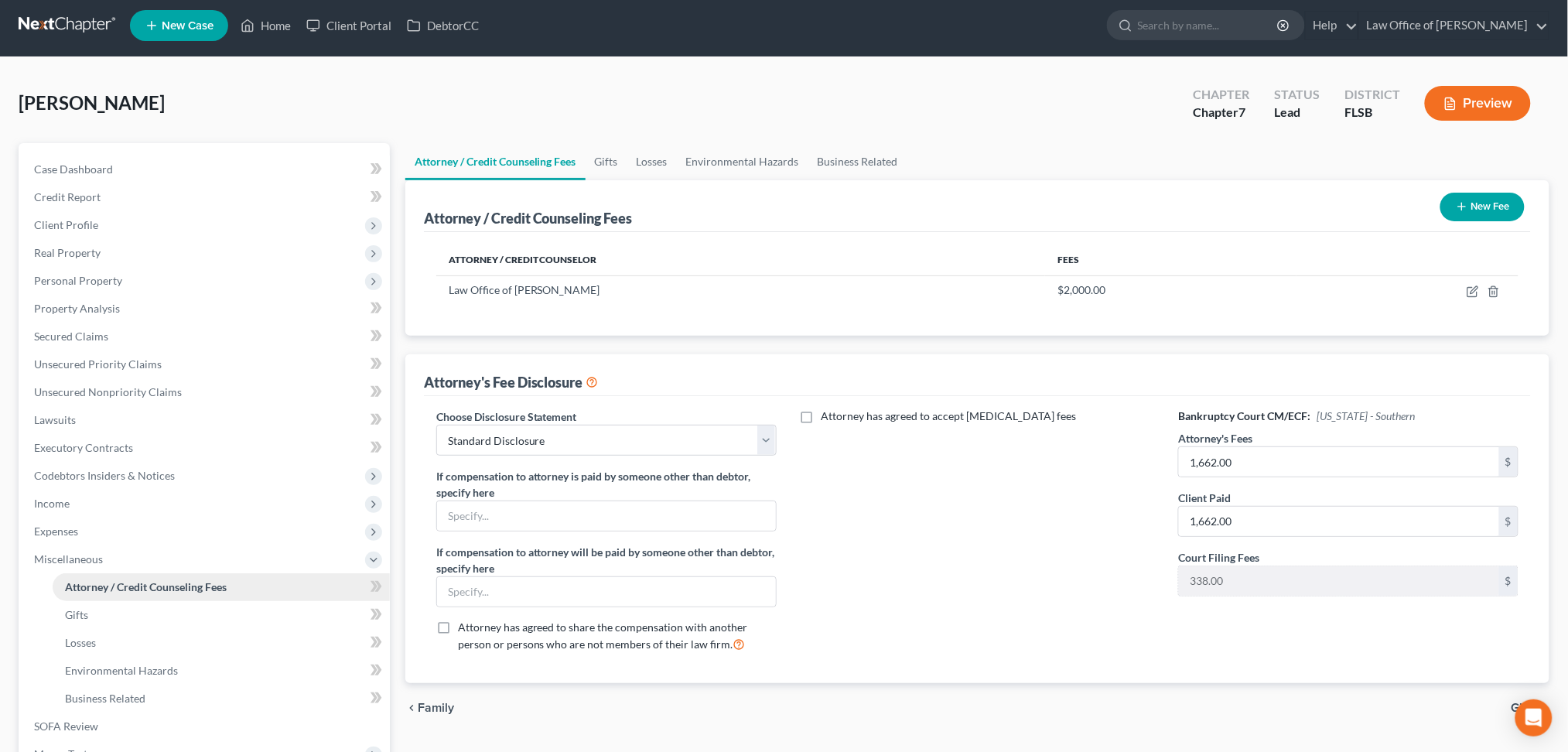 scroll, scrollTop: 0, scrollLeft: 0, axis: both 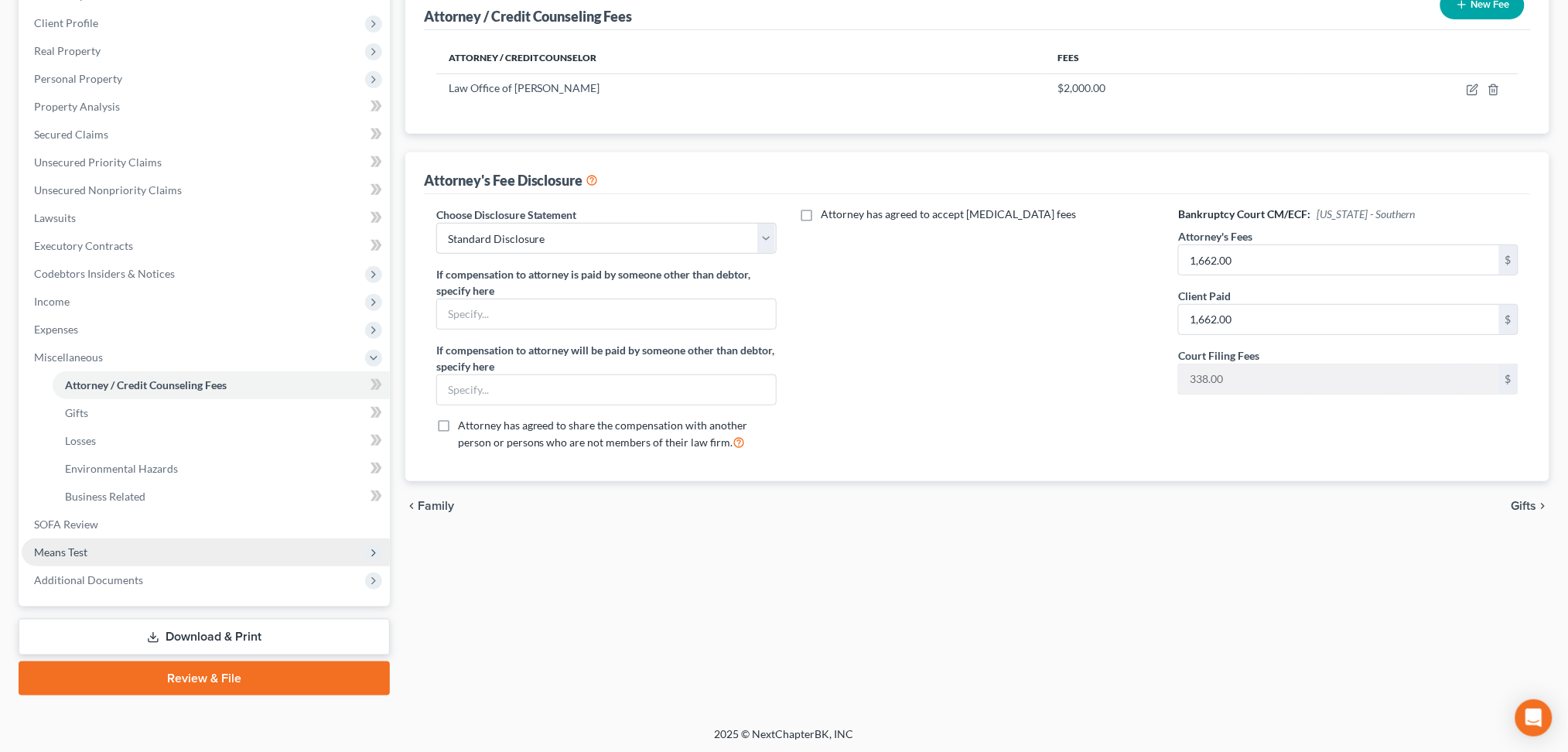 click on "Means Test" at bounding box center (60, 552) 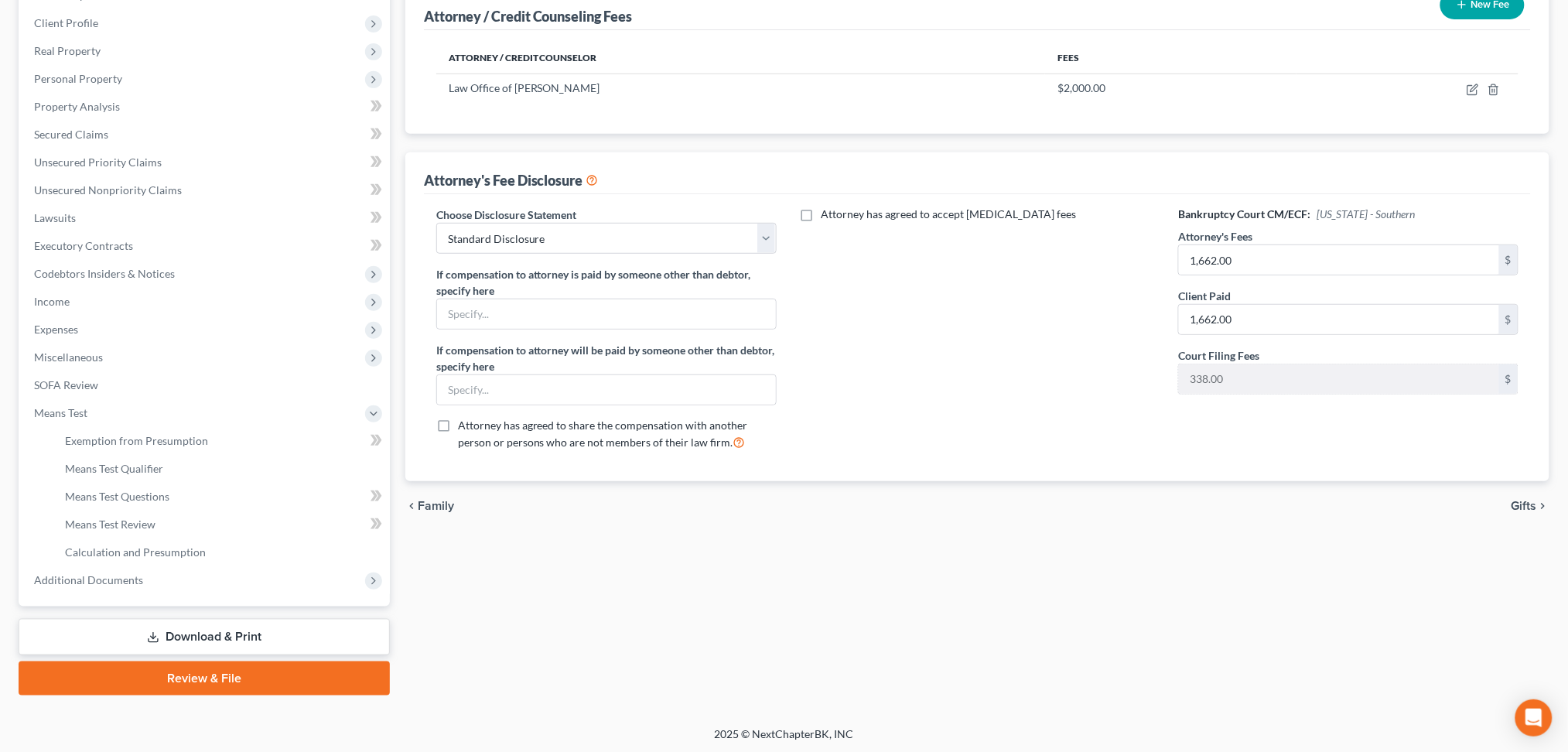 scroll, scrollTop: 0, scrollLeft: 0, axis: both 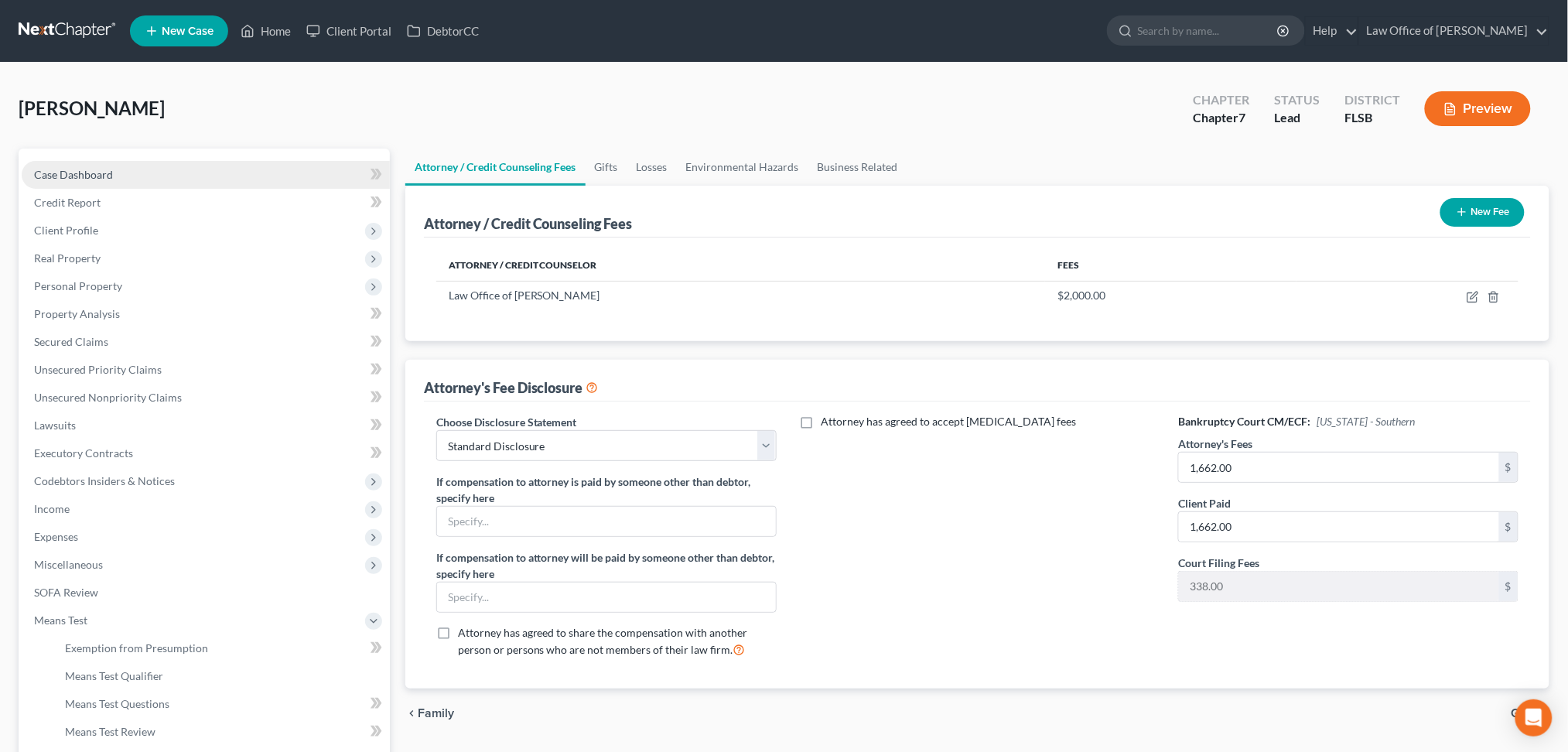 click on "Case Dashboard" at bounding box center (73, 174) 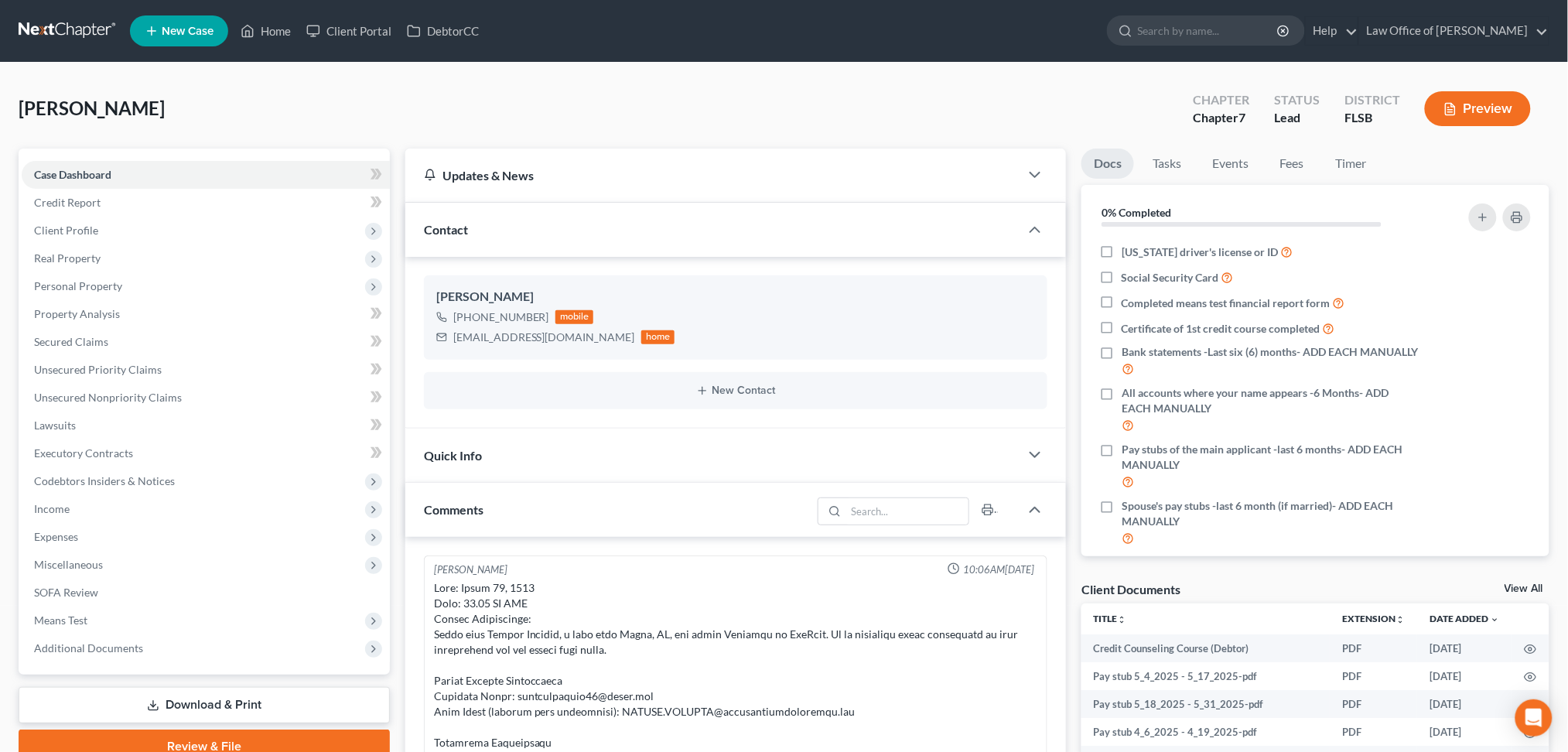 scroll, scrollTop: 5559, scrollLeft: 0, axis: vertical 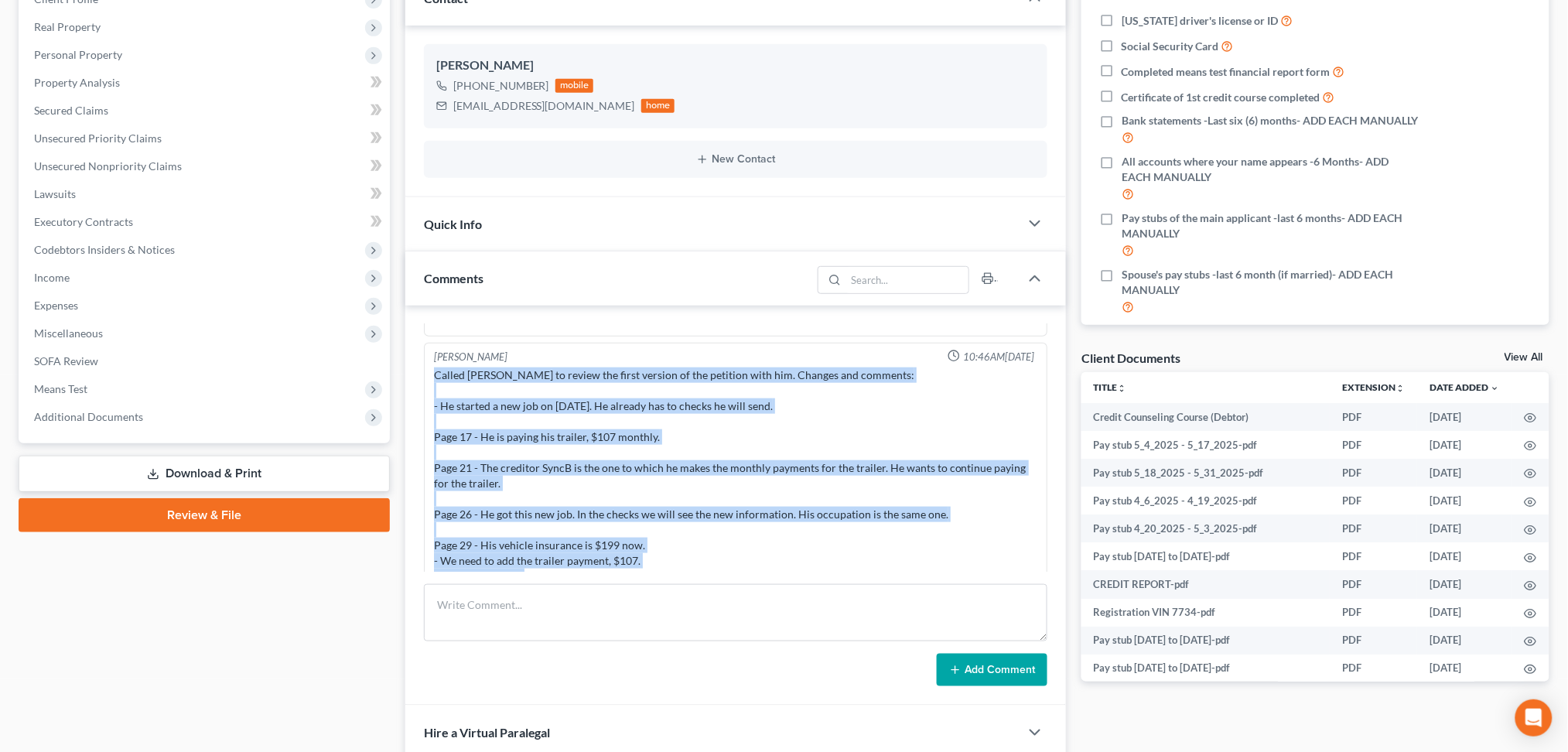 drag, startPoint x: 436, startPoint y: 358, endPoint x: 695, endPoint y: 503, distance: 296.8265 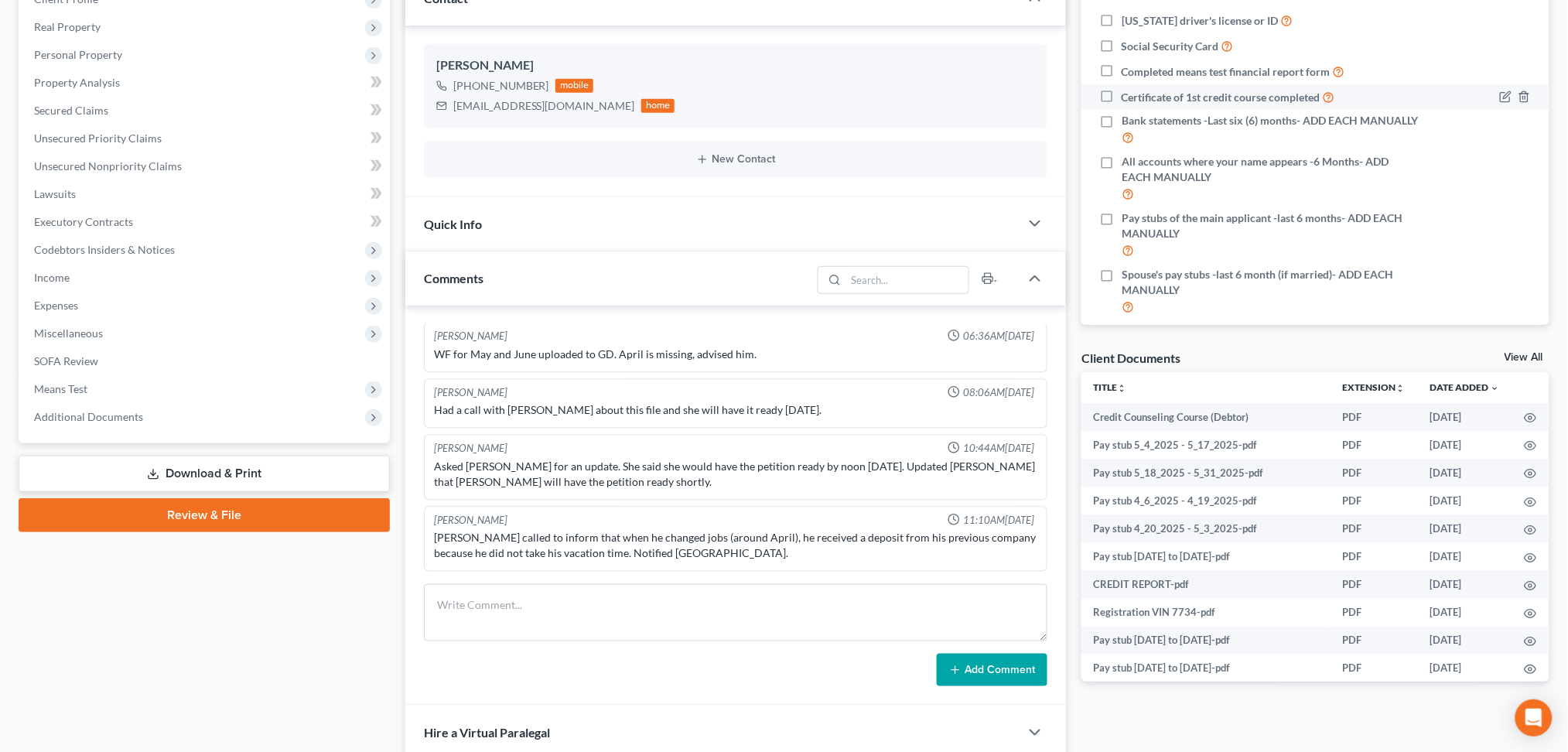 scroll, scrollTop: 4970, scrollLeft: 0, axis: vertical 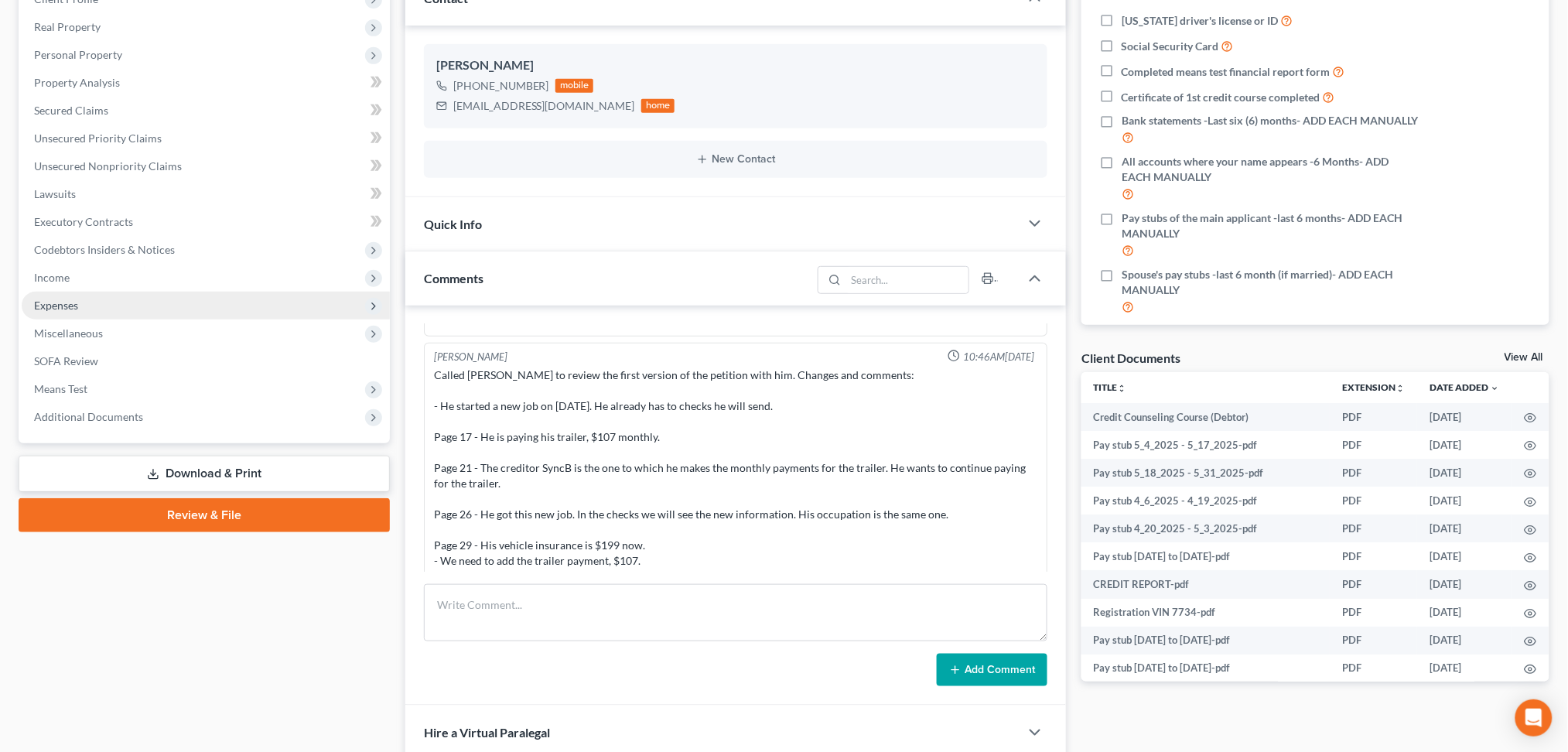 click on "Expenses" at bounding box center [56, 305] 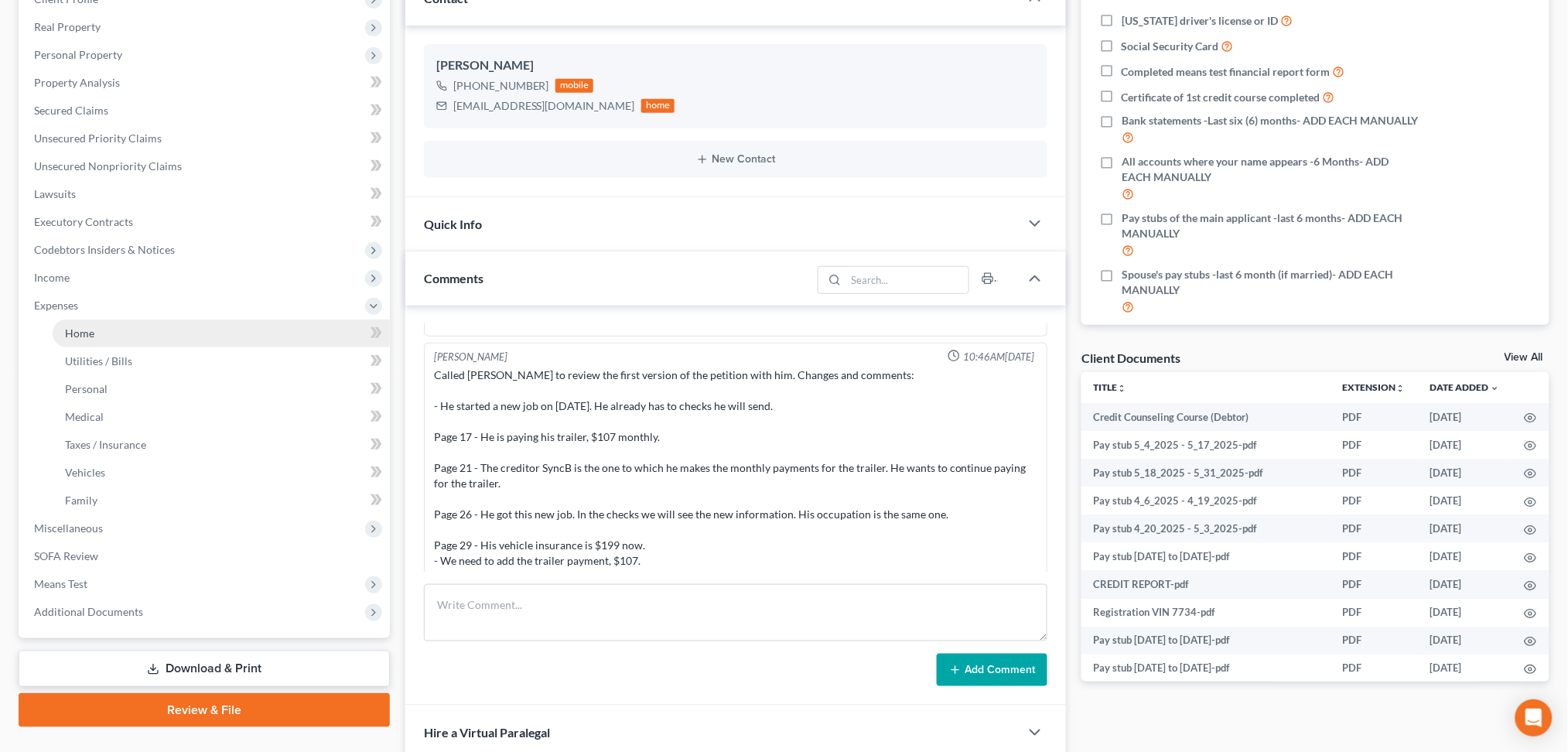 click on "Home" at bounding box center [80, 333] 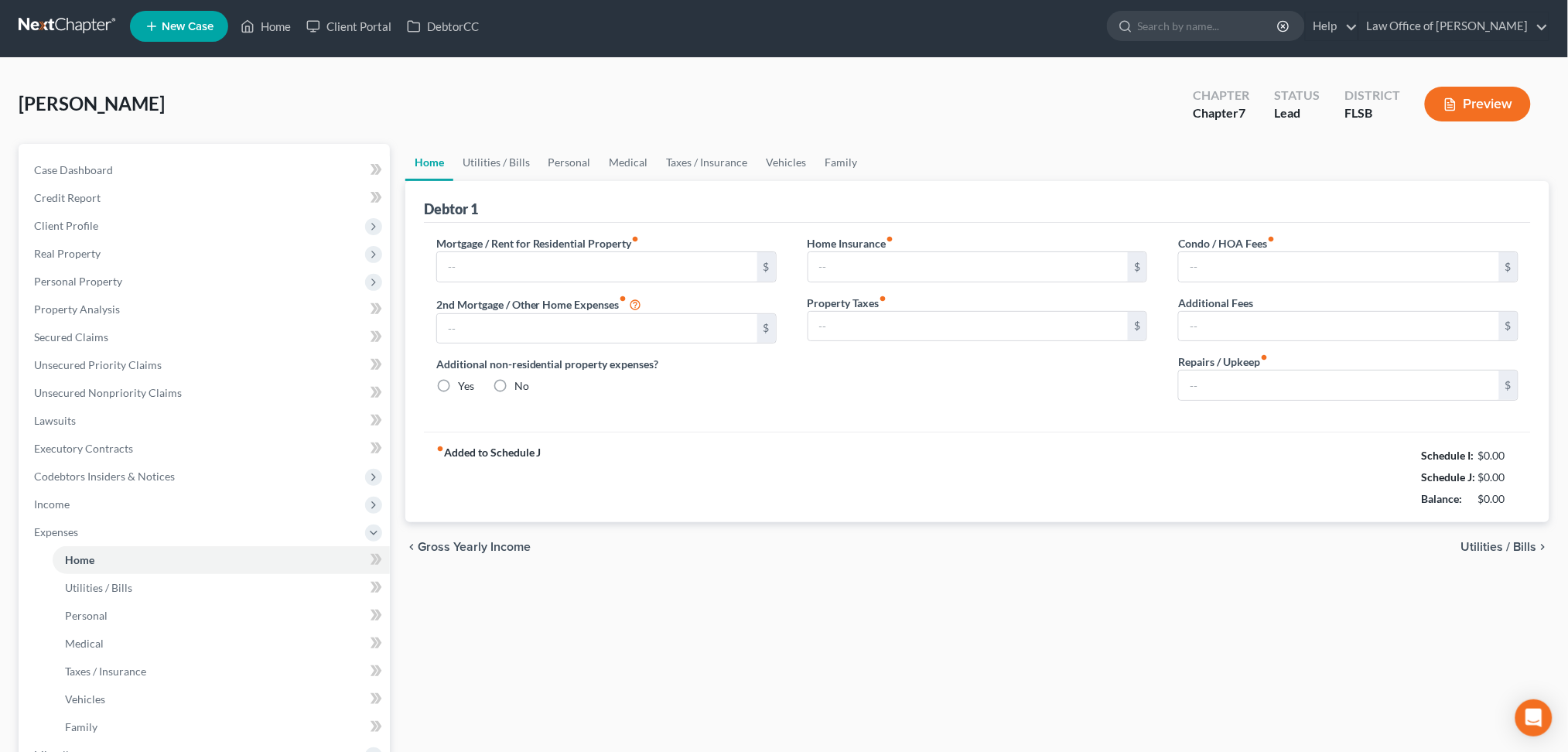 scroll, scrollTop: 0, scrollLeft: 0, axis: both 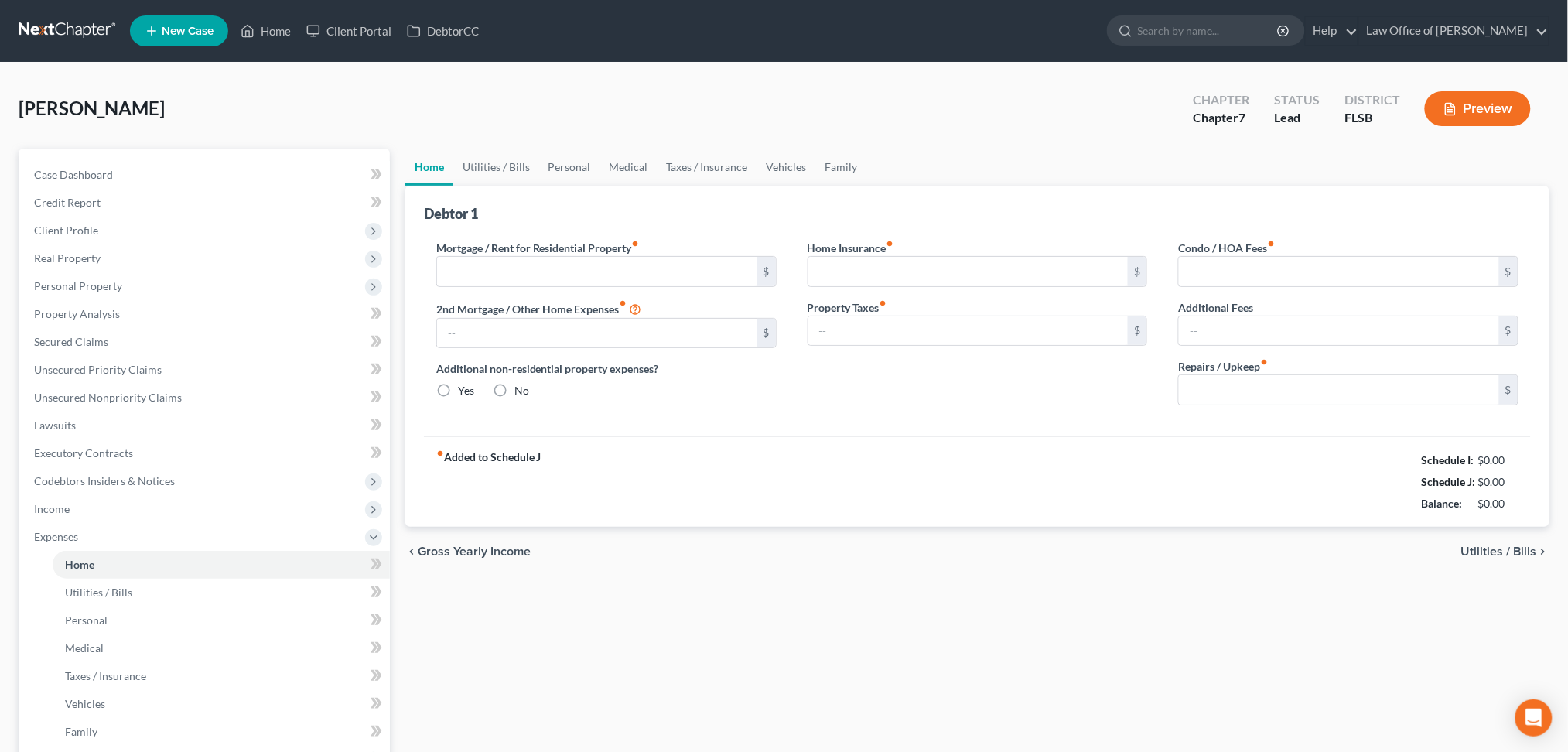 type on "1,800.00" 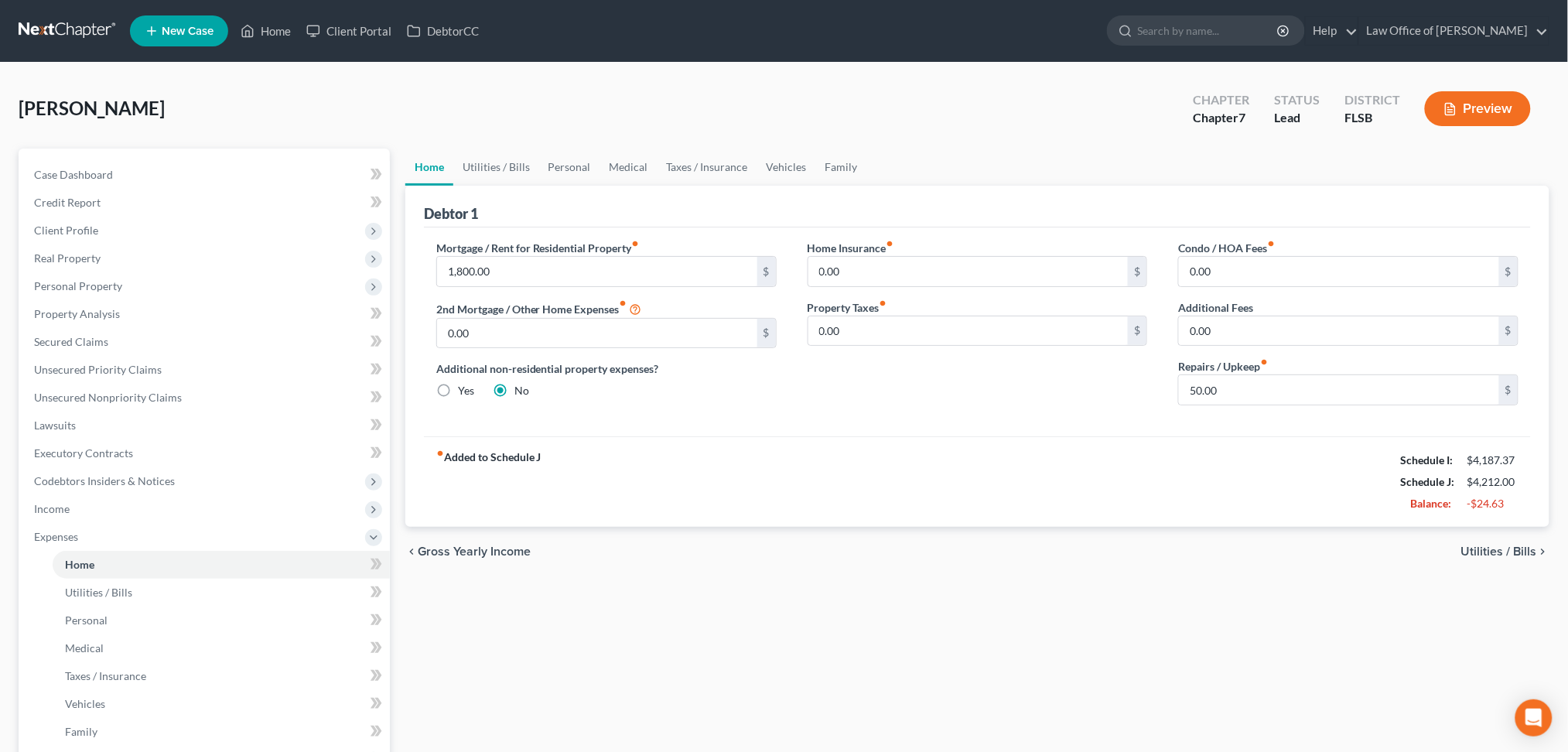 click on "Utilities / Bills" at bounding box center [1499, 552] 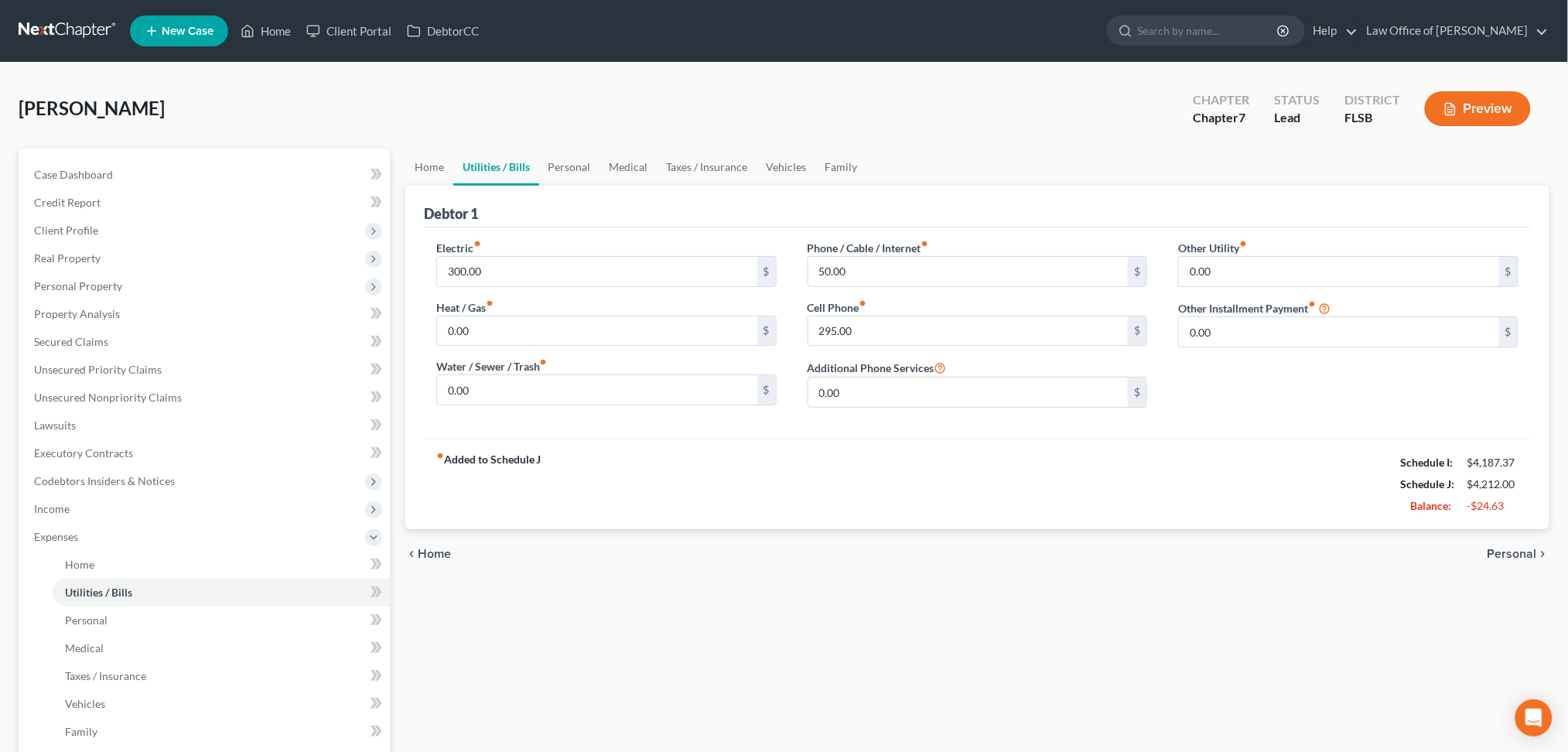 click on "Personal" at bounding box center [1512, 554] 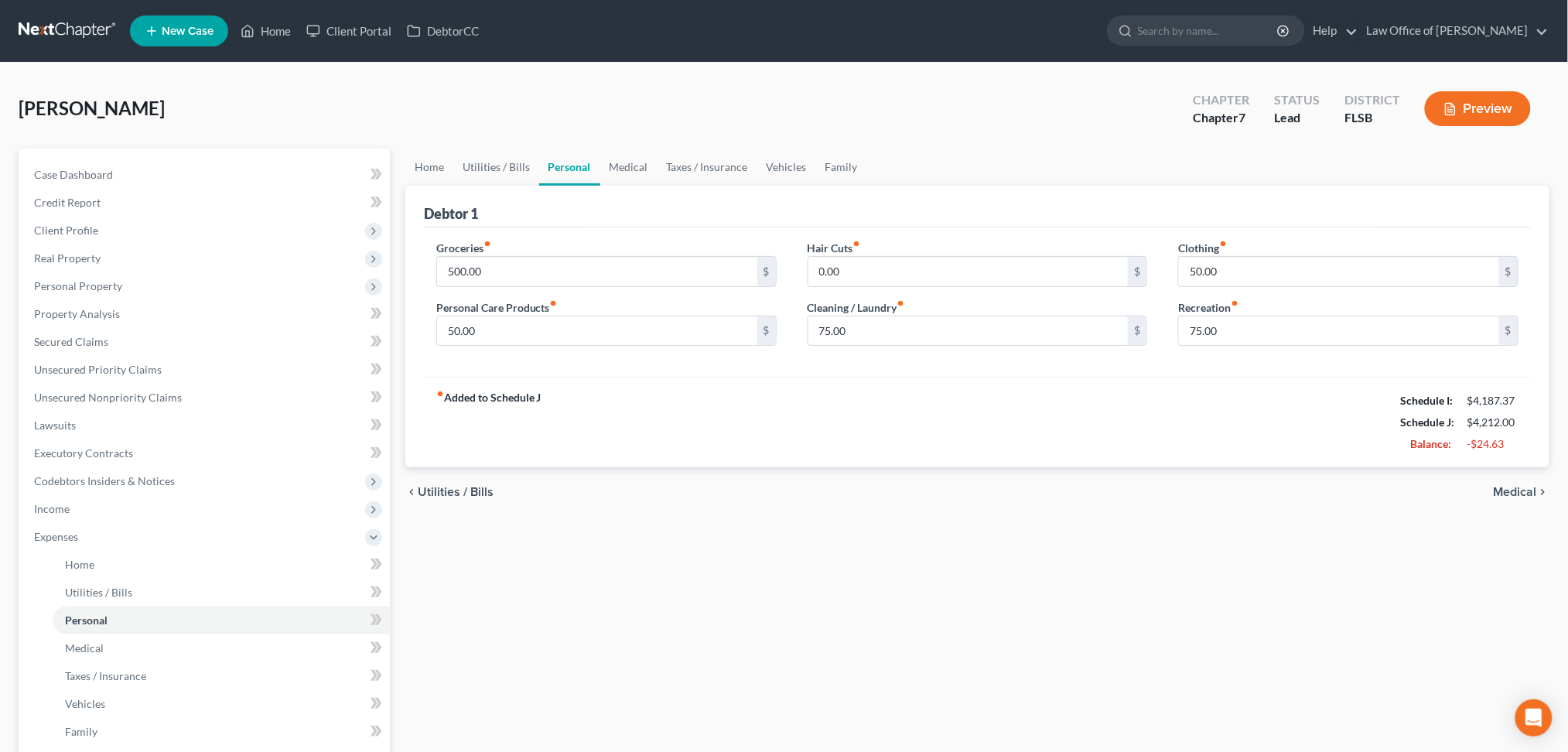 click on "Medical" at bounding box center (1515, 492) 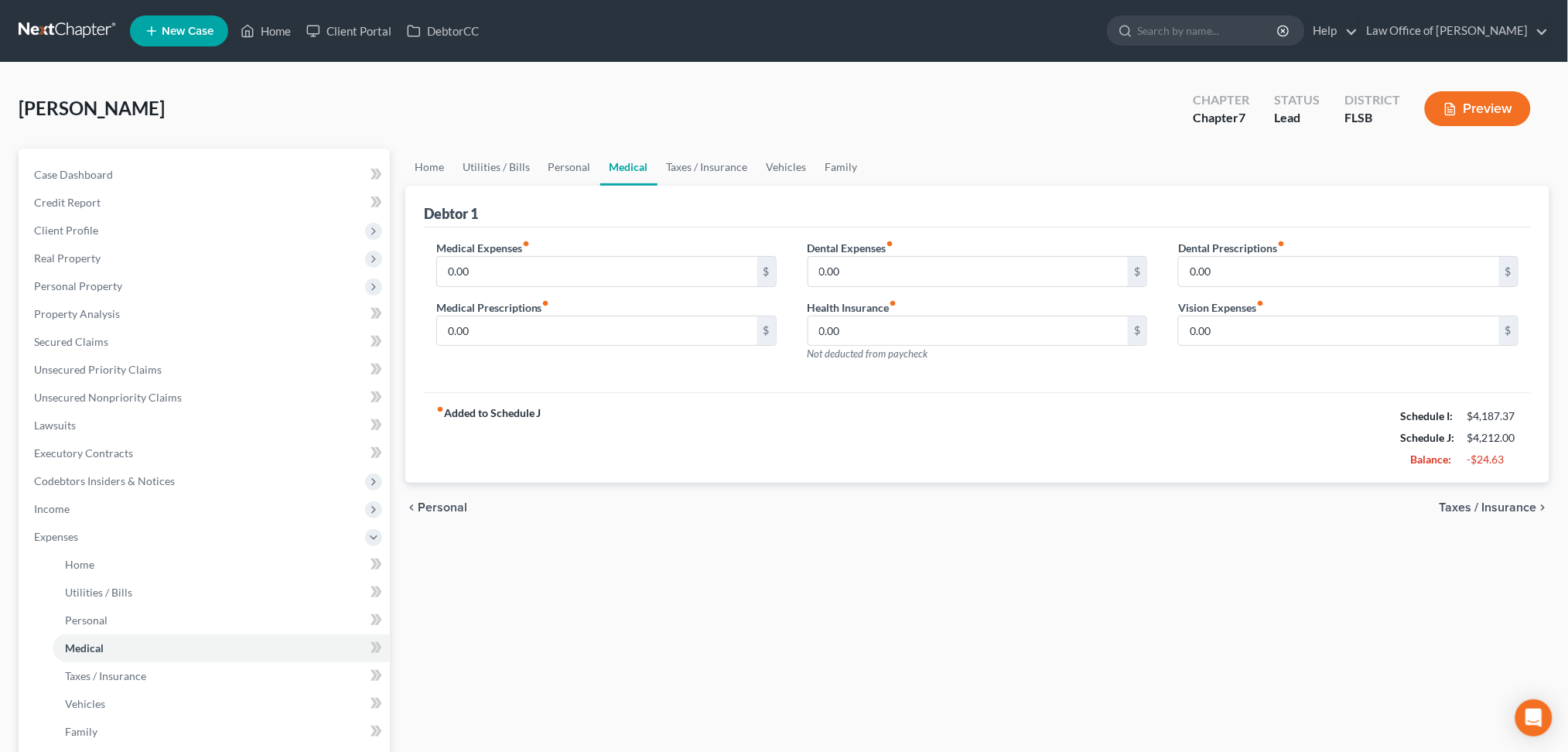 click on "Taxes / Insurance" at bounding box center (1488, 508) 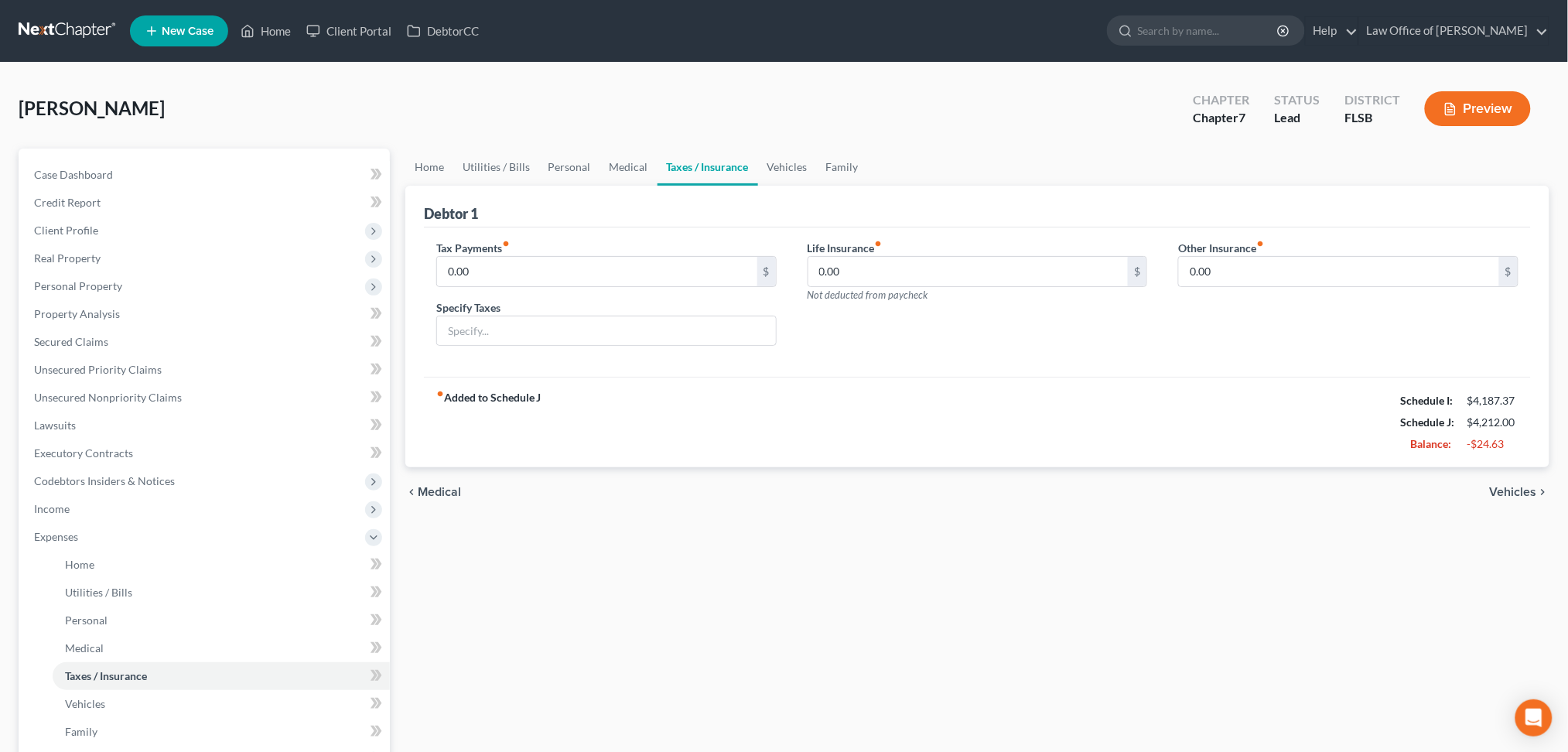 click on "Vehicles" at bounding box center [1513, 492] 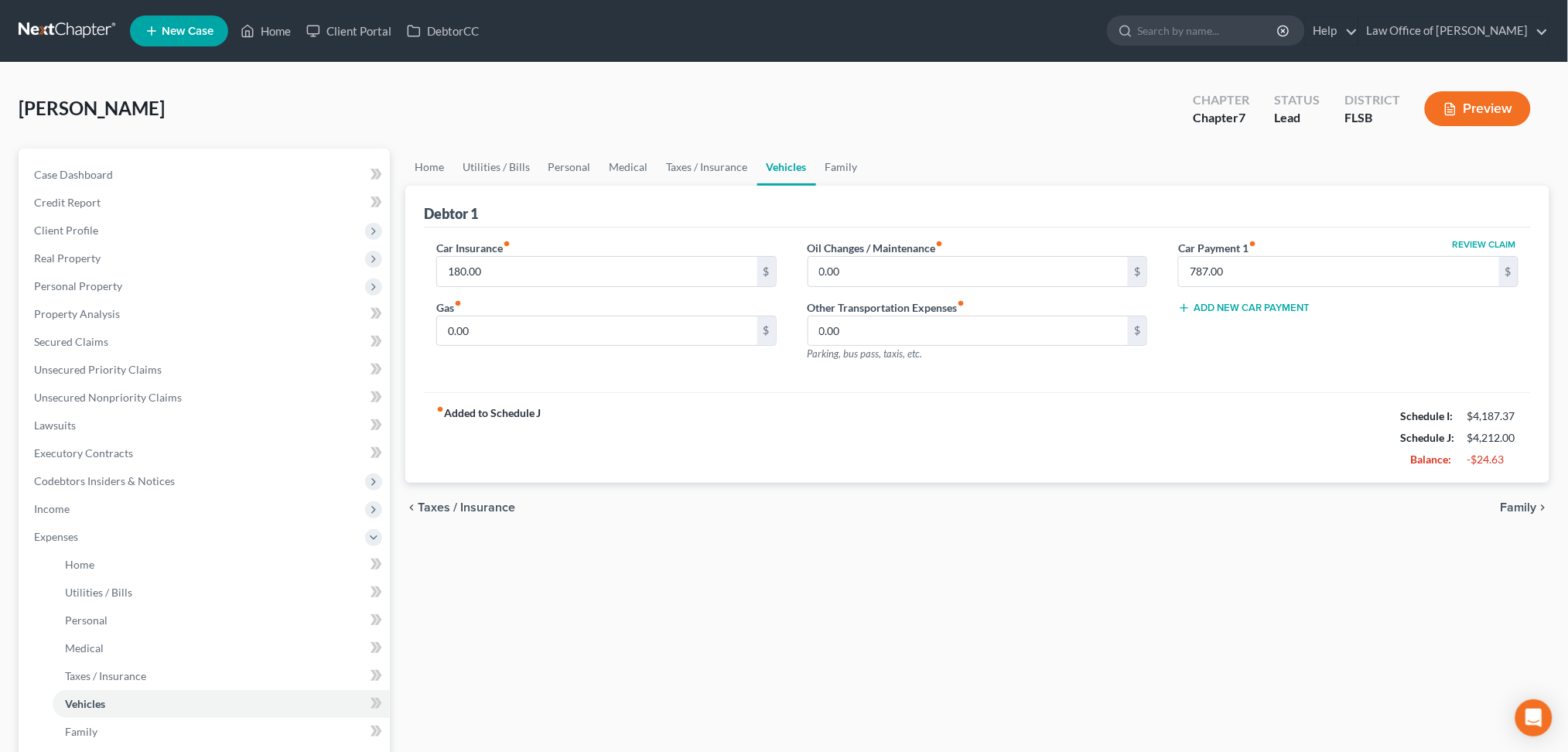 click on "Review Claim Car Payment 1  fiber_manual_record 787.00 $ Add New Car Payment" at bounding box center (1348, 307) 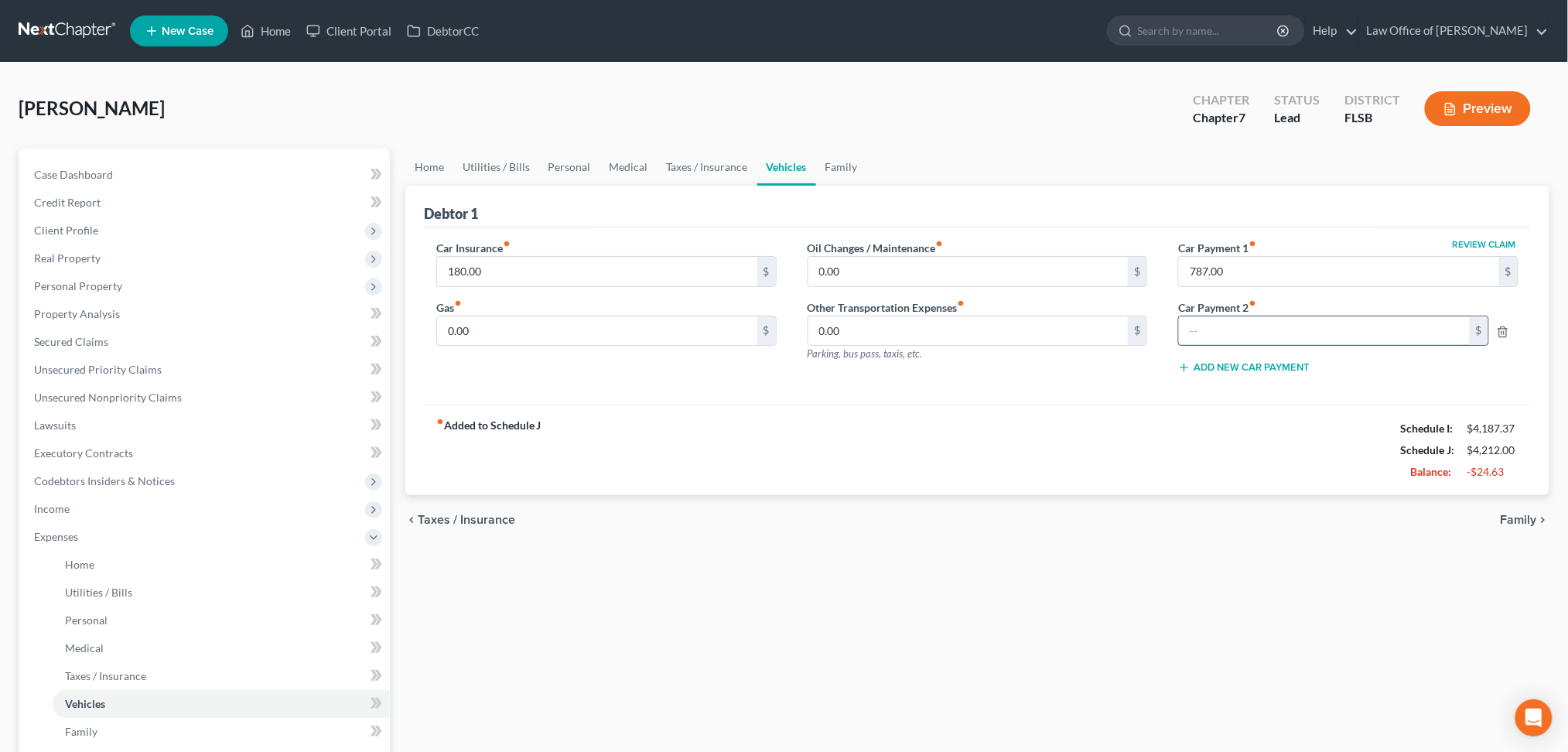click at bounding box center [1324, 331] 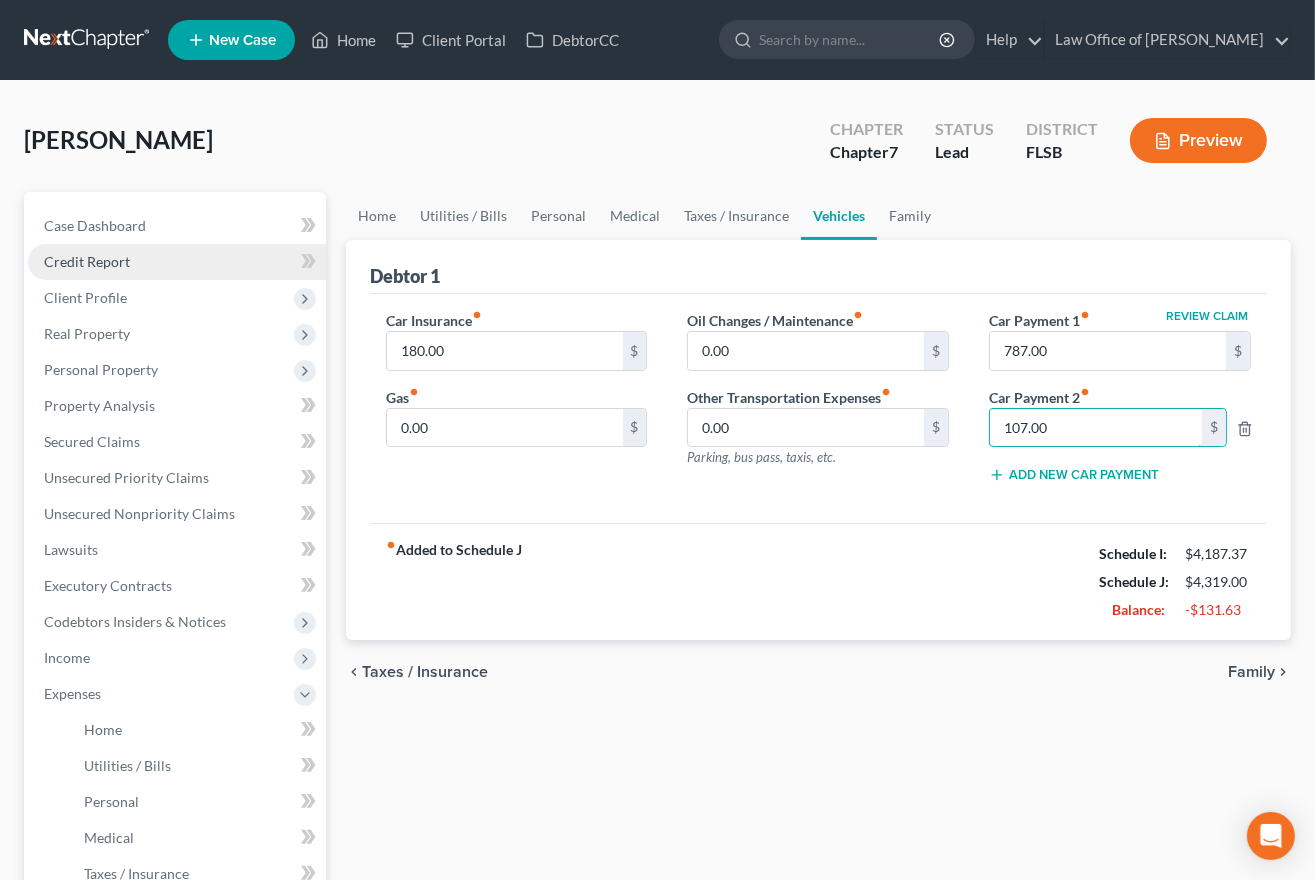type on "107.00" 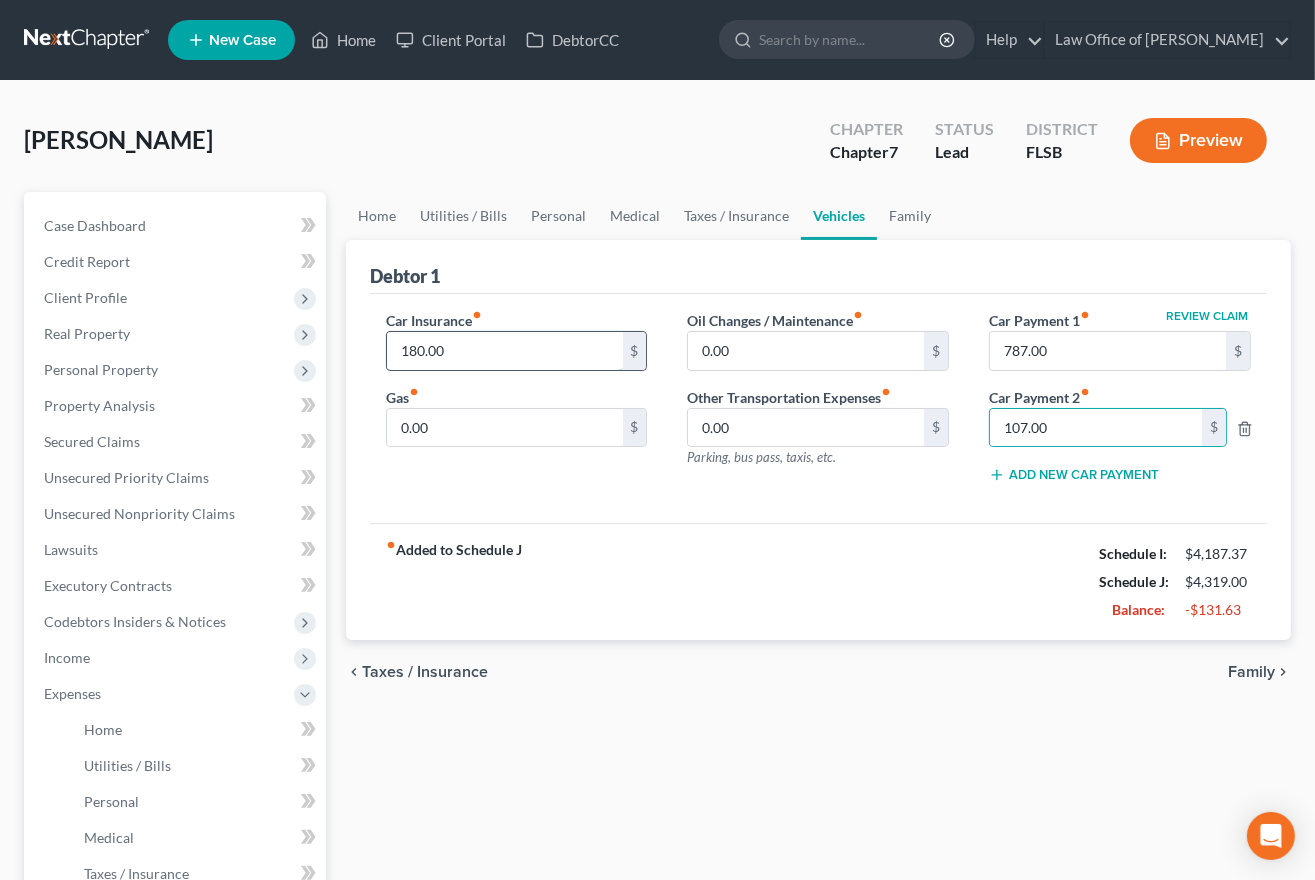 click on "180.00" at bounding box center (505, 351) 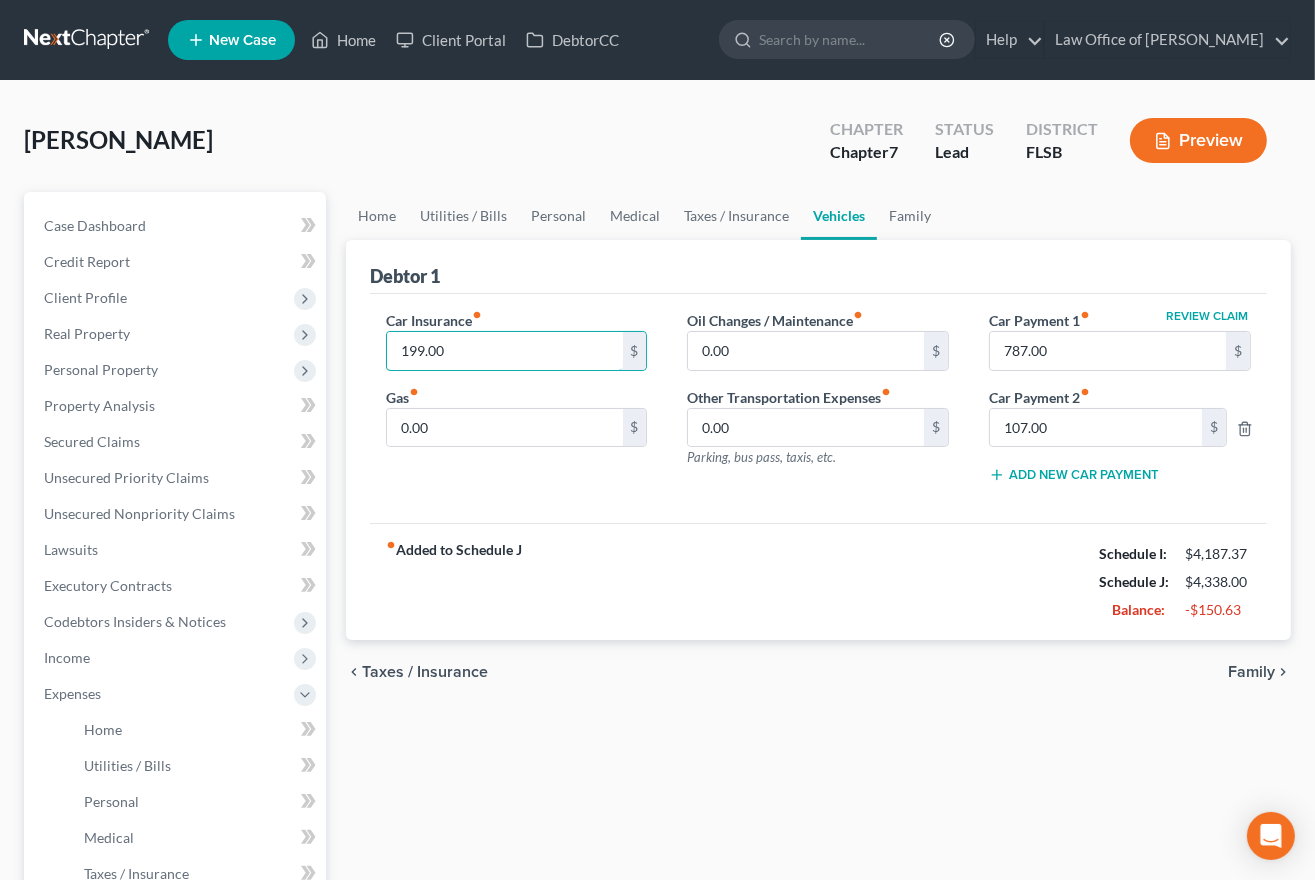 type on "199.00" 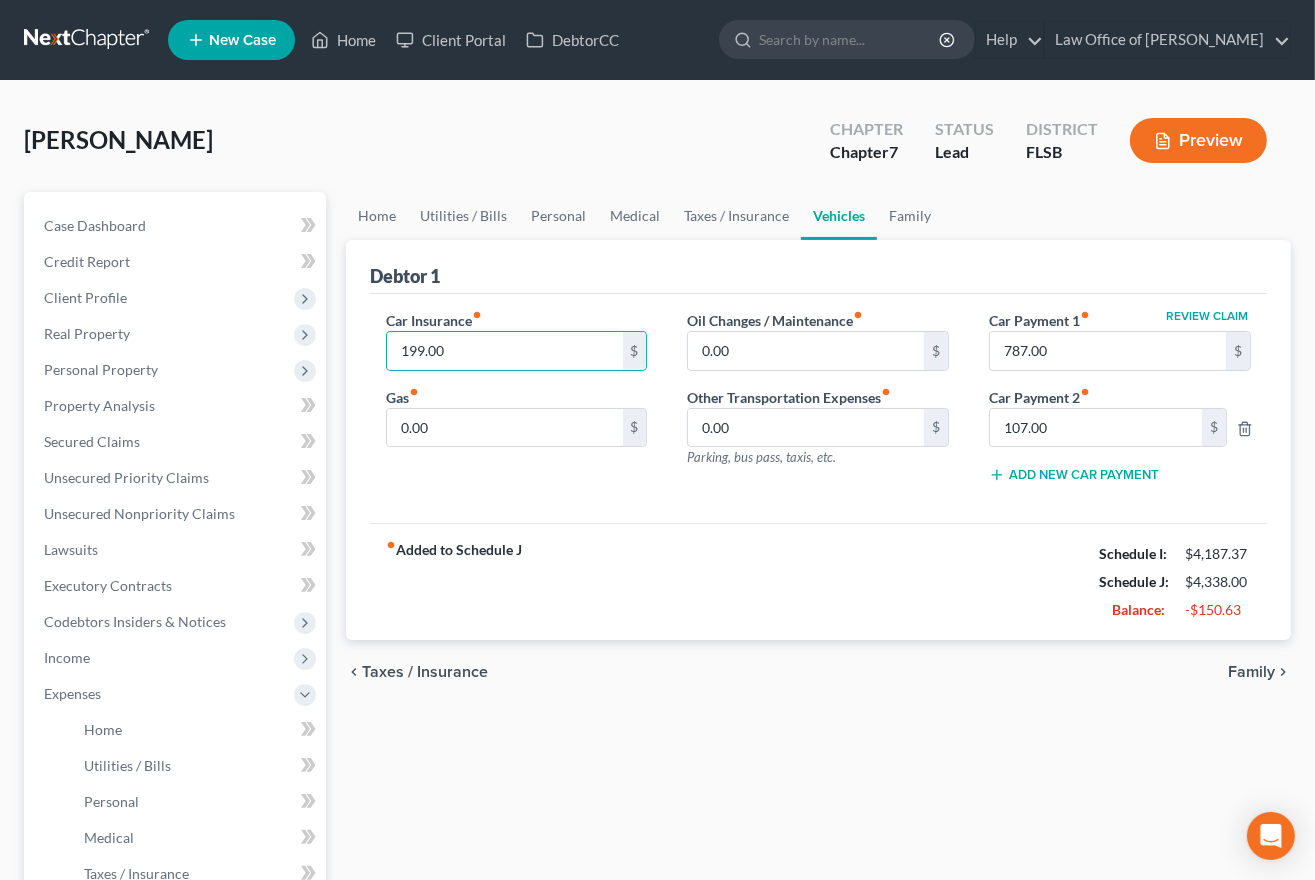 click on "fiber_manual_record  Added to Schedule J Schedule I: $4,187.37 Schedule J: $4,338.00 Balance: -$150.63" at bounding box center (818, 581) 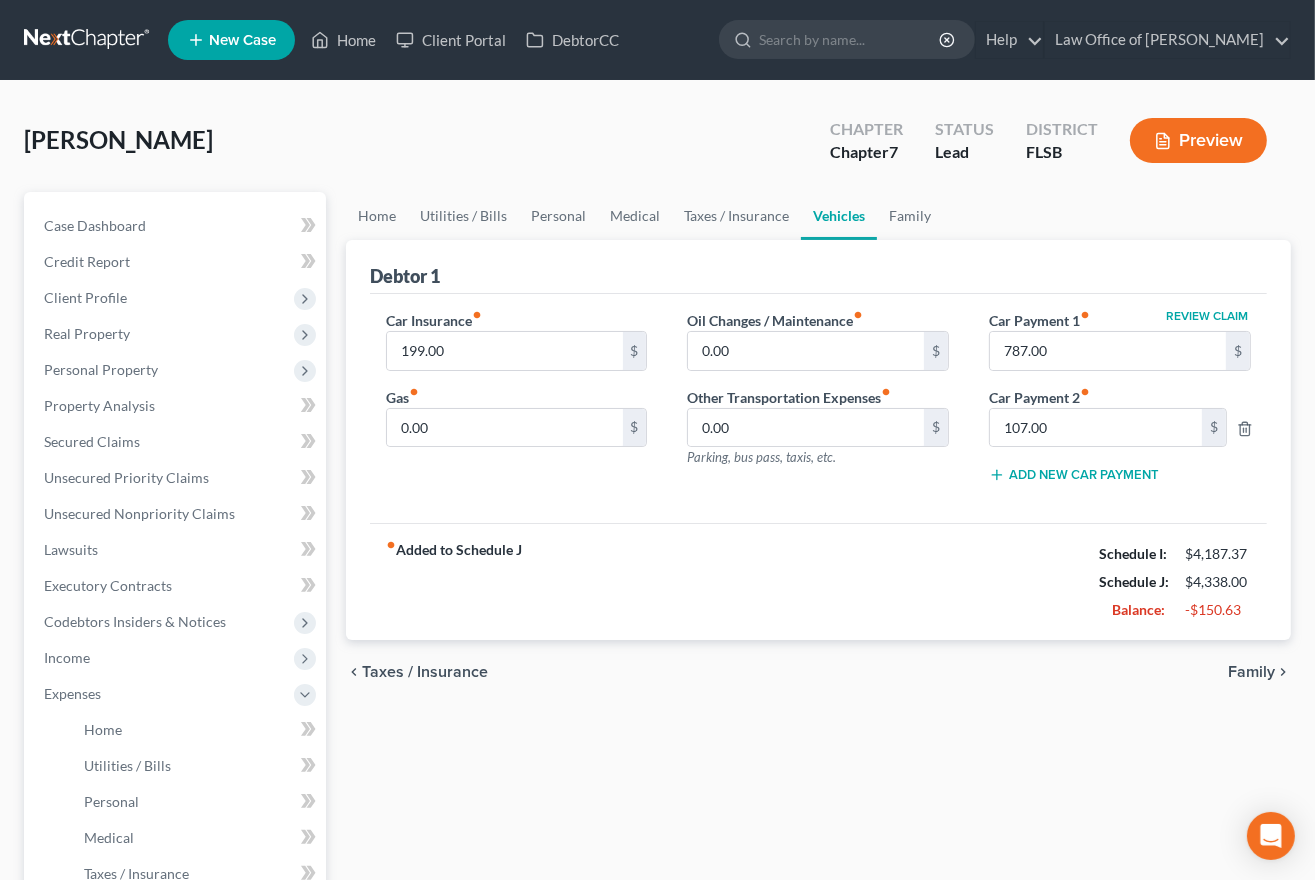 click on "Family" at bounding box center [1251, 672] 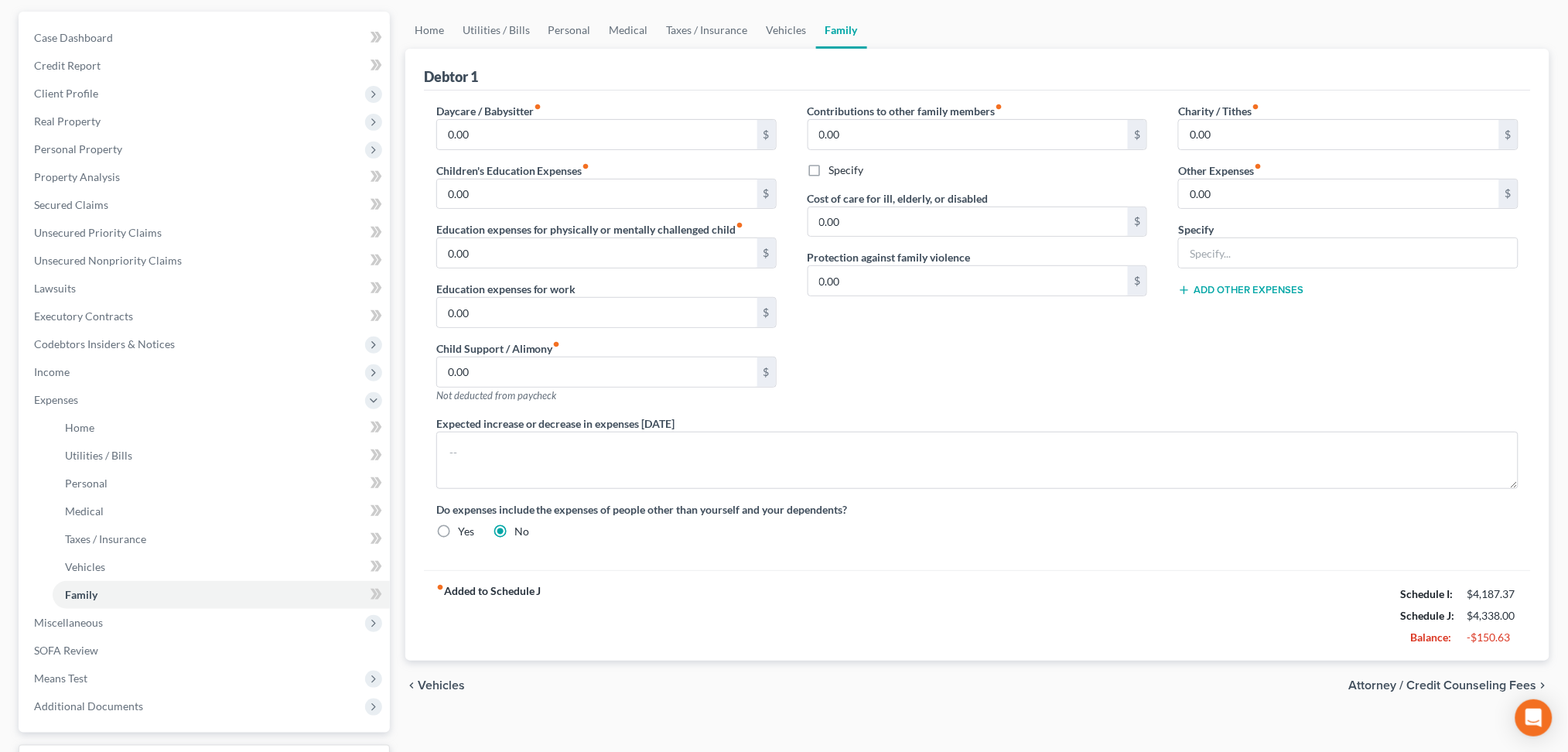 scroll, scrollTop: 149, scrollLeft: 0, axis: vertical 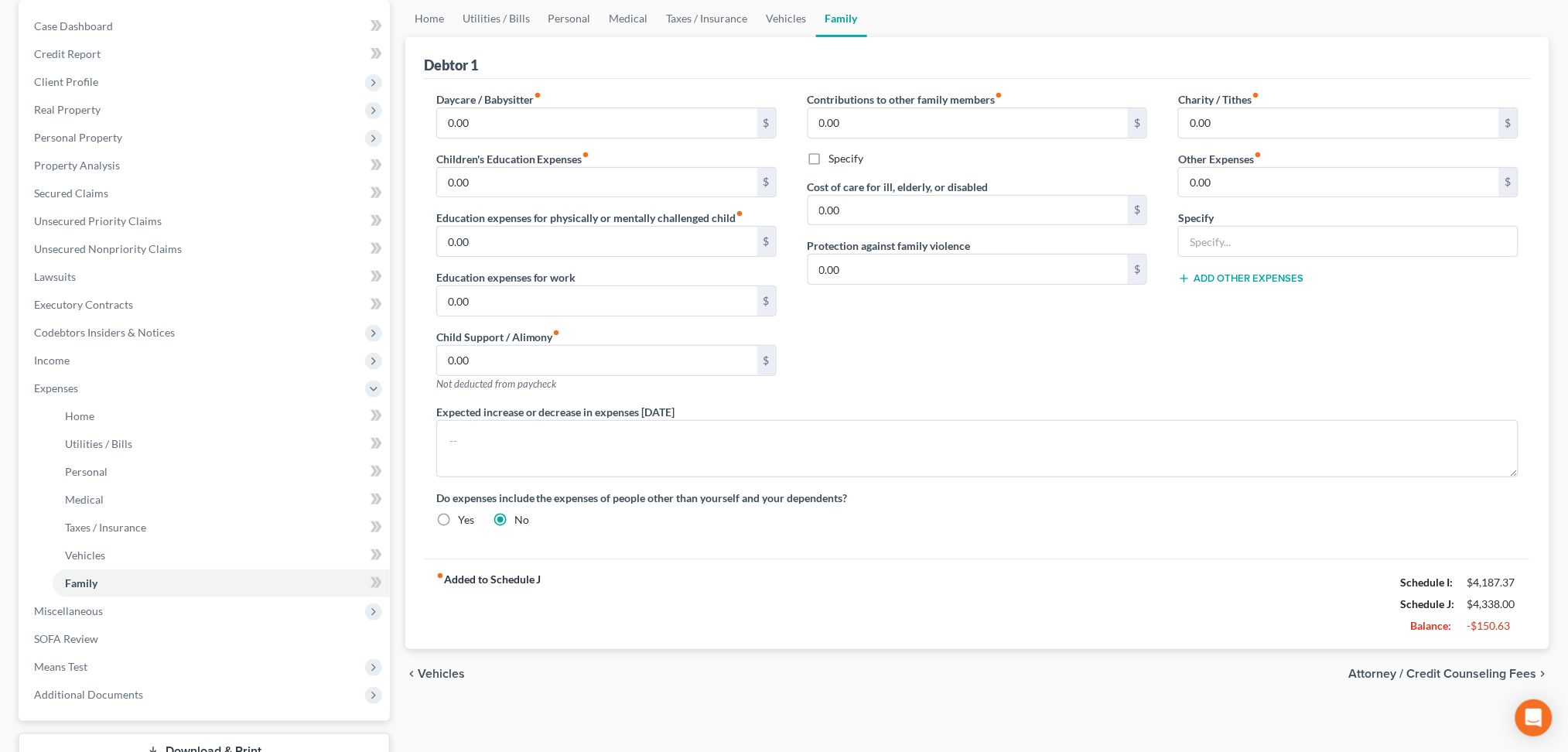 click on "Vehicles" at bounding box center (441, 674) 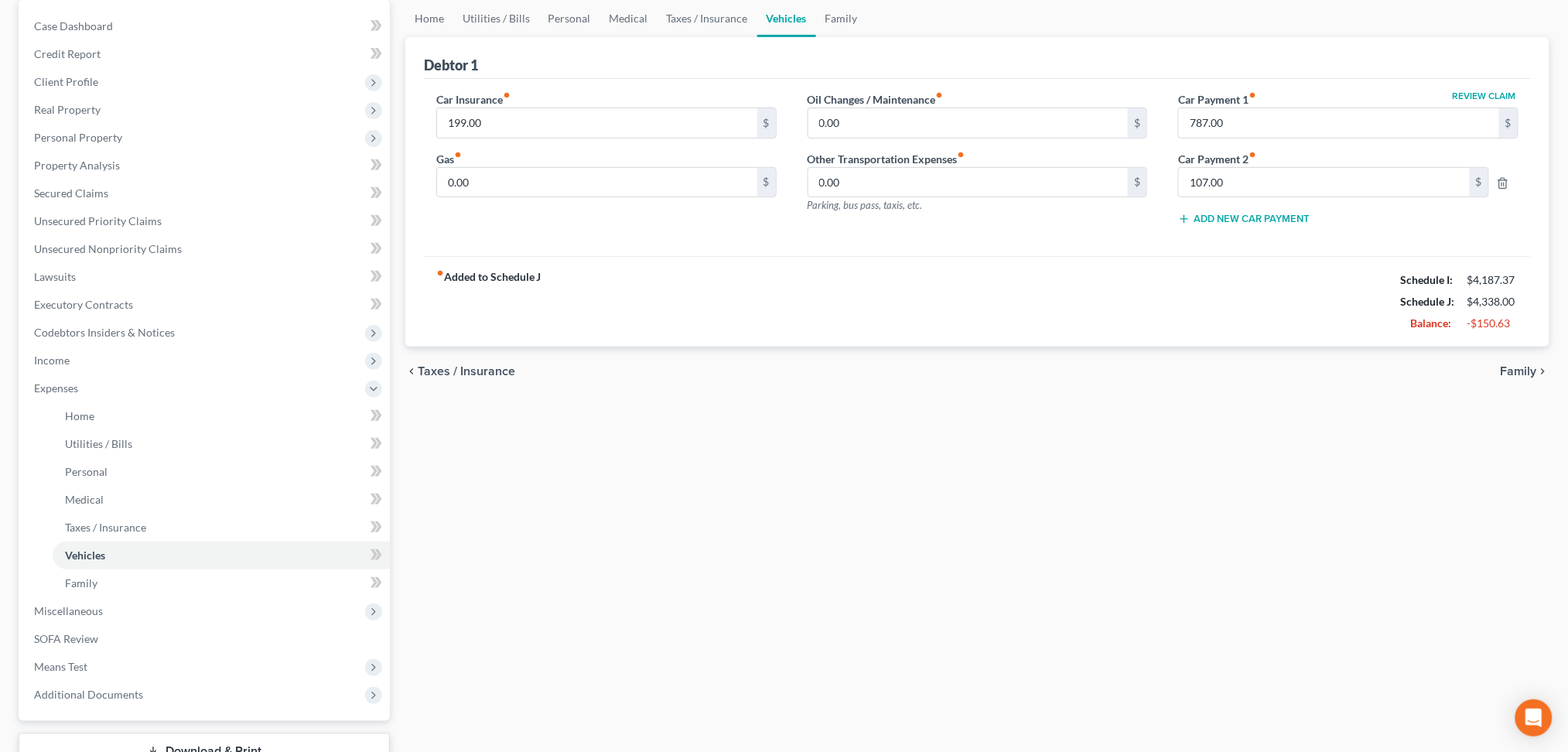 scroll, scrollTop: 0, scrollLeft: 0, axis: both 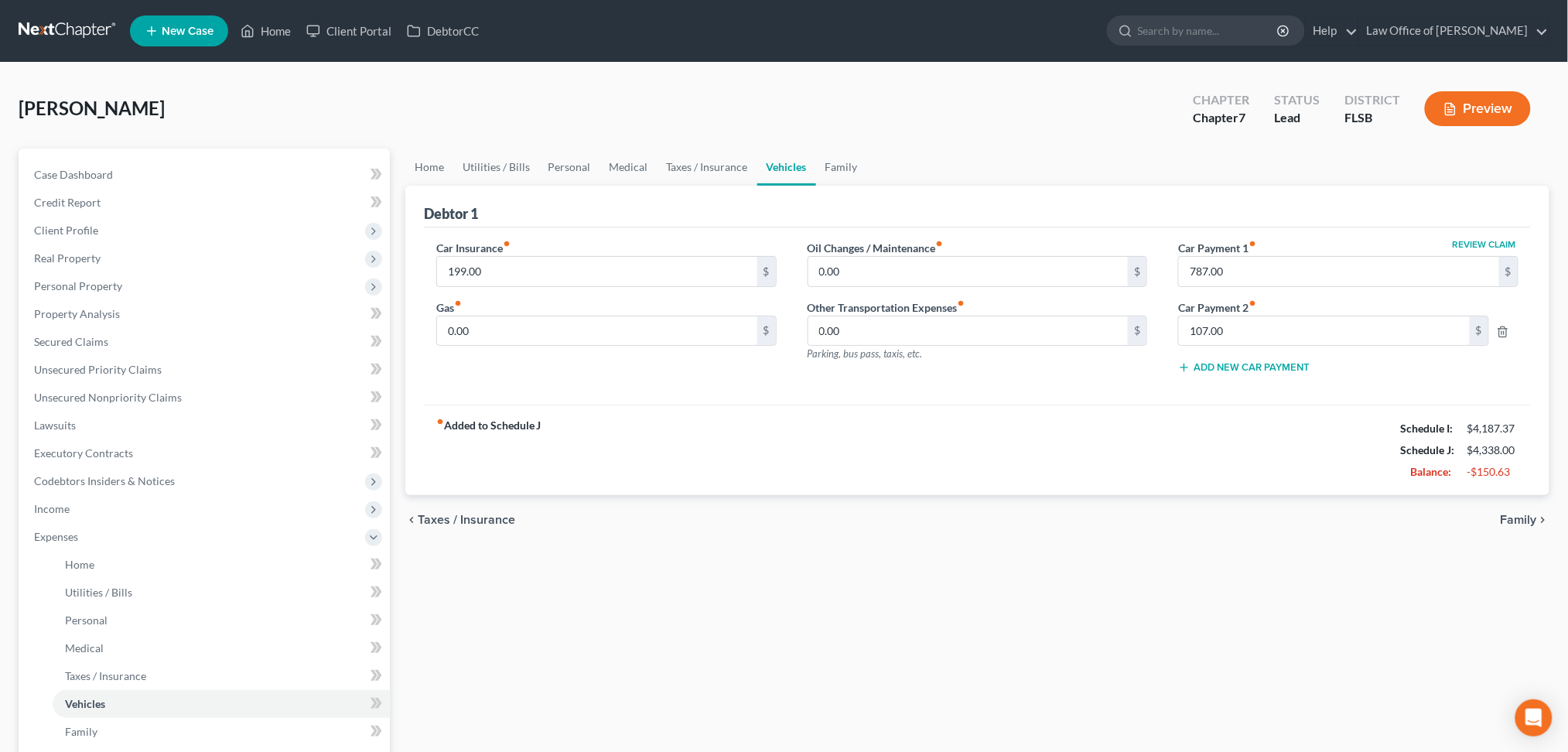 click on "Taxes / Insurance" at bounding box center [466, 520] 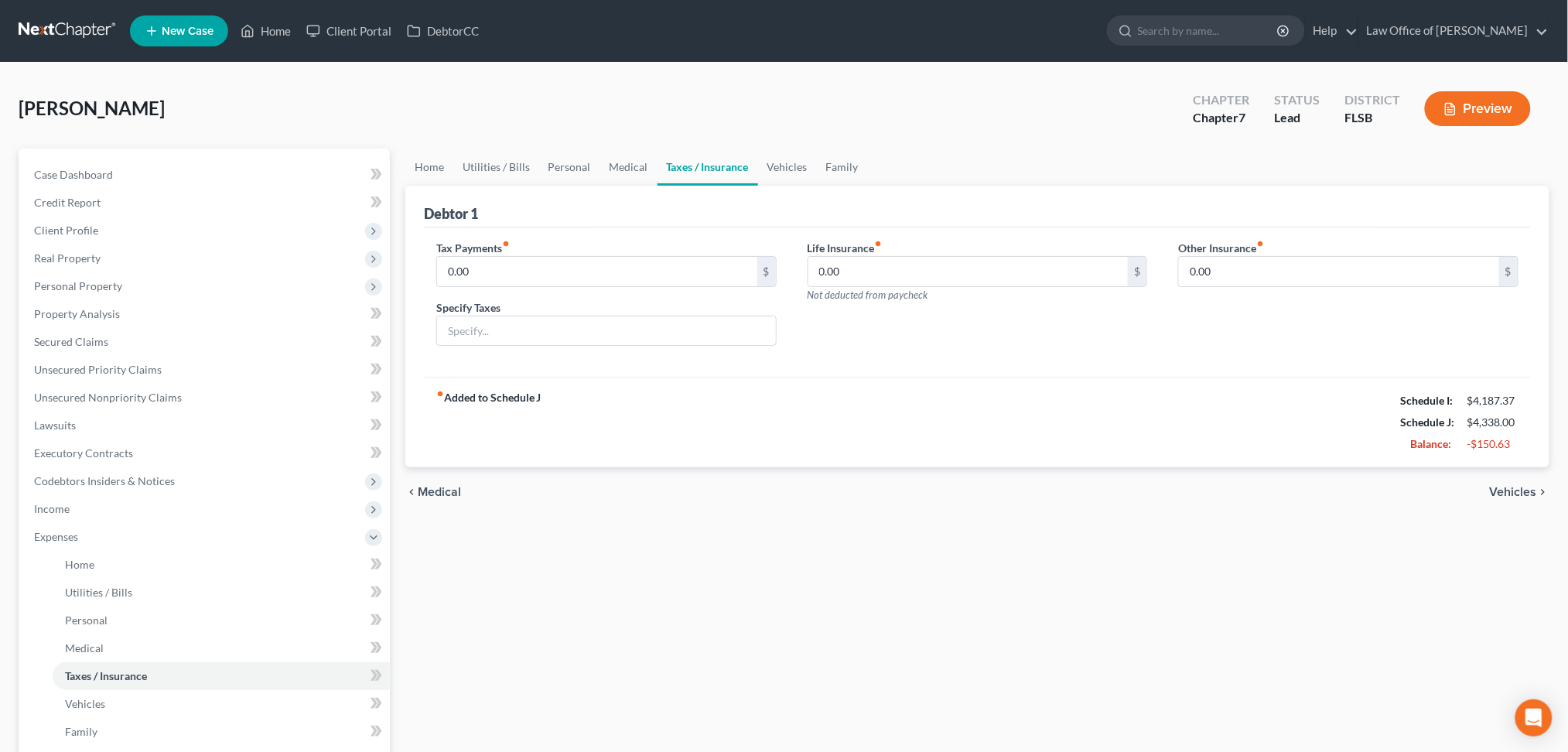 click on "Medical" at bounding box center [439, 492] 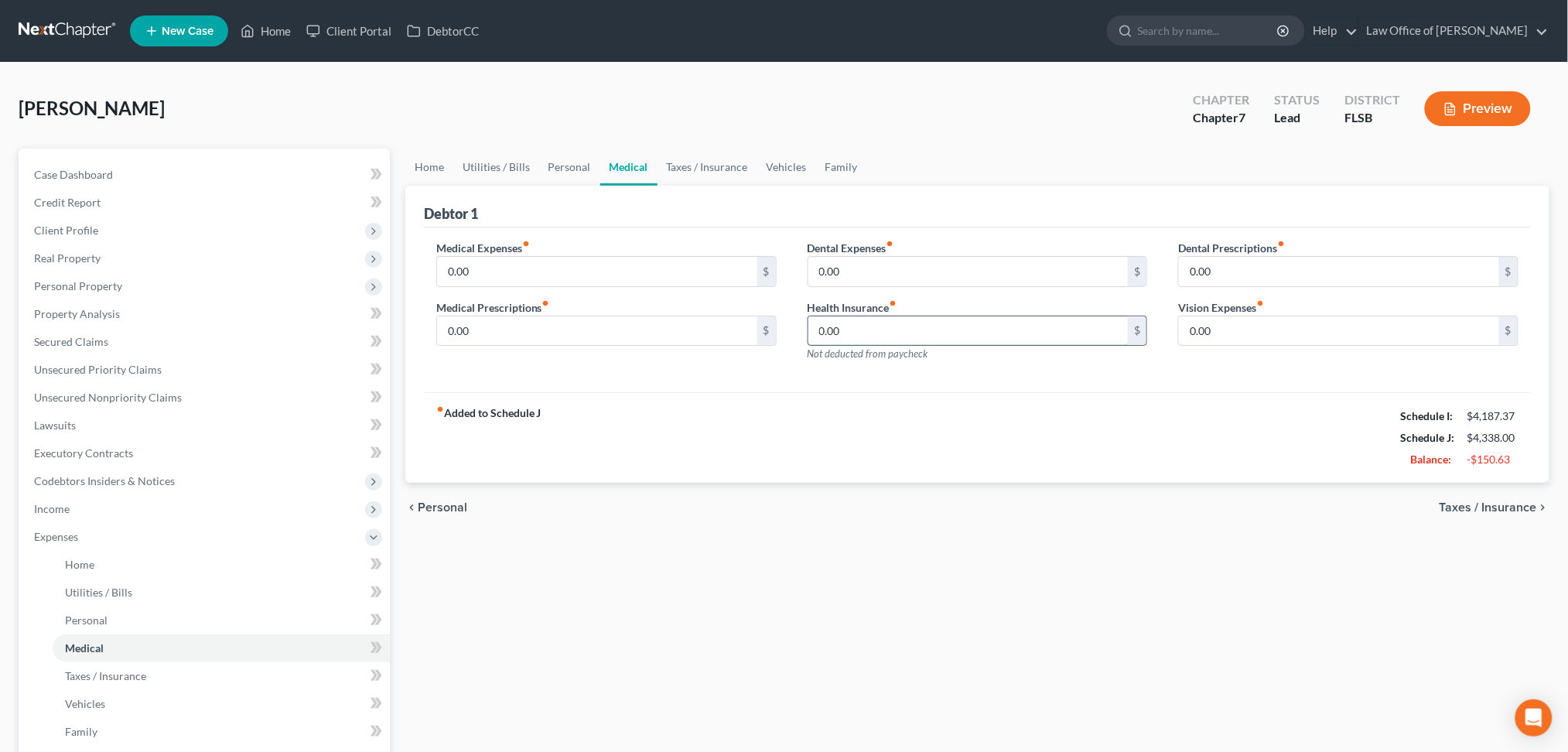 click on "0.00" at bounding box center [968, 331] 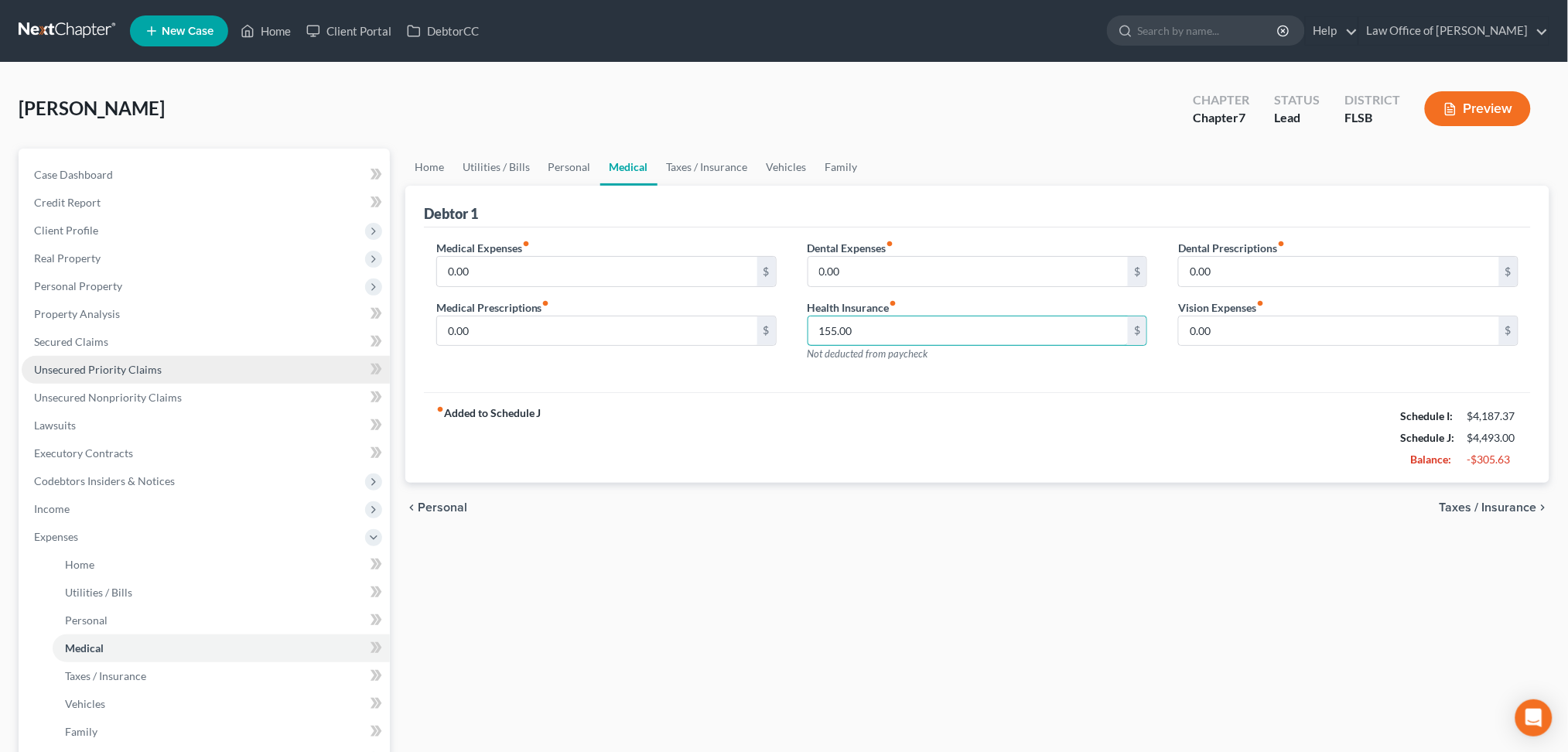 type on "155.00" 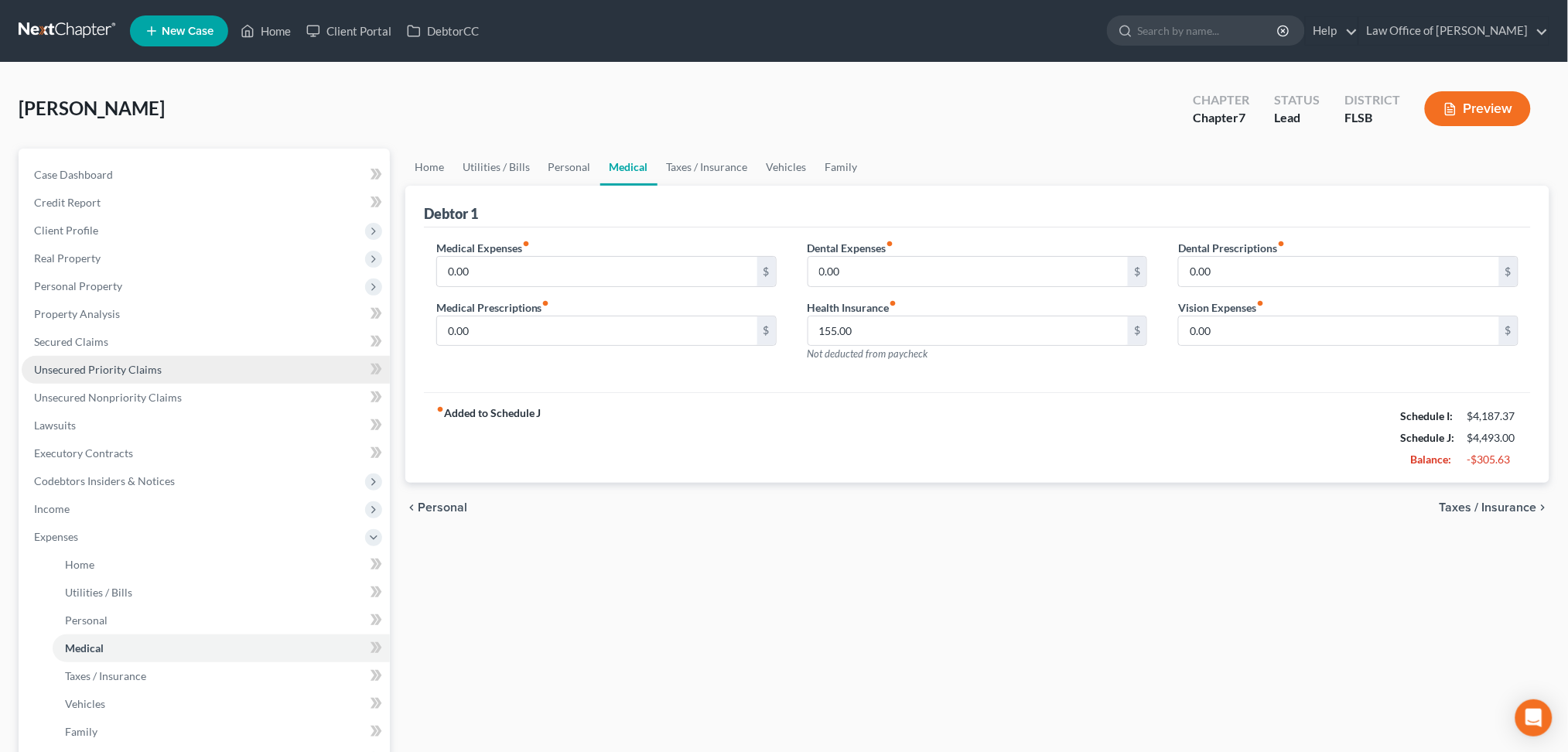 click on "Unsecured Priority Claims" at bounding box center [97, 369] 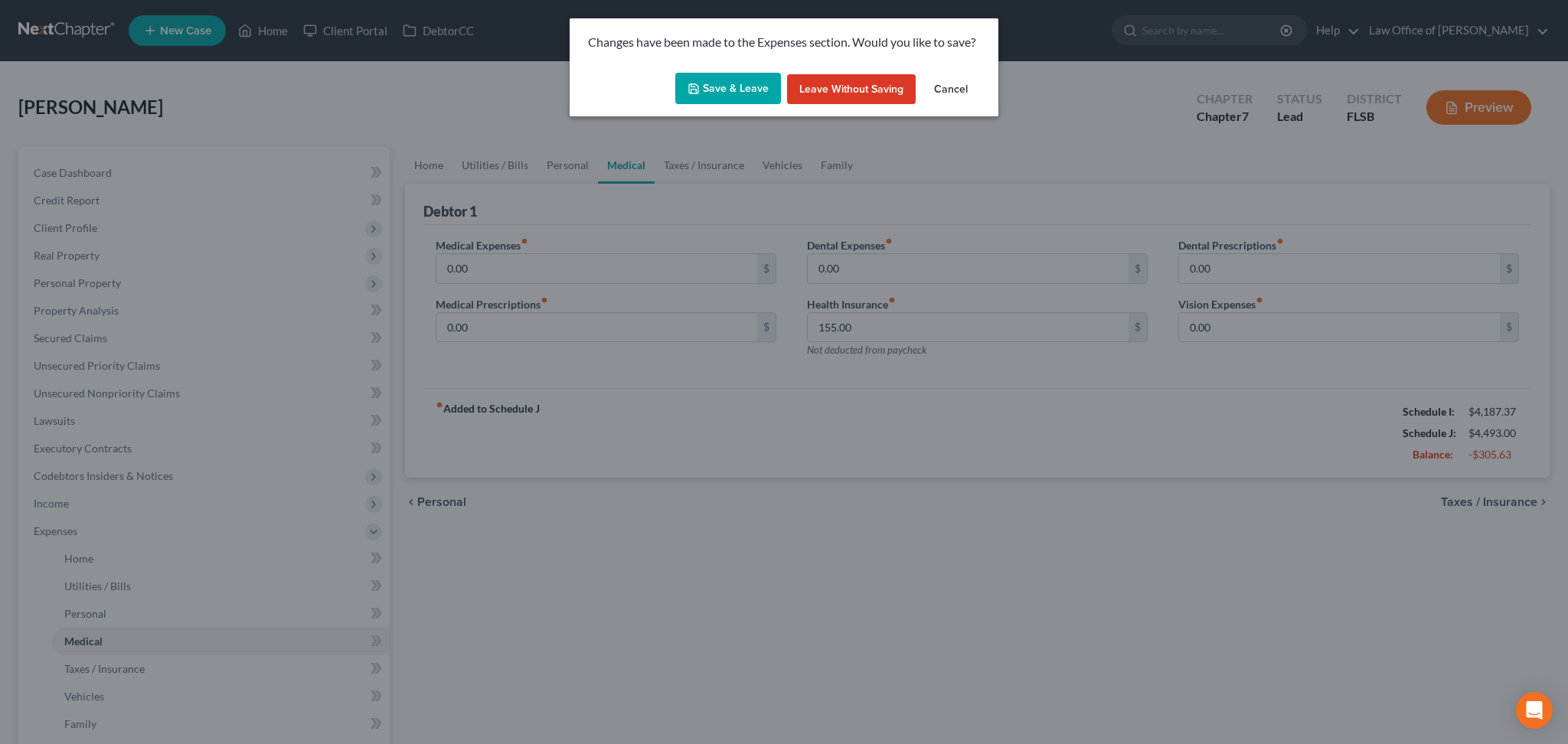 click on "Save & Leave" at bounding box center (728, 89) 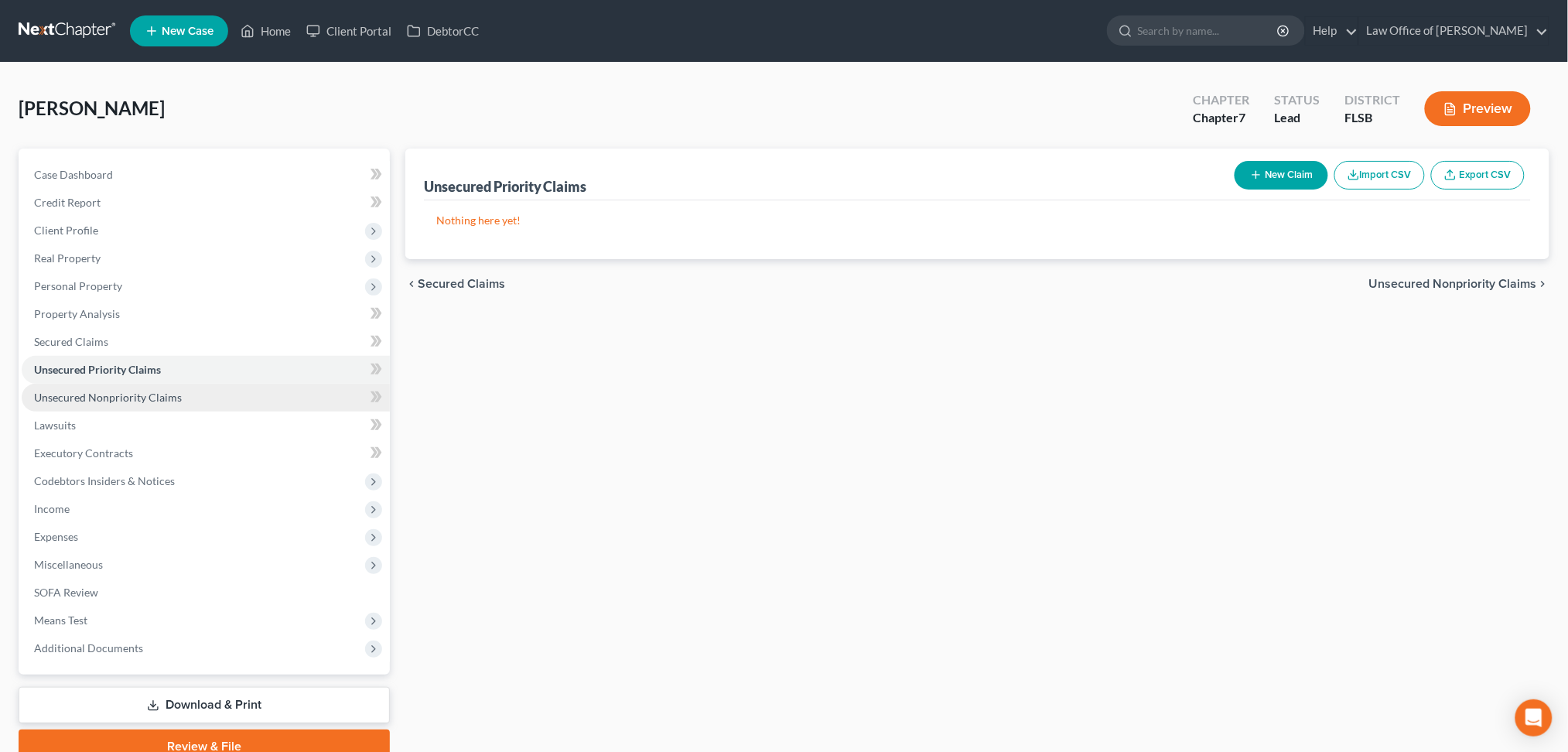 click on "Unsecured Nonpriority Claims" at bounding box center (108, 397) 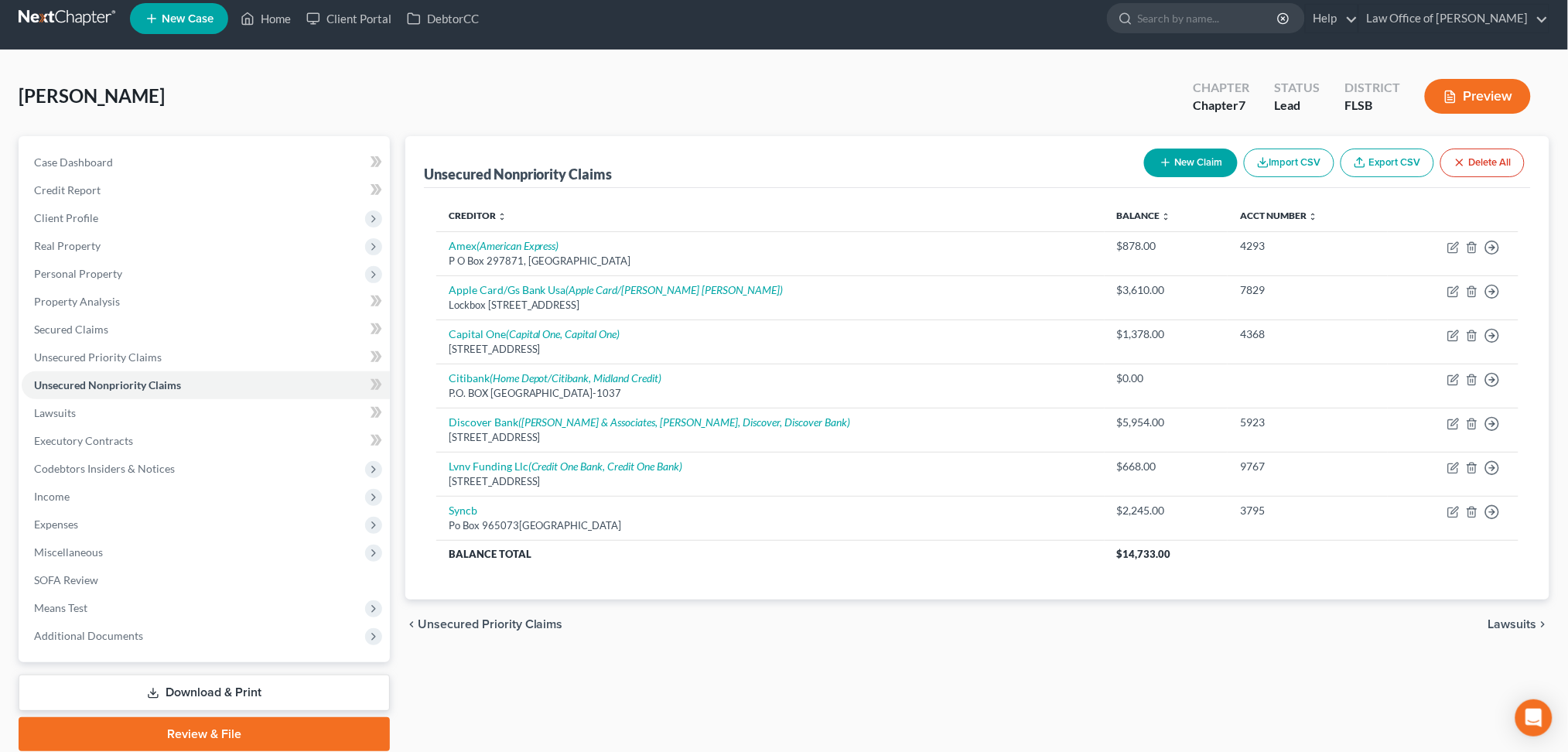 scroll, scrollTop: 15, scrollLeft: 0, axis: vertical 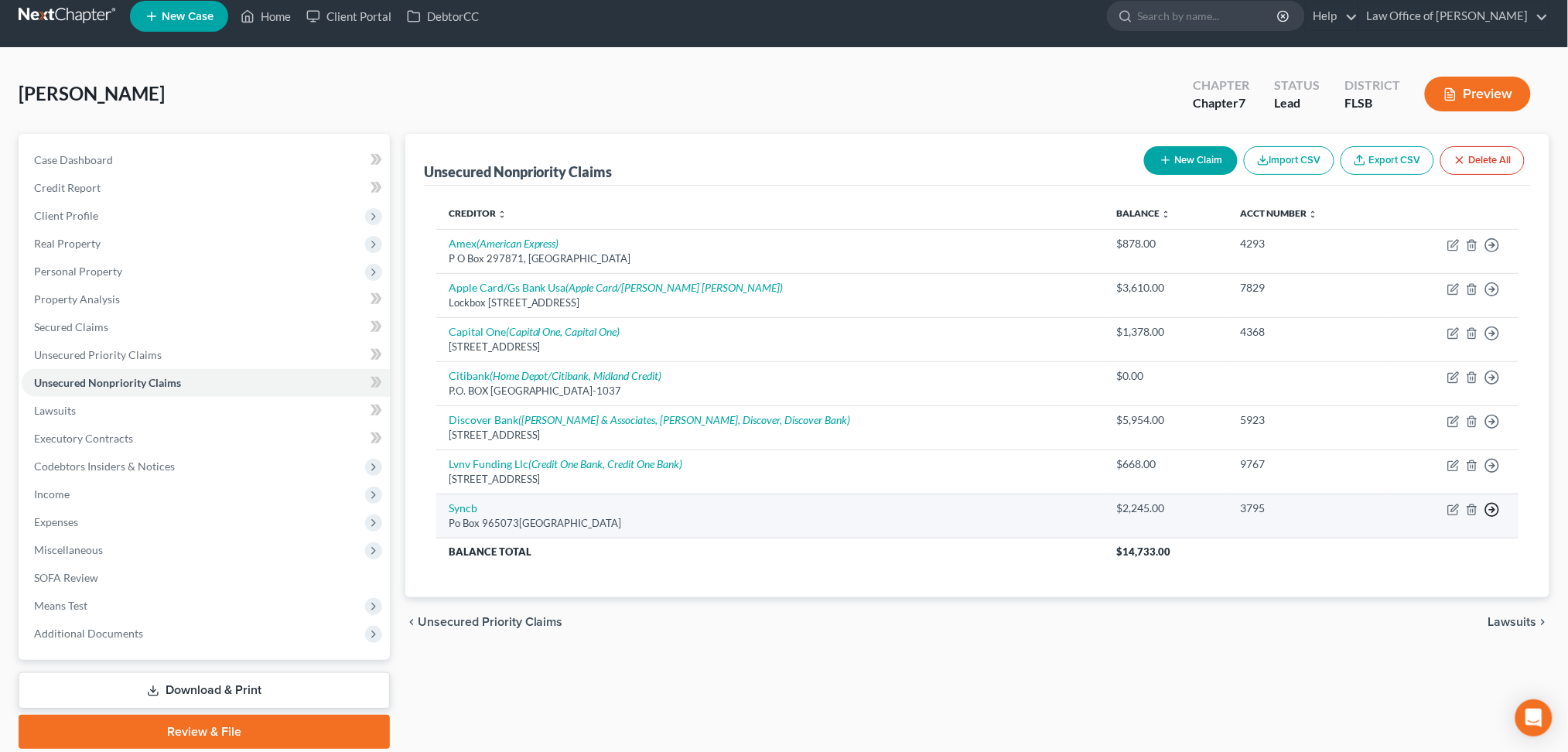 click 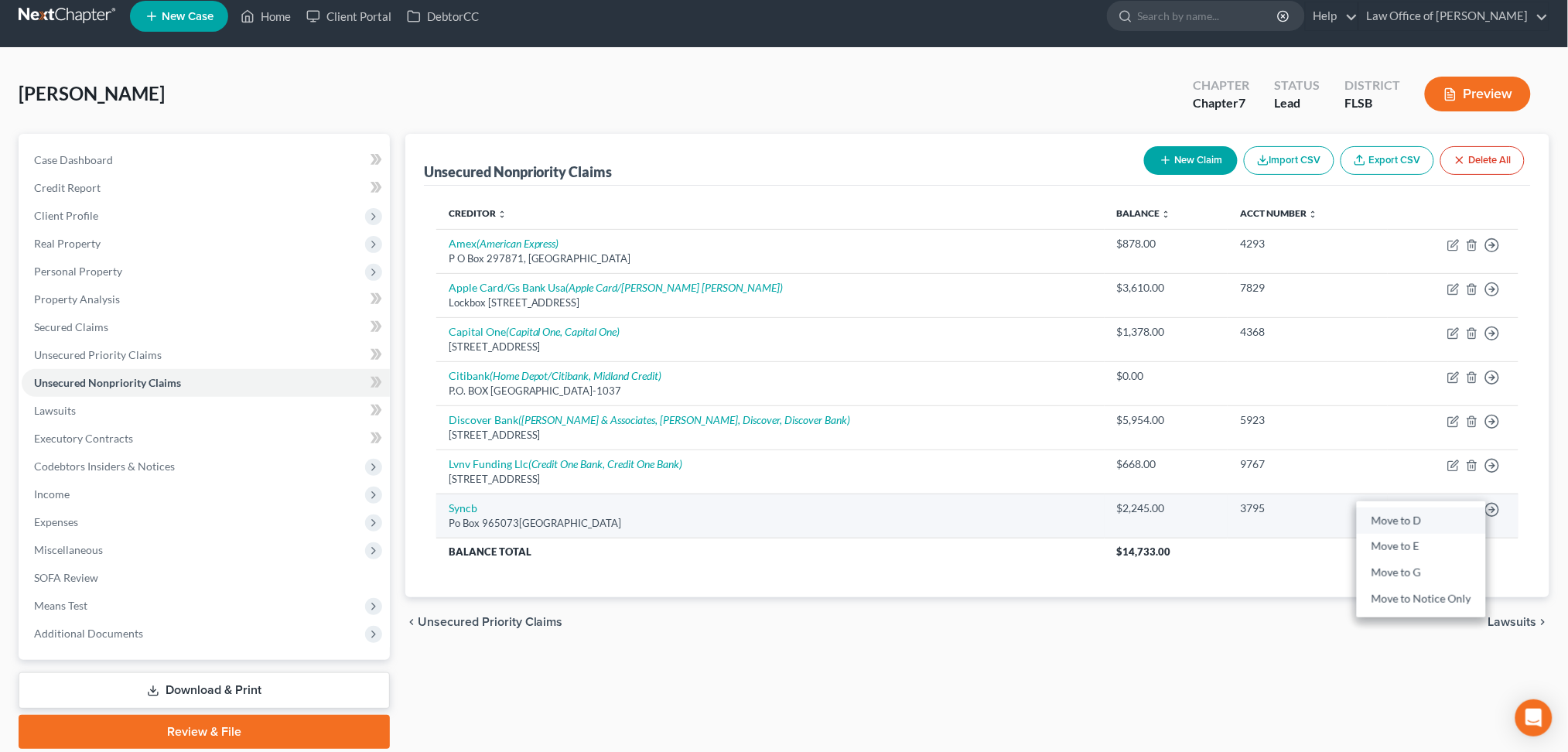 click on "Move to D" at bounding box center [1421, 521] 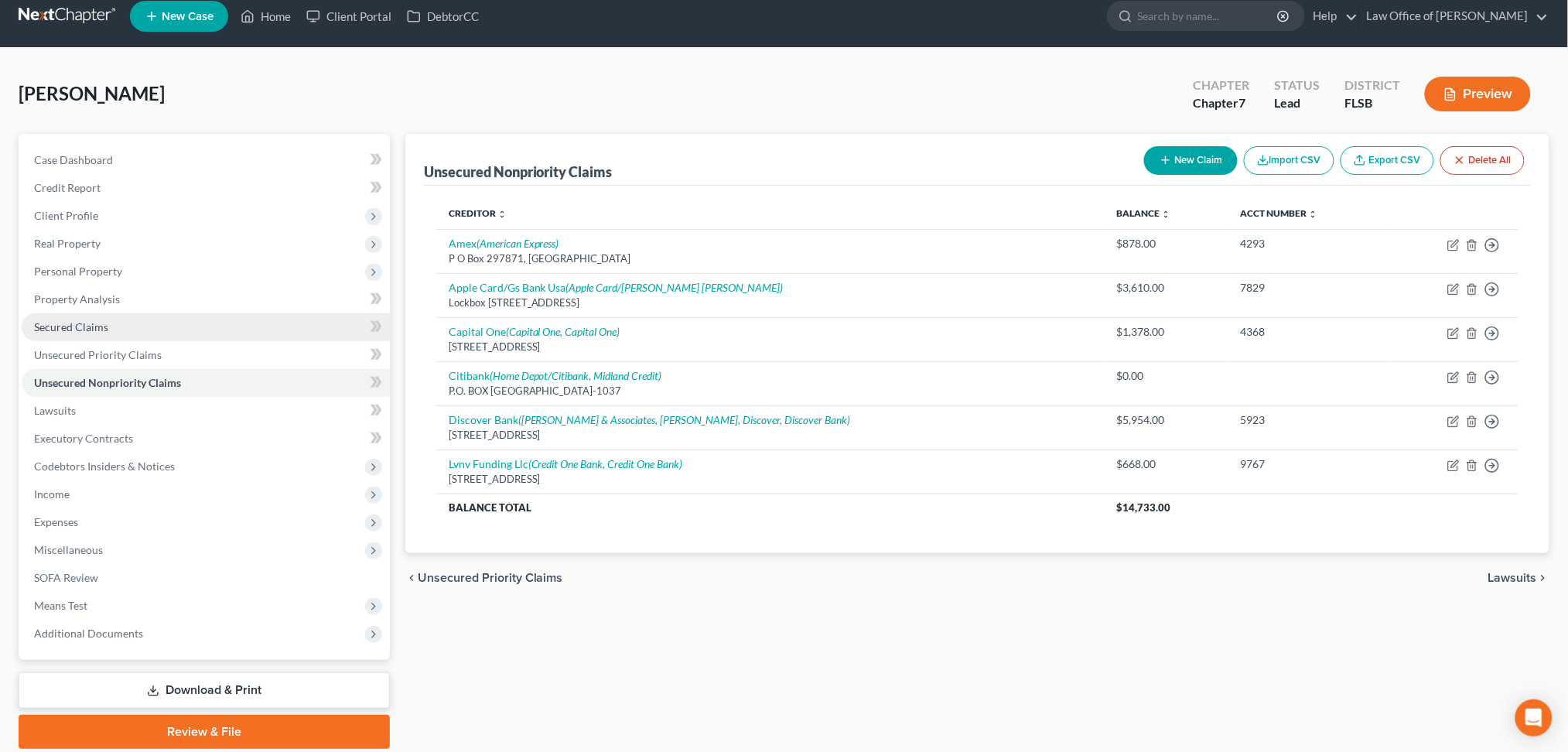 click on "Secured Claims" at bounding box center (71, 326) 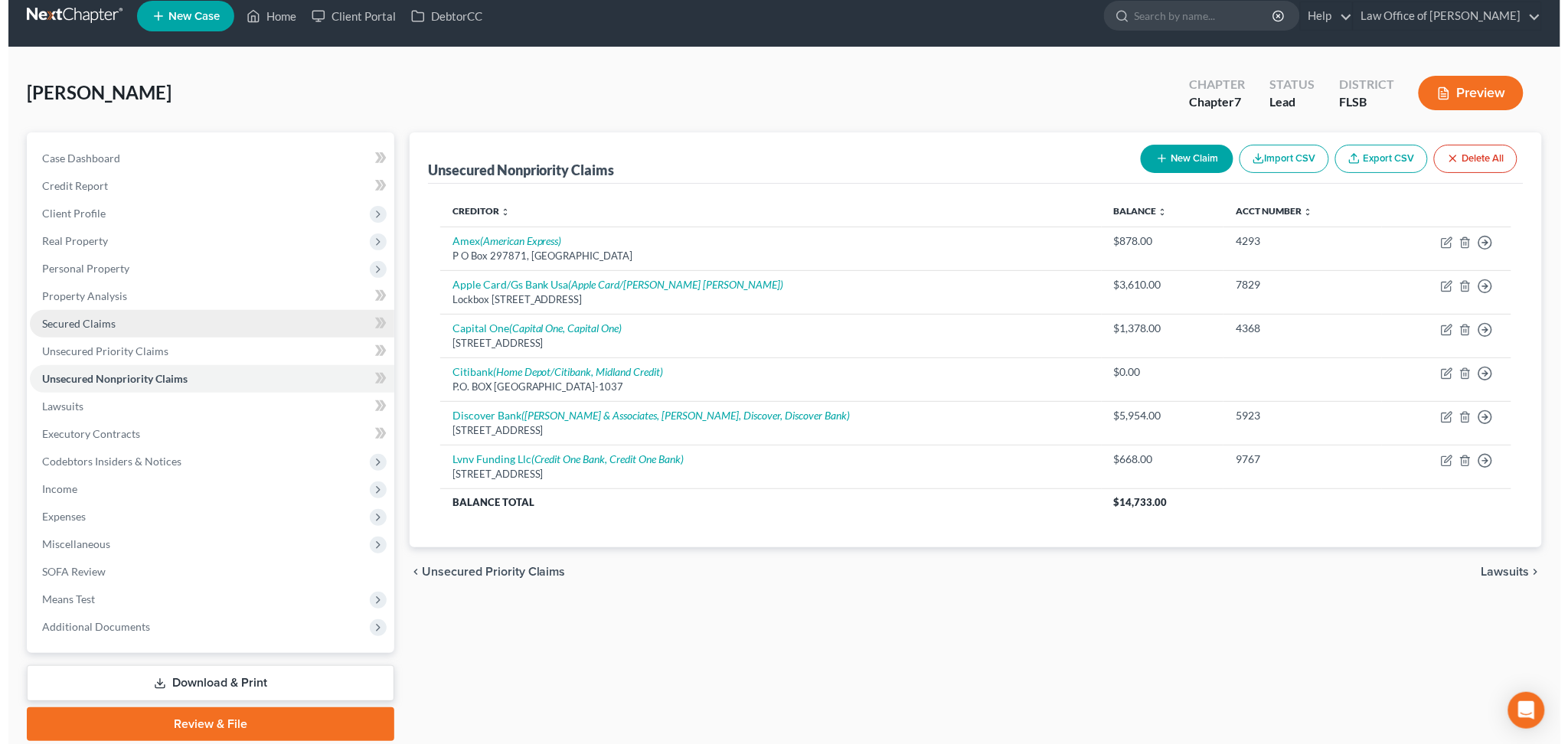 scroll, scrollTop: 0, scrollLeft: 0, axis: both 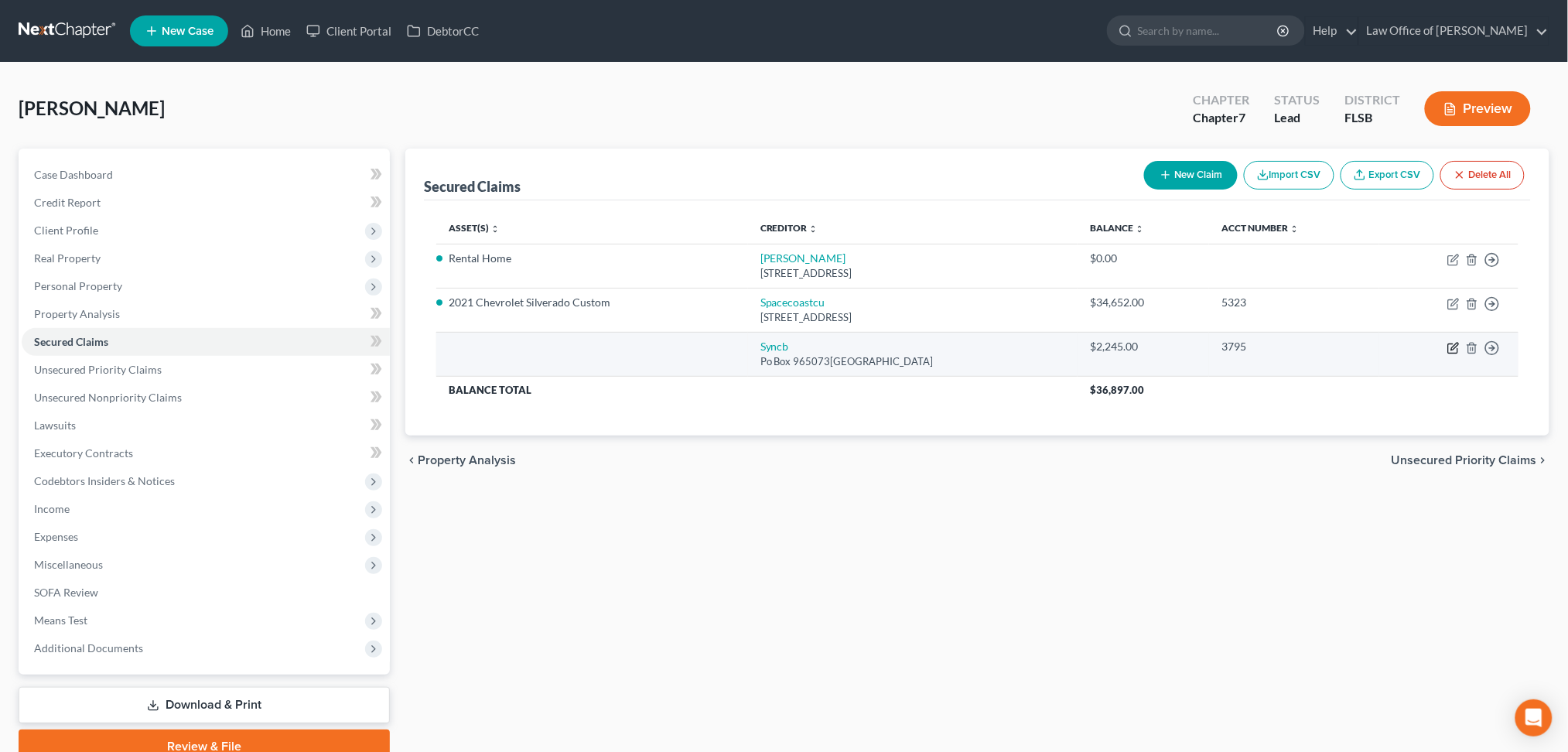 click 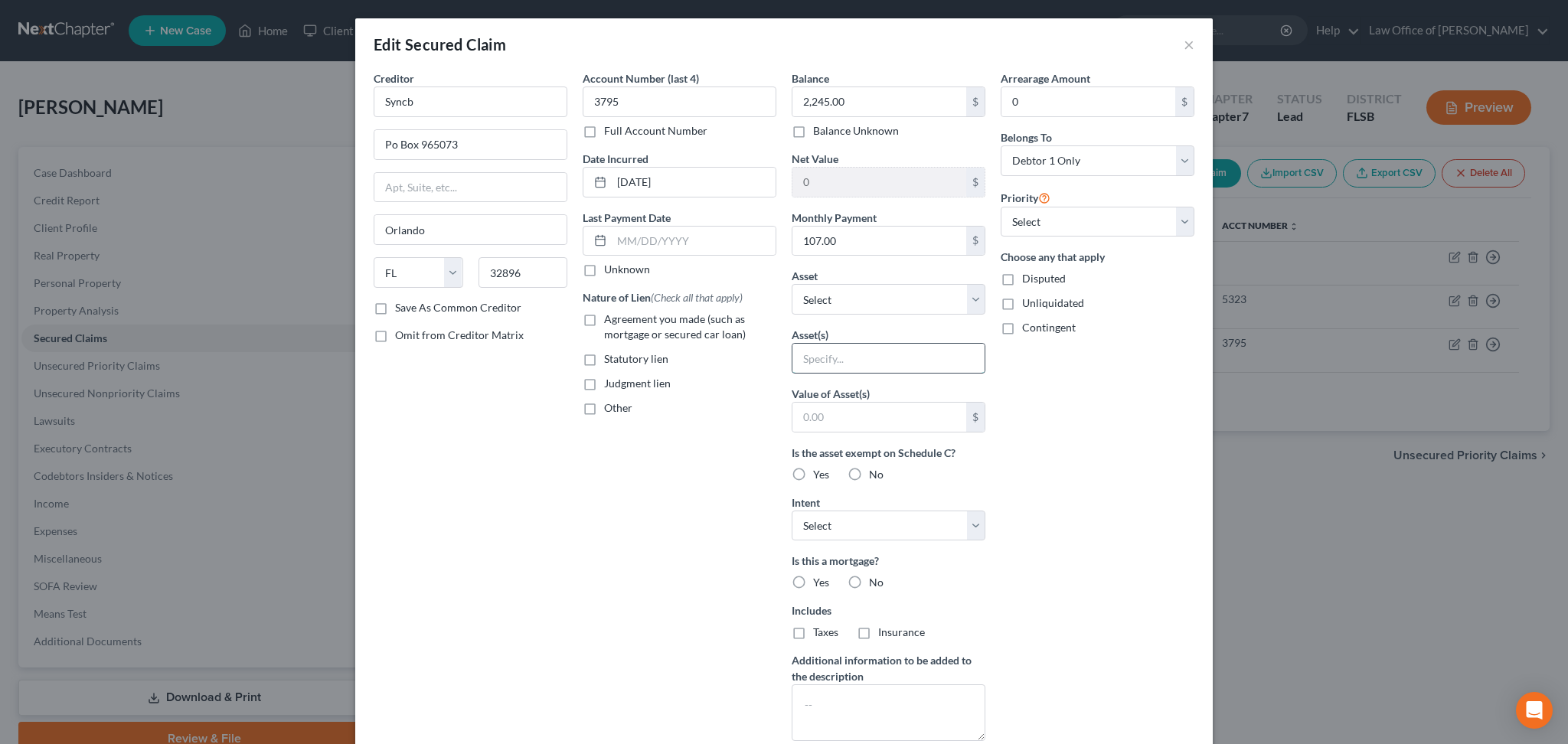 click at bounding box center (888, 358) 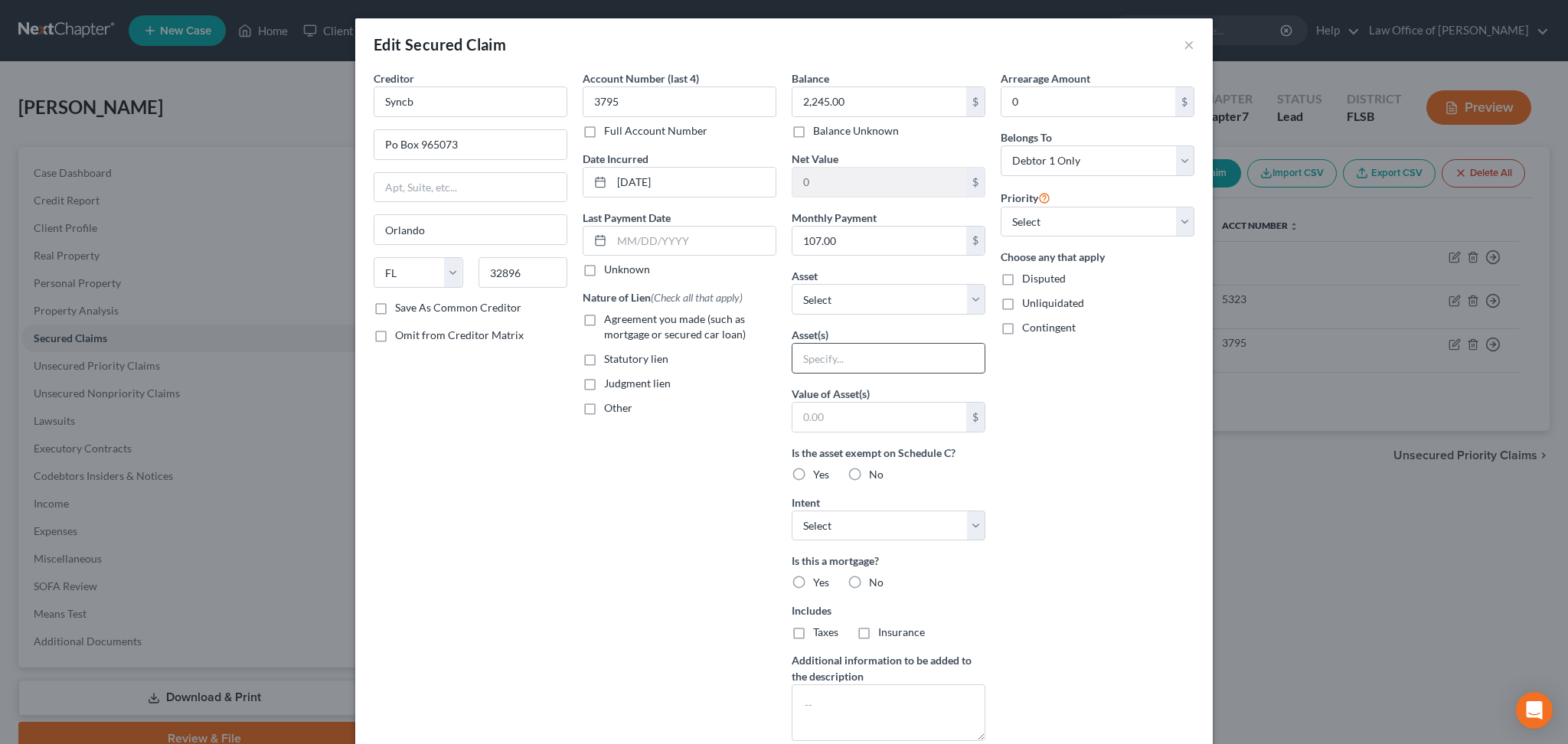 type on "2023 Aspen Trail 29BH" 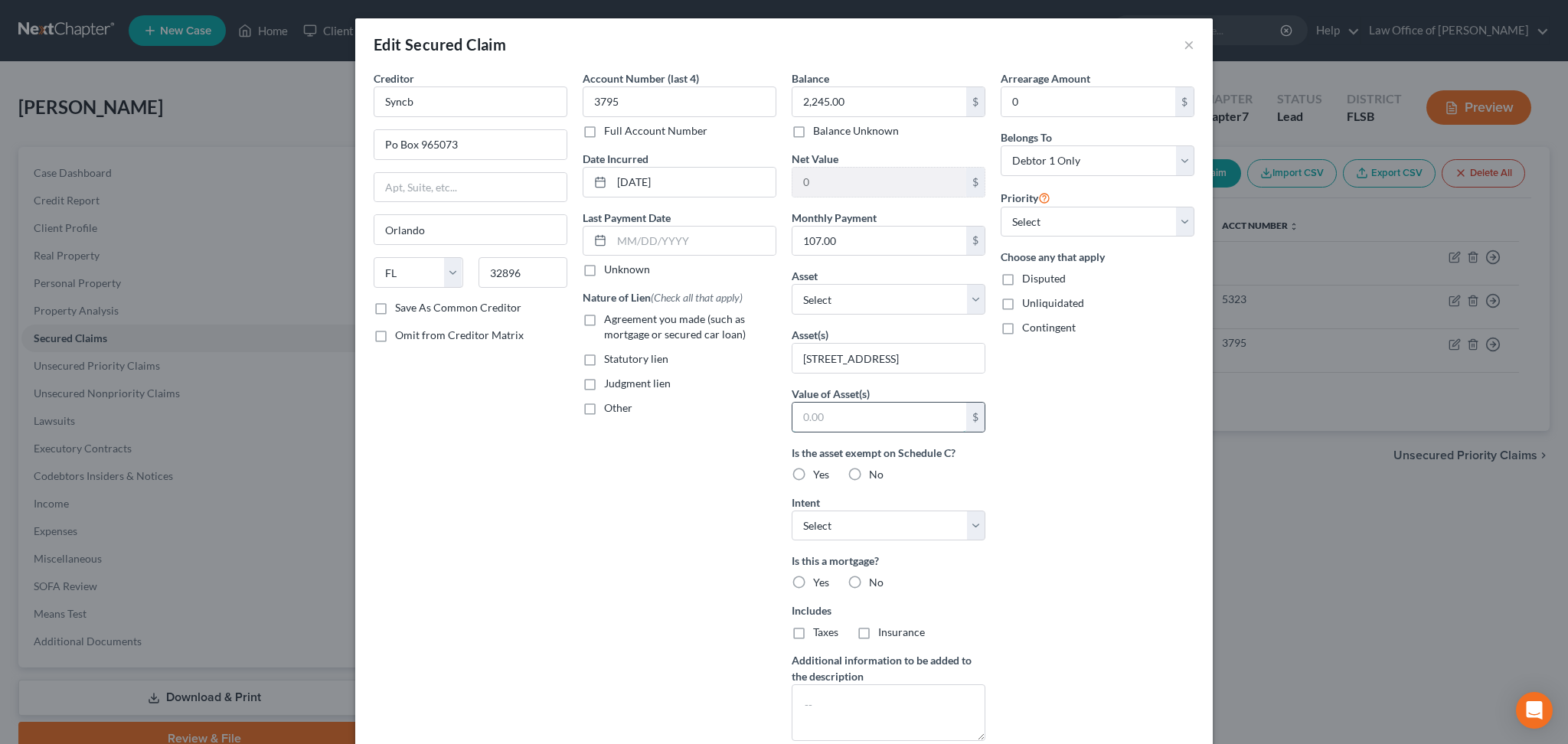 click at bounding box center [879, 417] 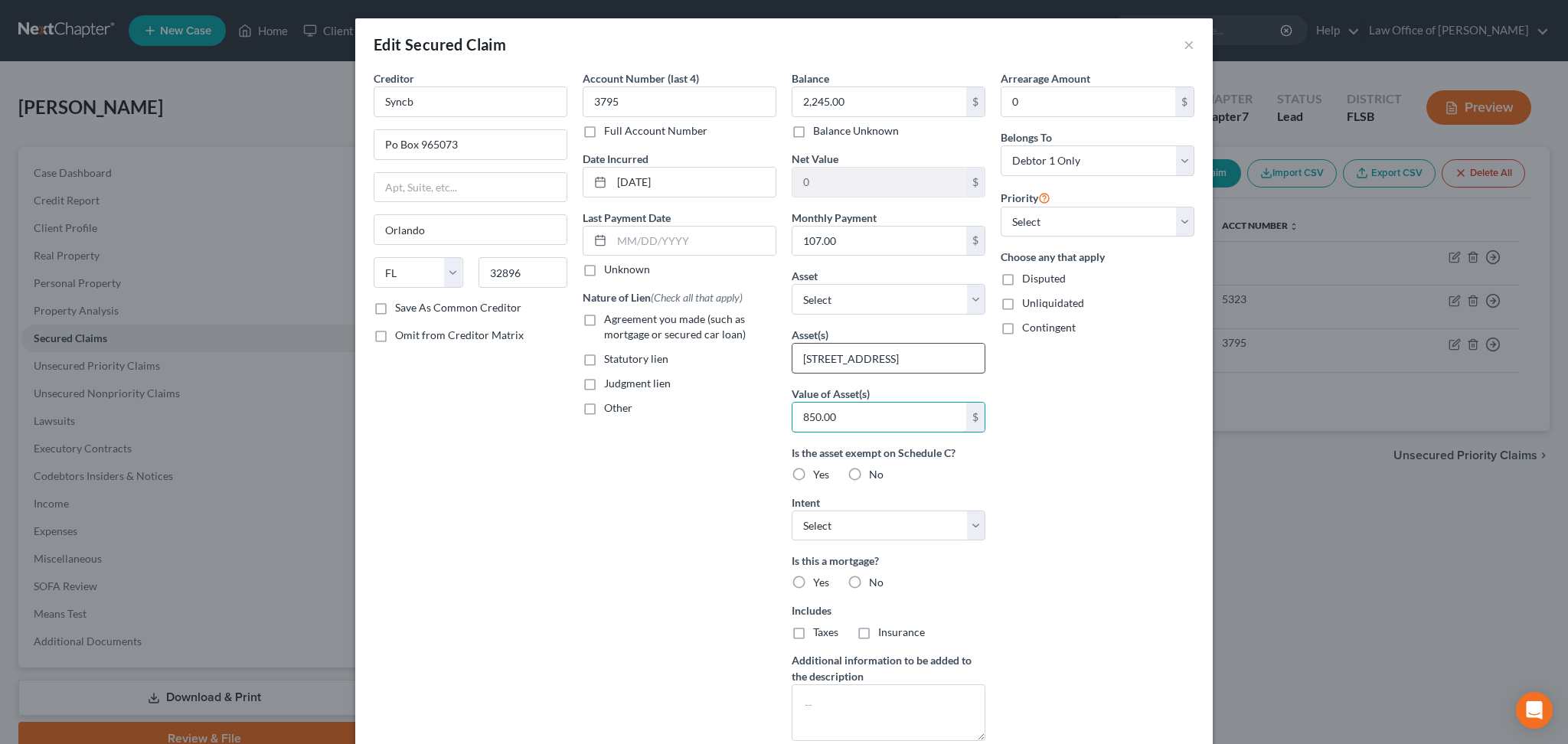 type on "850.00" 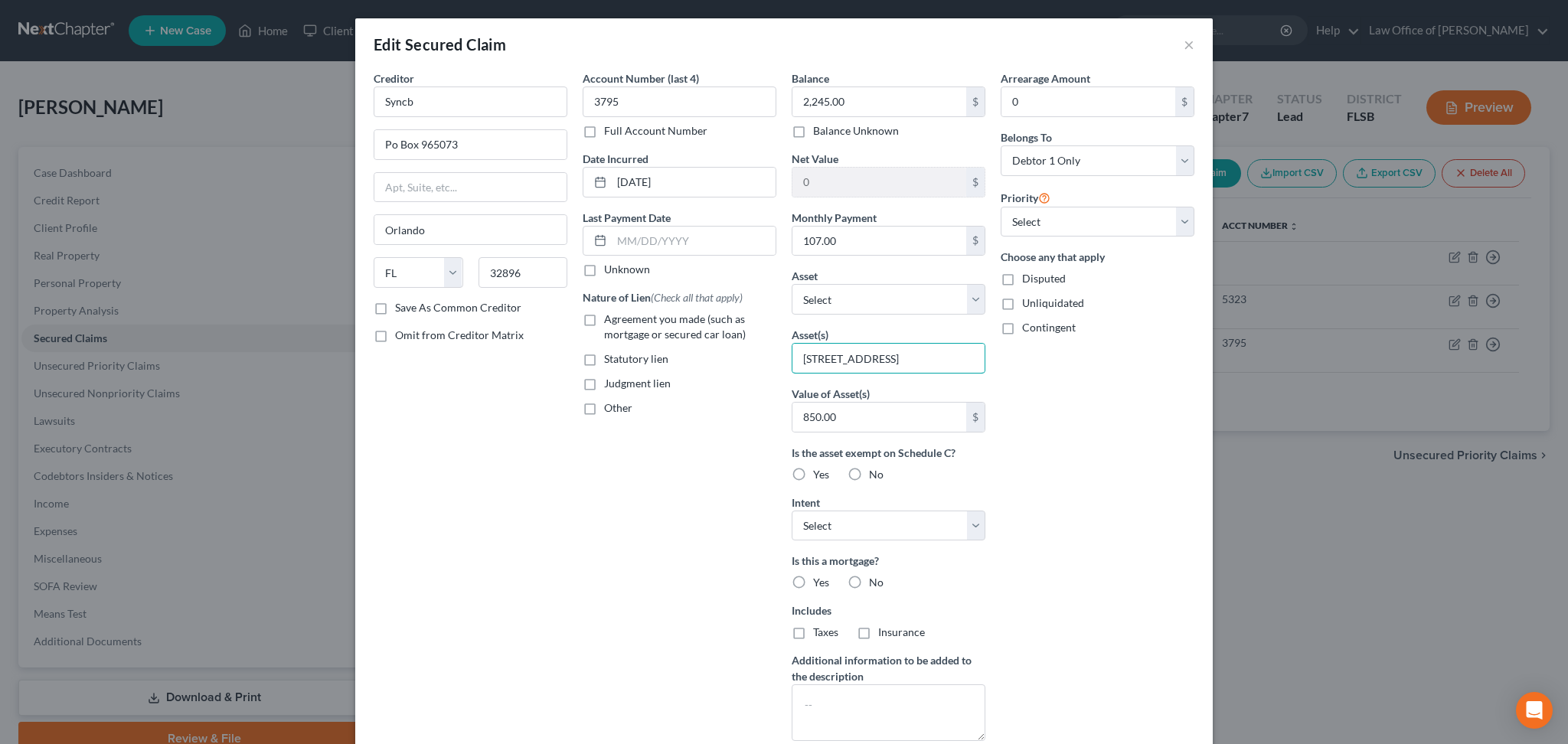 drag, startPoint x: 906, startPoint y: 352, endPoint x: 740, endPoint y: 333, distance: 167.0838 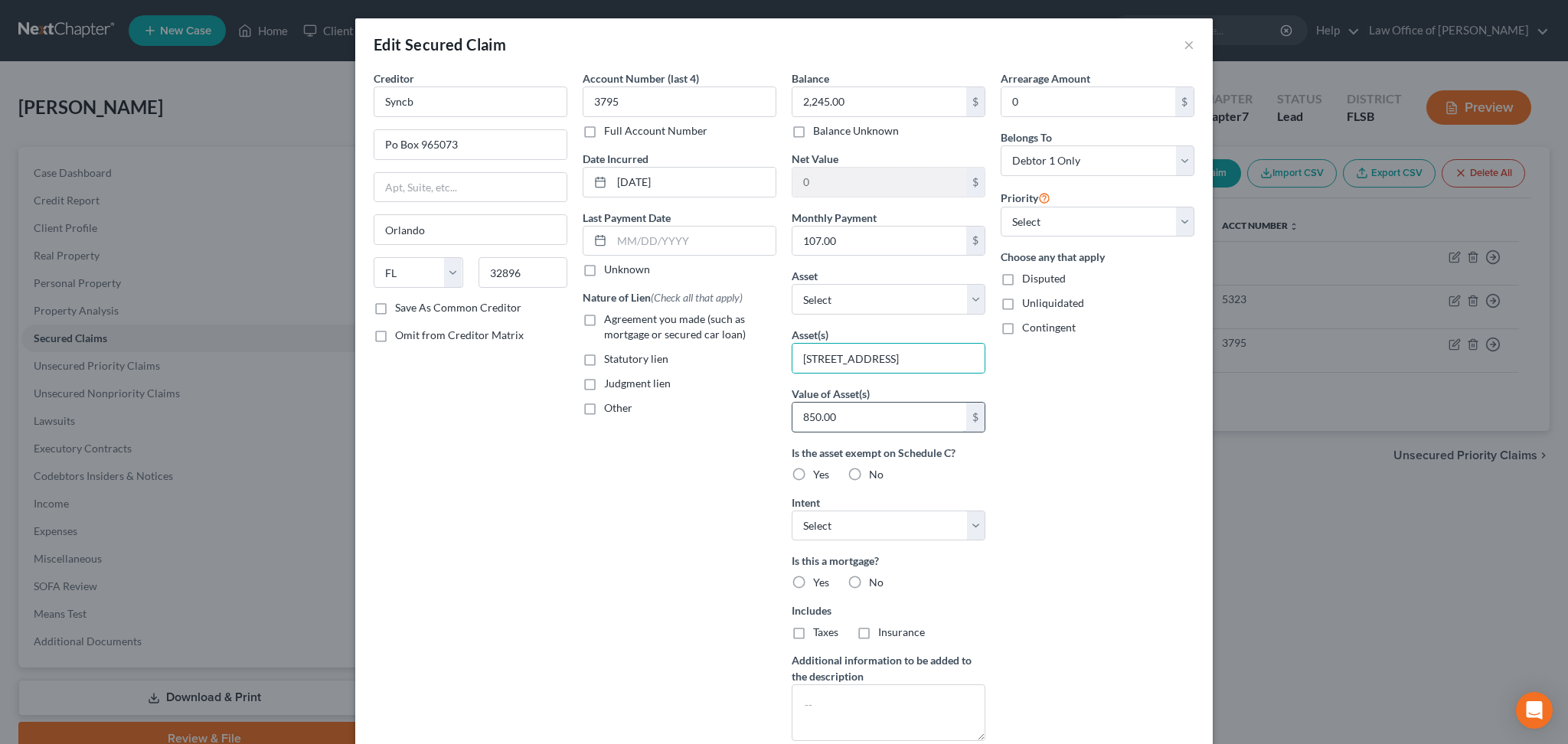 click on "850.00" at bounding box center [879, 417] 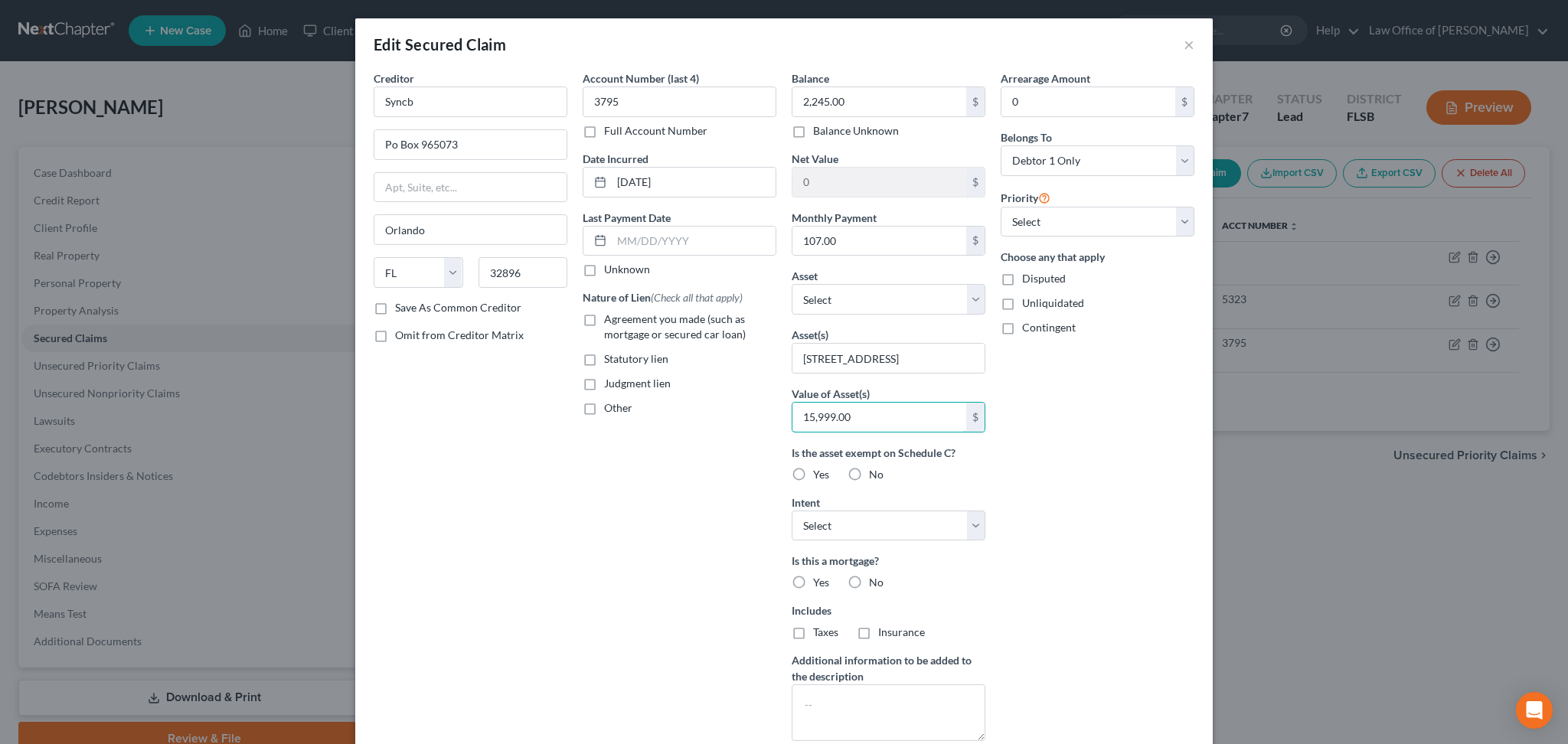 type on "15,999.00" 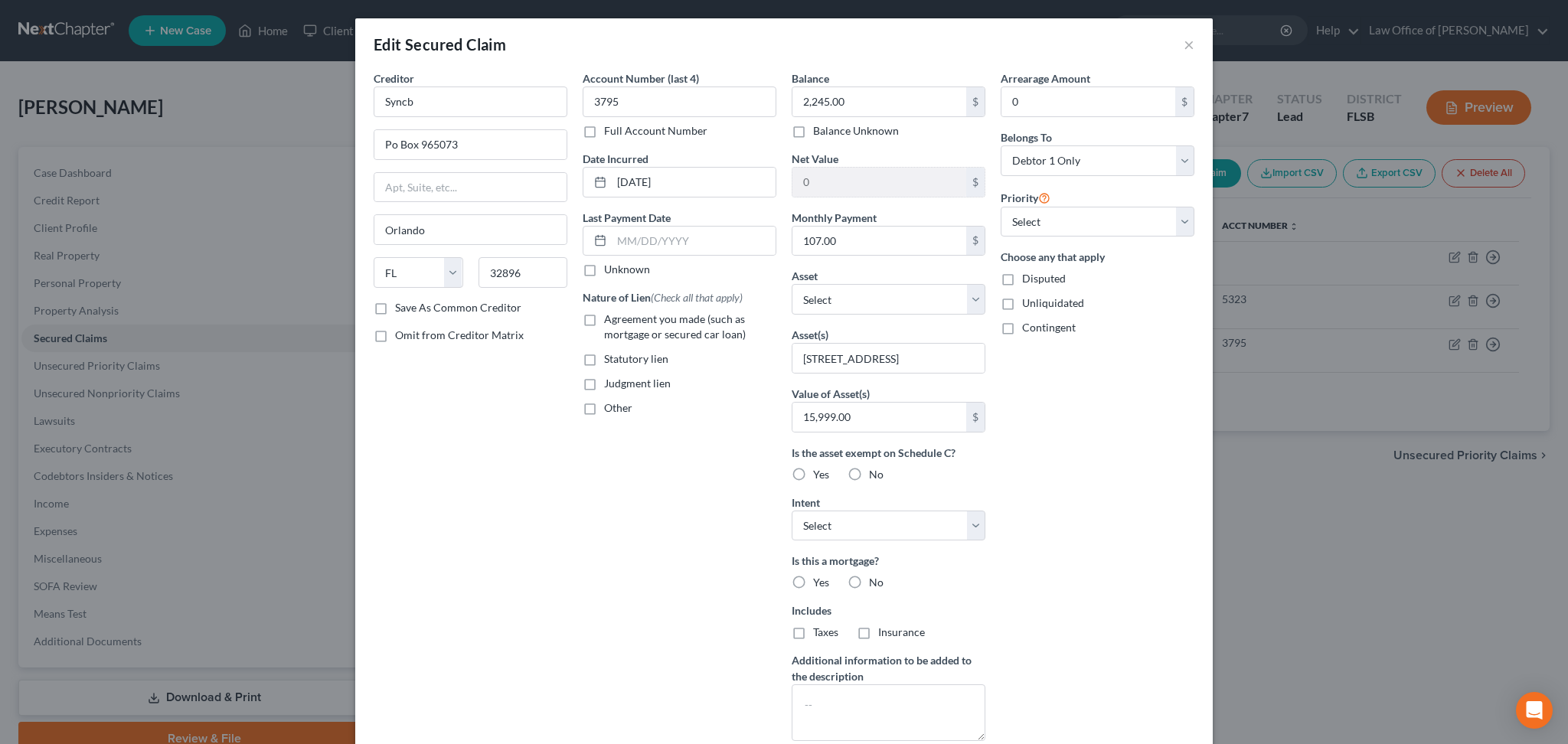 click on "Yes" at bounding box center [821, 475] 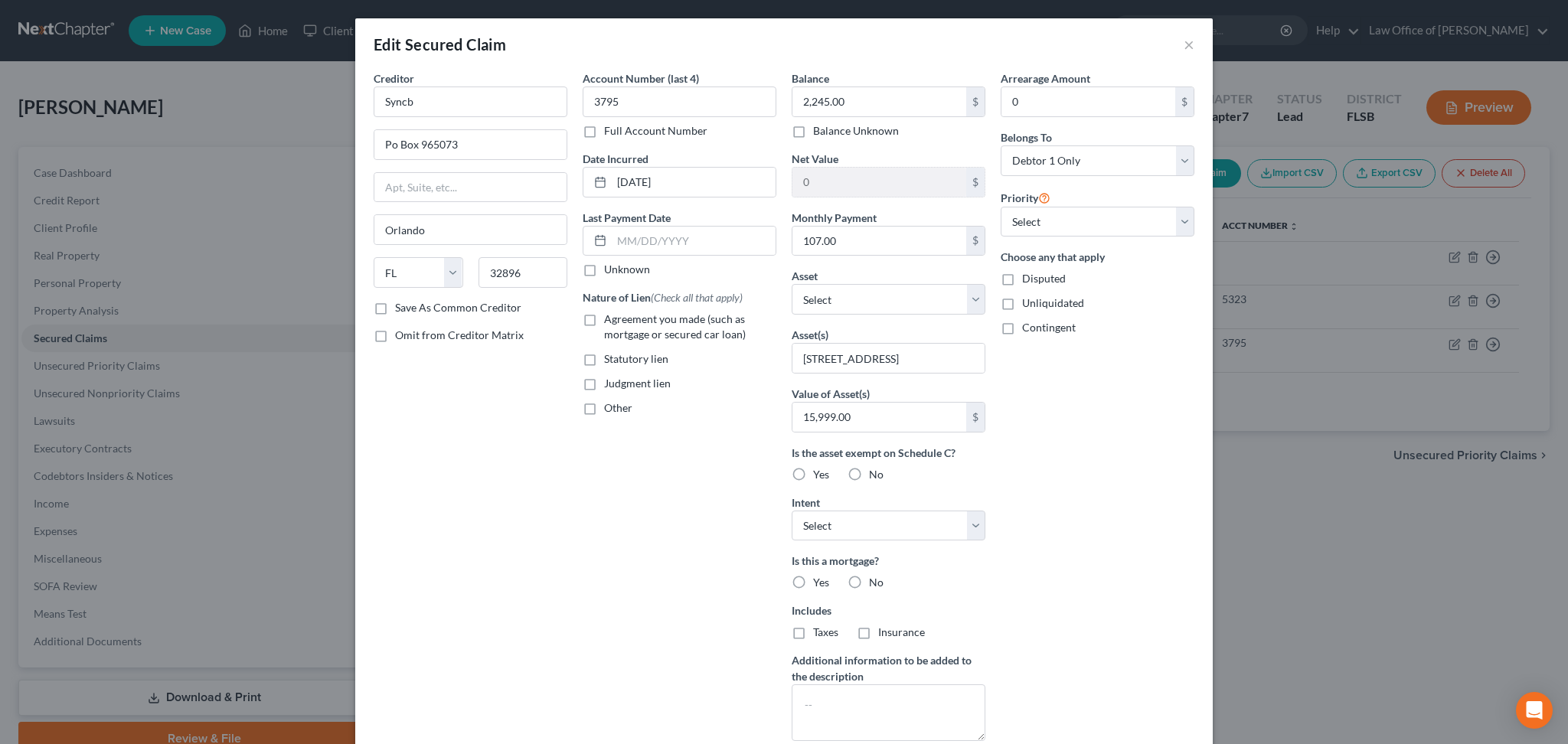 click on "Yes" at bounding box center (824, 472) 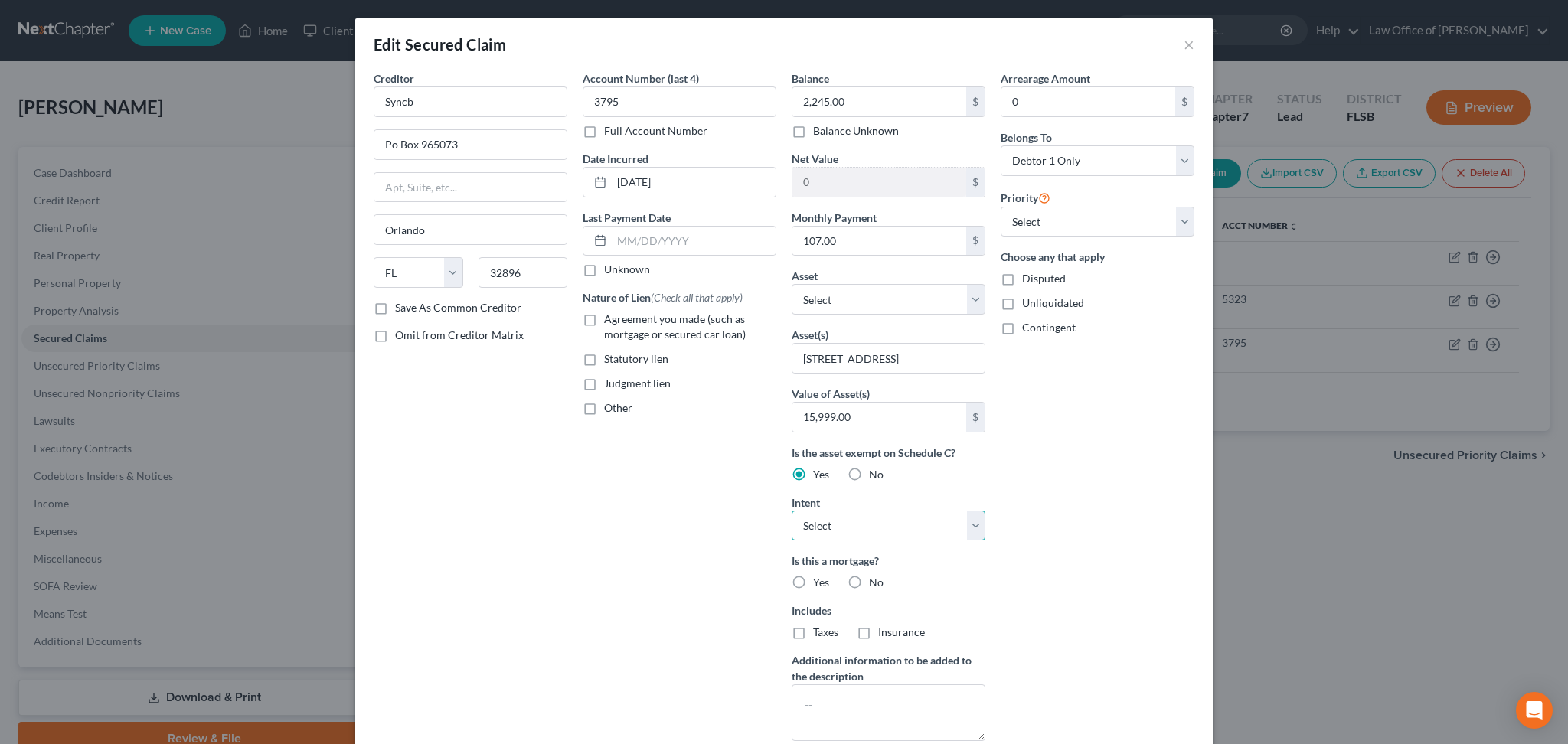 click on "Select Surrender Redeem Reaffirm Avoid Other" at bounding box center (888, 526) 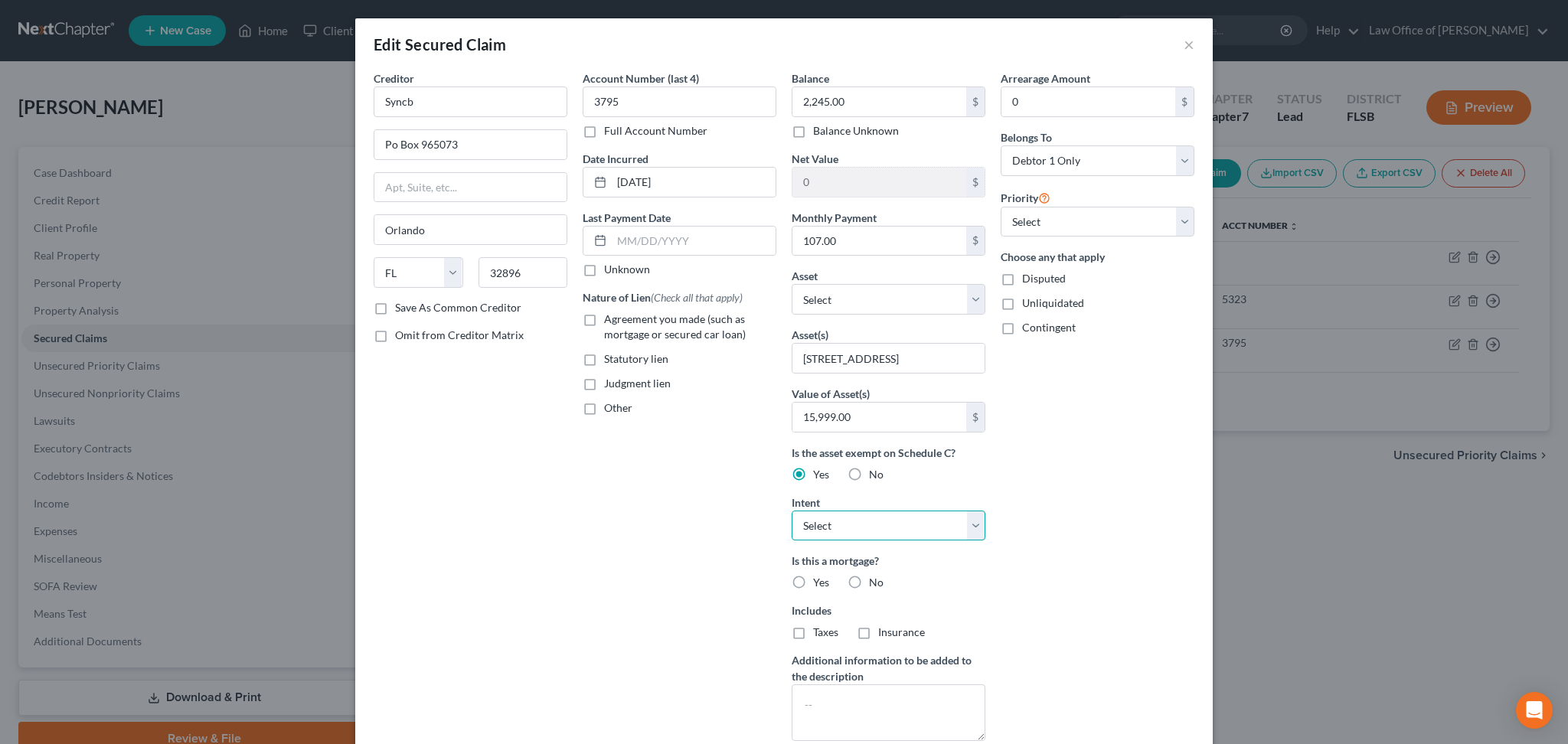 select on "2" 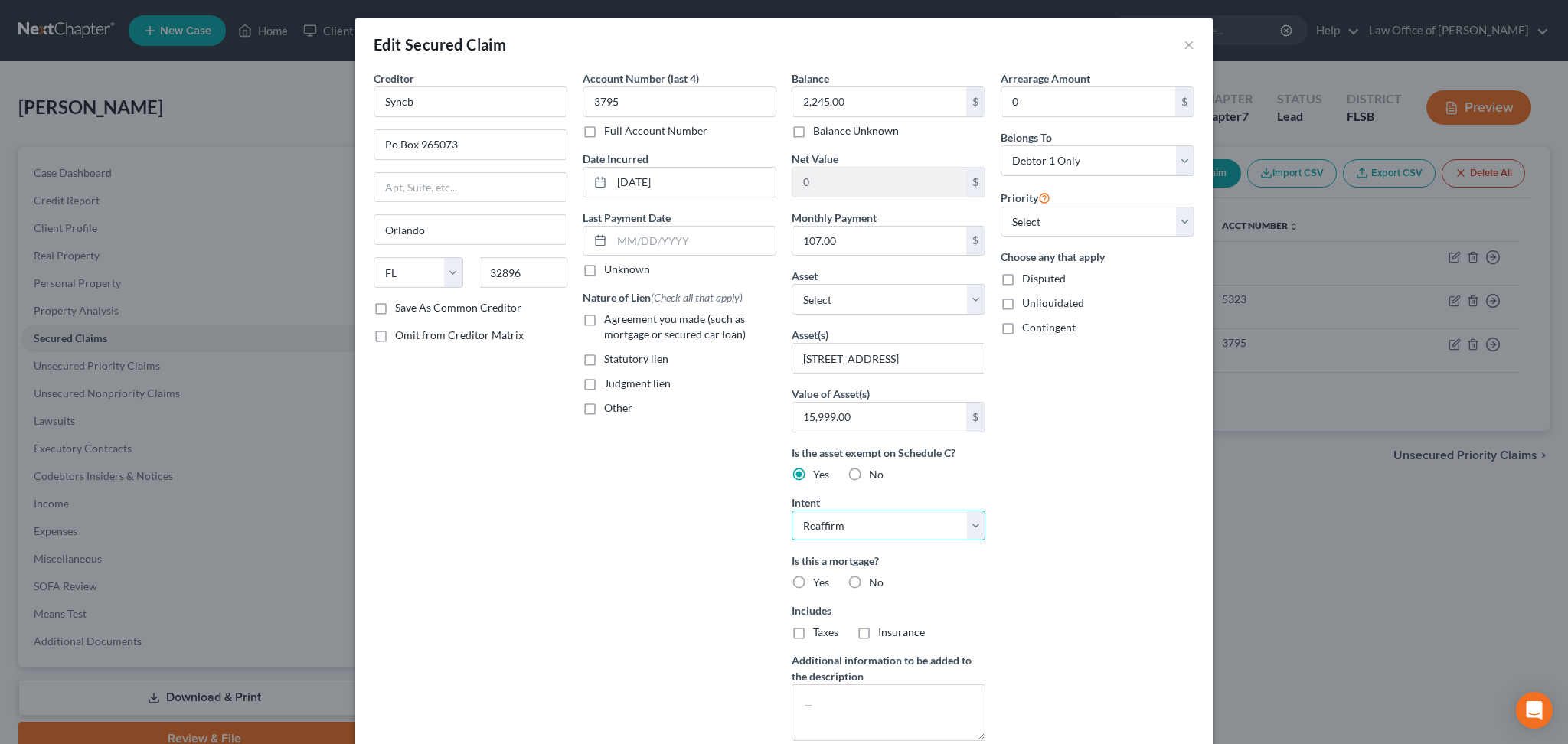 click on "Select Surrender Redeem Reaffirm Avoid Other" at bounding box center [888, 526] 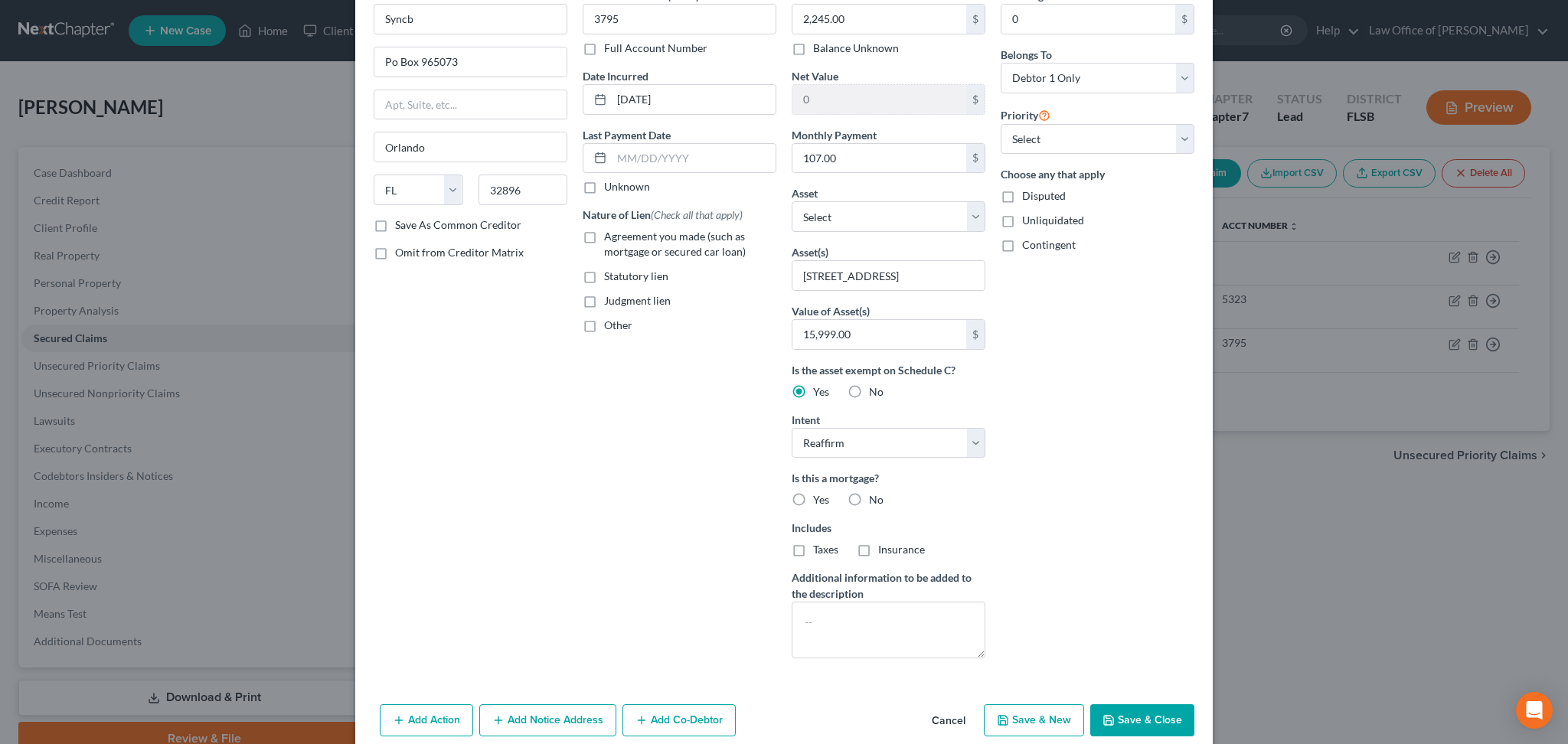 scroll, scrollTop: 129, scrollLeft: 0, axis: vertical 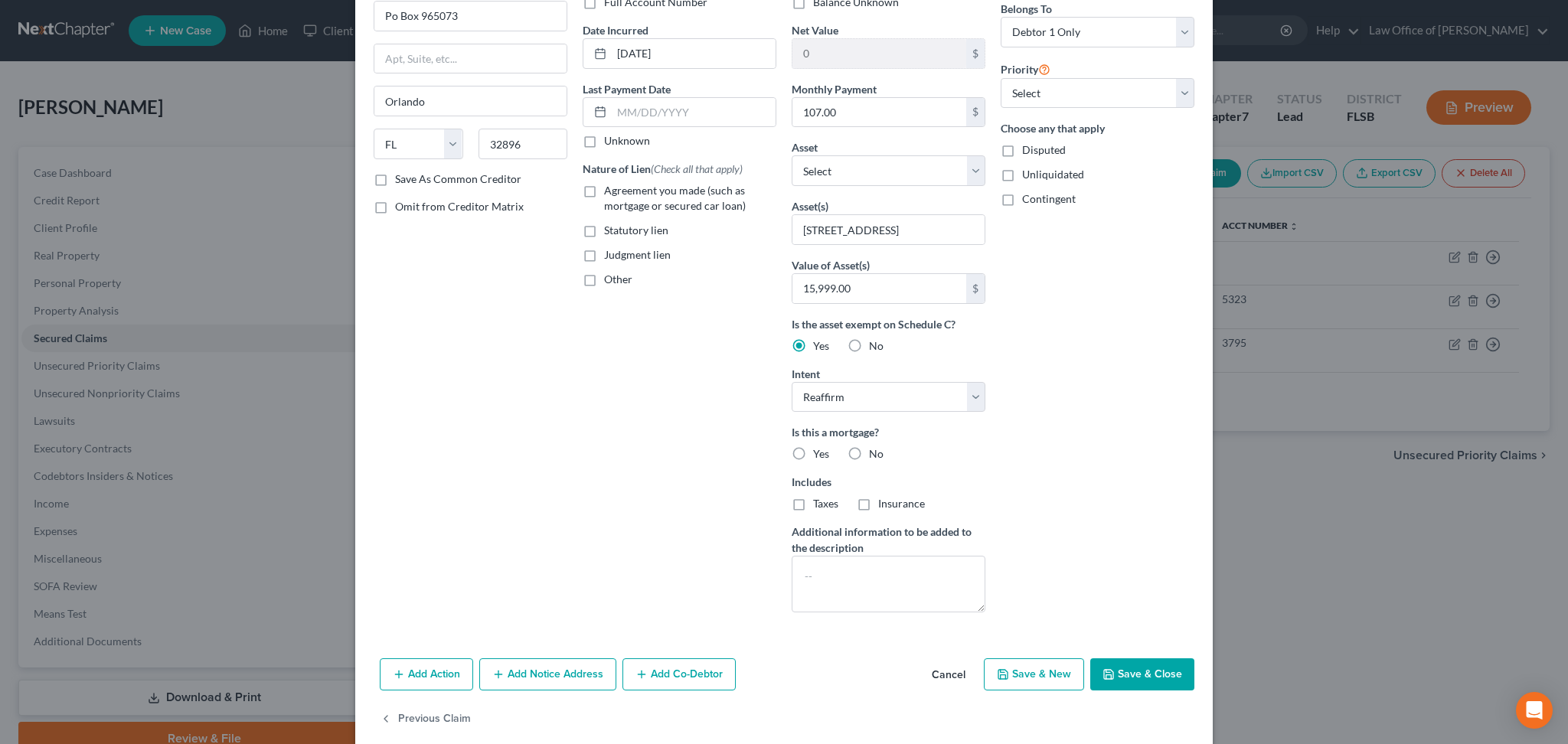 click on "No" at bounding box center (876, 454) 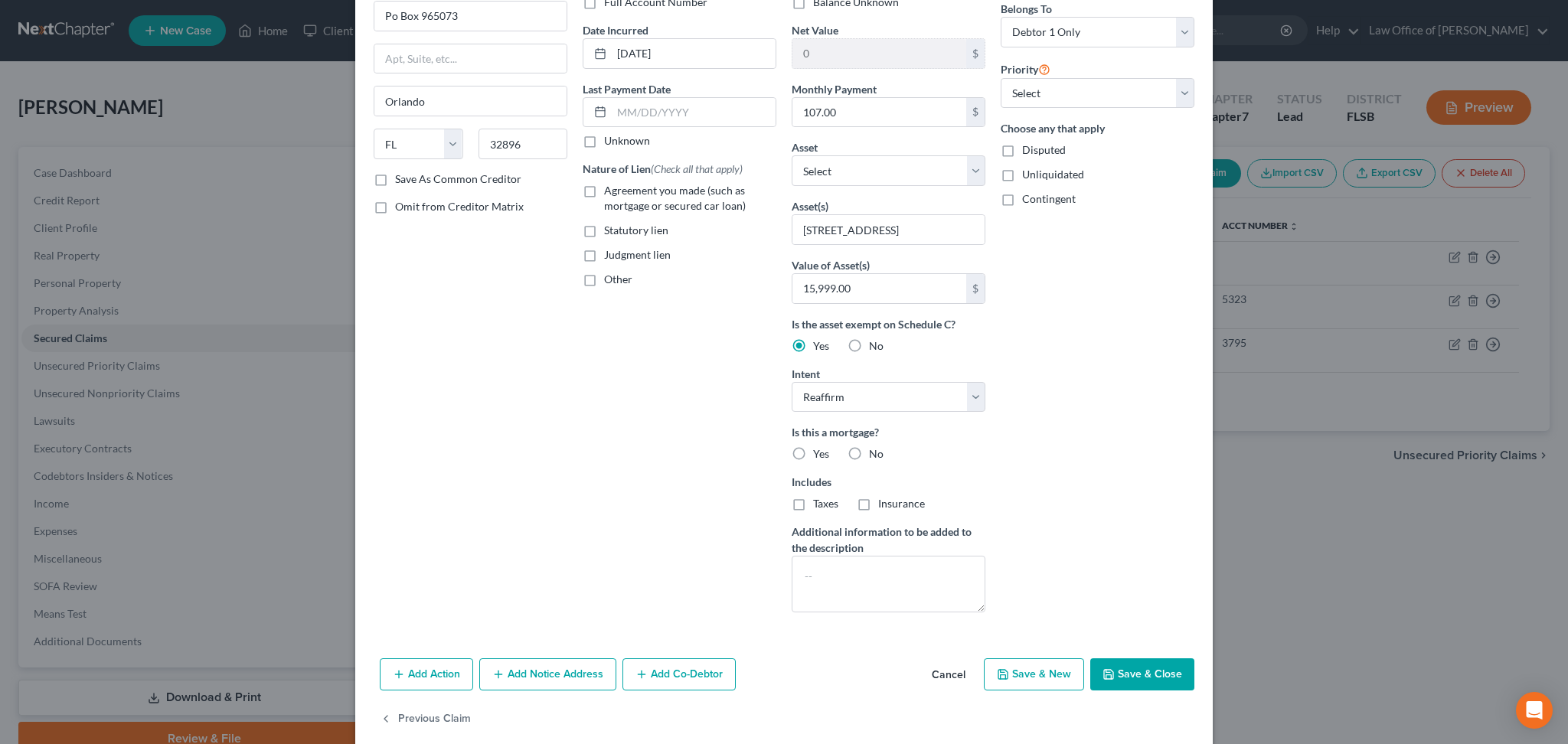 click on "No" at bounding box center [880, 451] 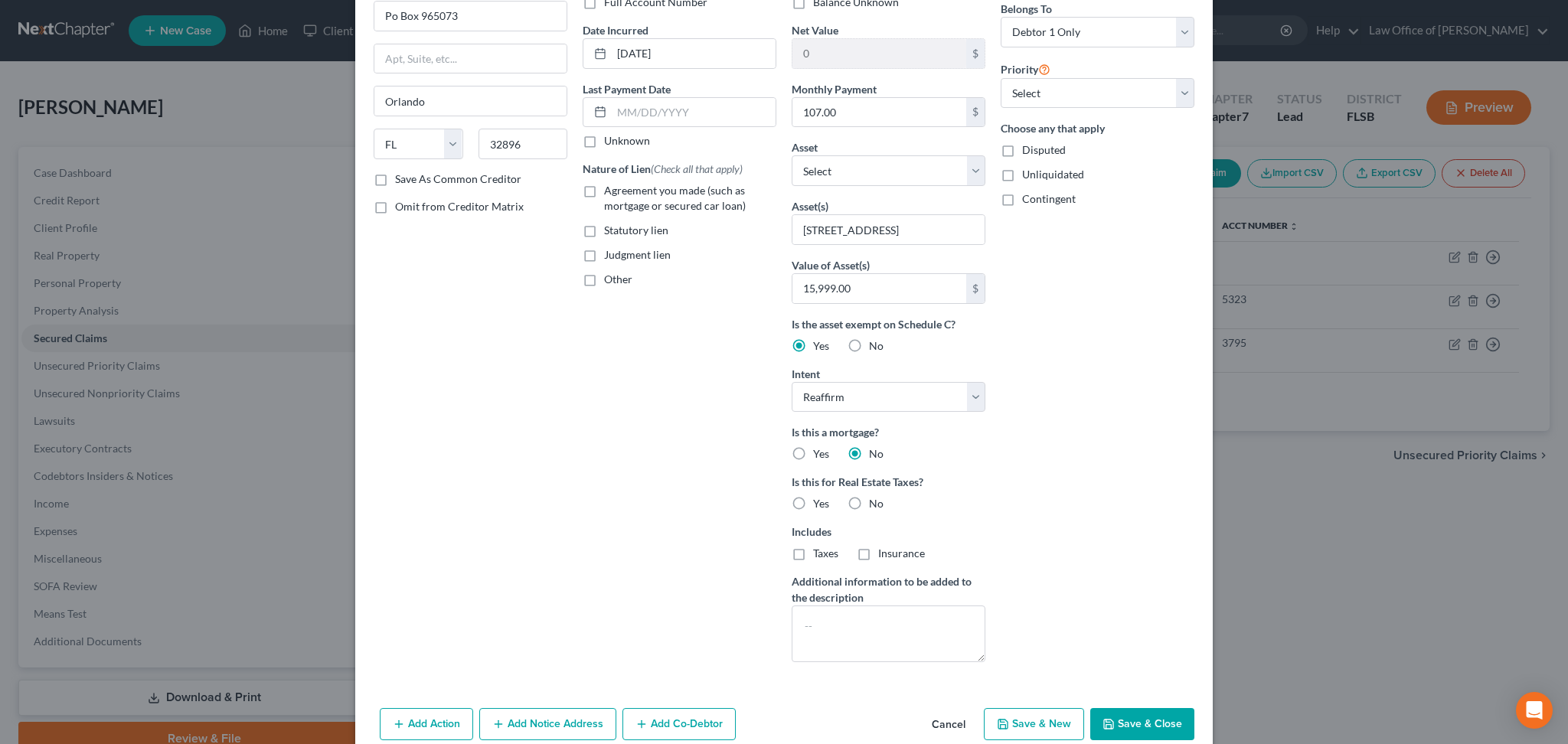 scroll, scrollTop: 100, scrollLeft: 0, axis: vertical 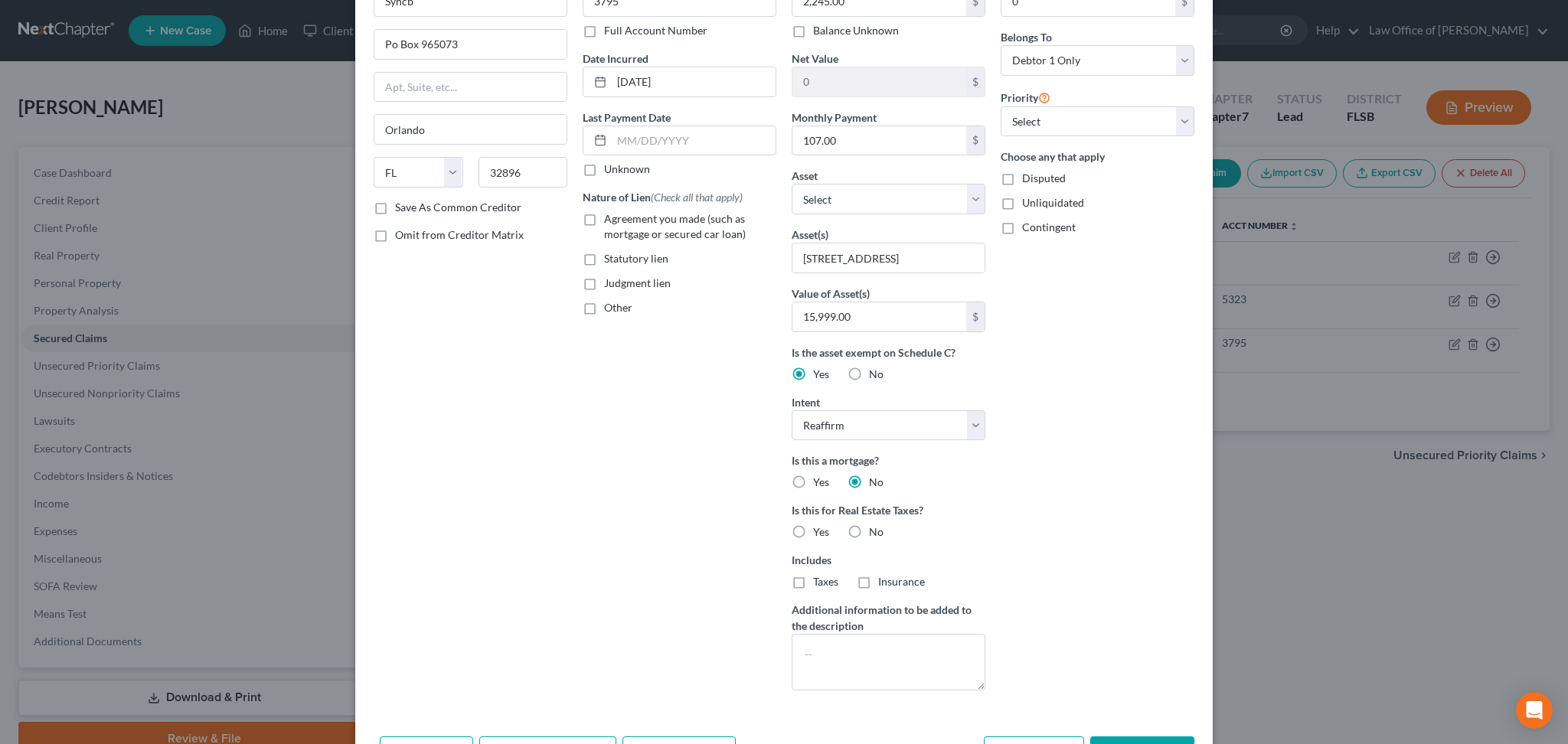 click on "Yes" at bounding box center (821, 532) 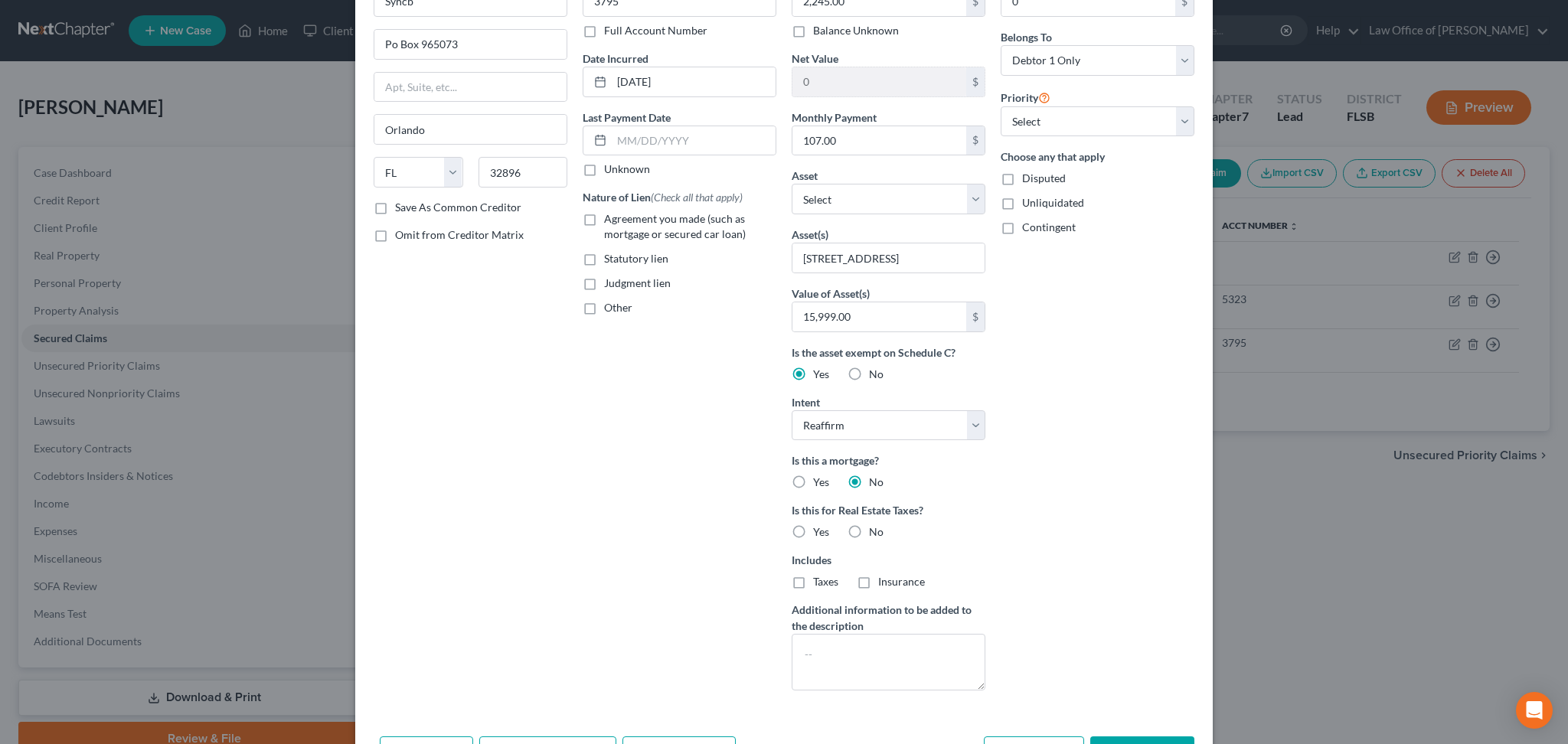 click on "Yes" at bounding box center [824, 529] 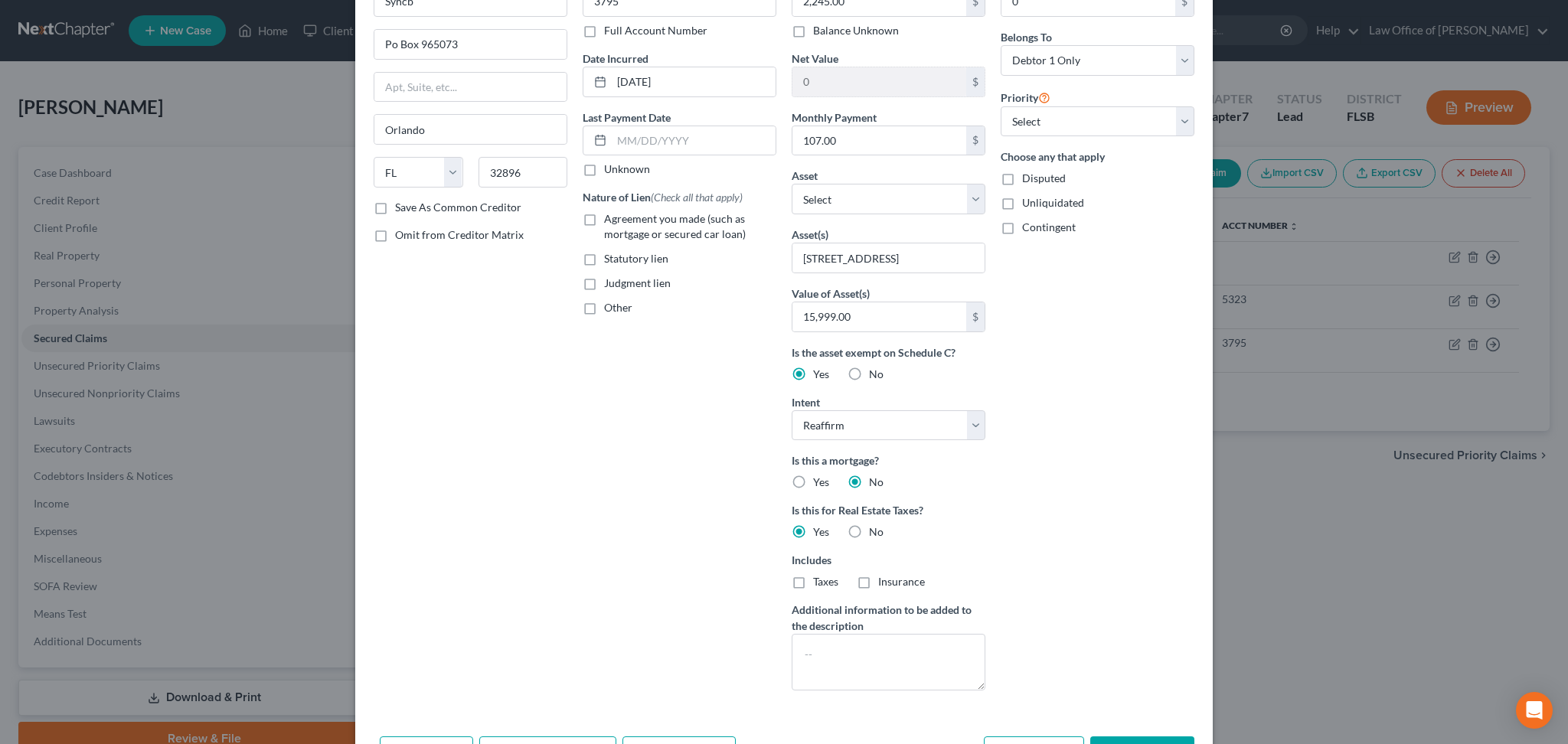 scroll, scrollTop: 200, scrollLeft: 0, axis: vertical 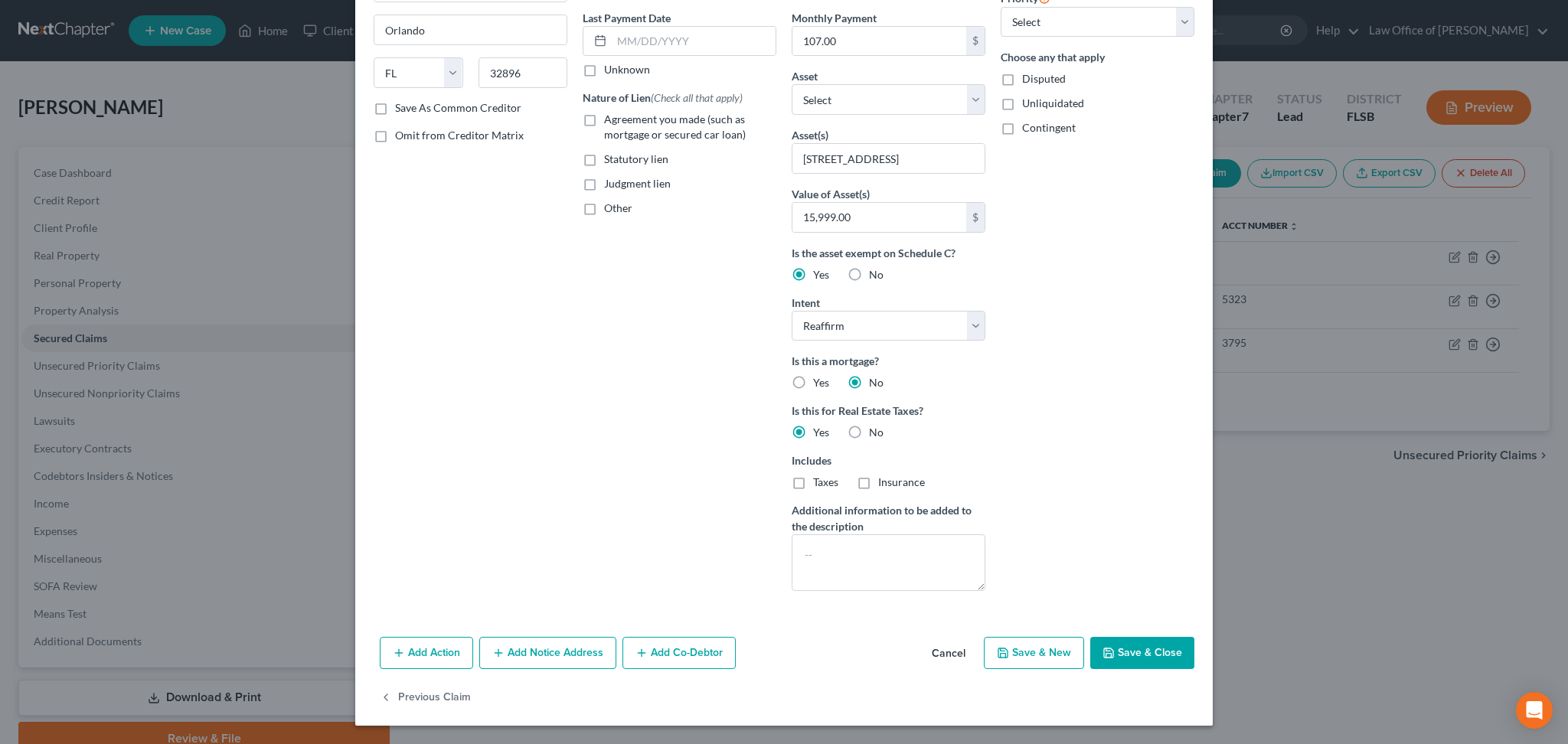 click on "Save & Close" at bounding box center (1142, 653) 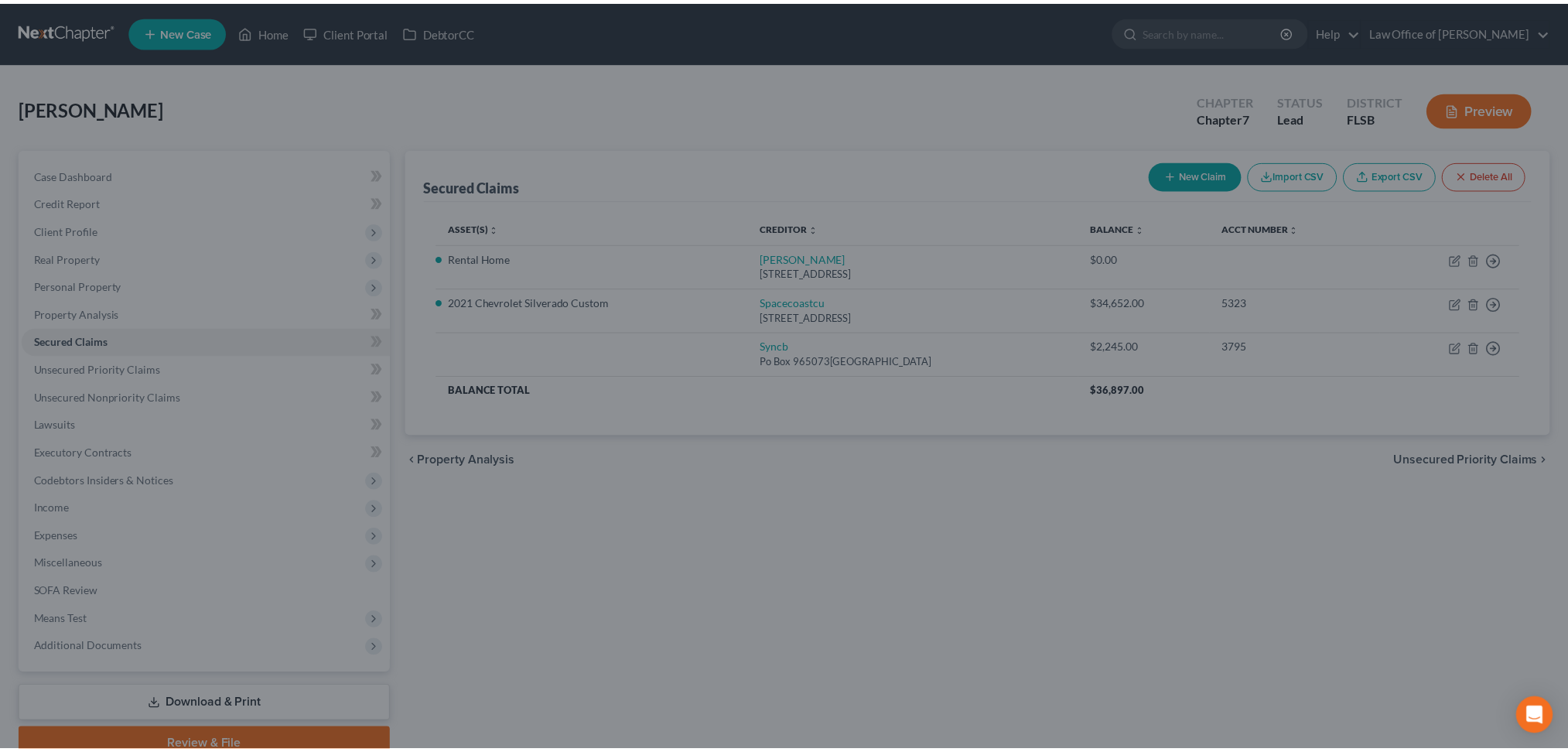 scroll, scrollTop: 32, scrollLeft: 0, axis: vertical 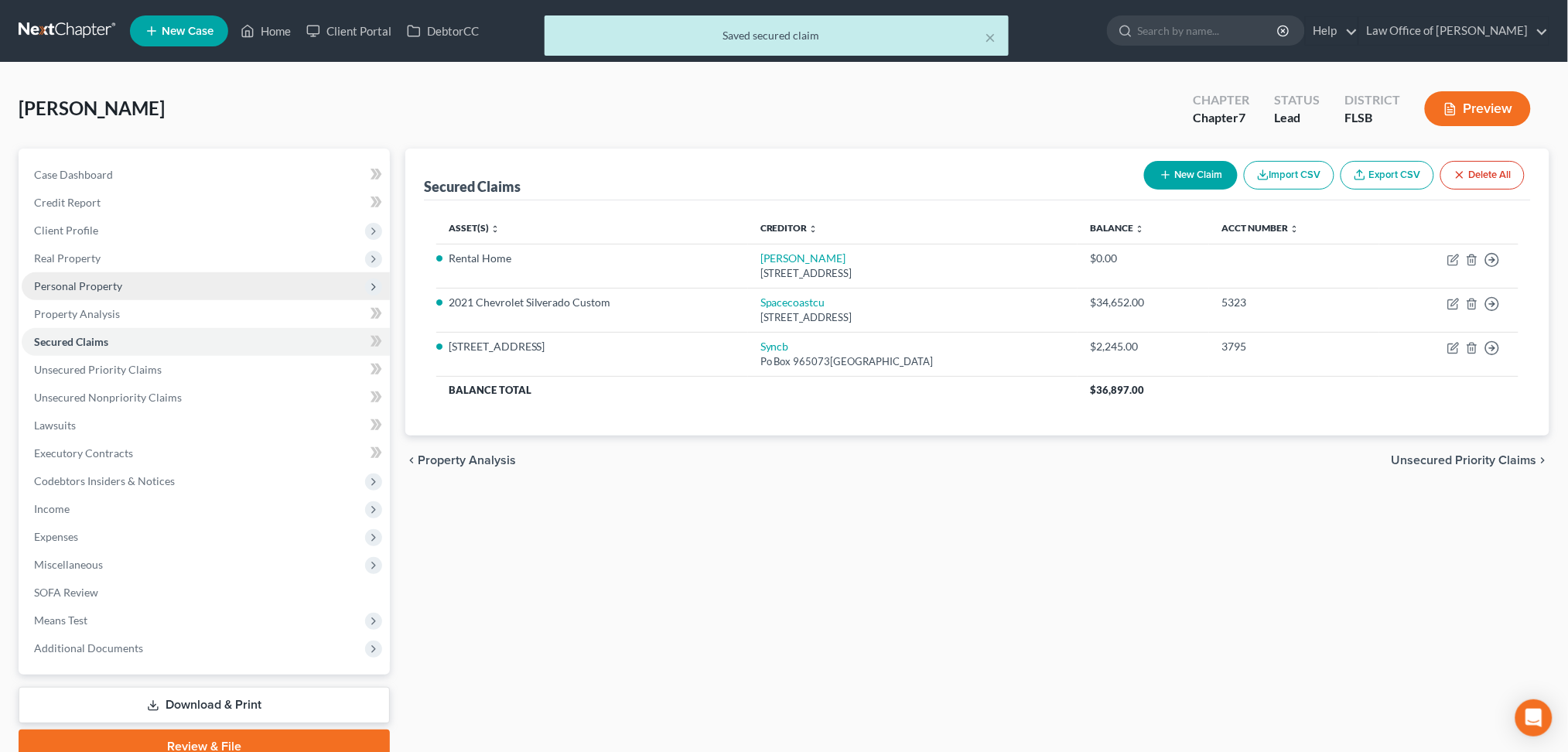 click on "Personal Property" at bounding box center [78, 285] 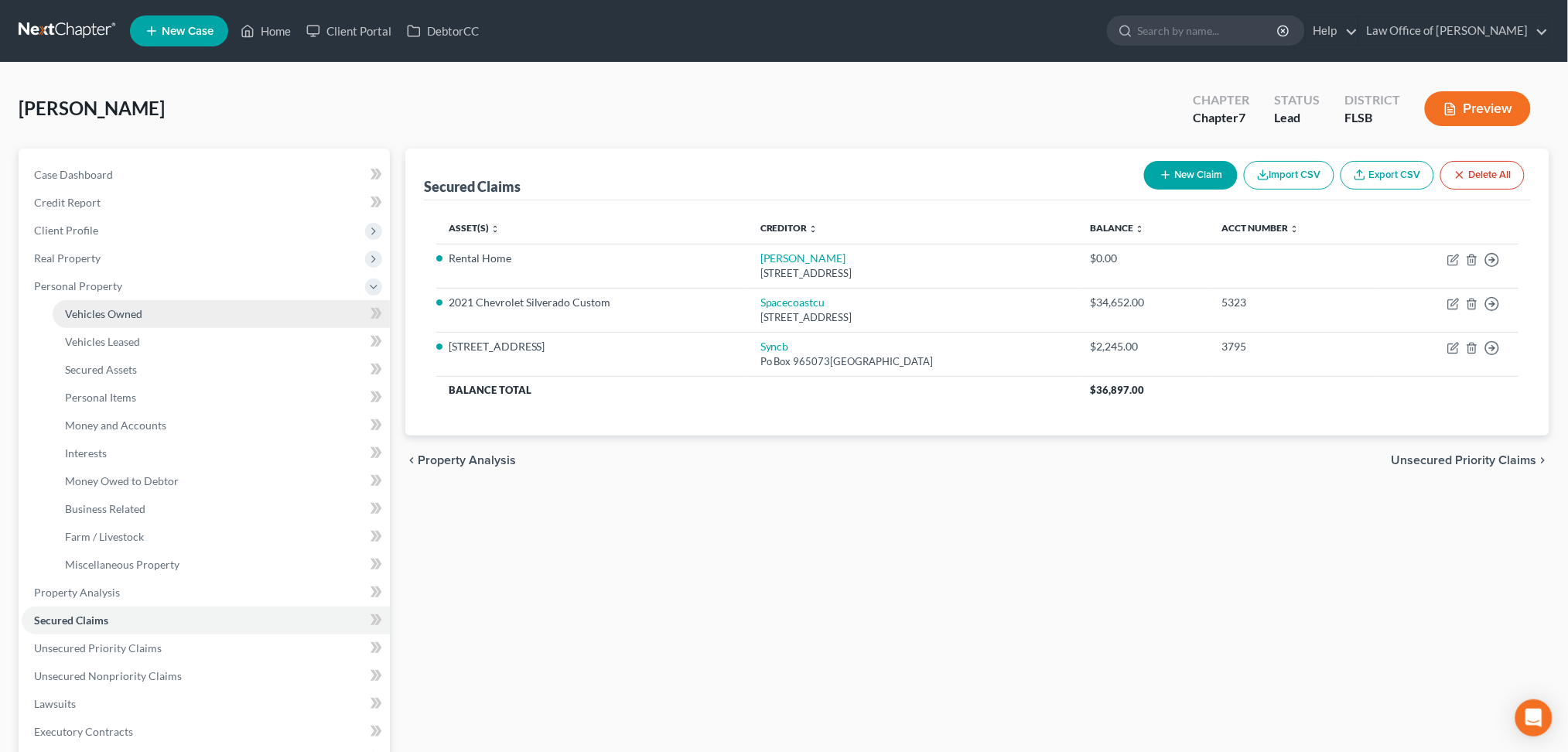 click on "Vehicles Owned" at bounding box center [104, 313] 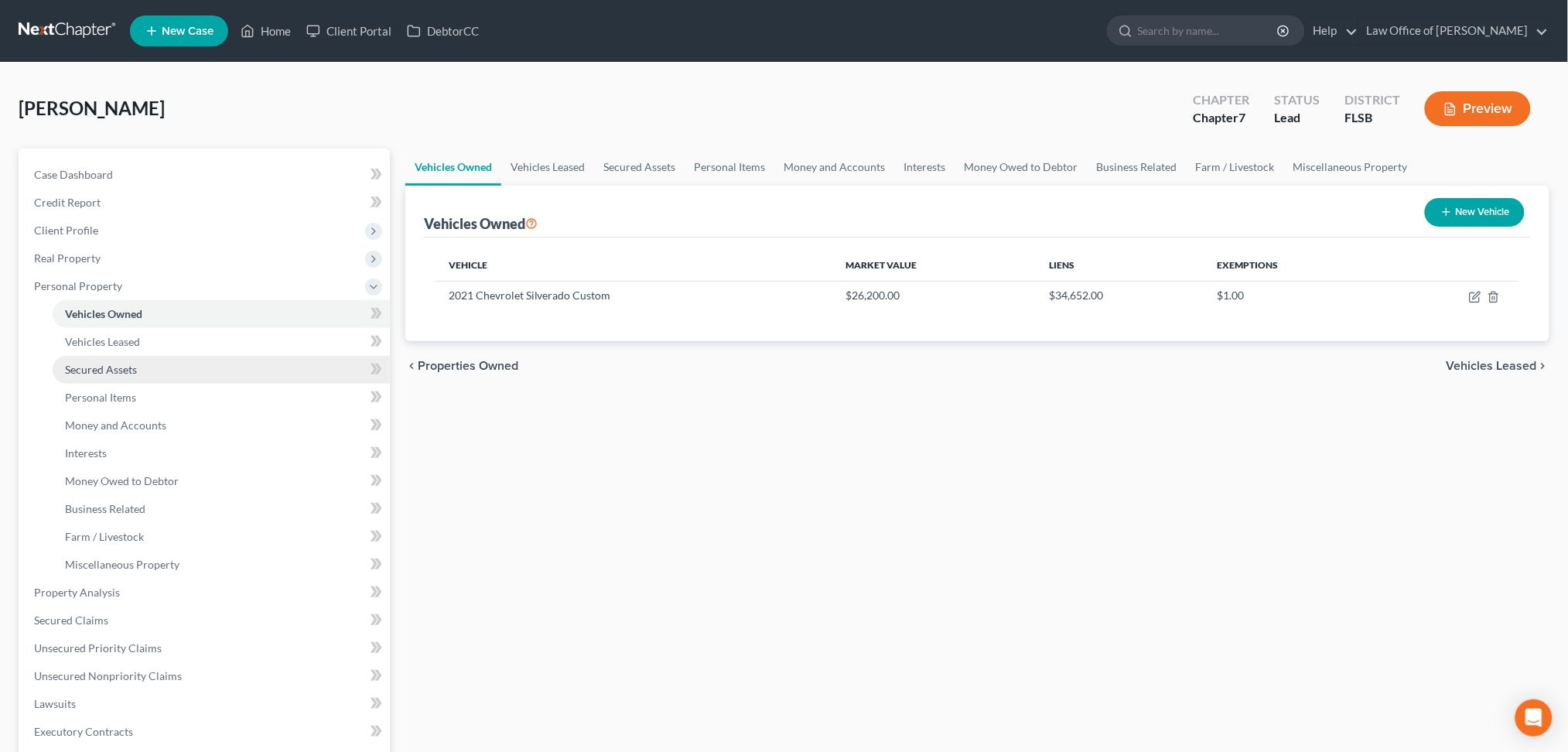 click on "Secured Assets" at bounding box center (101, 369) 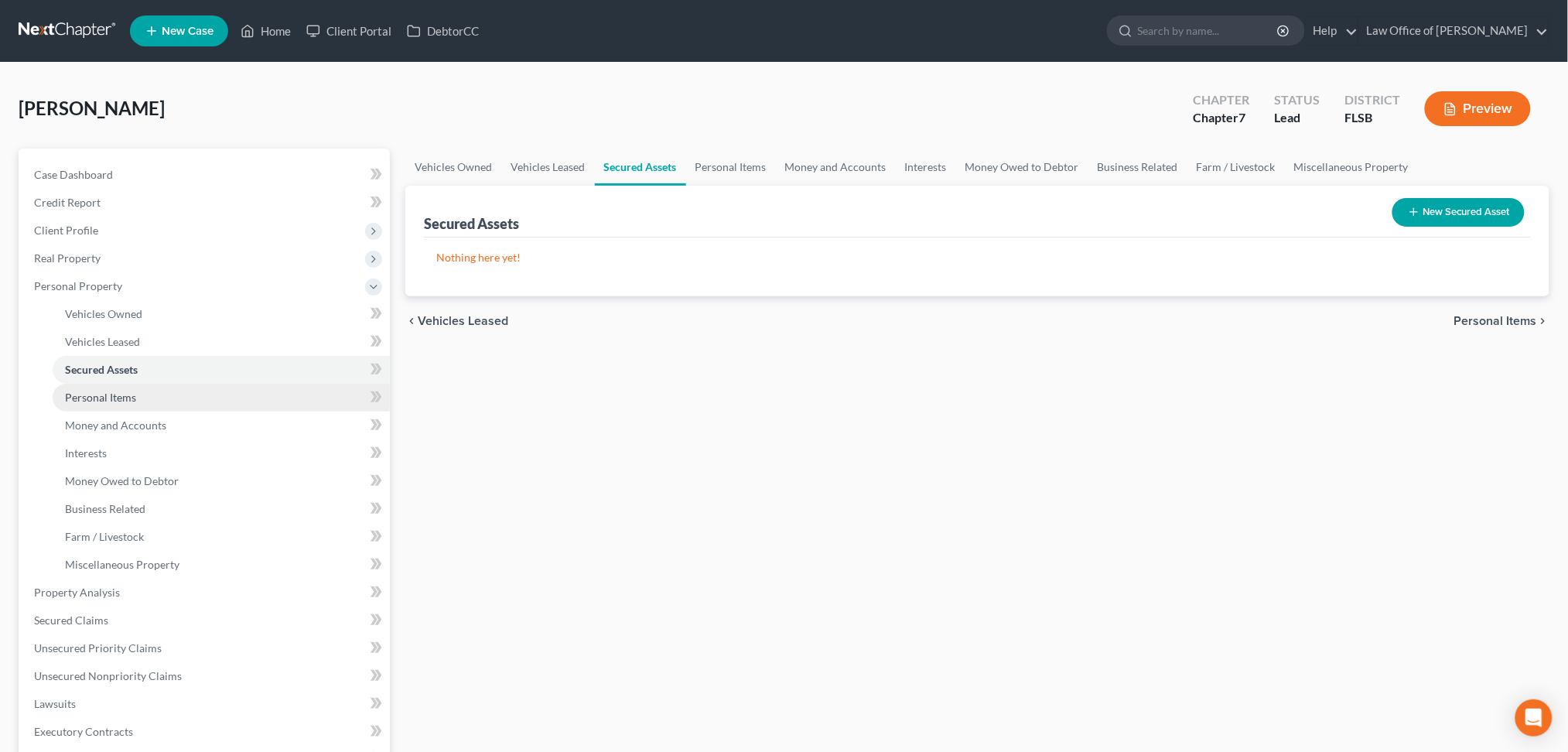 click on "Personal Items" at bounding box center (101, 397) 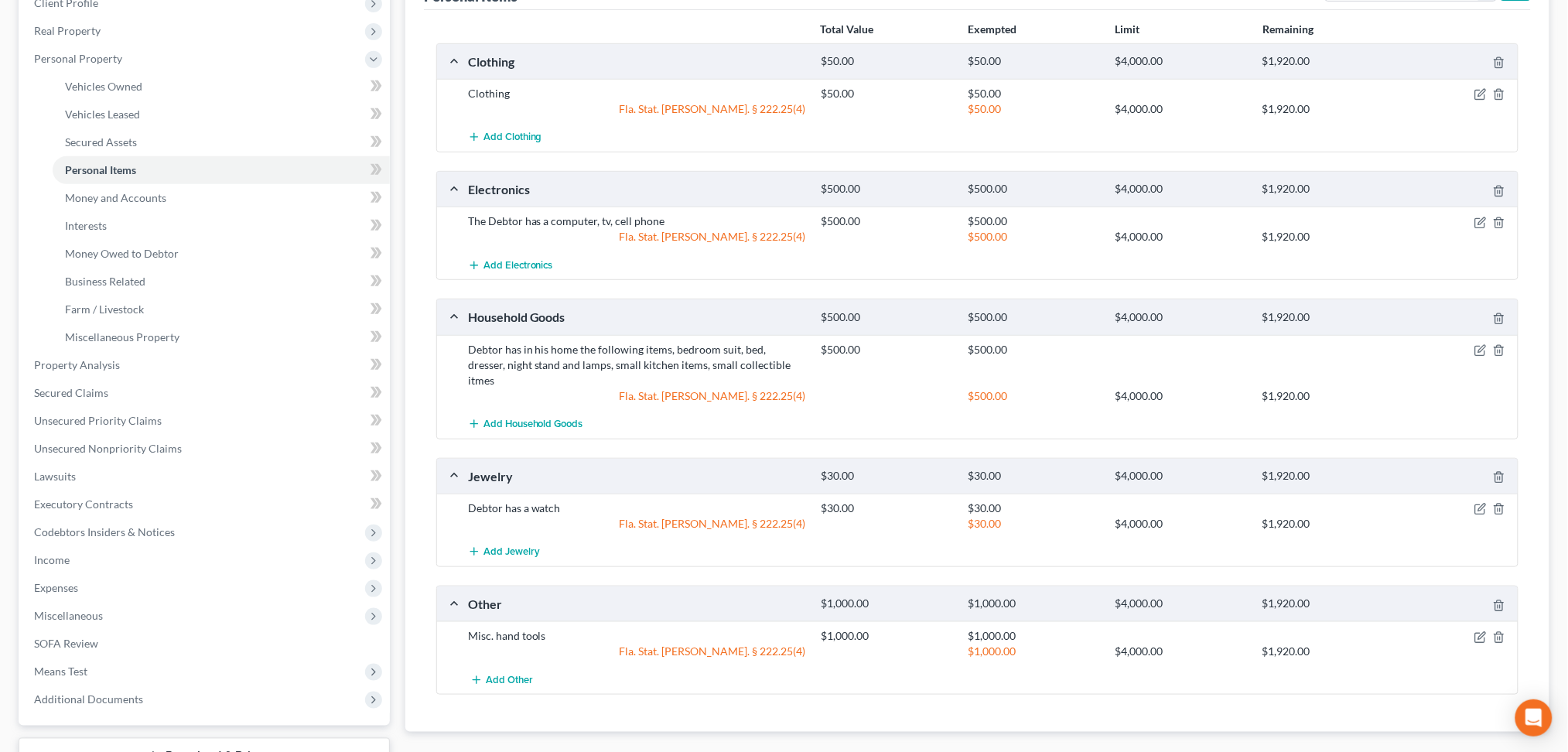 scroll, scrollTop: 211, scrollLeft: 0, axis: vertical 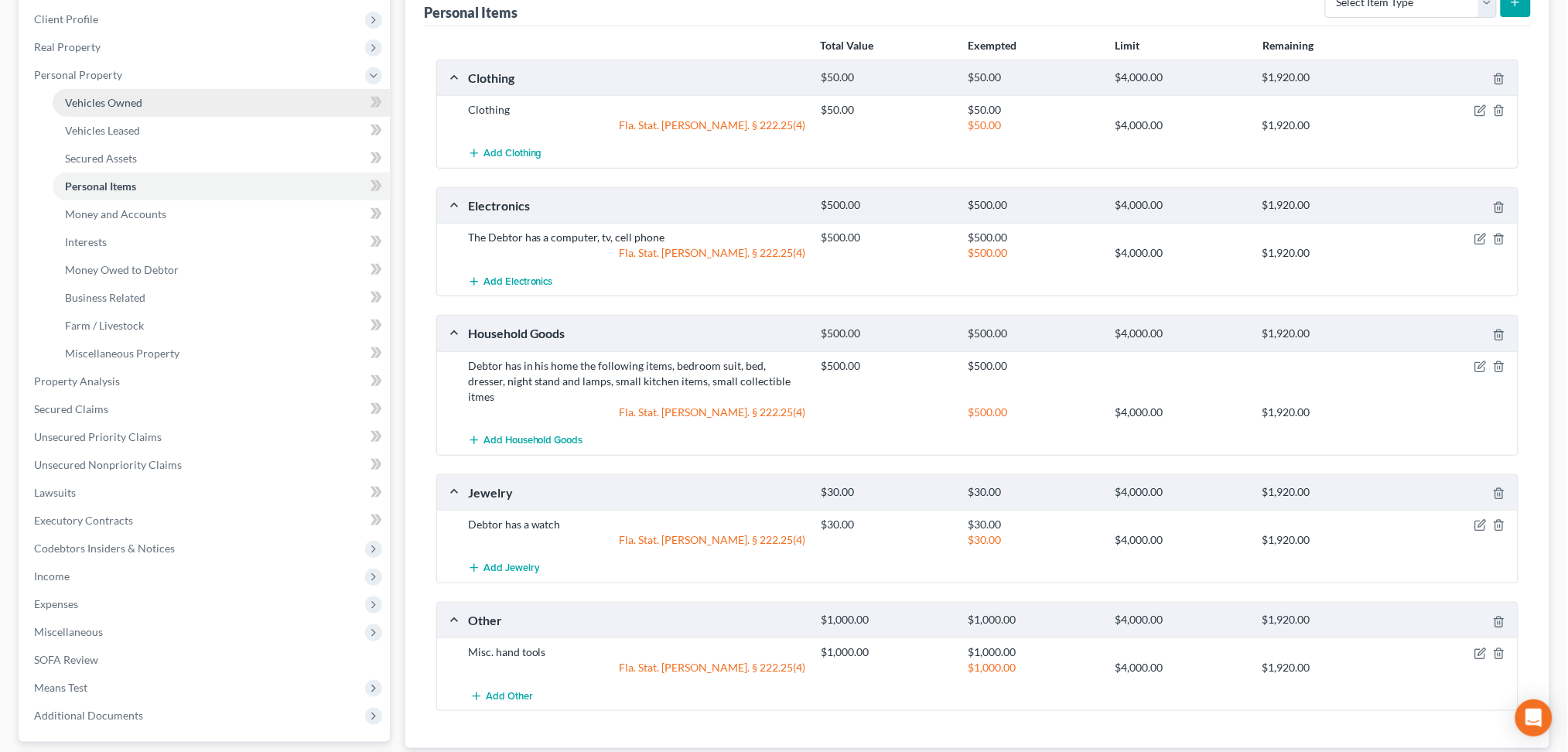 click on "Vehicles Owned" at bounding box center [104, 102] 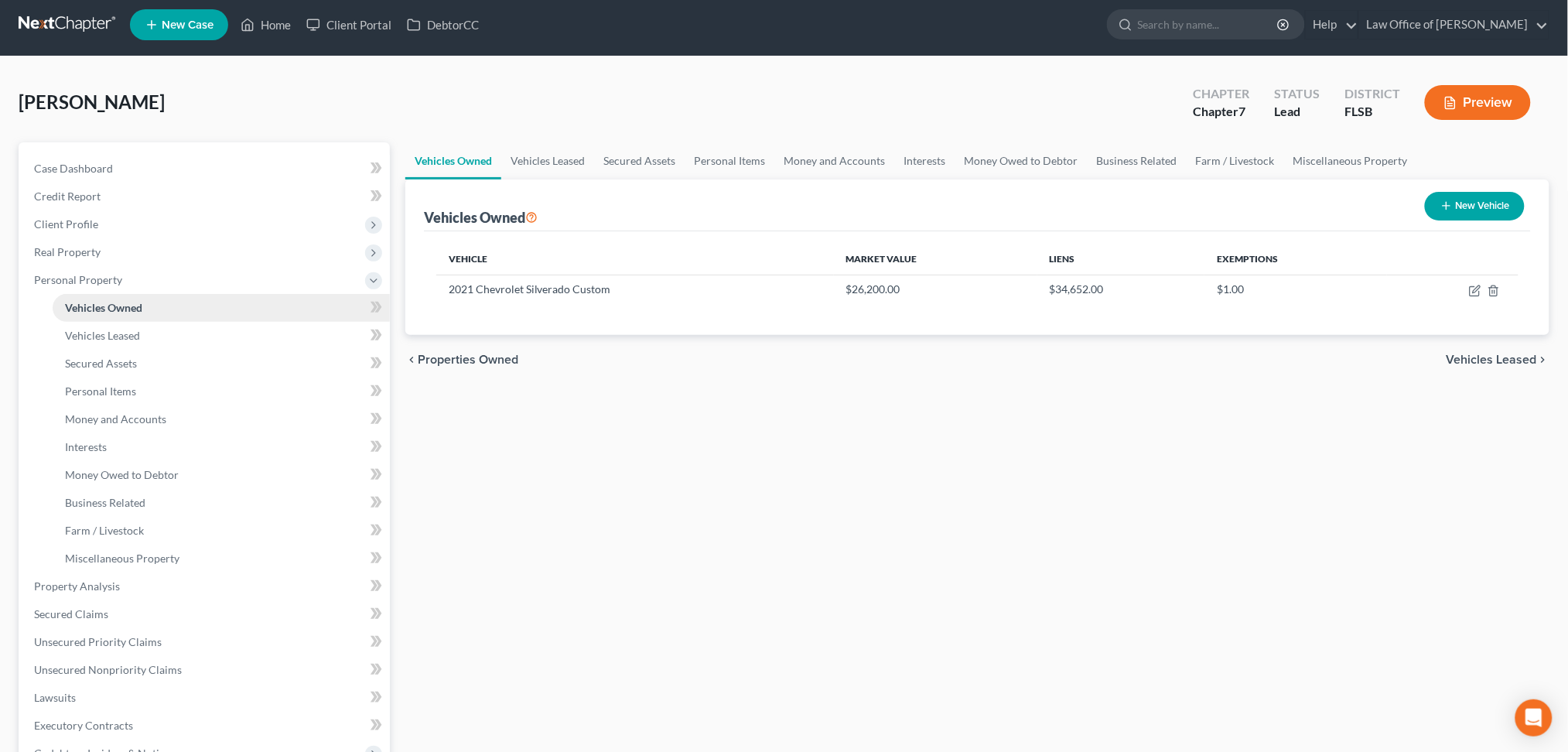 scroll, scrollTop: 0, scrollLeft: 0, axis: both 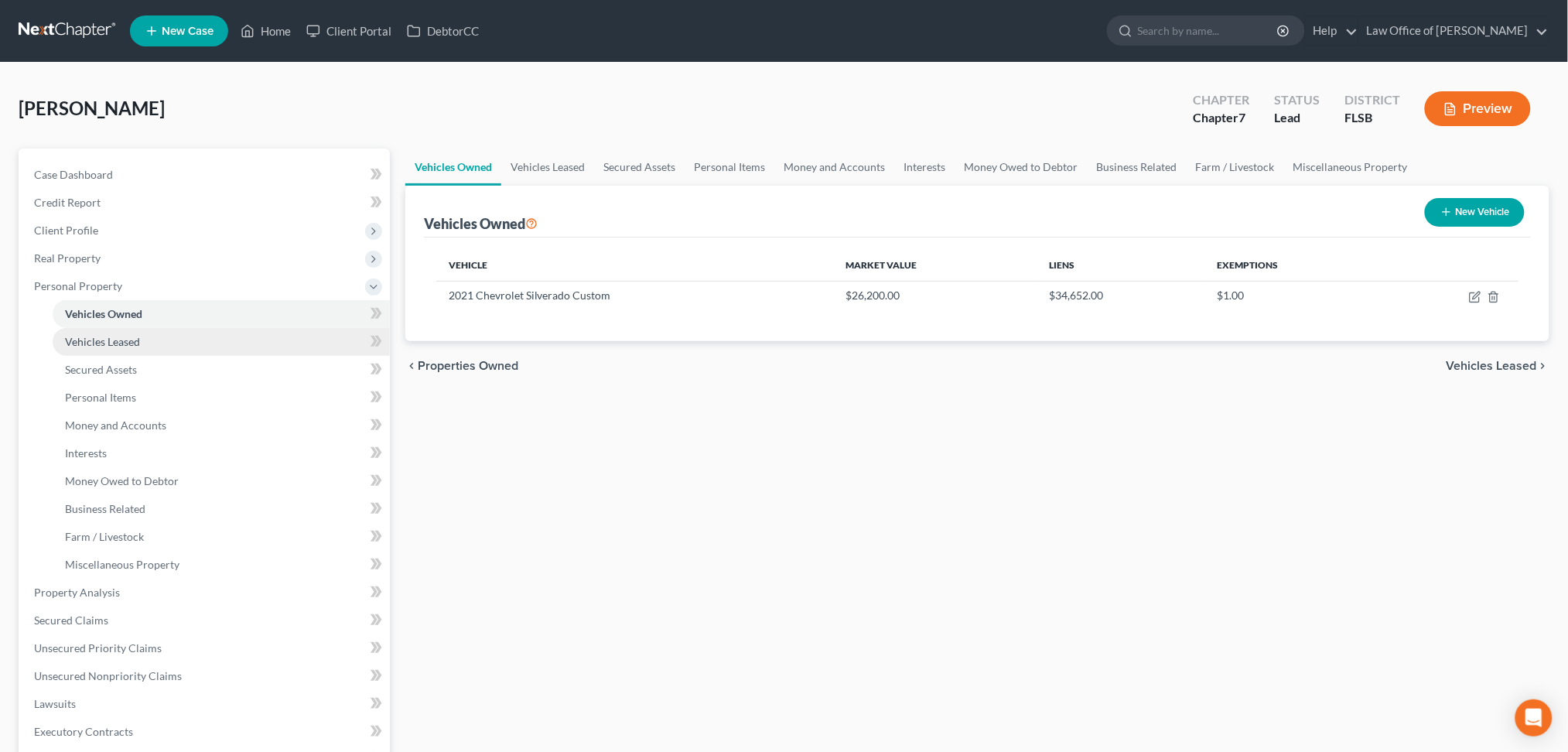 click on "Vehicles Leased" at bounding box center (102, 341) 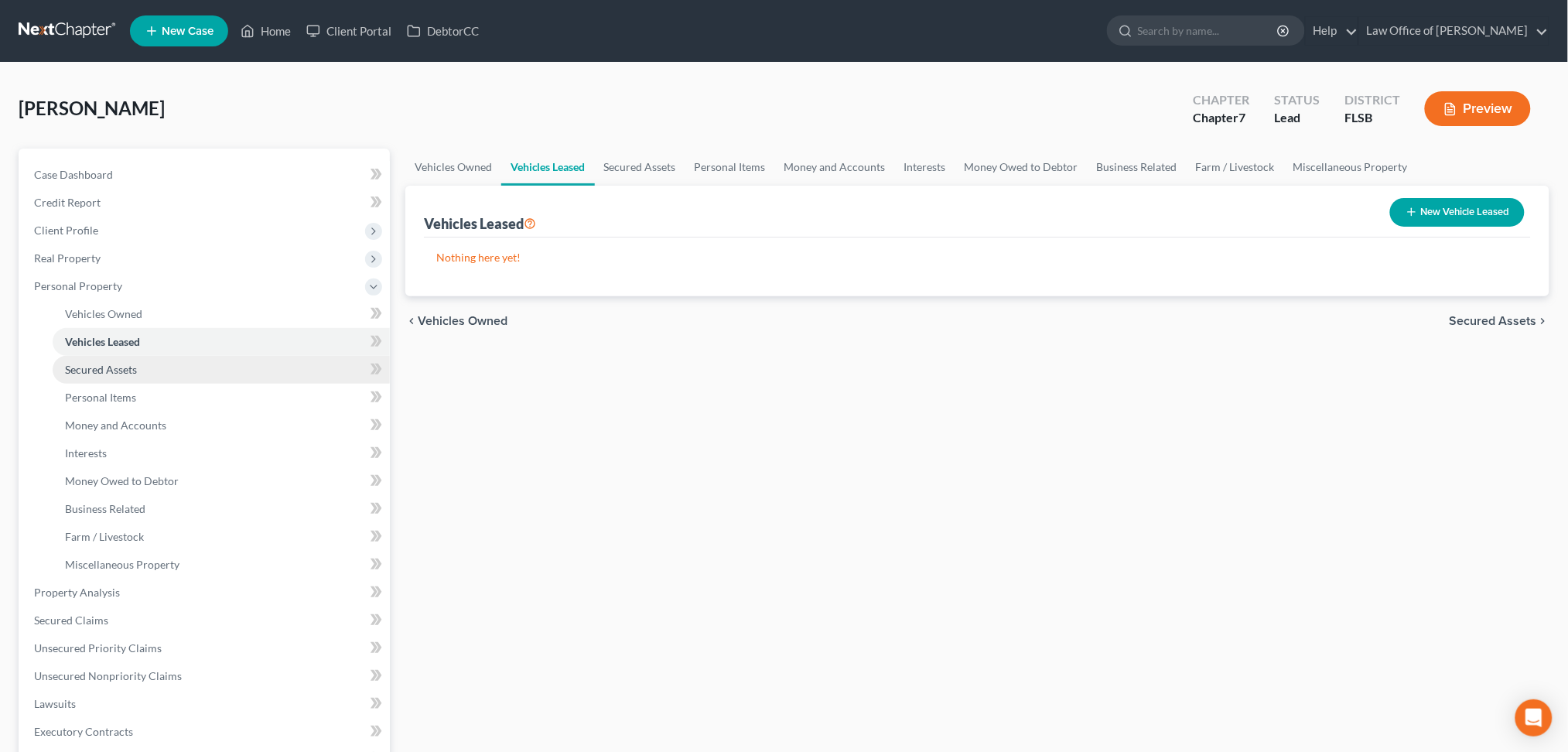 click on "Secured Assets" at bounding box center [101, 369] 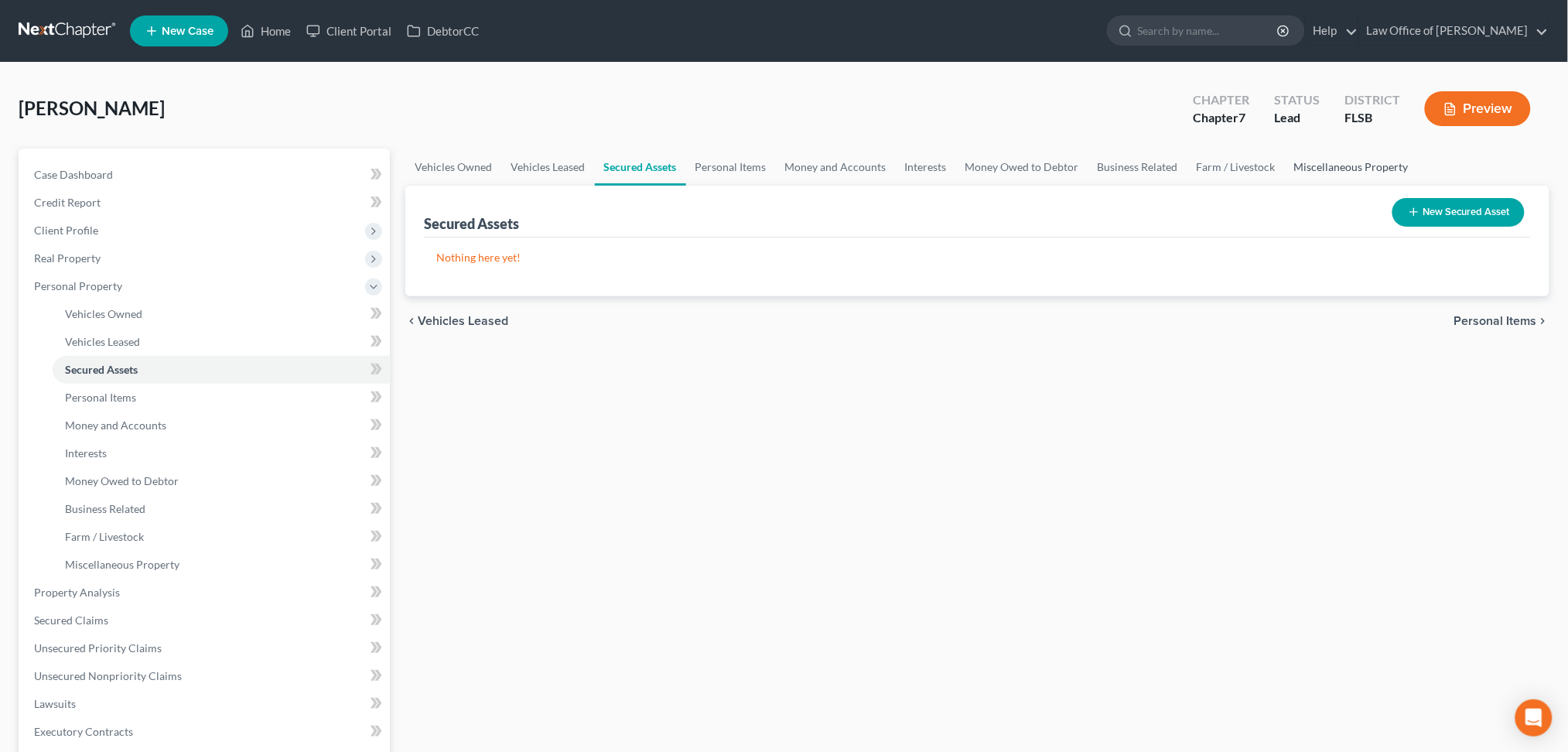 click on "Miscellaneous Property" at bounding box center [1351, 167] 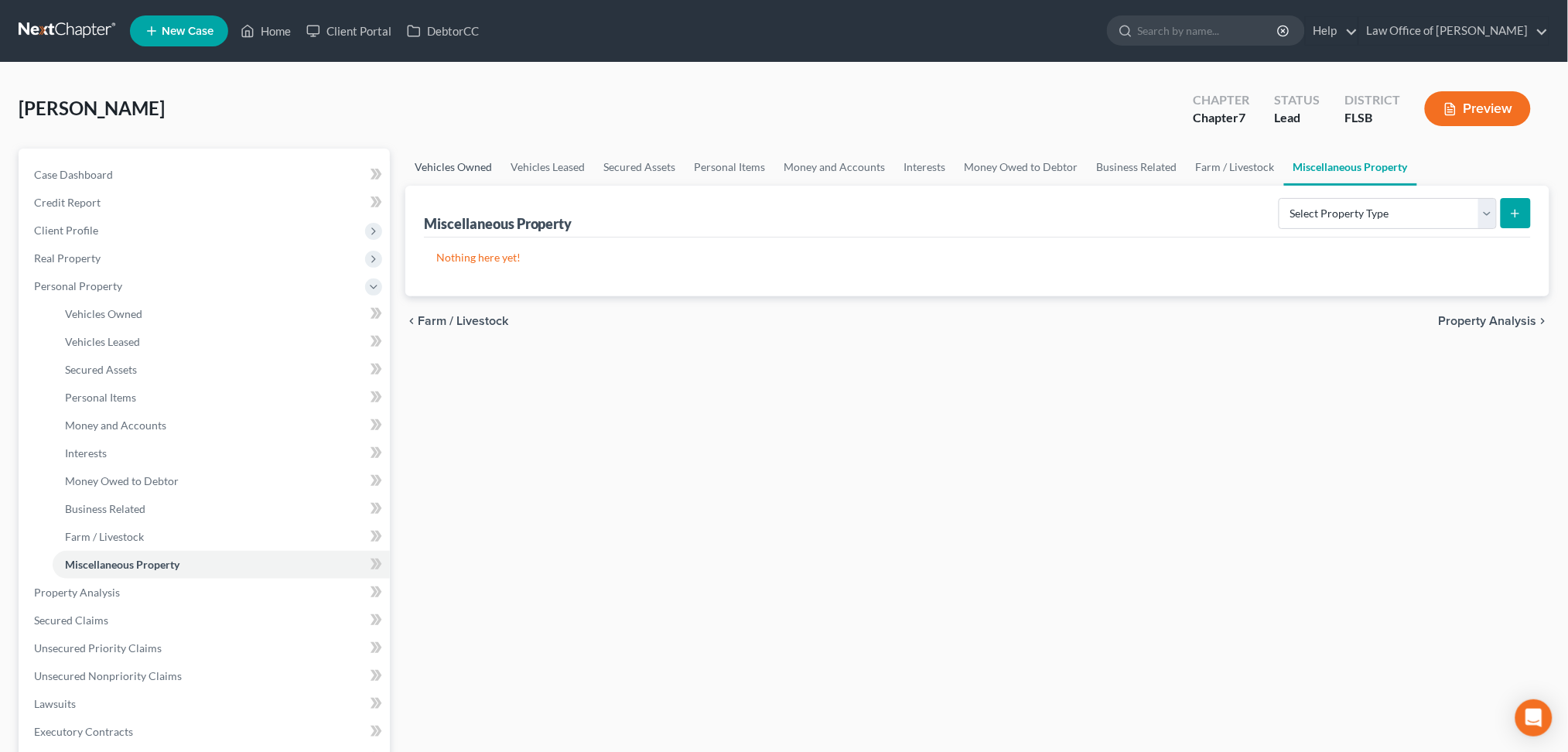 click on "Vehicles Owned" at bounding box center [453, 167] 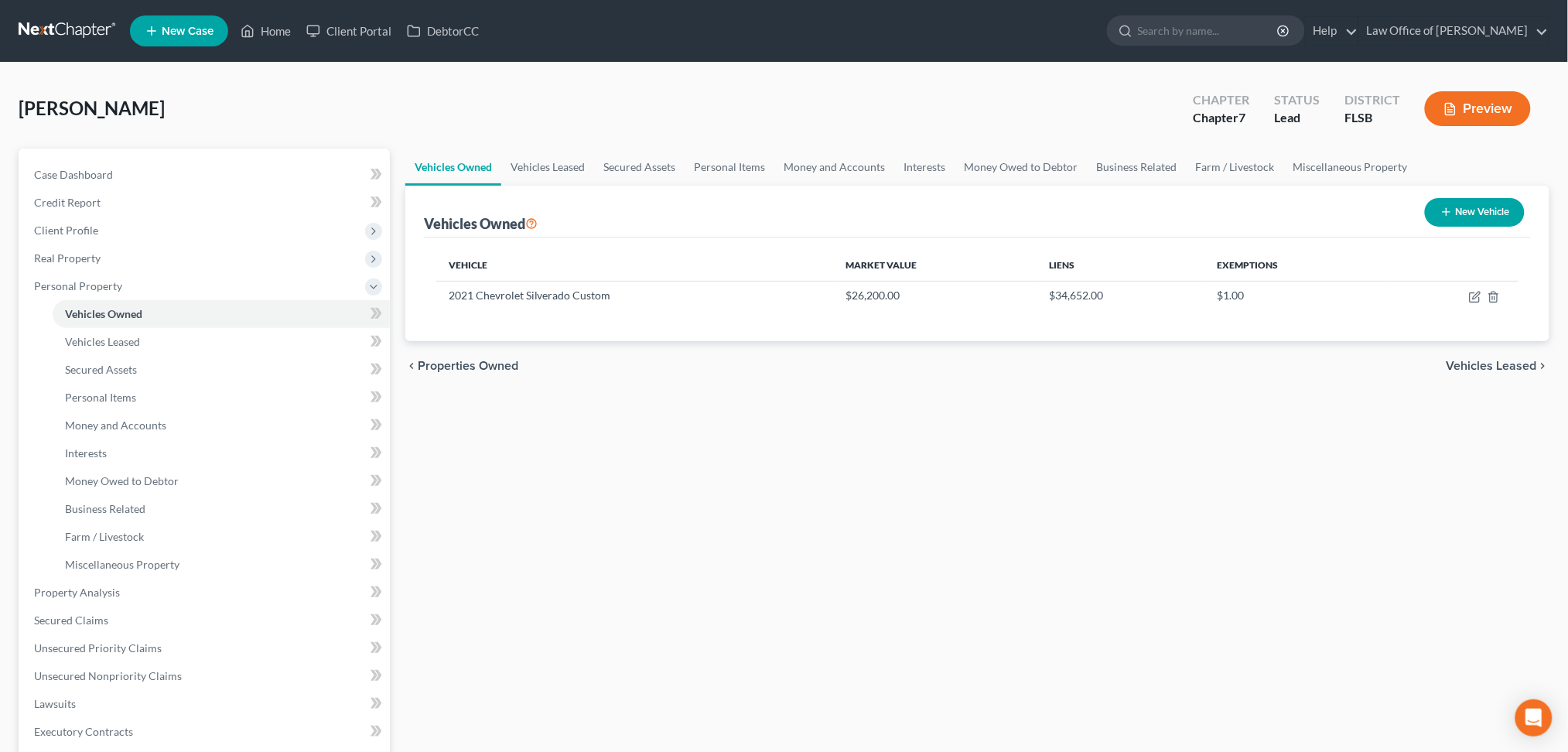 click on "Vehicles Leased" at bounding box center [1491, 366] 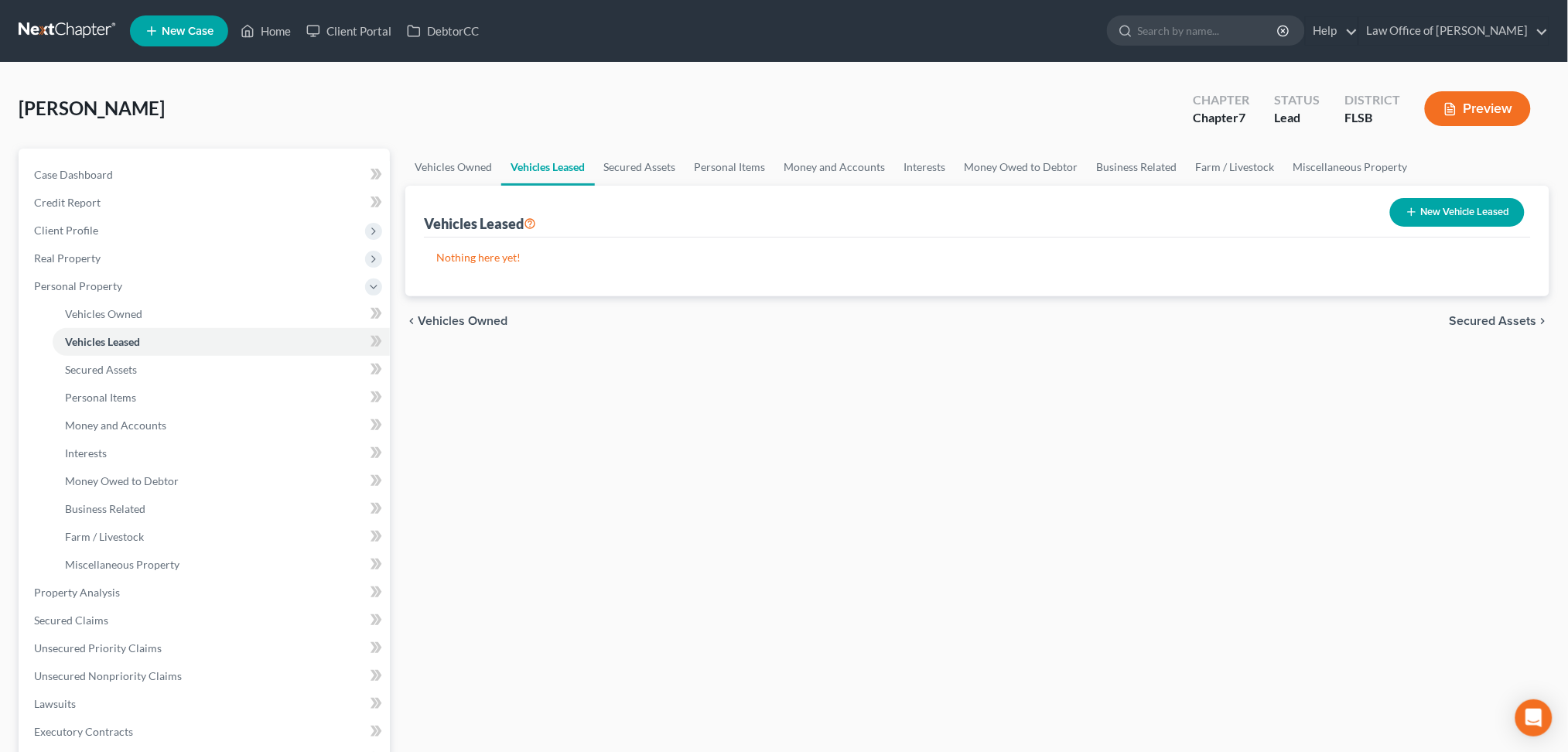click on "Secured Assets" at bounding box center [1493, 321] 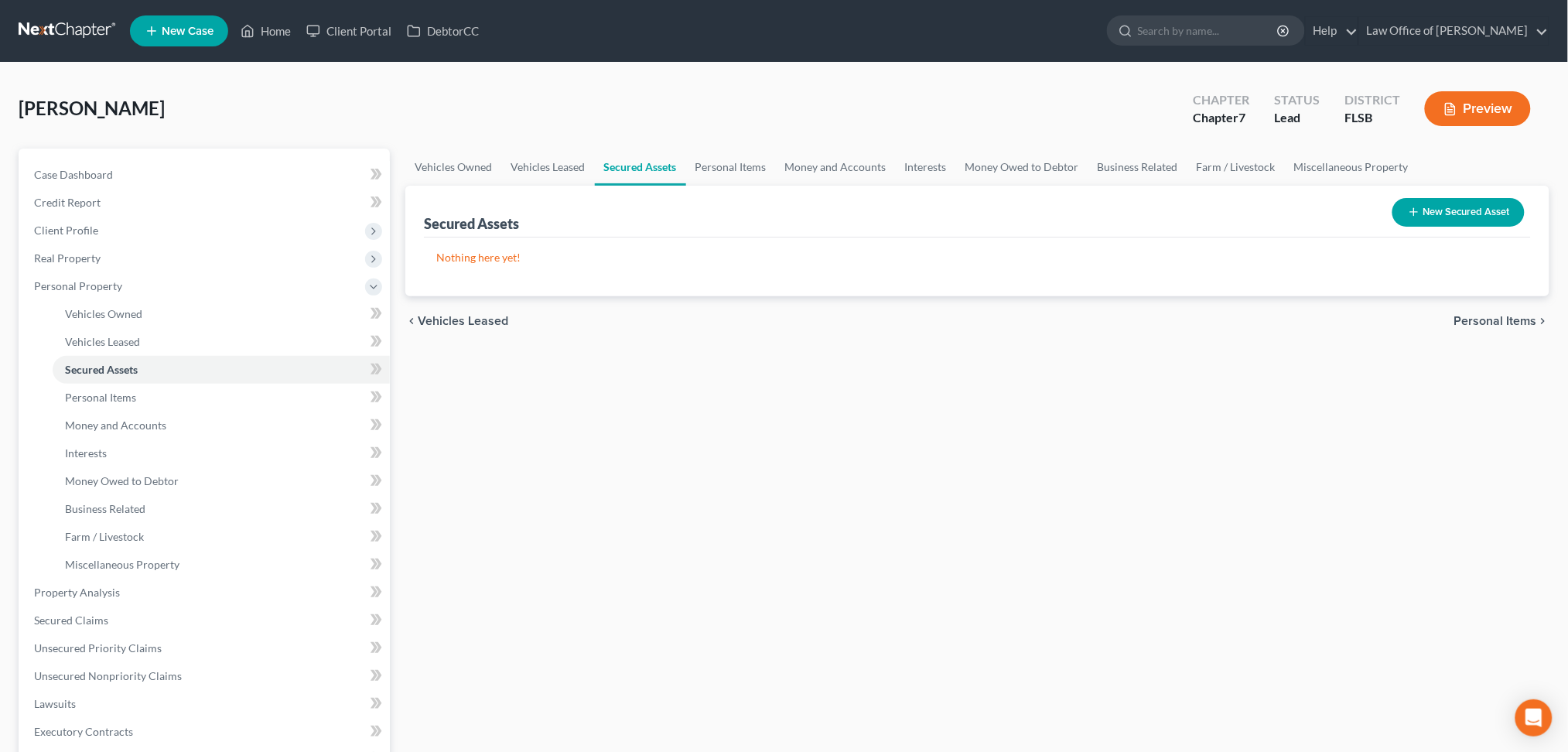 click on "Personal Items" at bounding box center (1495, 321) 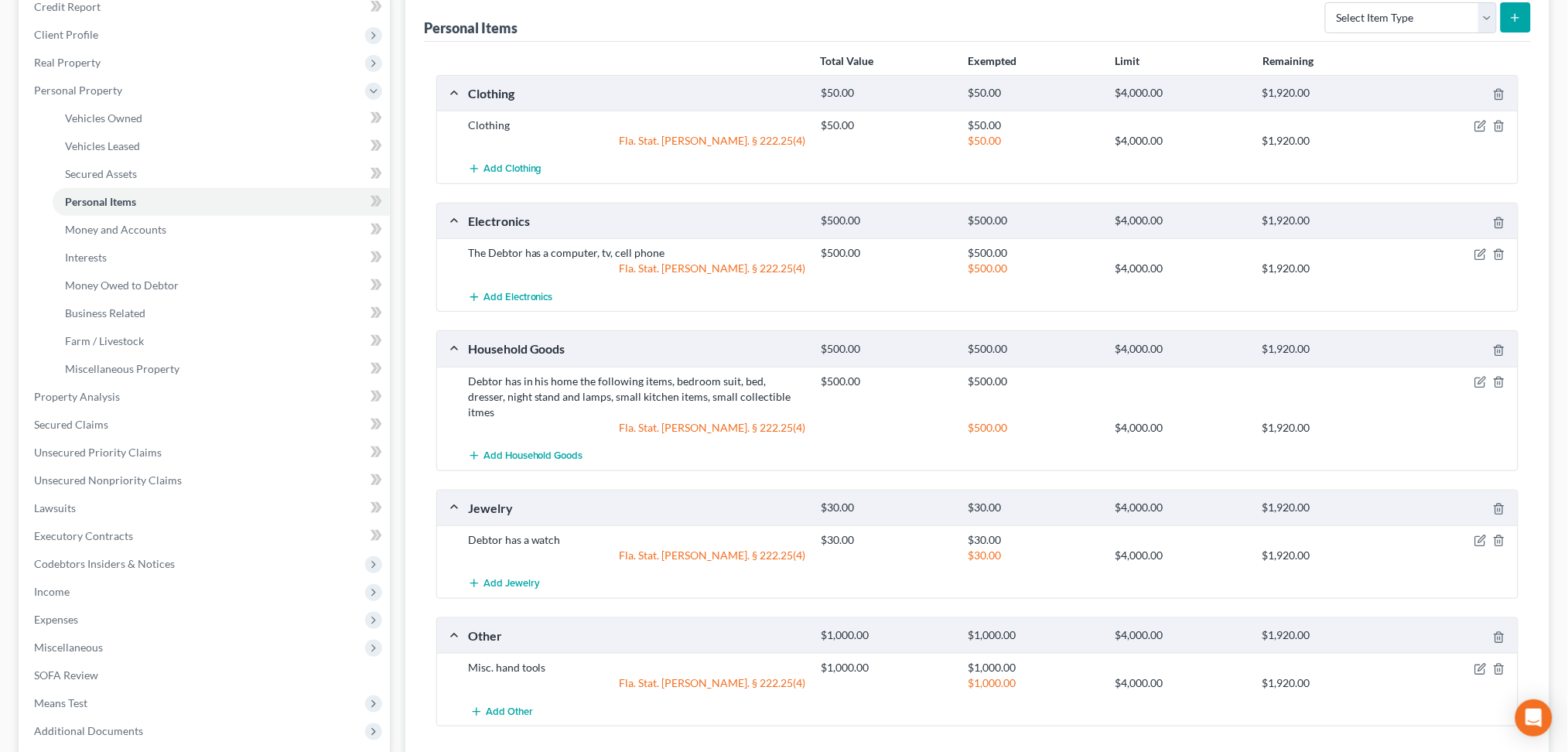 scroll, scrollTop: 194, scrollLeft: 0, axis: vertical 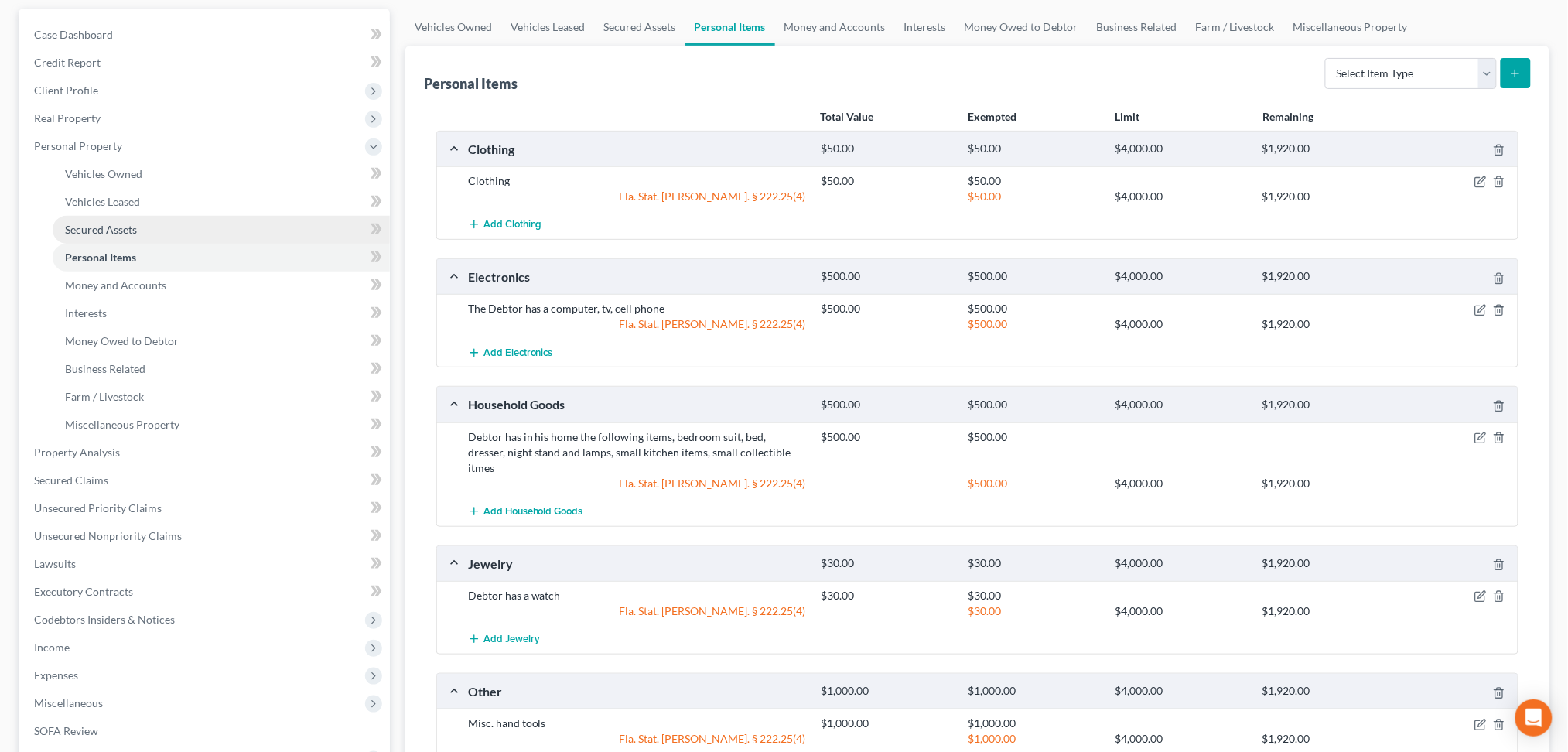 click on "Secured Assets" at bounding box center [101, 229] 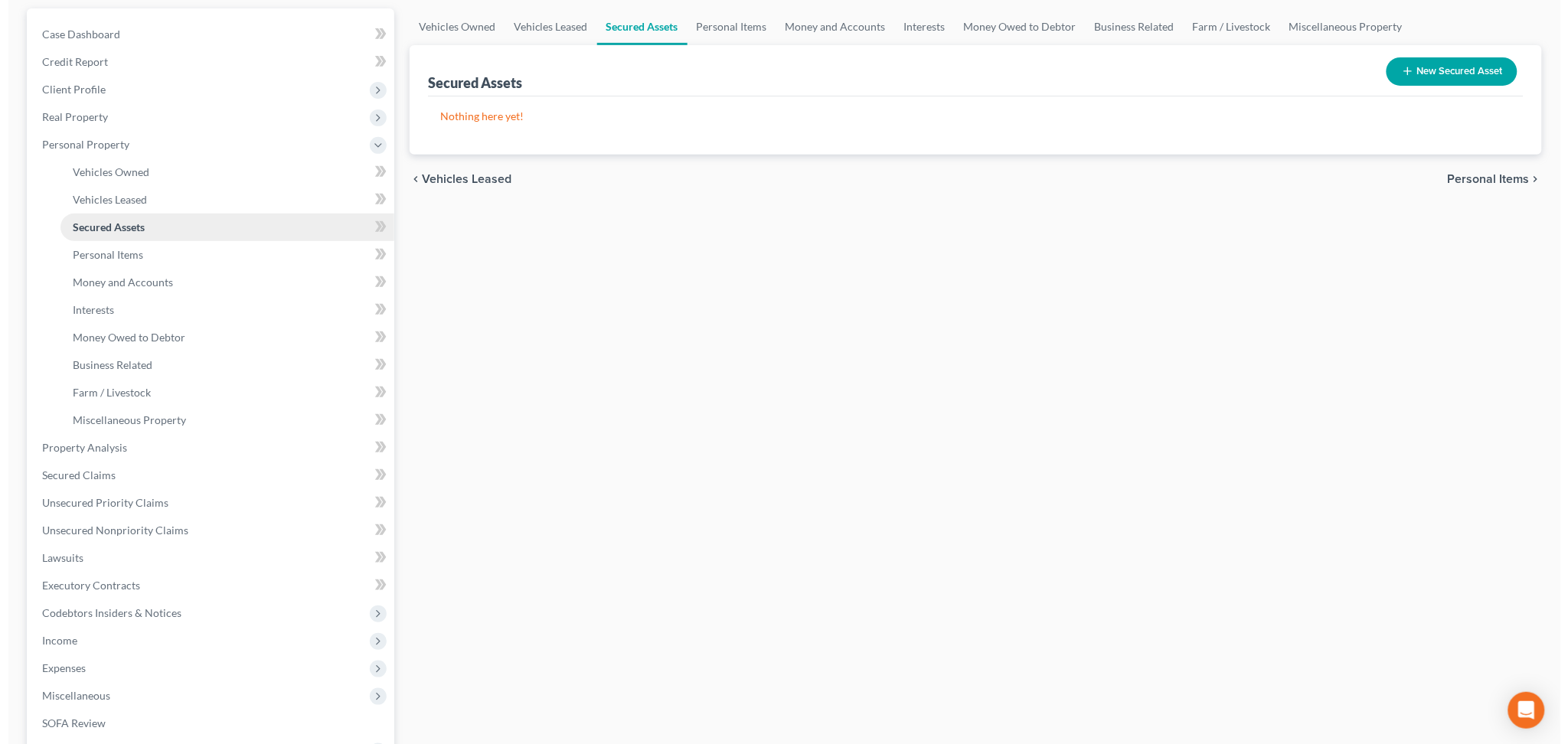 scroll, scrollTop: 0, scrollLeft: 0, axis: both 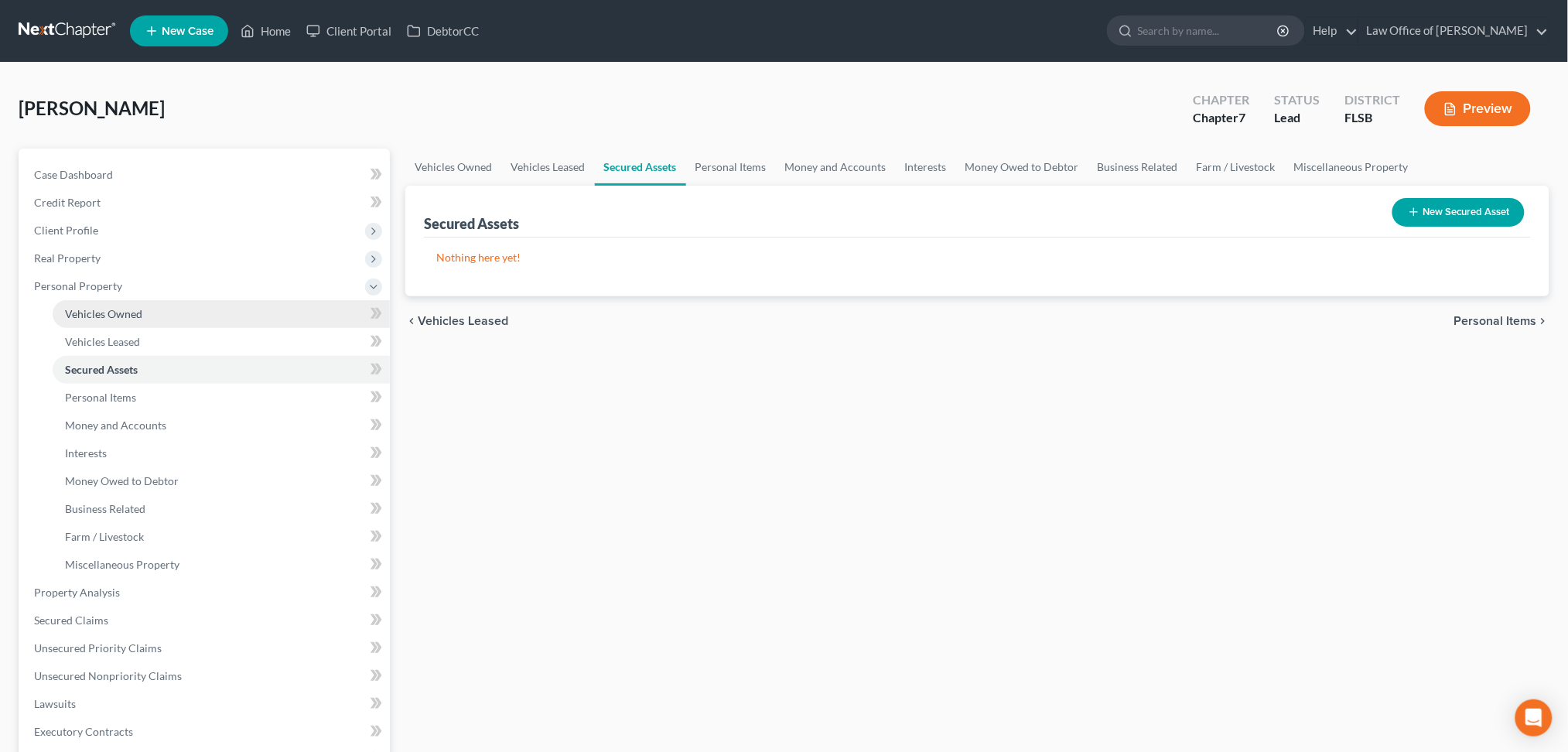 click on "Vehicles Owned" at bounding box center (221, 314) 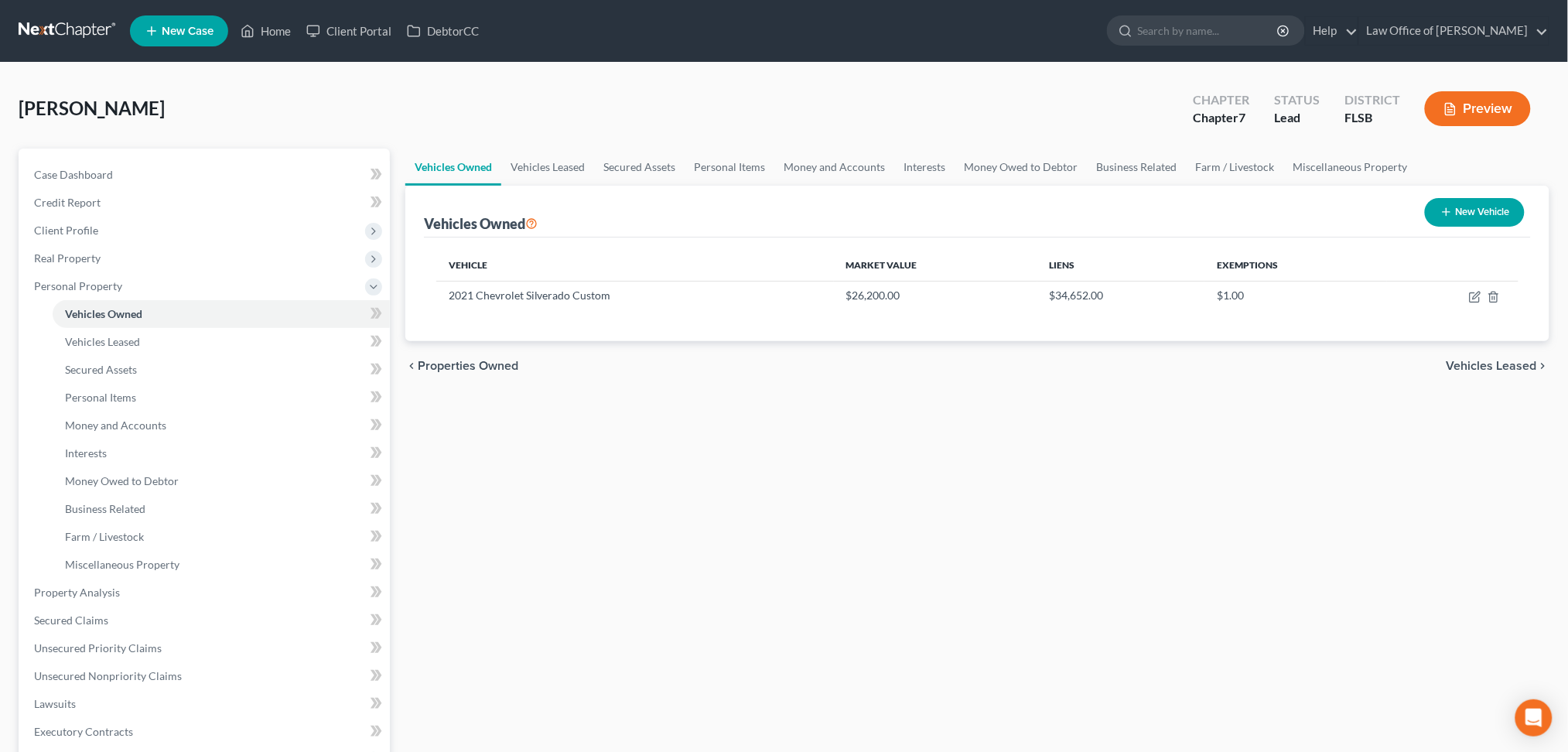 click on "New Vehicle" at bounding box center (1474, 212) 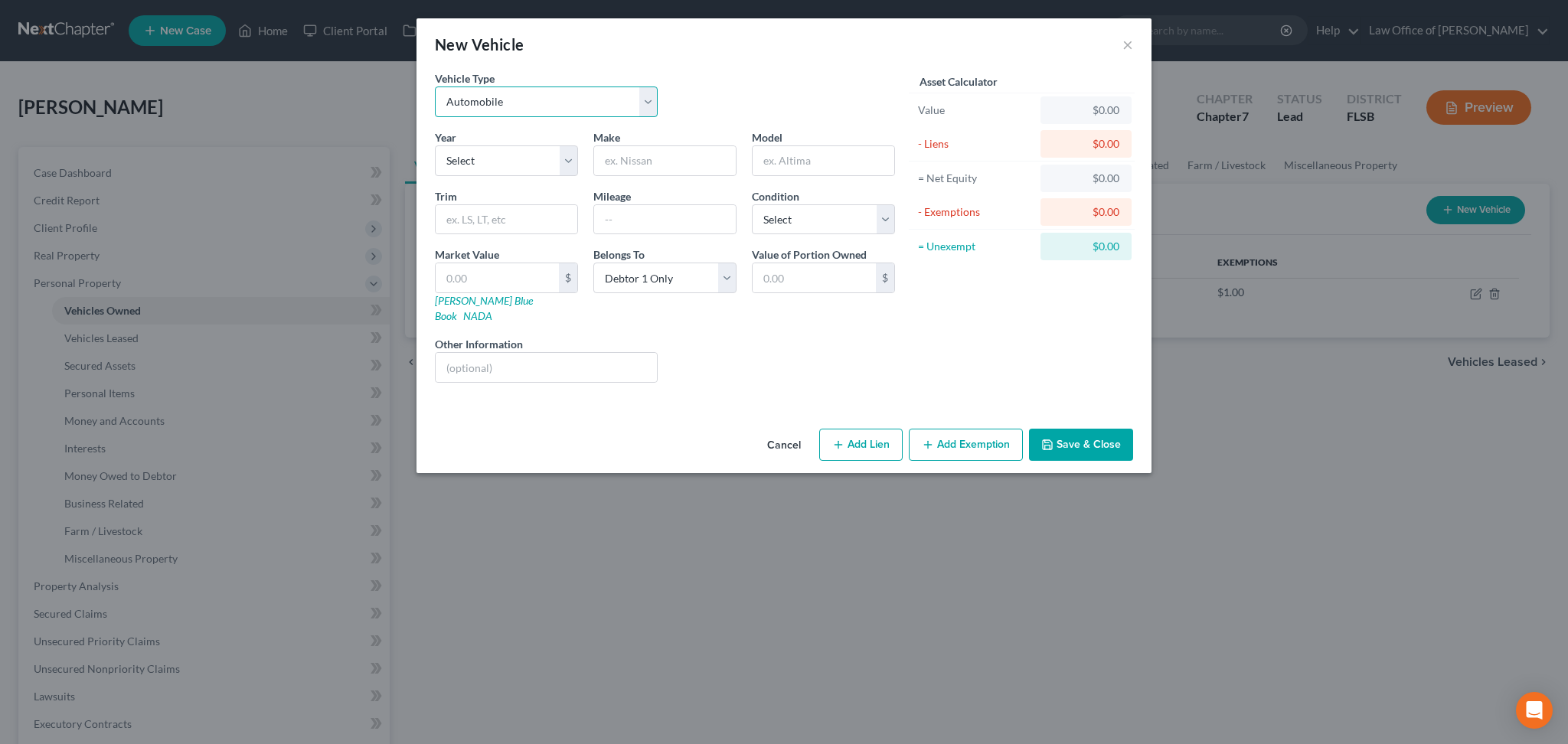 click on "Select Automobile Truck Trailer Watercraft Aircraft Motor Home Atv Other Vehicle" at bounding box center (546, 102) 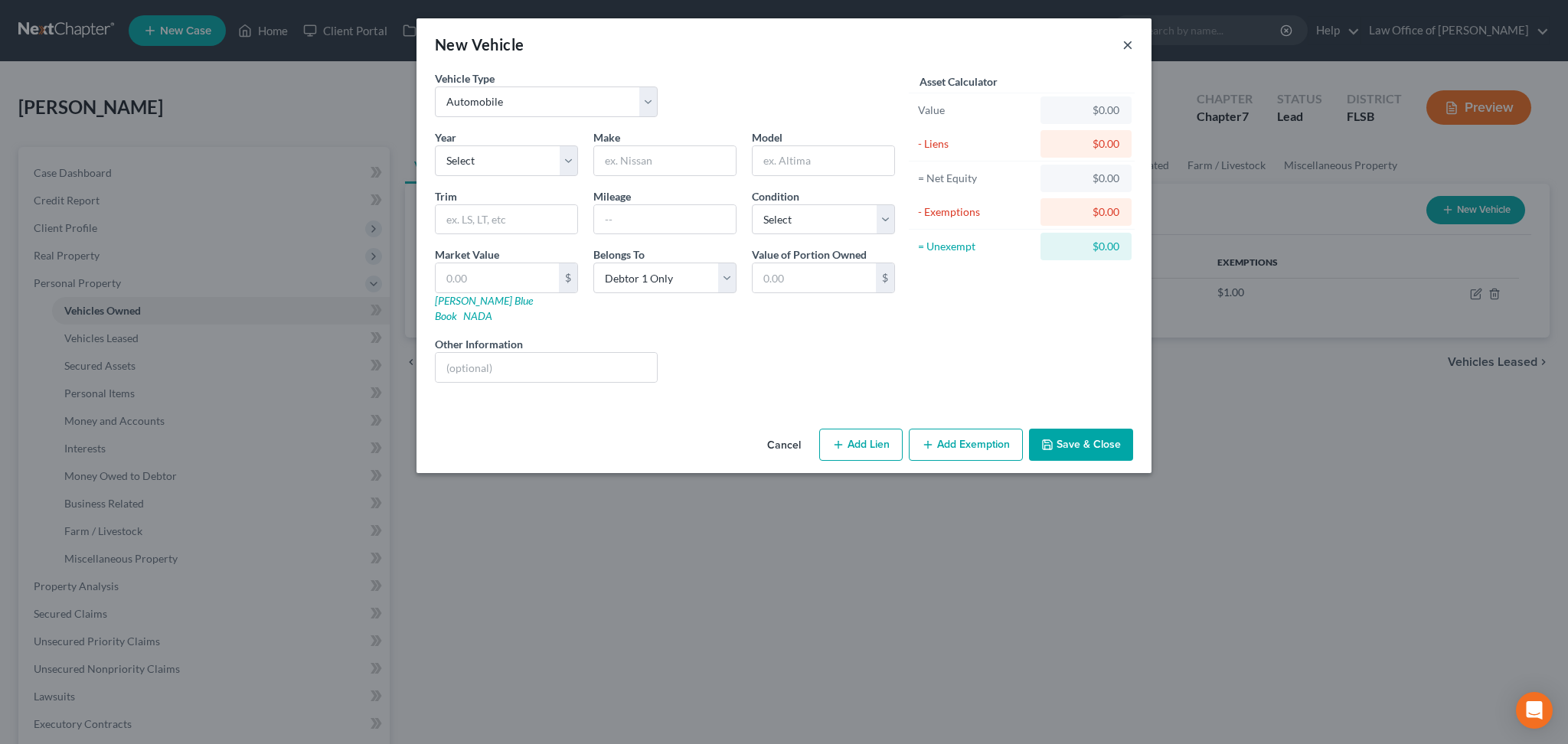 click on "×" at bounding box center (1128, 44) 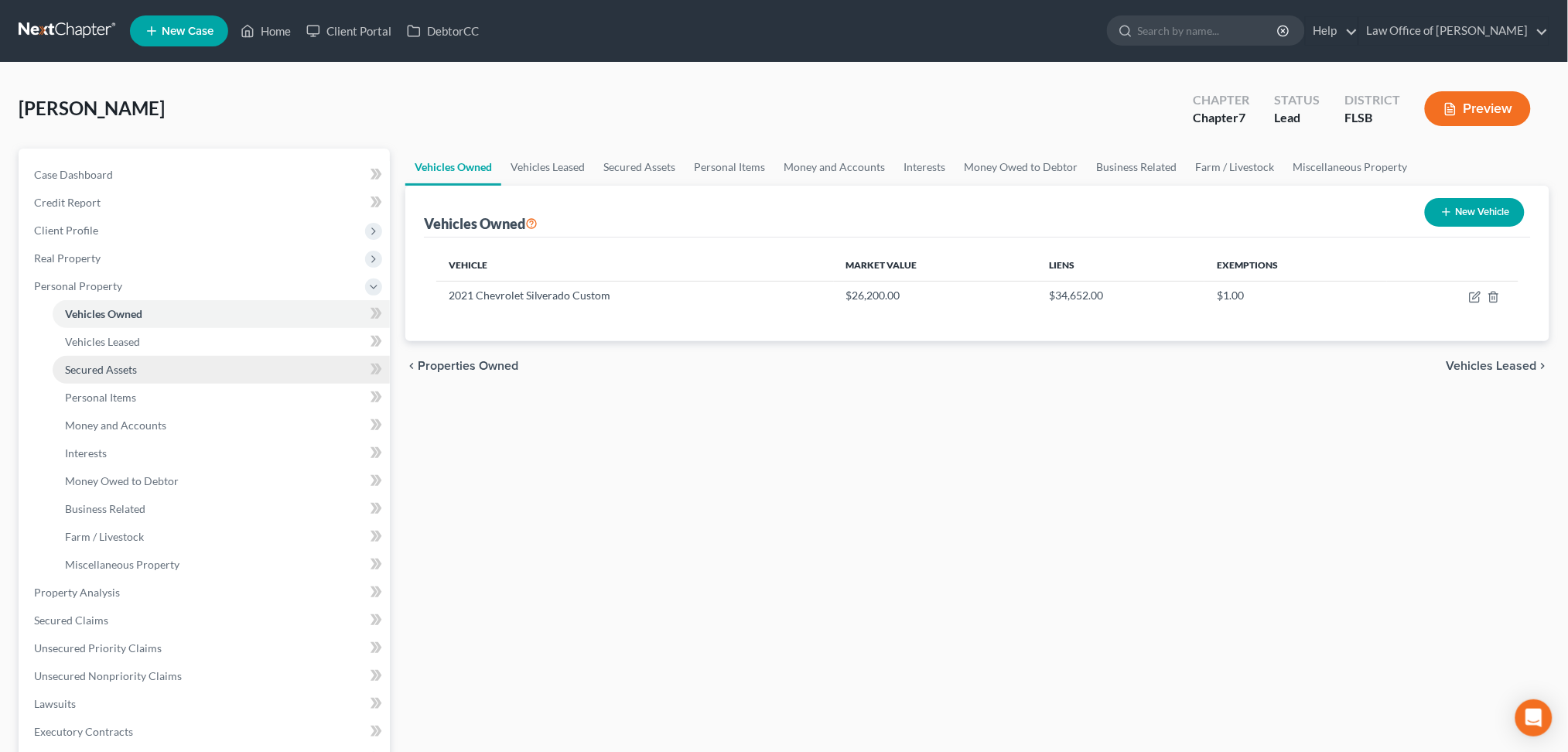 click on "Secured Assets" at bounding box center [101, 369] 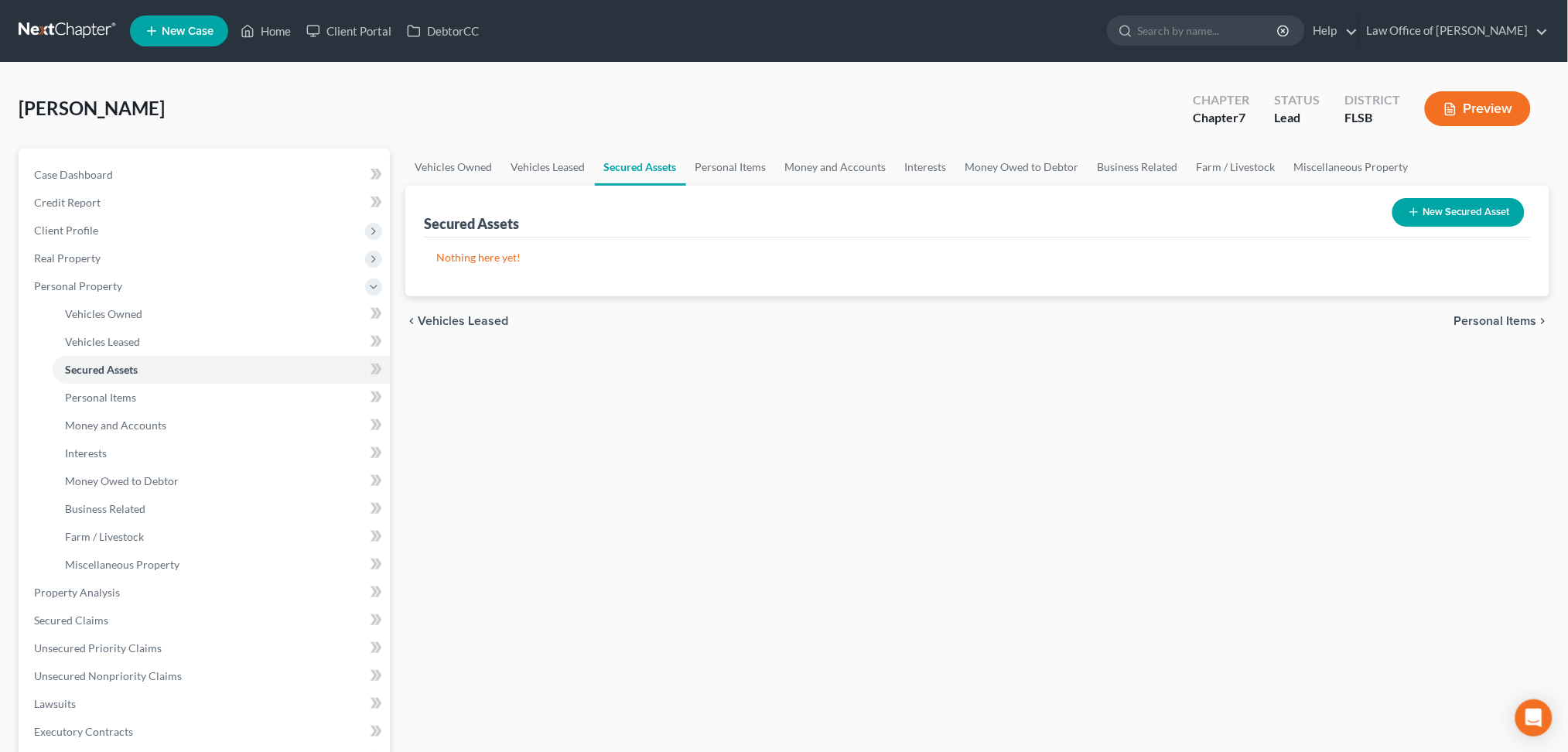 click on "New Secured Asset" at bounding box center [1458, 212] 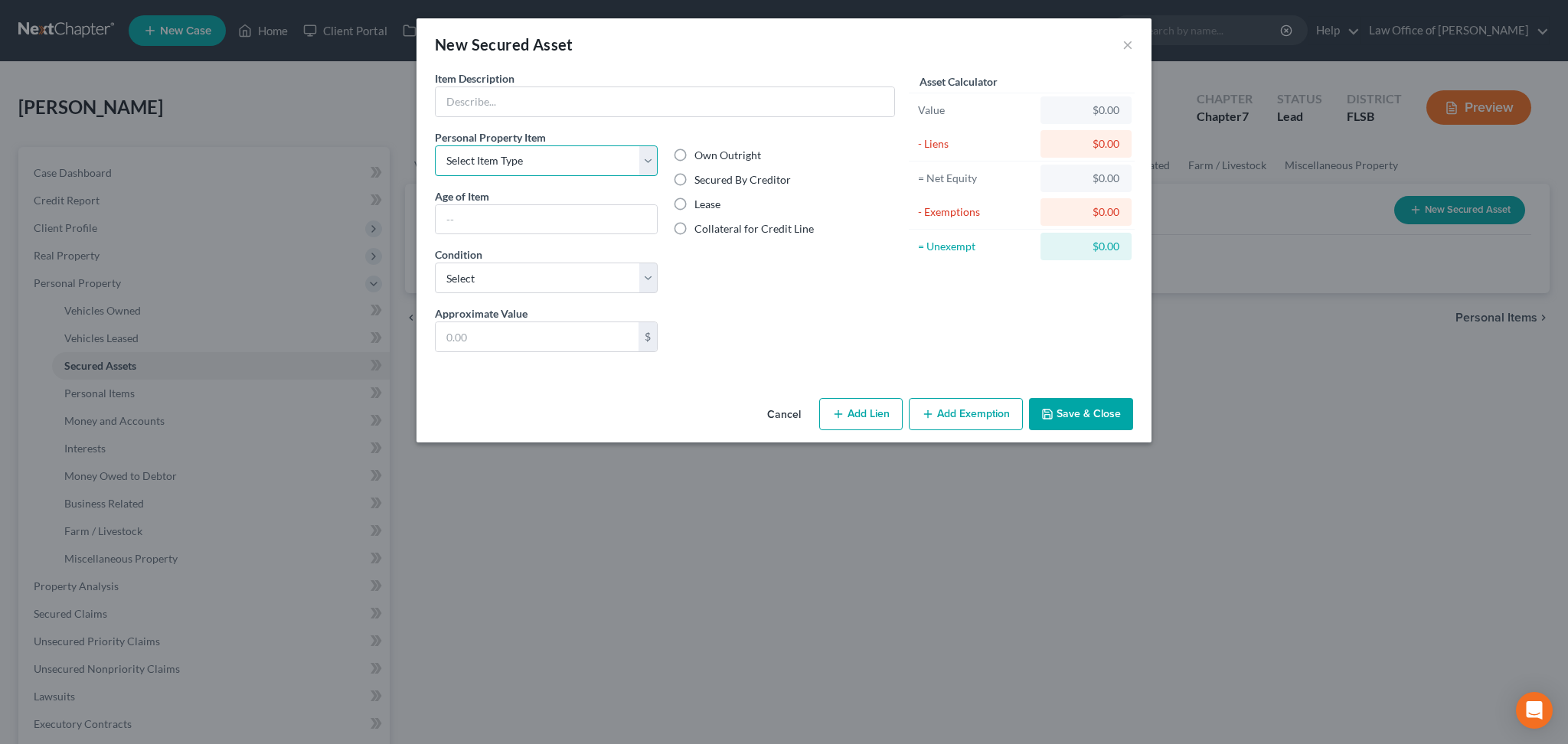 click on "Select Item Type Clothing Collectibles Of Value Electronics Firearms Household Goods Jewelry Other Pet(s) Sports & Hobby Equipment" at bounding box center [546, 161] 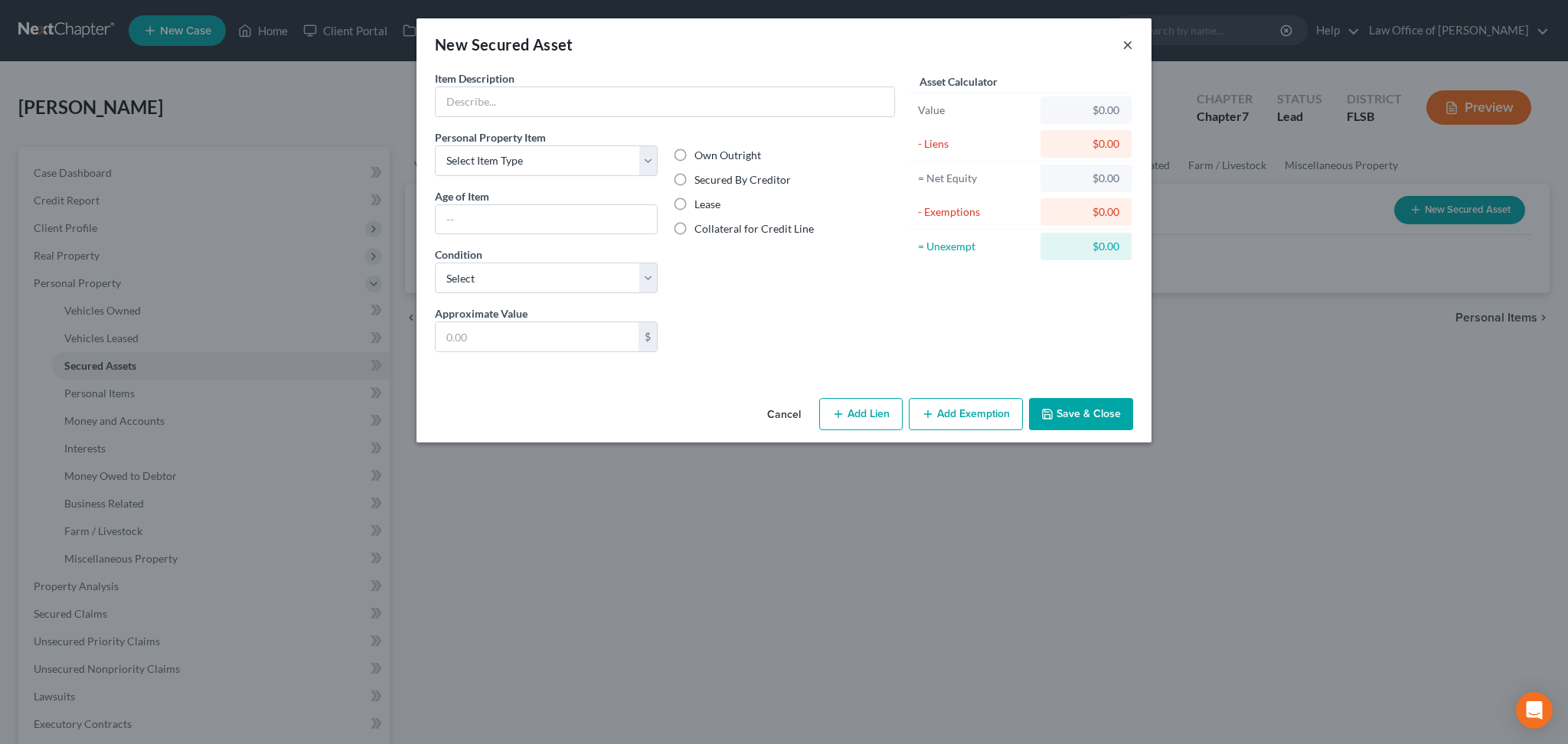 click on "×" at bounding box center [1128, 44] 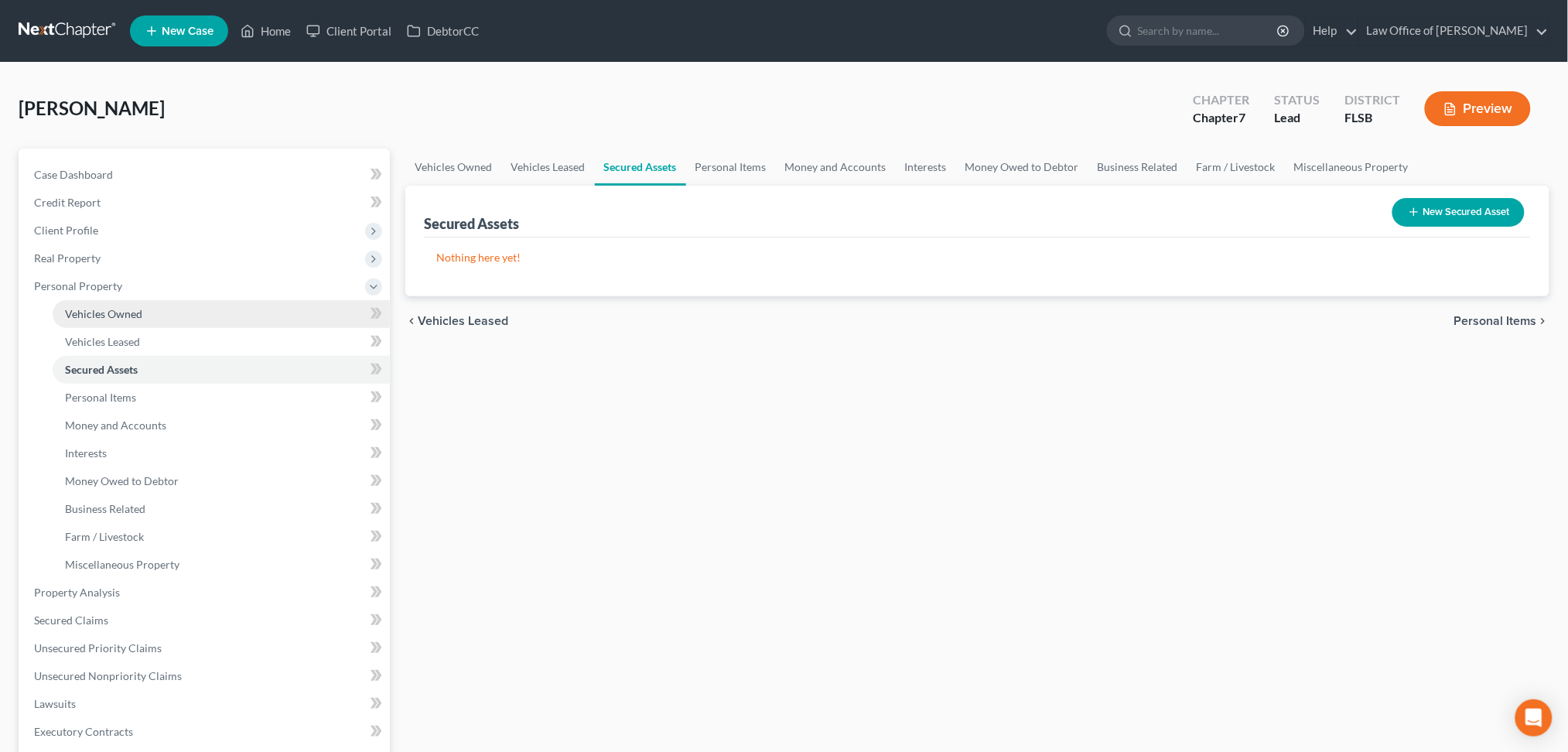 click on "Vehicles Owned" at bounding box center (221, 314) 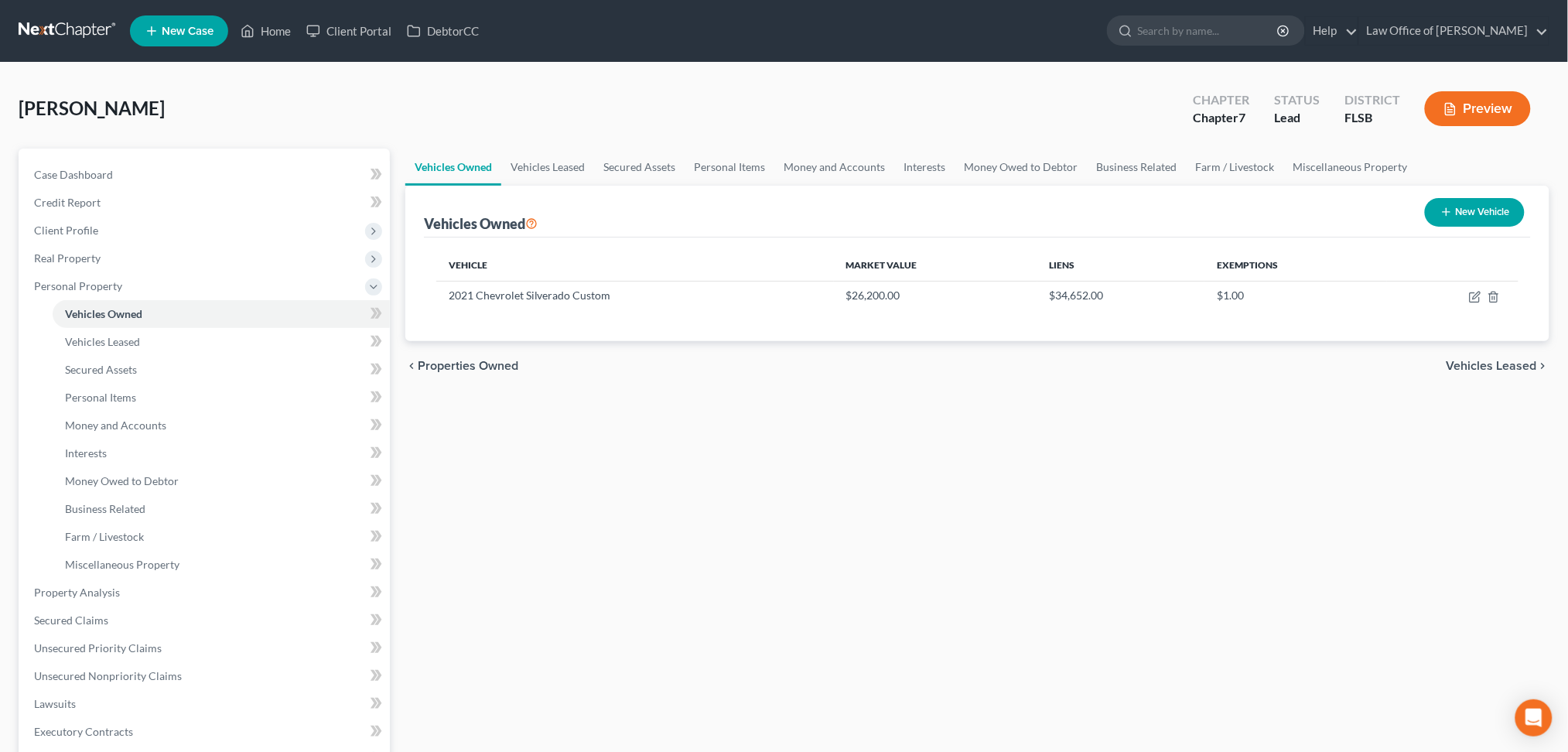 click on "New Vehicle" at bounding box center (1474, 212) 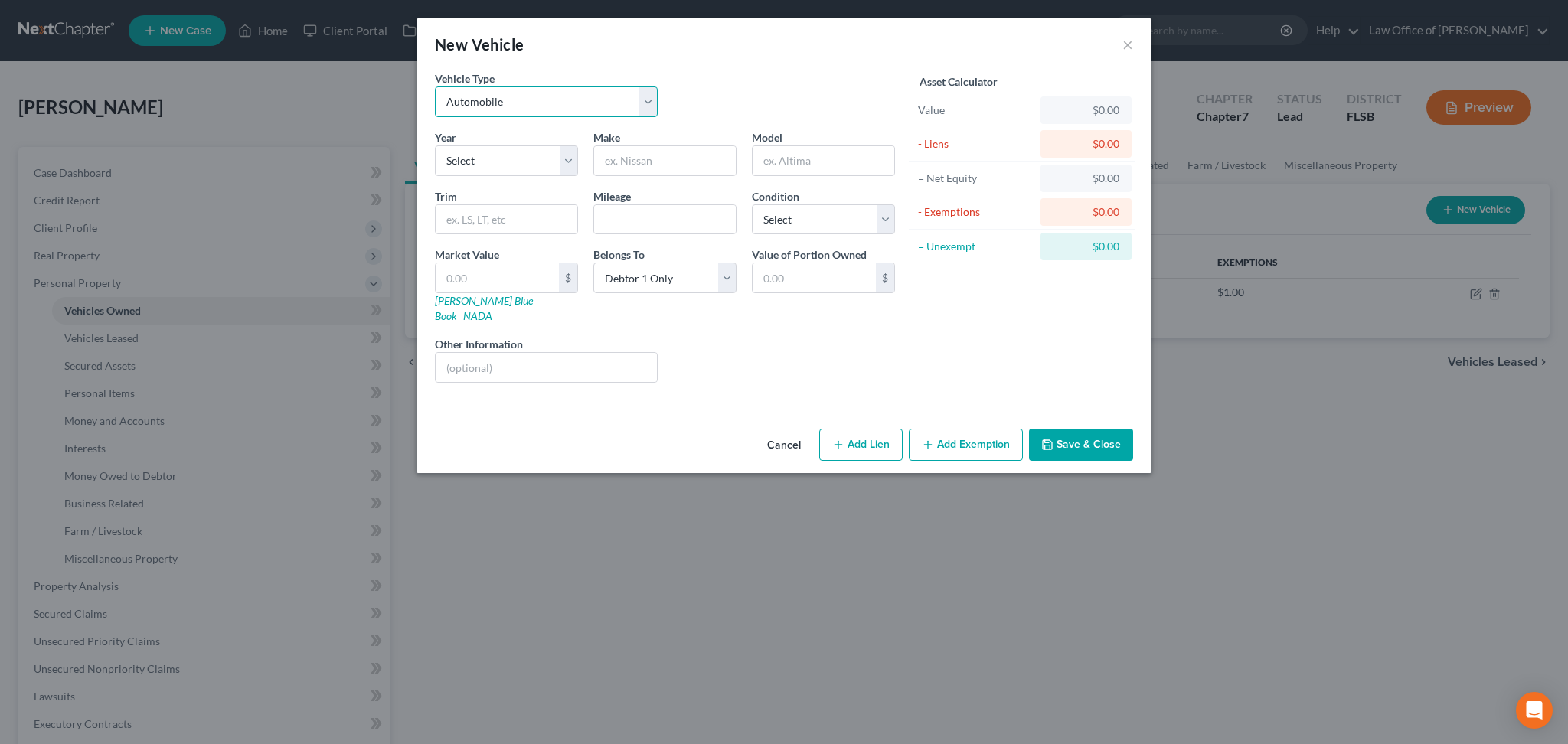 click on "Select Automobile Truck Trailer Watercraft Aircraft Motor Home Atv Other Vehicle" at bounding box center (546, 102) 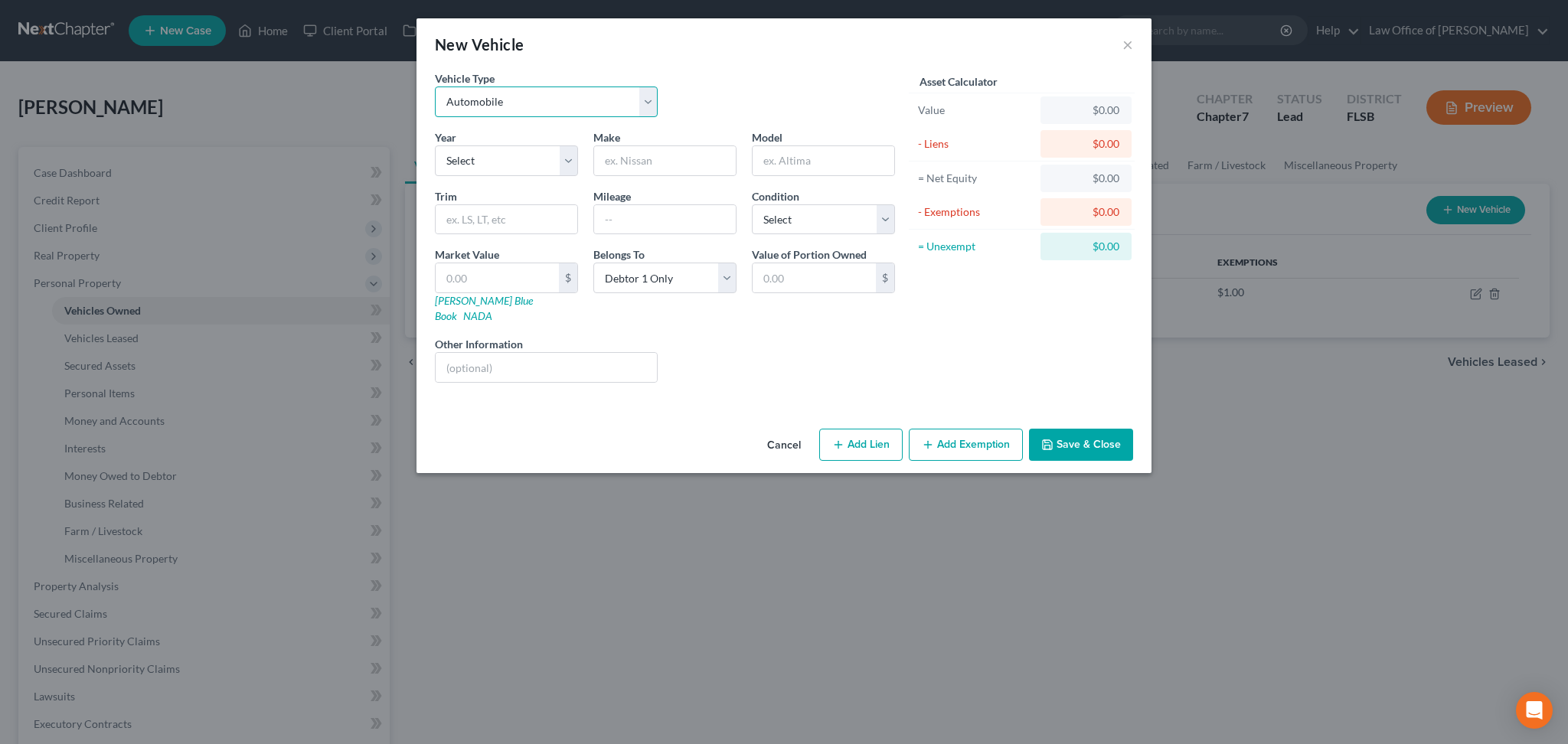 select on "2" 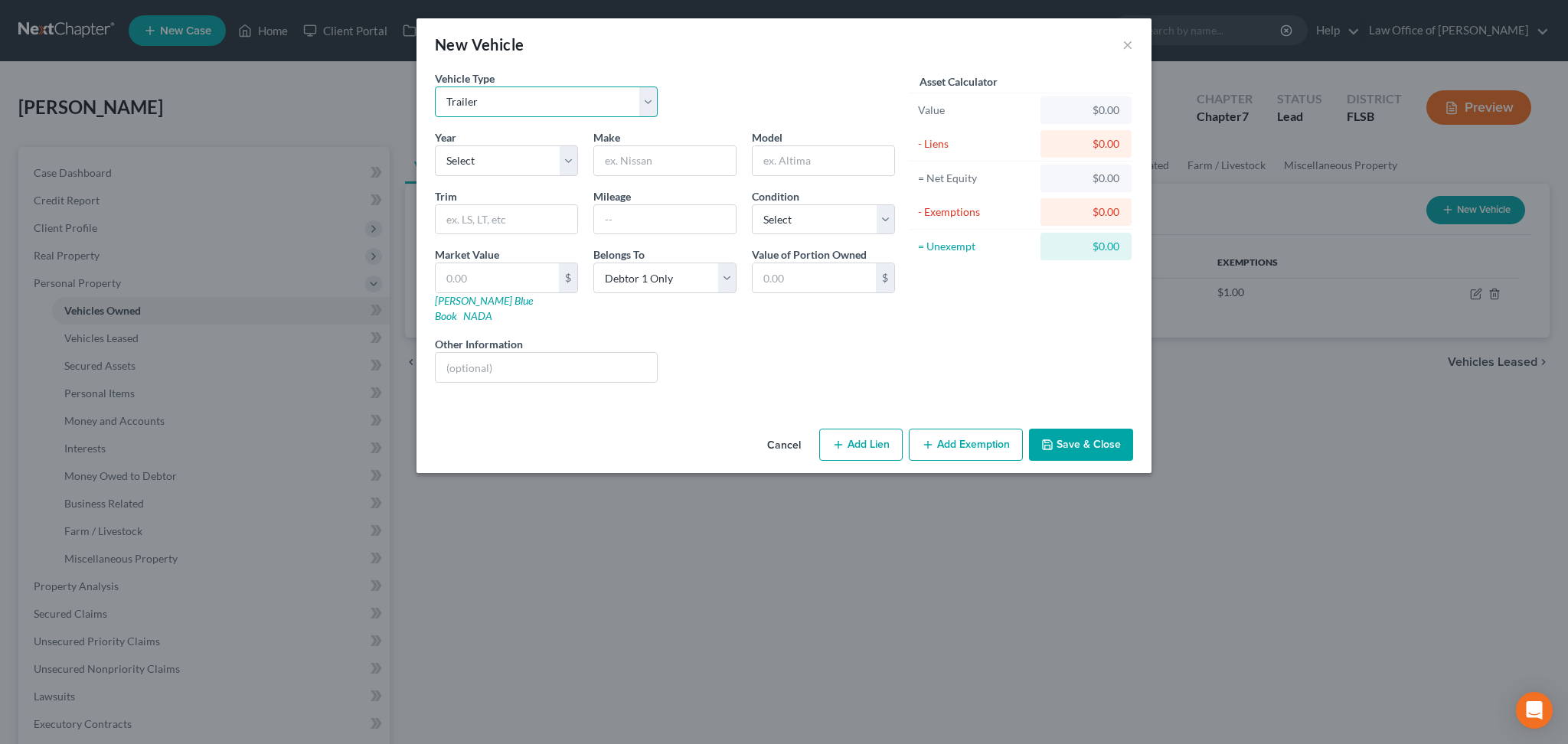 click on "Select Automobile Truck Trailer Watercraft Aircraft Motor Home Atv Other Vehicle" at bounding box center [546, 102] 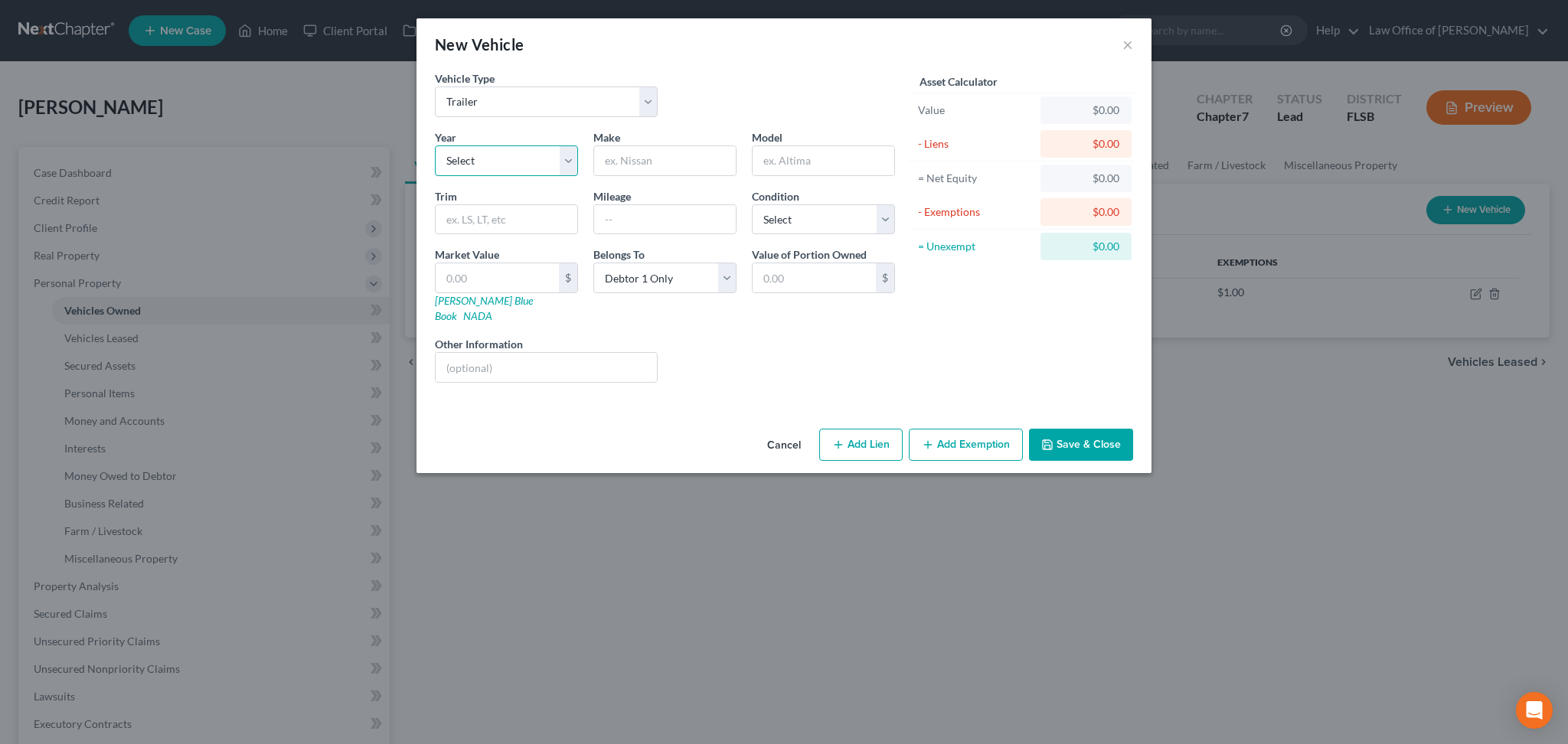 click on "Select 2026 2025 2024 2023 2022 2021 2020 2019 2018 2017 2016 2015 2014 2013 2012 2011 2010 2009 2008 2007 2006 2005 2004 2003 2002 2001 2000 1999 1998 1997 1996 1995 1994 1993 1992 1991 1990 1989 1988 1987 1986 1985 1984 1983 1982 1981 1980 1979 1978 1977 1976 1975 1974 1973 1972 1971 1970 1969 1968 1967 1966 1965 1964 1963 1962 1961 1960 1959 1958 1957 1956 1955 1954 1953 1952 1951 1950 1949 1948 1947 1946 1945 1944 1943 1942 1941 1940 1939 1938 1937 1936 1935 1934 1933 1932 1931 1930 1929 1928 1927 1926 1925 1924 1923 1922 1921 1920 1919 1918 1917 1916 1915 1914 1913 1912 1911 1910 1909 1908 1907 1906 1905 1904 1903 1902 1901" at bounding box center (506, 161) 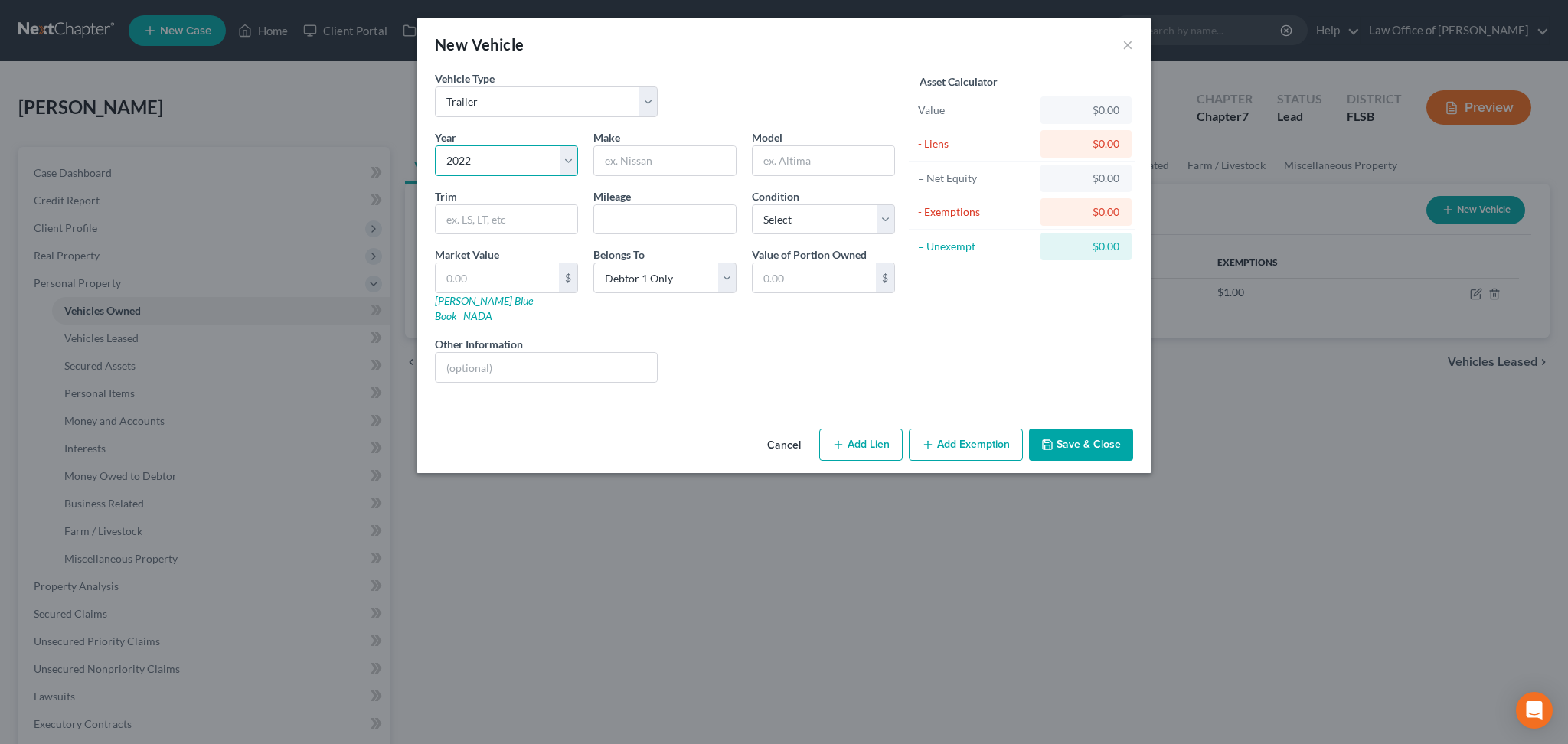 click on "Select 2026 2025 2024 2023 2022 2021 2020 2019 2018 2017 2016 2015 2014 2013 2012 2011 2010 2009 2008 2007 2006 2005 2004 2003 2002 2001 2000 1999 1998 1997 1996 1995 1994 1993 1992 1991 1990 1989 1988 1987 1986 1985 1984 1983 1982 1981 1980 1979 1978 1977 1976 1975 1974 1973 1972 1971 1970 1969 1968 1967 1966 1965 1964 1963 1962 1961 1960 1959 1958 1957 1956 1955 1954 1953 1952 1951 1950 1949 1948 1947 1946 1945 1944 1943 1942 1941 1940 1939 1938 1937 1936 1935 1934 1933 1932 1931 1930 1929 1928 1927 1926 1925 1924 1923 1922 1921 1920 1919 1918 1917 1916 1915 1914 1913 1912 1911 1910 1909 1908 1907 1906 1905 1904 1903 1902 1901" at bounding box center [506, 161] 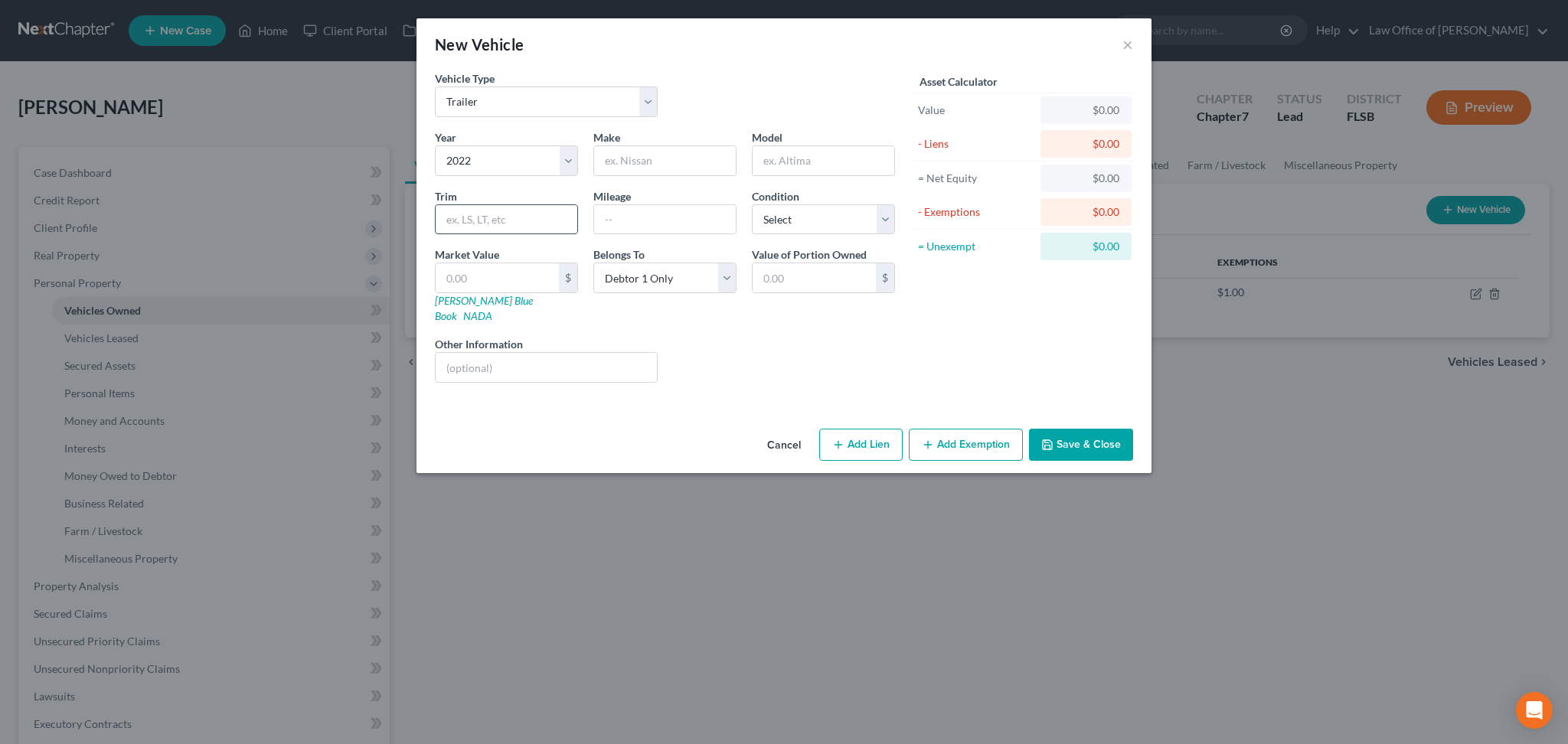 click at bounding box center (506, 220) 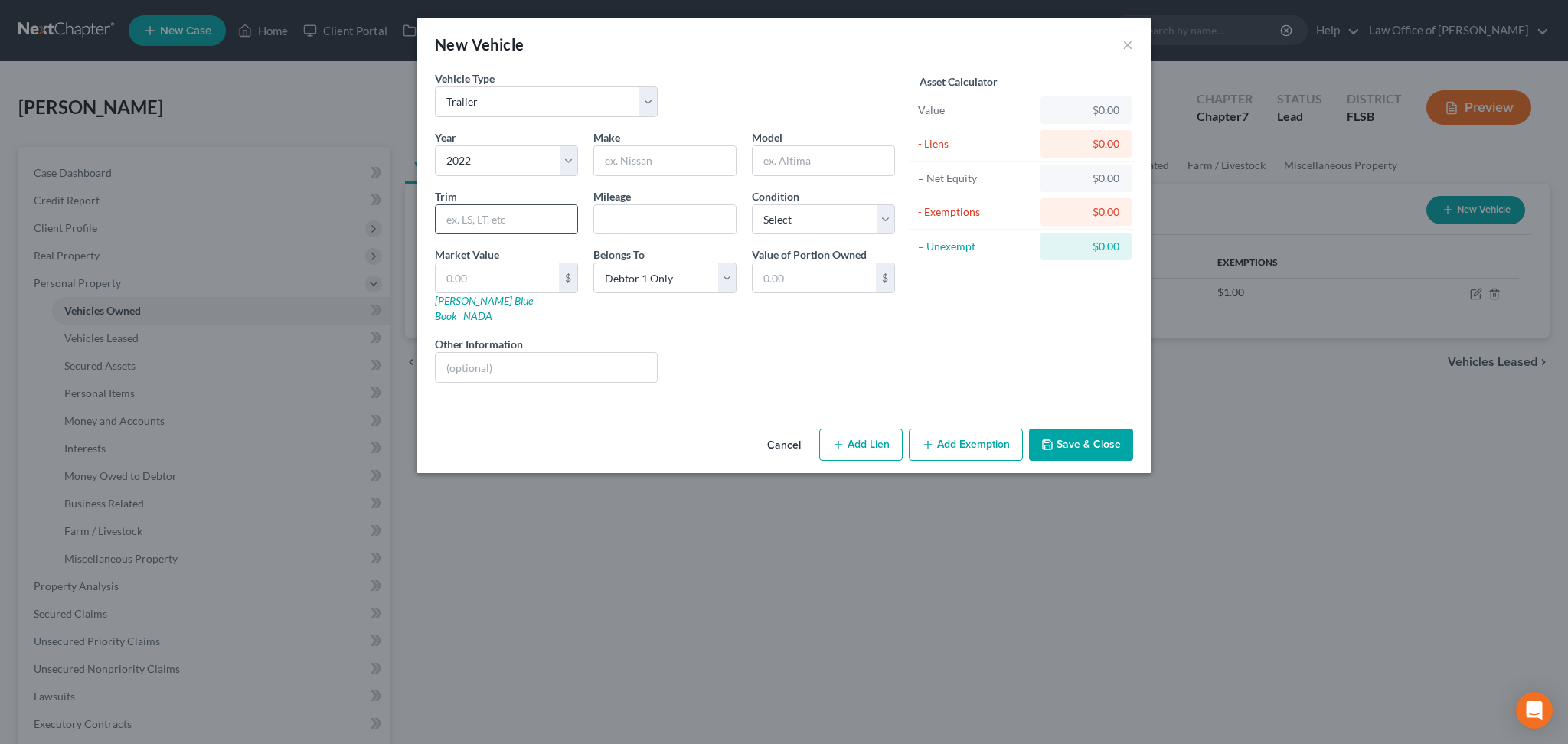 paste on "2023 Aspen Trail 29BH" 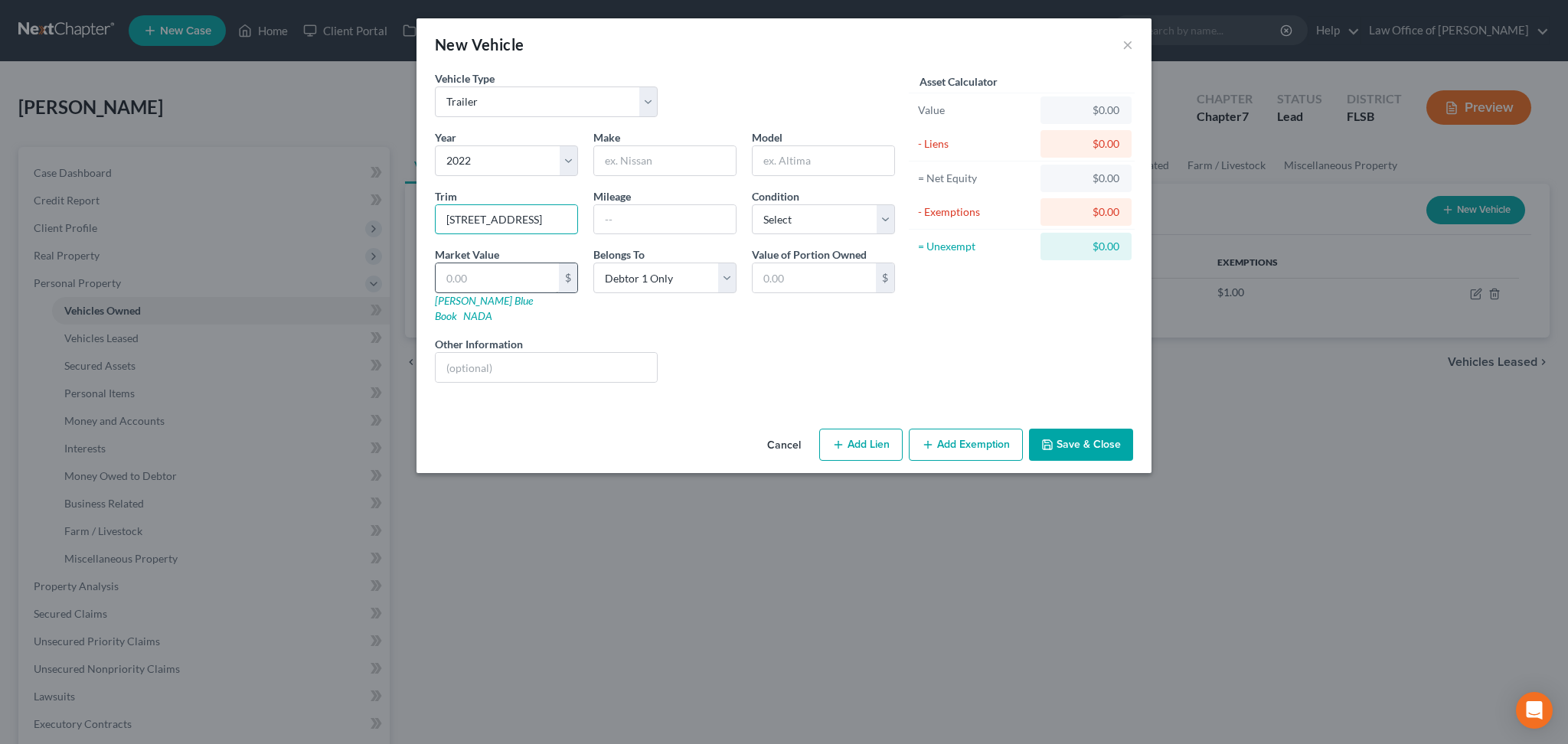 type on "2023 Aspen Trail 29BH" 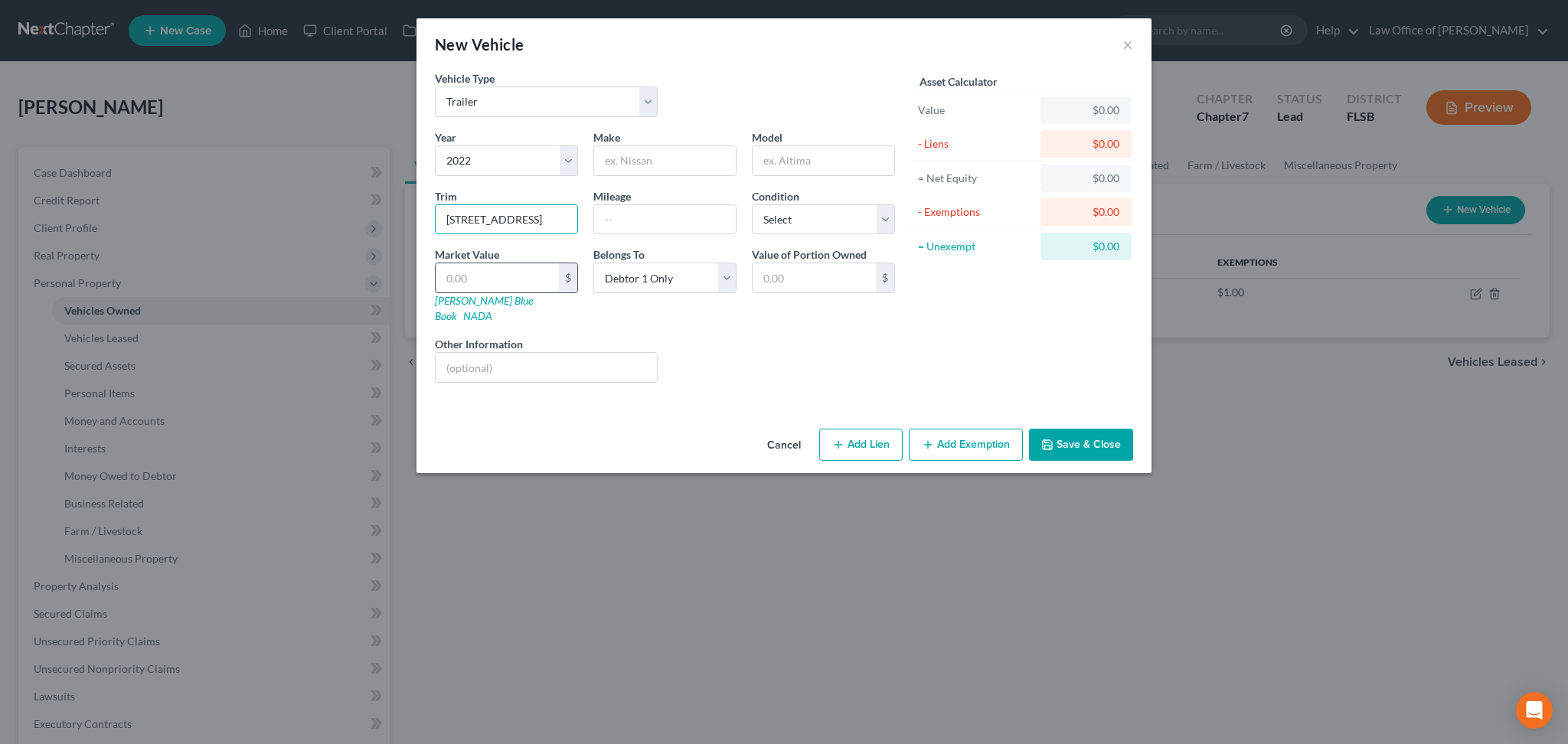 click at bounding box center [497, 278] 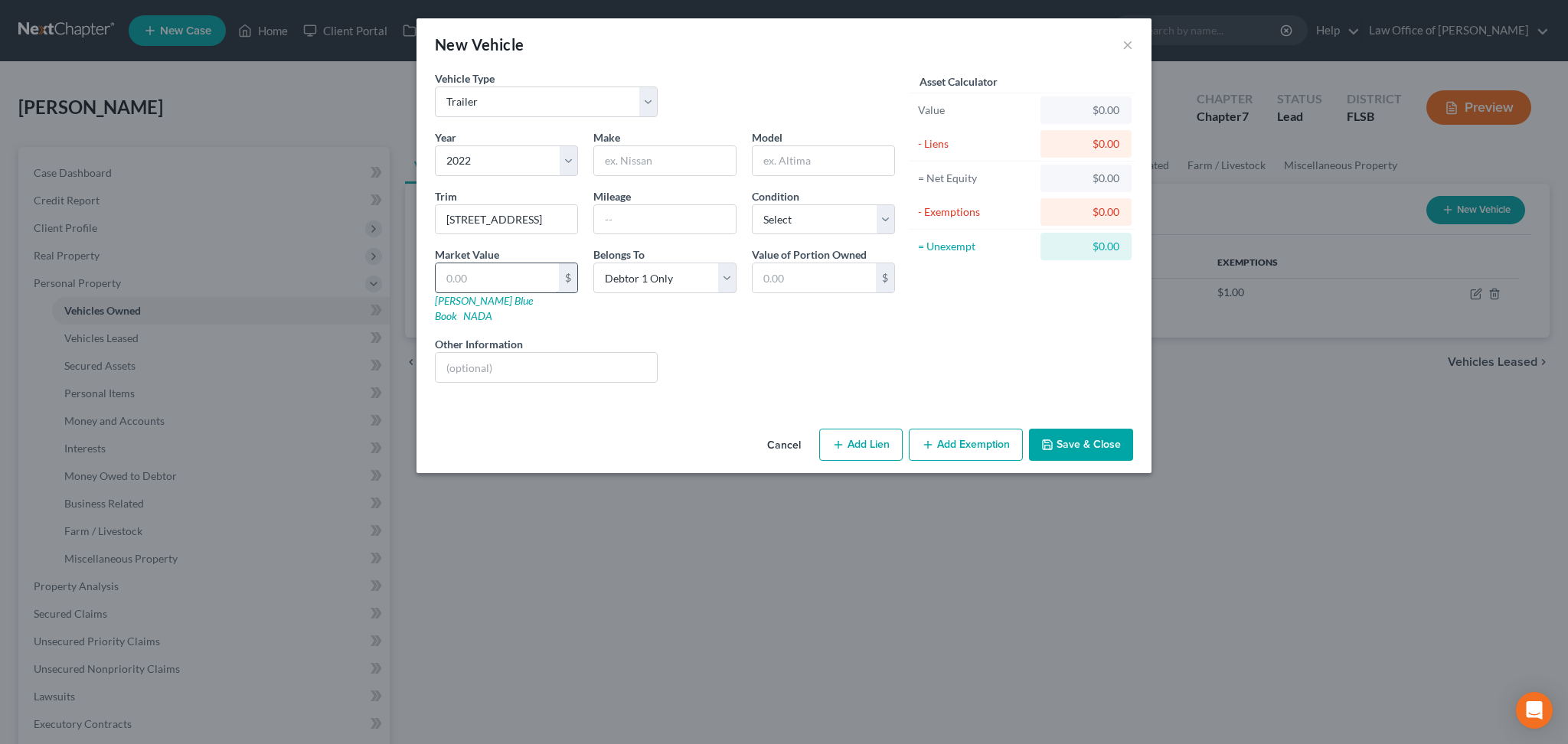 type on "1" 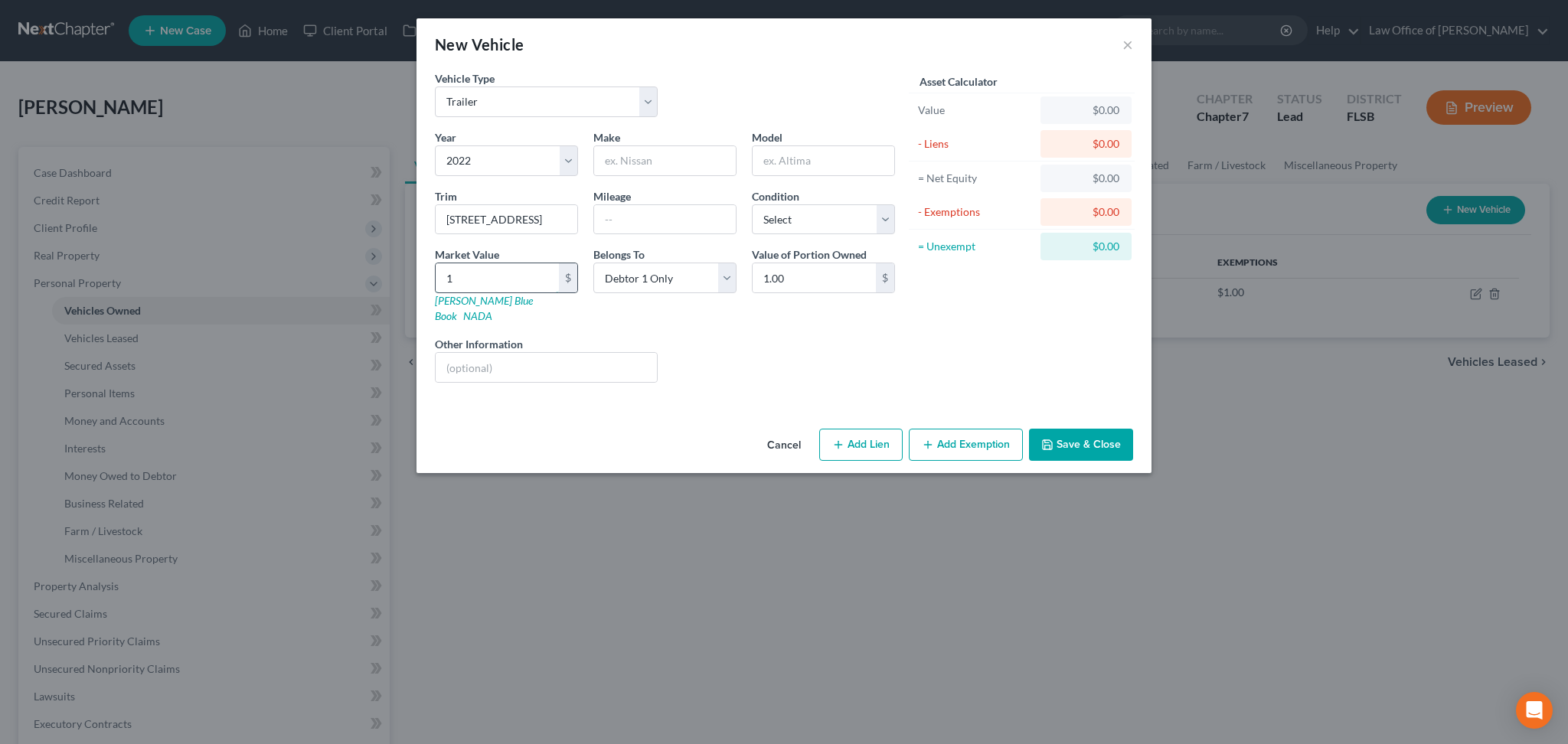 type on "16" 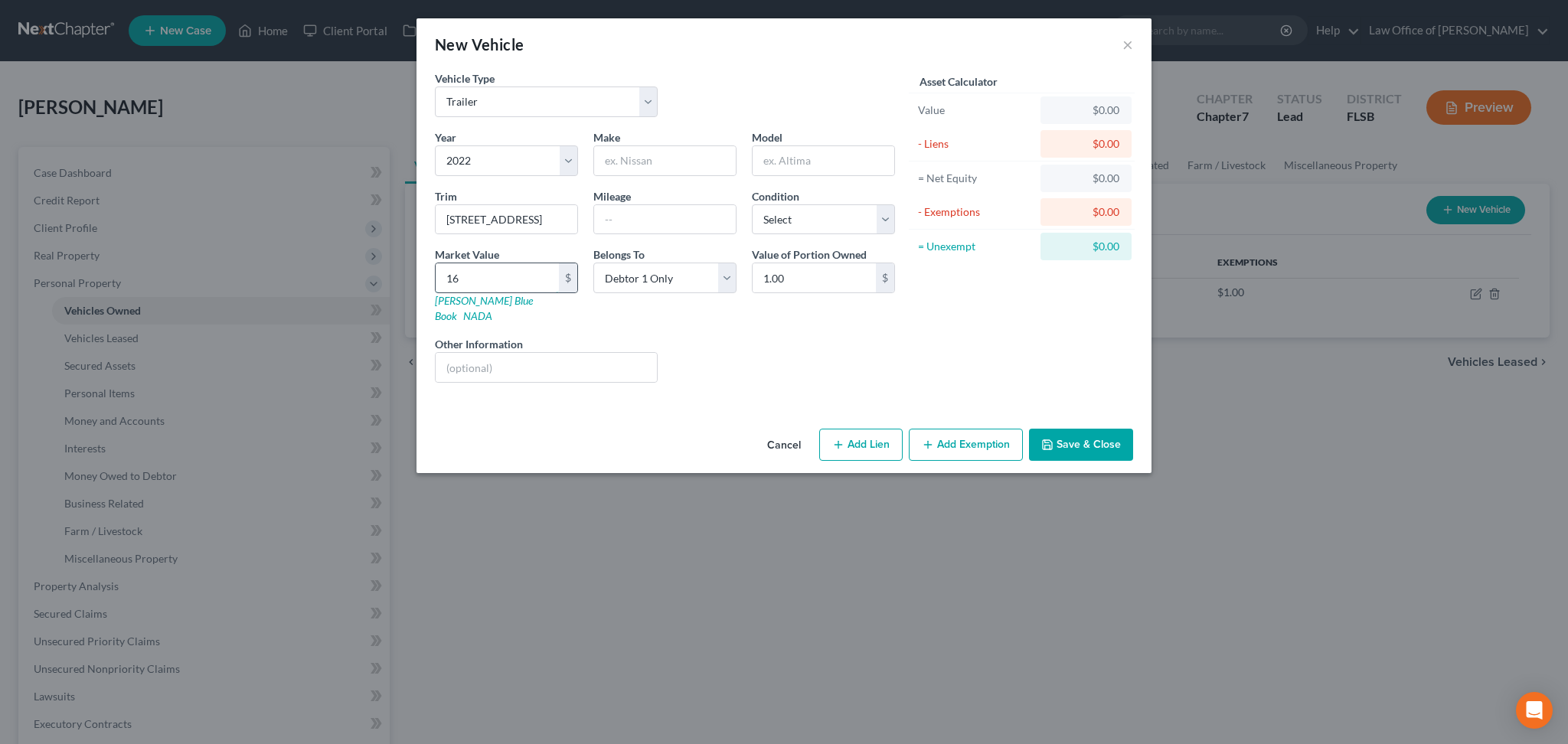 type on "16.00" 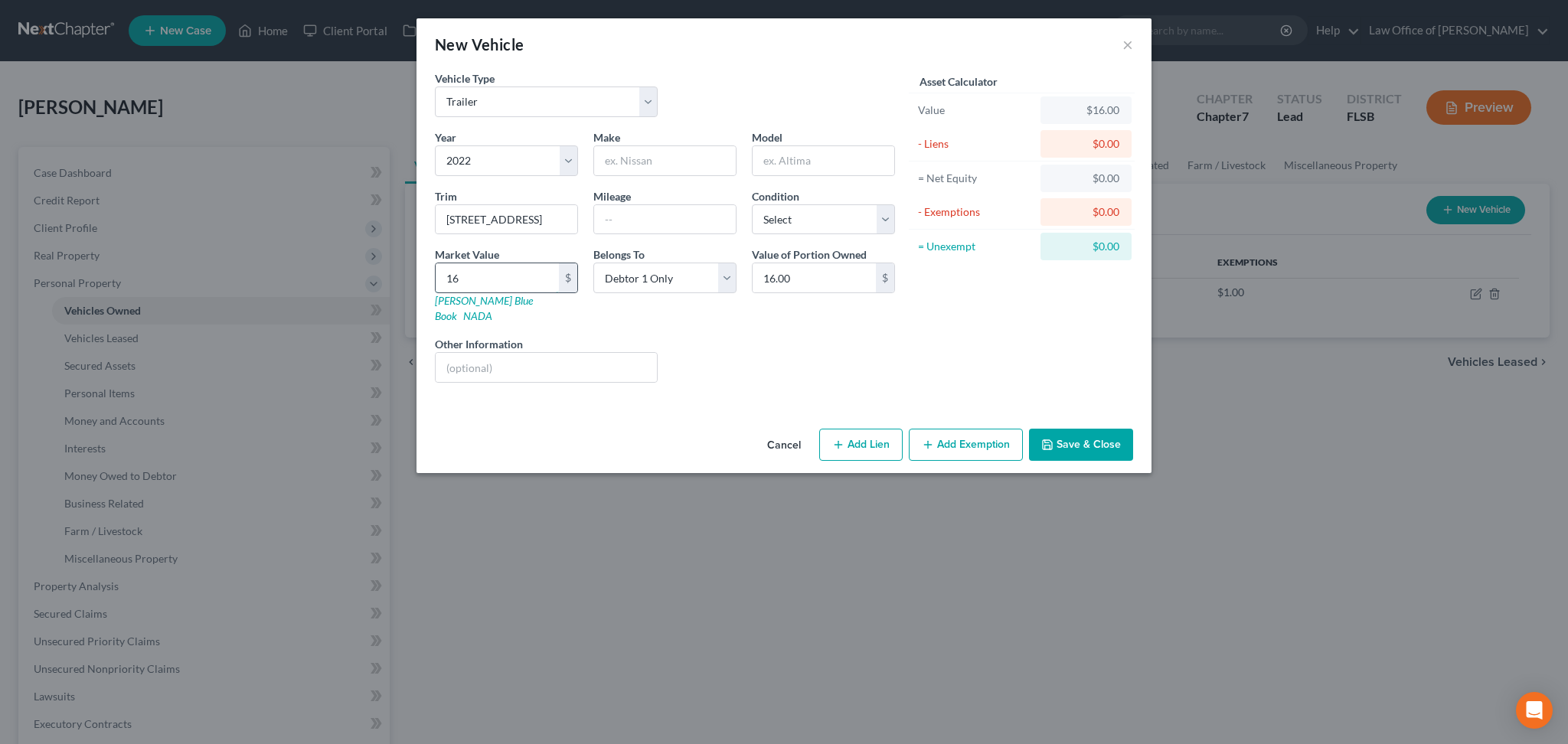 type on "1" 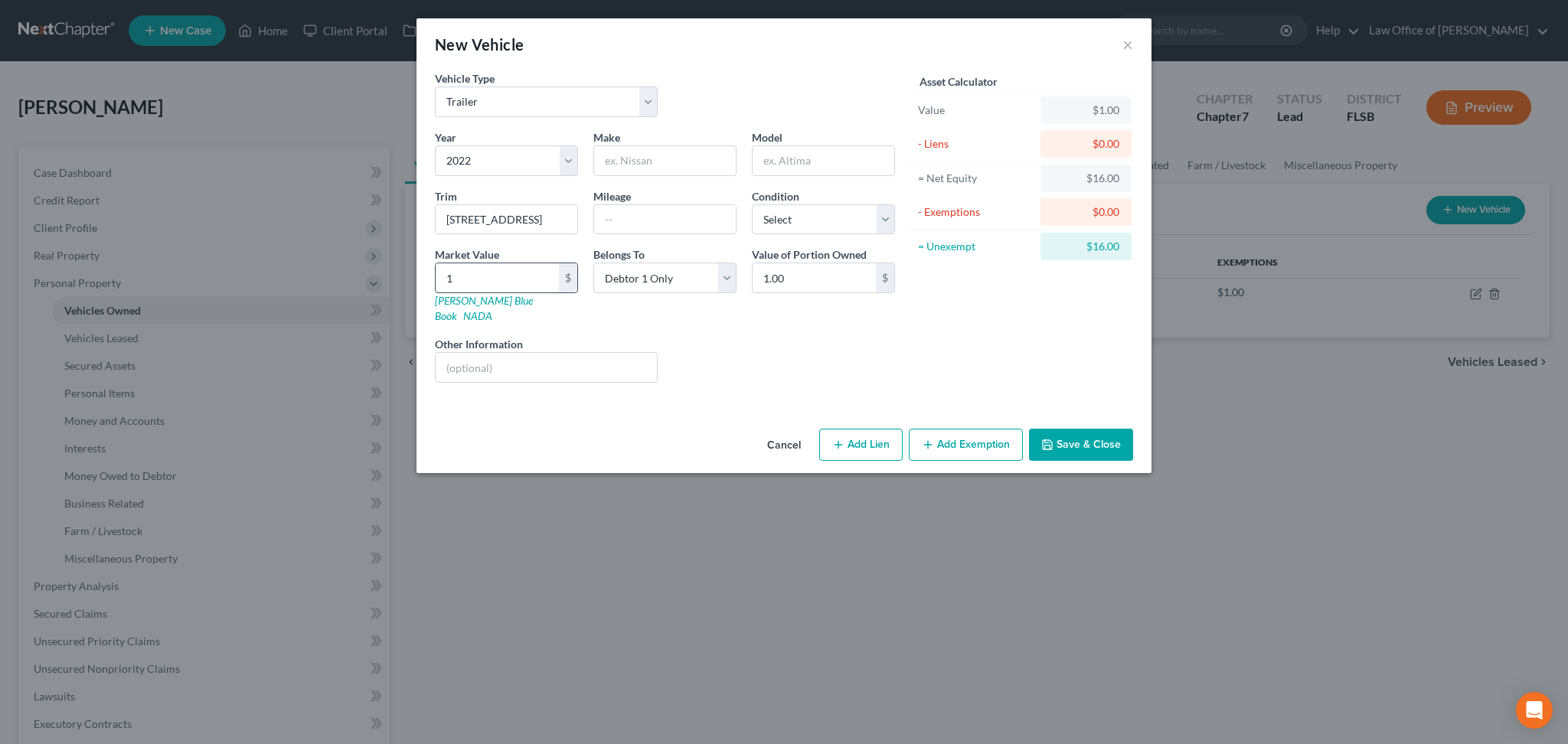 type on "15" 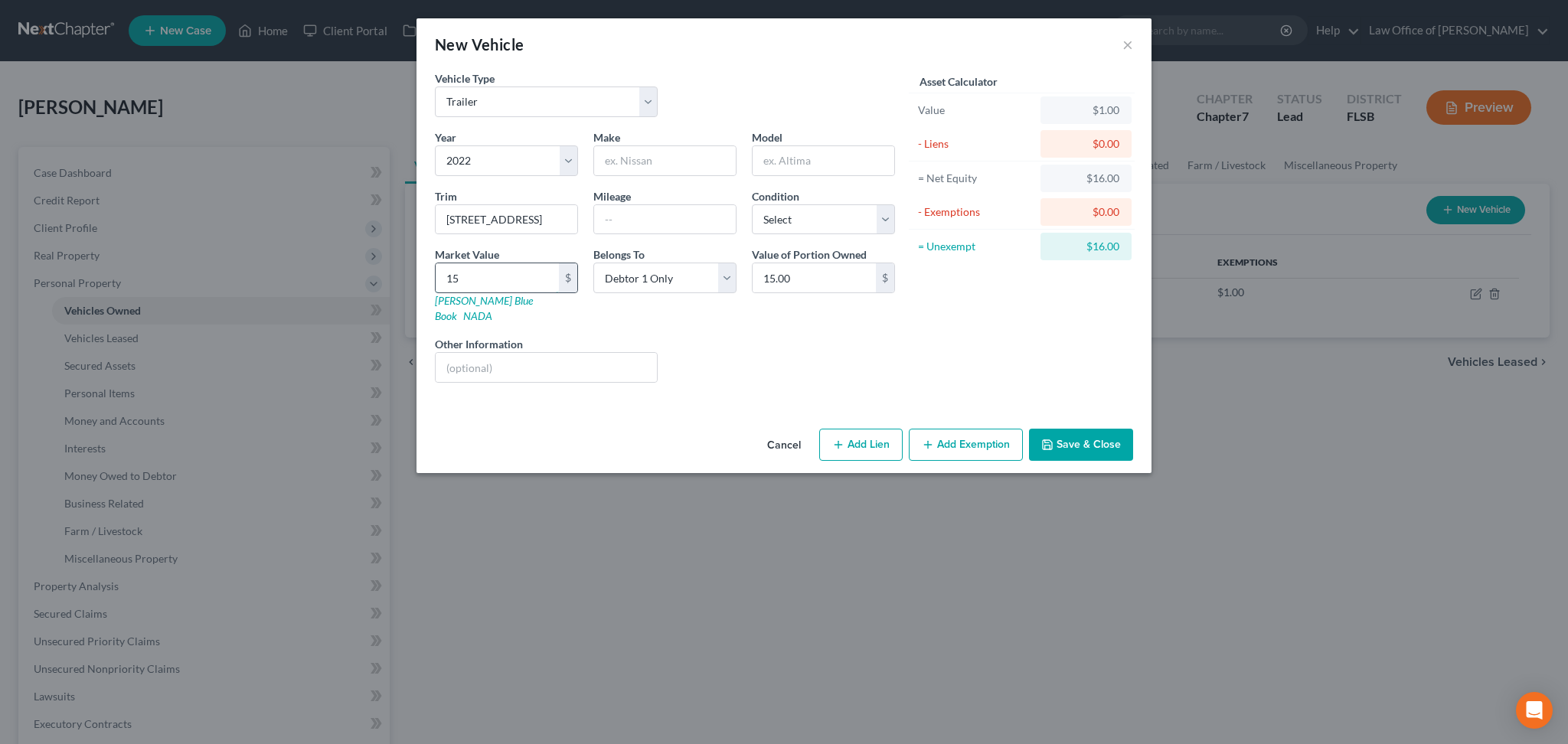 type on "159" 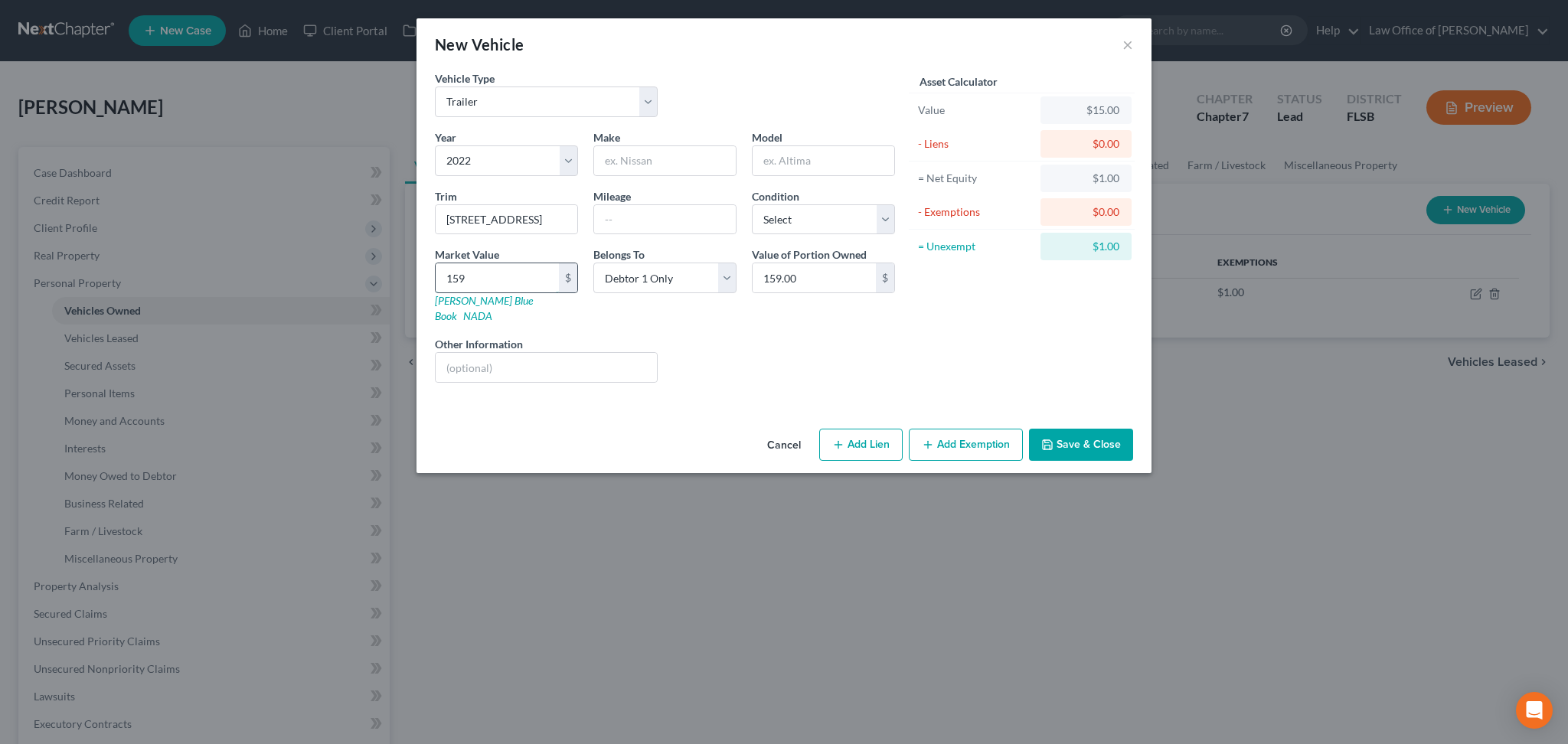type on "1599" 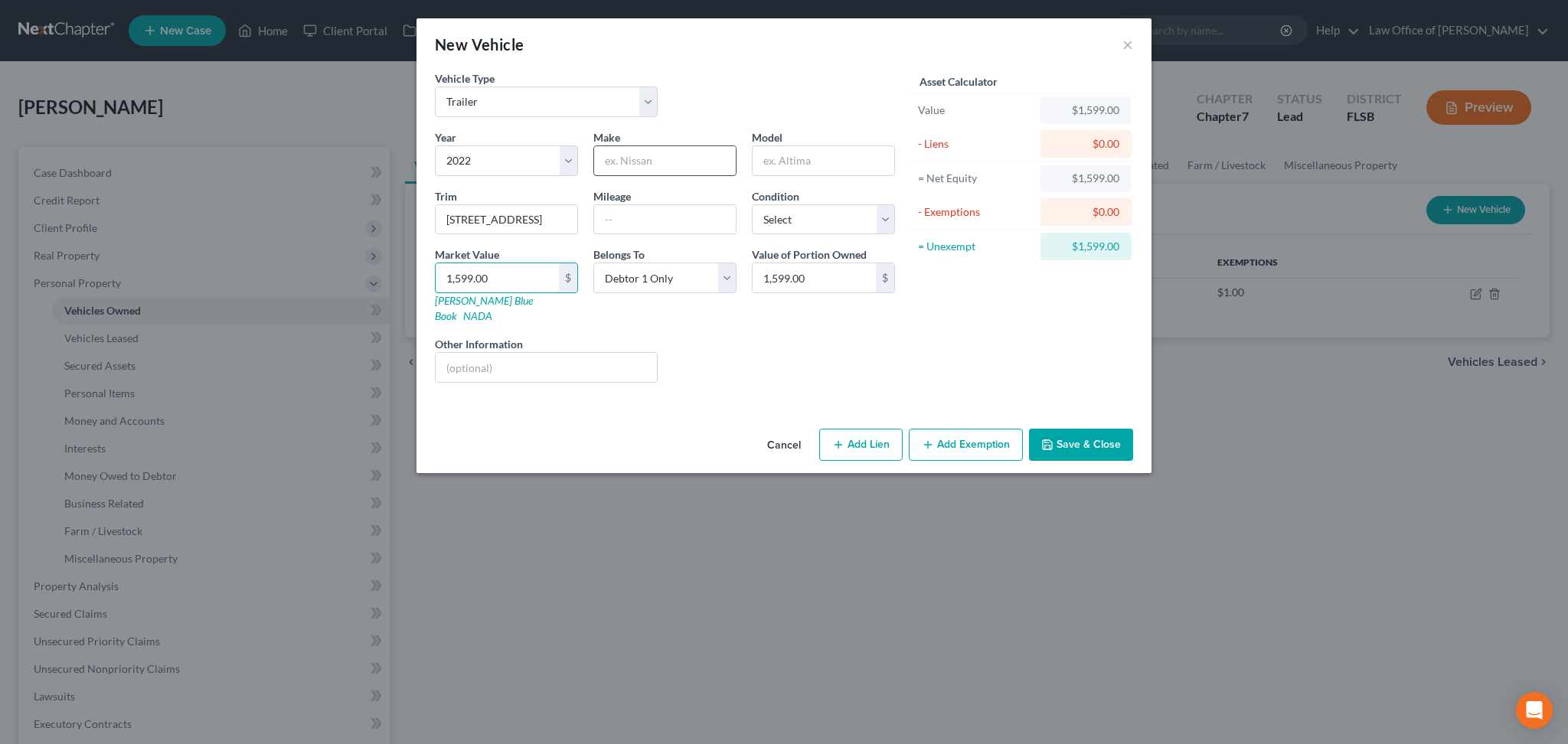 type on "1,599.00" 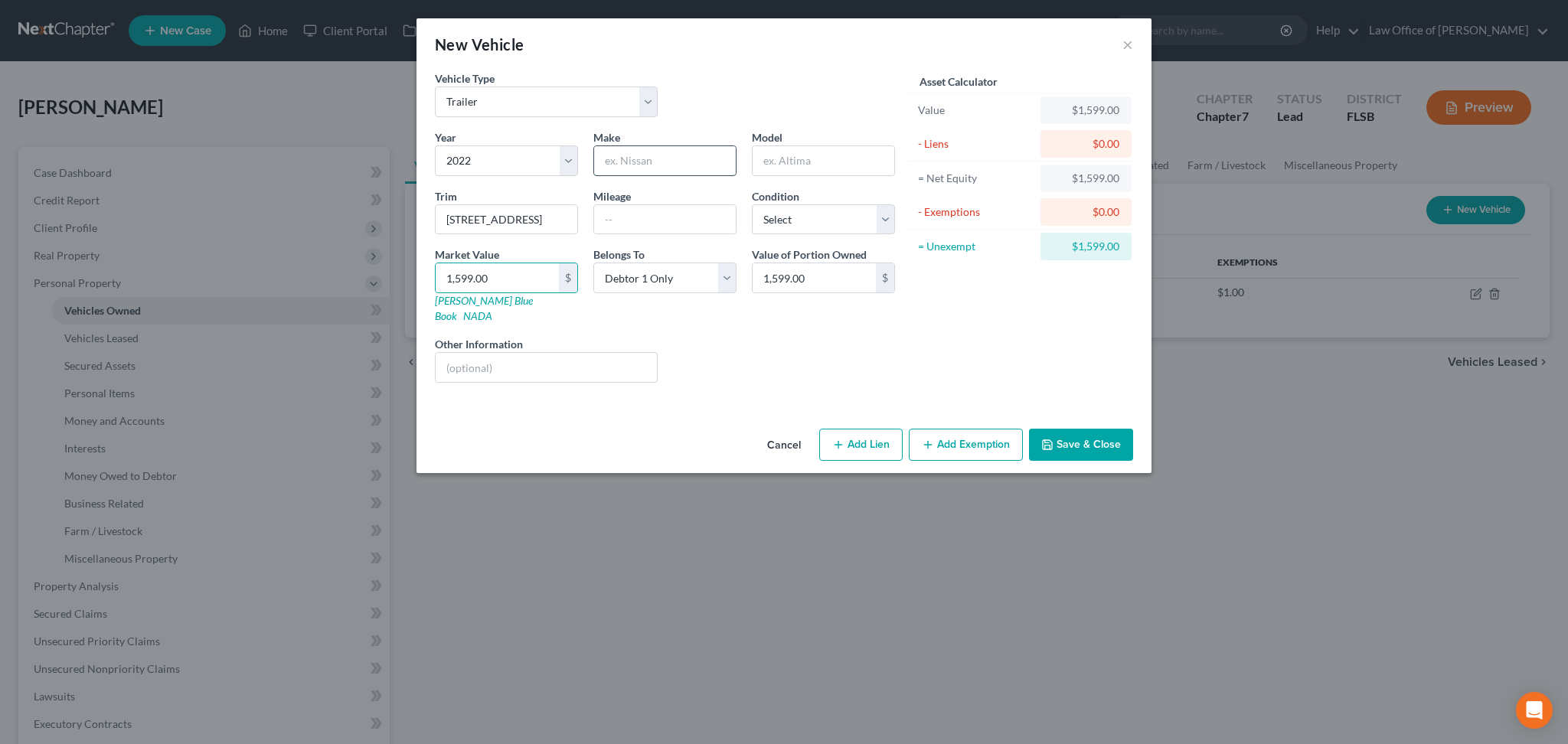 click at bounding box center [665, 161] 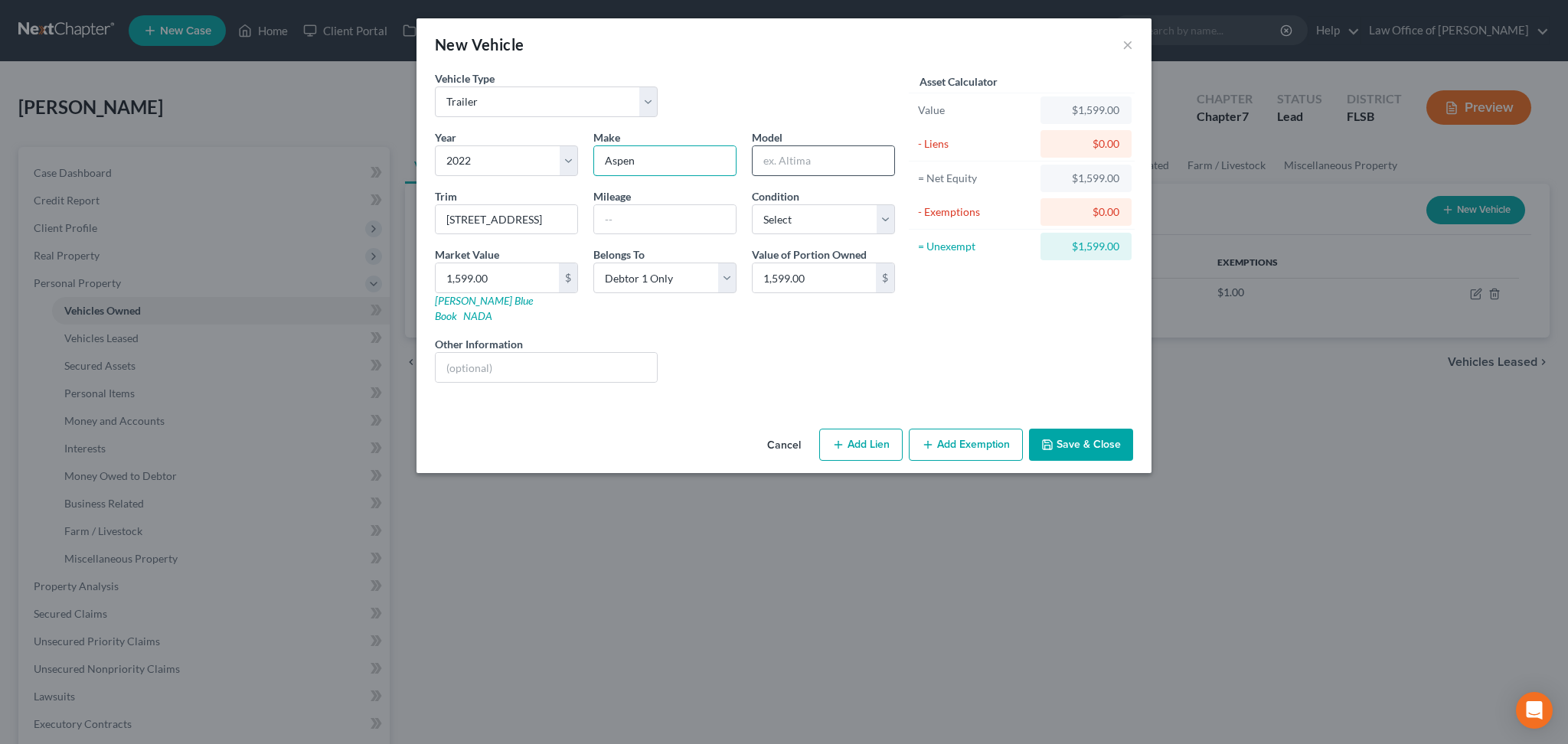 type on "Aspen" 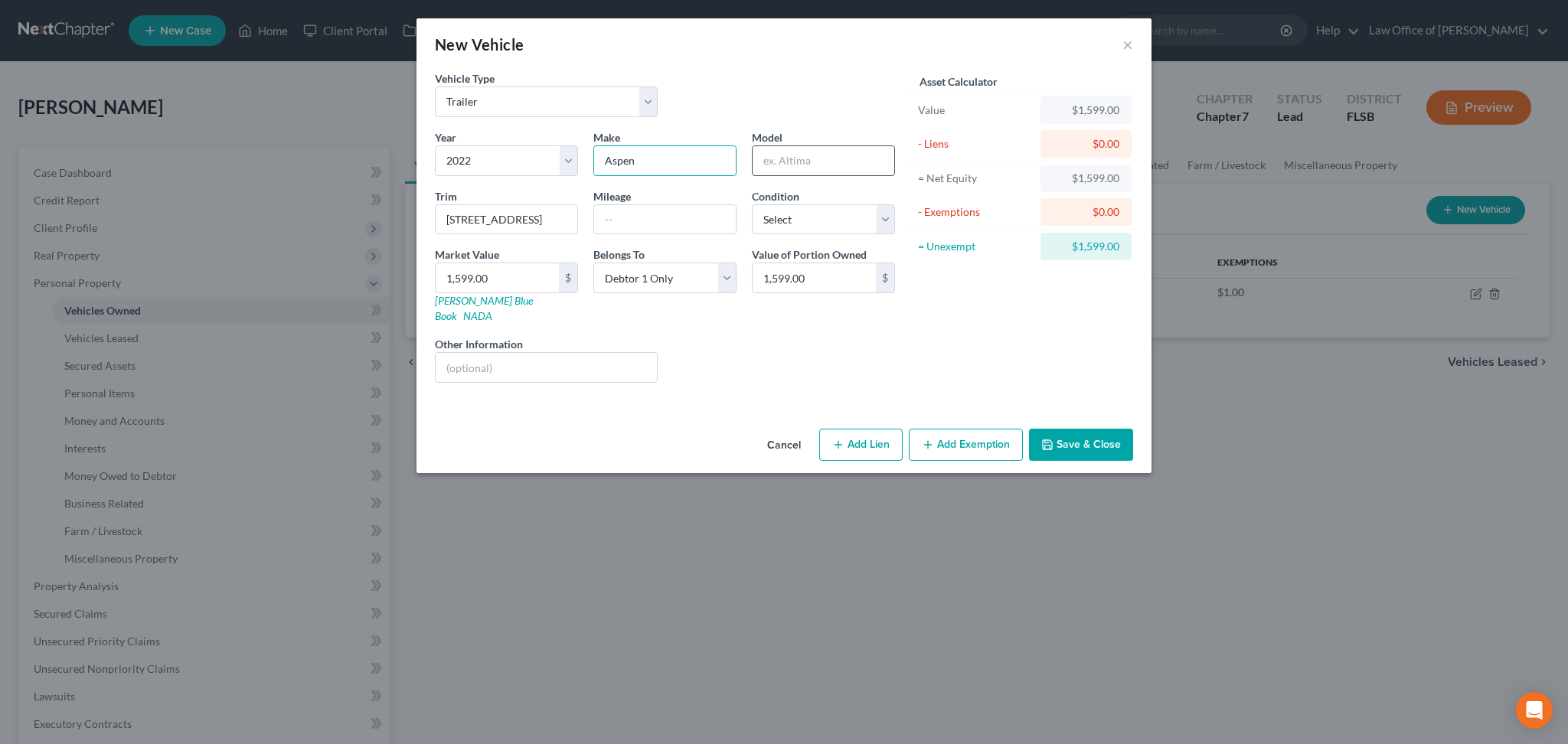 click at bounding box center [823, 161] 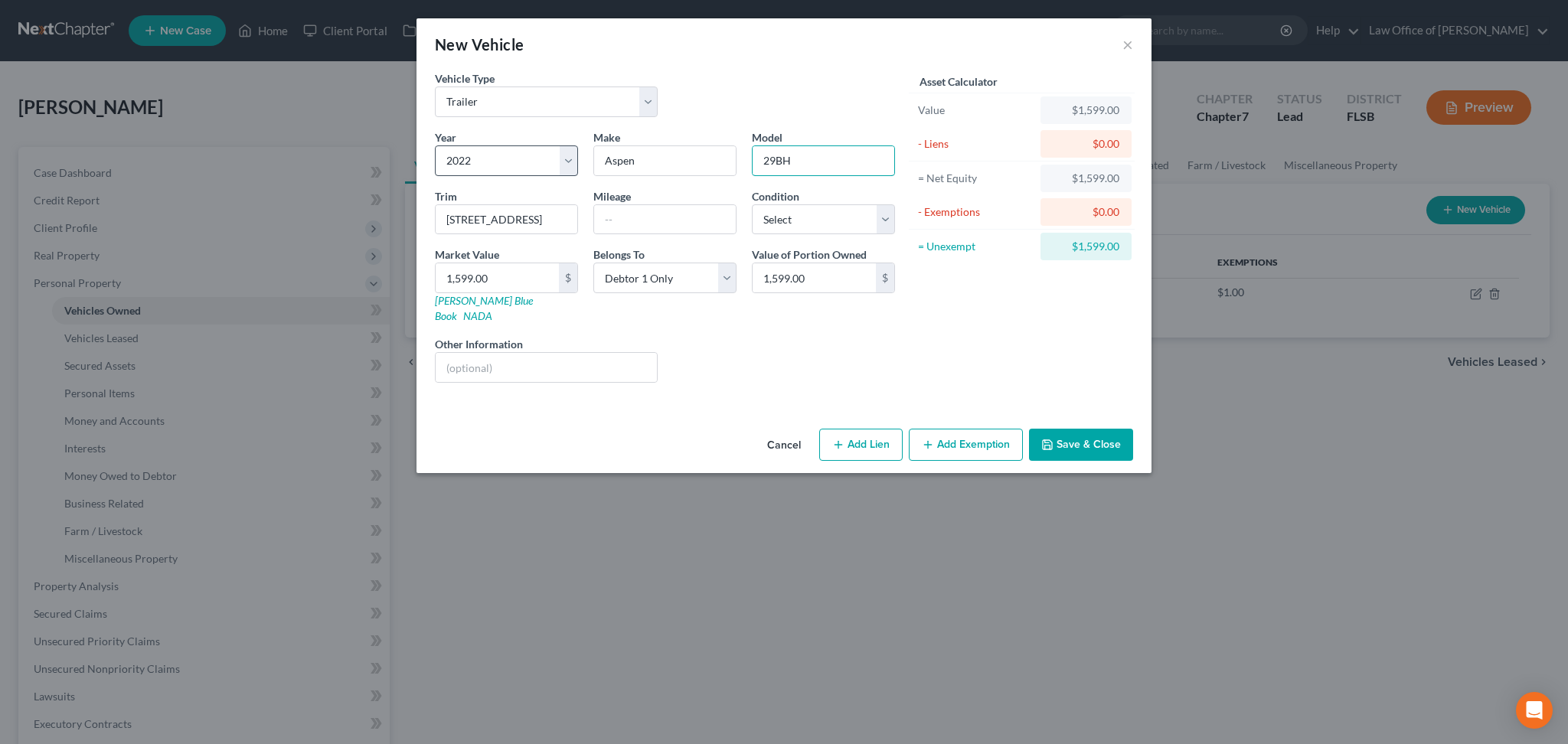 type on "29BH" 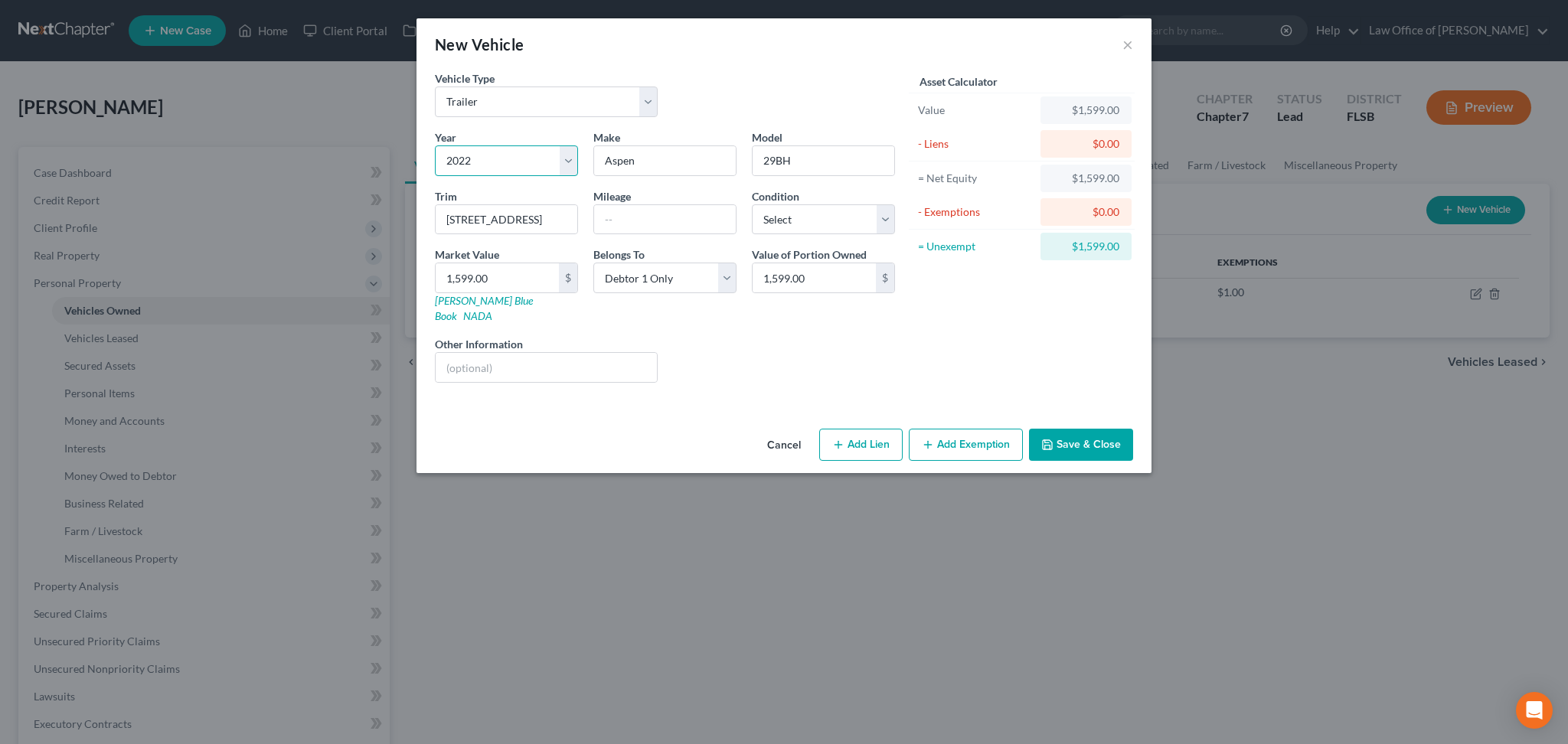 click on "Select 2026 2025 2024 2023 2022 2021 2020 2019 2018 2017 2016 2015 2014 2013 2012 2011 2010 2009 2008 2007 2006 2005 2004 2003 2002 2001 2000 1999 1998 1997 1996 1995 1994 1993 1992 1991 1990 1989 1988 1987 1986 1985 1984 1983 1982 1981 1980 1979 1978 1977 1976 1975 1974 1973 1972 1971 1970 1969 1968 1967 1966 1965 1964 1963 1962 1961 1960 1959 1958 1957 1956 1955 1954 1953 1952 1951 1950 1949 1948 1947 1946 1945 1944 1943 1942 1941 1940 1939 1938 1937 1936 1935 1934 1933 1932 1931 1930 1929 1928 1927 1926 1925 1924 1923 1922 1921 1920 1919 1918 1917 1916 1915 1914 1913 1912 1911 1910 1909 1908 1907 1906 1905 1904 1903 1902 1901" at bounding box center [506, 161] 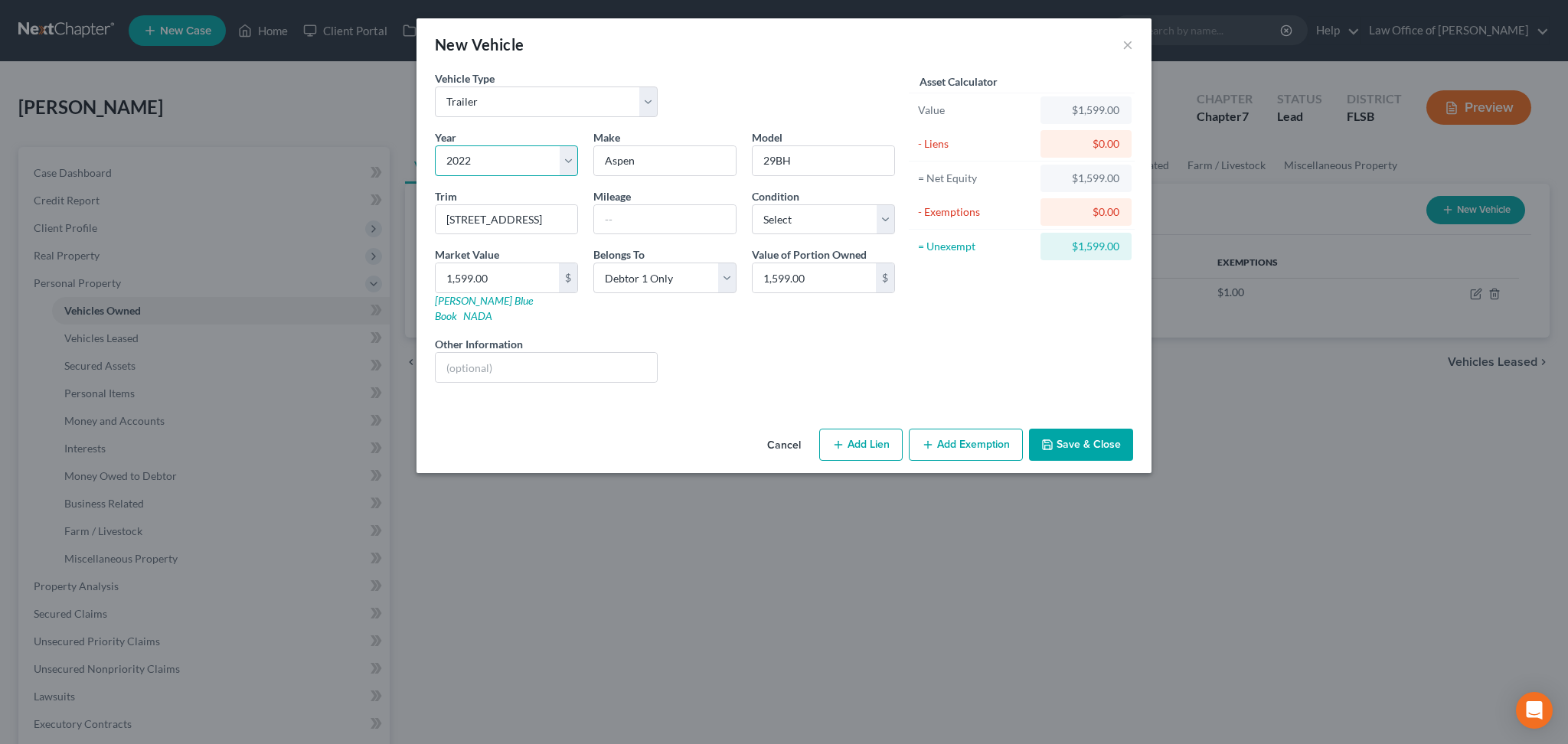 click on "Select 2026 2025 2024 2023 2022 2021 2020 2019 2018 2017 2016 2015 2014 2013 2012 2011 2010 2009 2008 2007 2006 2005 2004 2003 2002 2001 2000 1999 1998 1997 1996 1995 1994 1993 1992 1991 1990 1989 1988 1987 1986 1985 1984 1983 1982 1981 1980 1979 1978 1977 1976 1975 1974 1973 1972 1971 1970 1969 1968 1967 1966 1965 1964 1963 1962 1961 1960 1959 1958 1957 1956 1955 1954 1953 1952 1951 1950 1949 1948 1947 1946 1945 1944 1943 1942 1941 1940 1939 1938 1937 1936 1935 1934 1933 1932 1931 1930 1929 1928 1927 1926 1925 1924 1923 1922 1921 1920 1919 1918 1917 1916 1915 1914 1913 1912 1911 1910 1909 1908 1907 1906 1905 1904 1903 1902 1901" at bounding box center (506, 161) 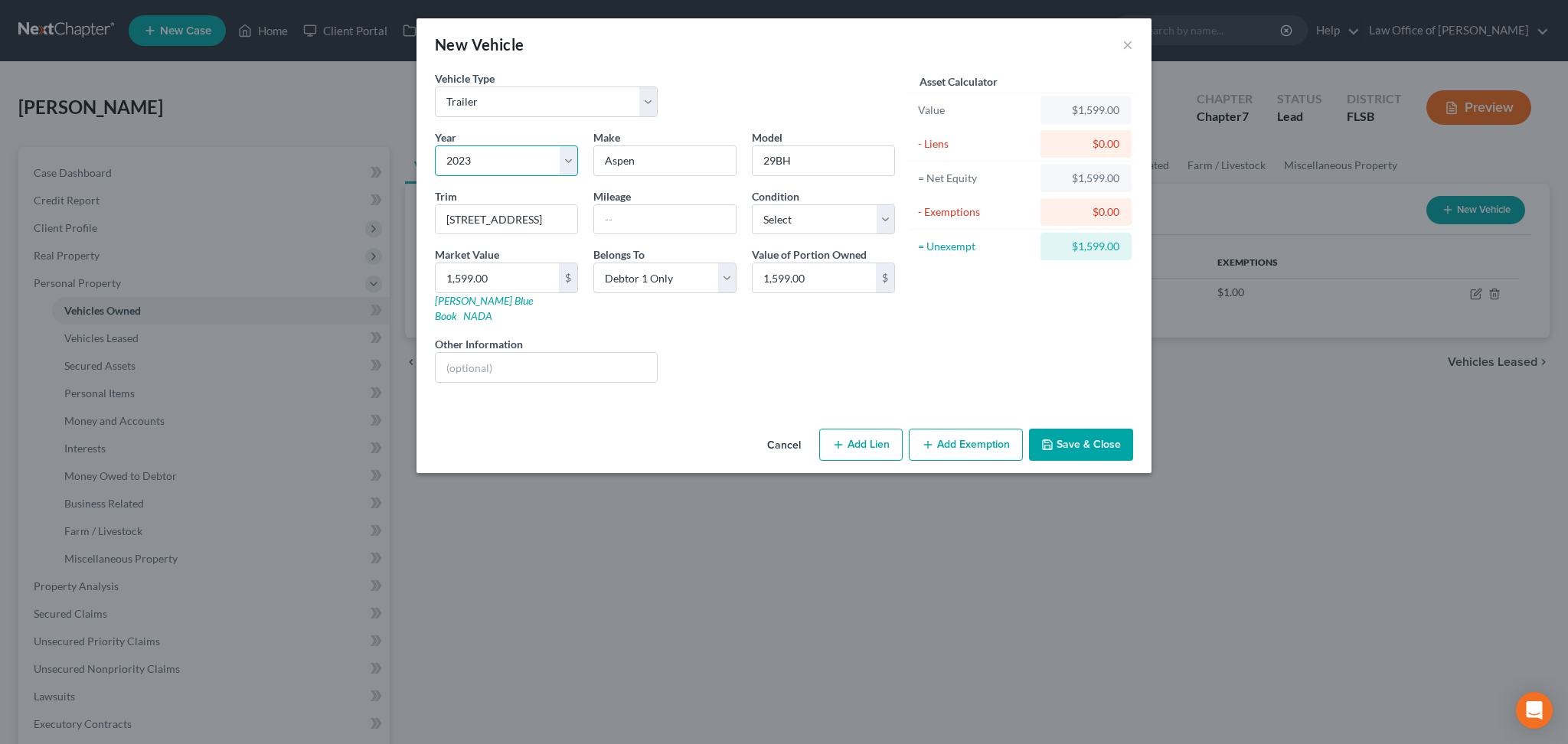 click on "Select 2026 2025 2024 2023 2022 2021 2020 2019 2018 2017 2016 2015 2014 2013 2012 2011 2010 2009 2008 2007 2006 2005 2004 2003 2002 2001 2000 1999 1998 1997 1996 1995 1994 1993 1992 1991 1990 1989 1988 1987 1986 1985 1984 1983 1982 1981 1980 1979 1978 1977 1976 1975 1974 1973 1972 1971 1970 1969 1968 1967 1966 1965 1964 1963 1962 1961 1960 1959 1958 1957 1956 1955 1954 1953 1952 1951 1950 1949 1948 1947 1946 1945 1944 1943 1942 1941 1940 1939 1938 1937 1936 1935 1934 1933 1932 1931 1930 1929 1928 1927 1926 1925 1924 1923 1922 1921 1920 1919 1918 1917 1916 1915 1914 1913 1912 1911 1910 1909 1908 1907 1906 1905 1904 1903 1902 1901" at bounding box center [506, 161] 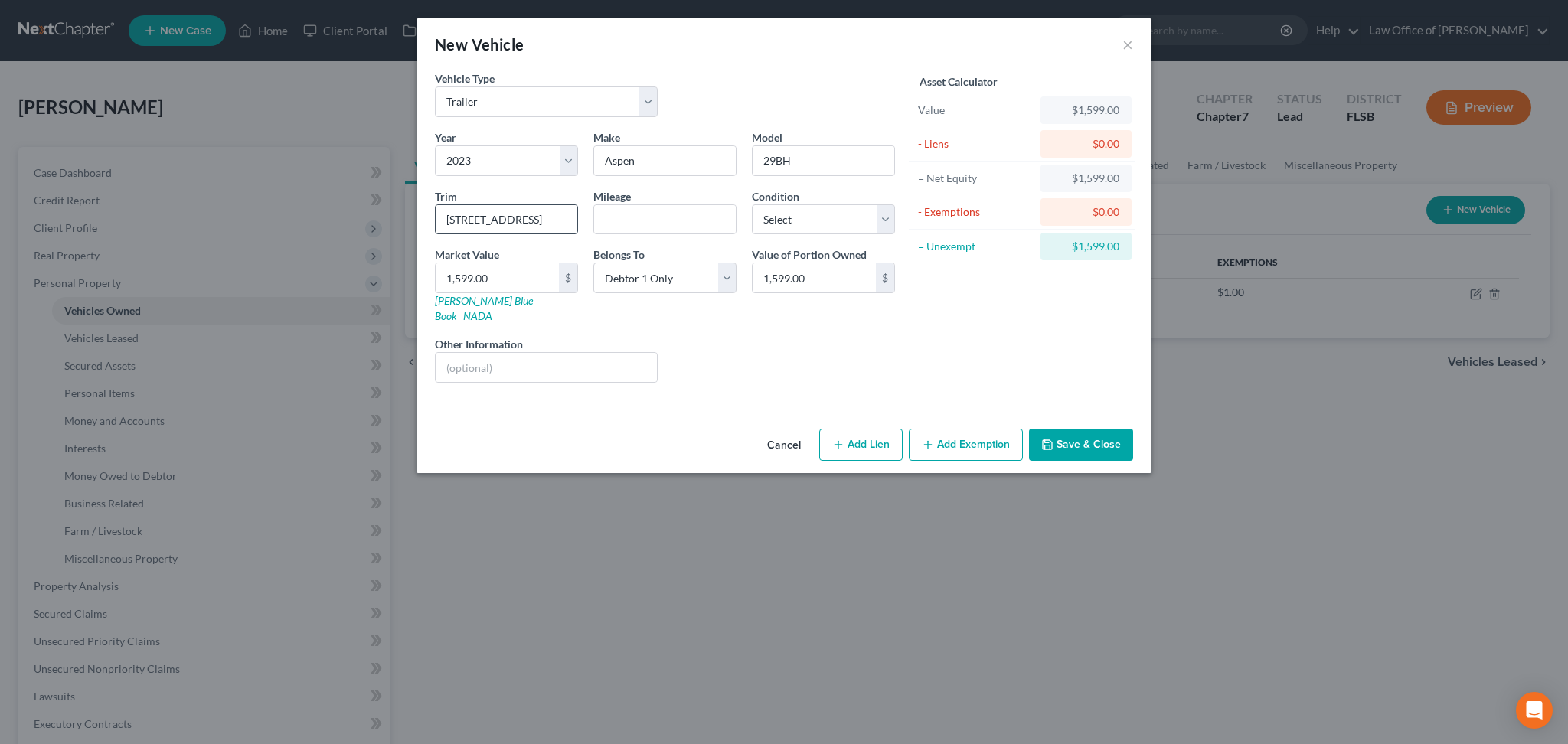 click on "2023 Aspen Trail 29BH" at bounding box center (506, 220) 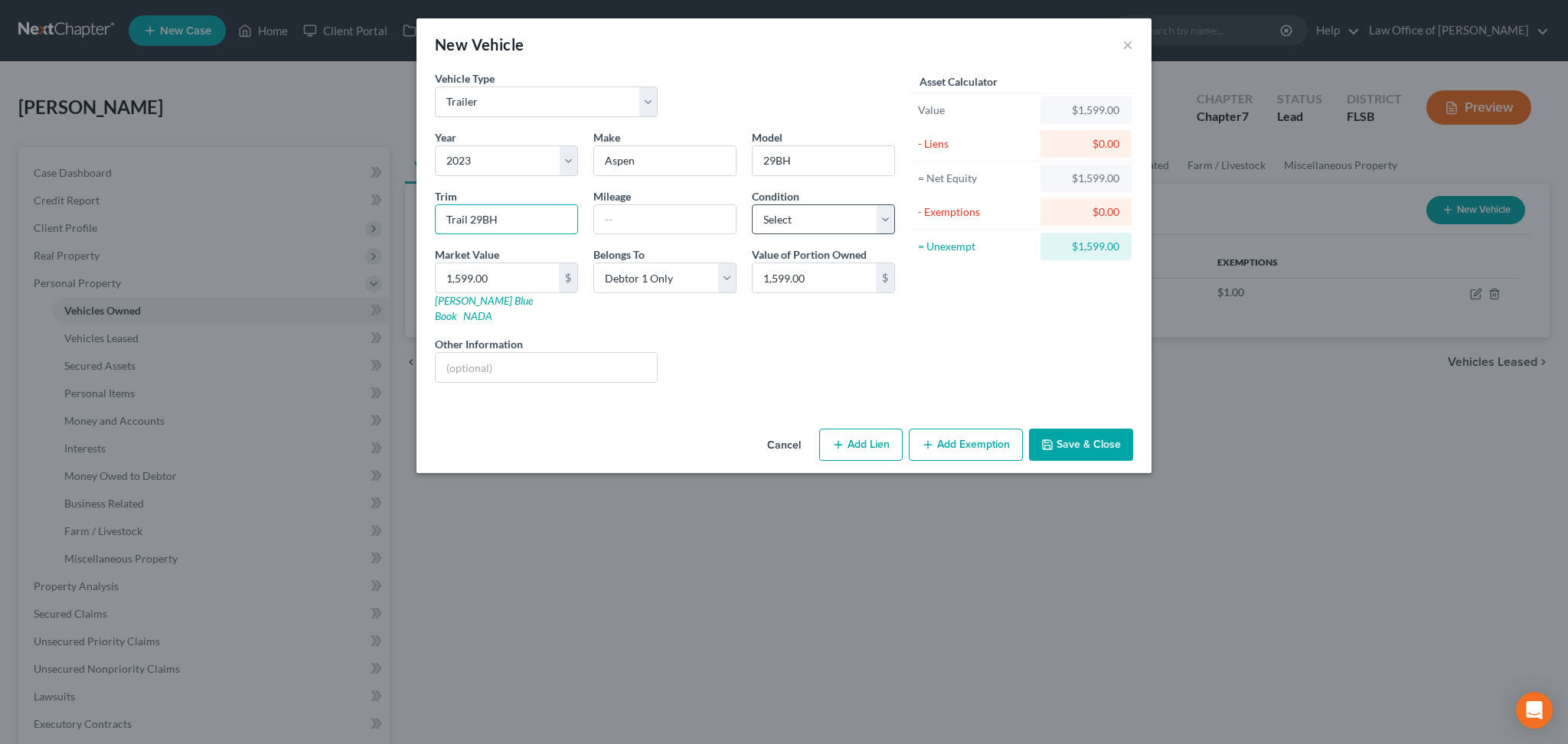 type on "Trail 29BH" 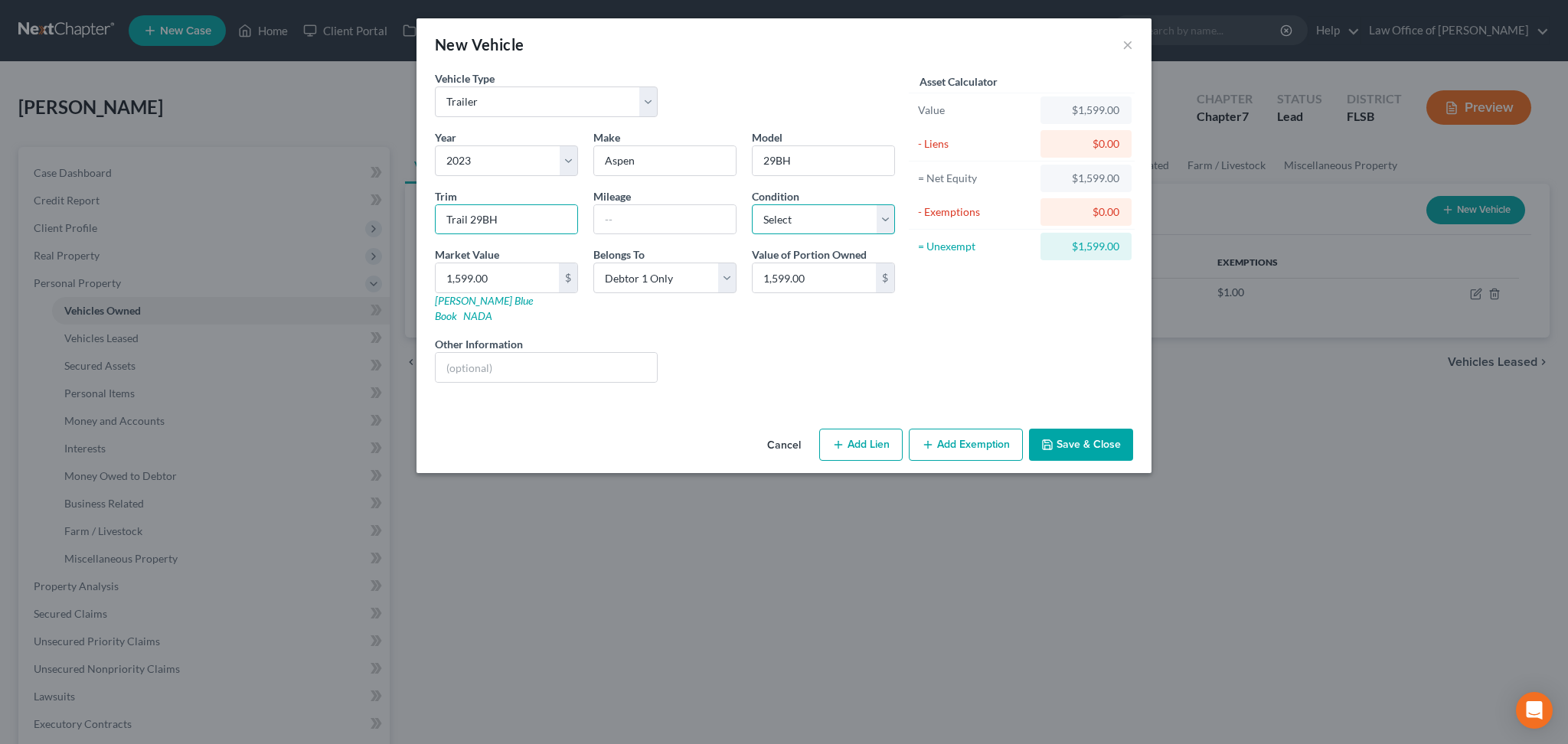 click on "Select Excellent Very Good Good Fair Poor" at bounding box center (823, 220) 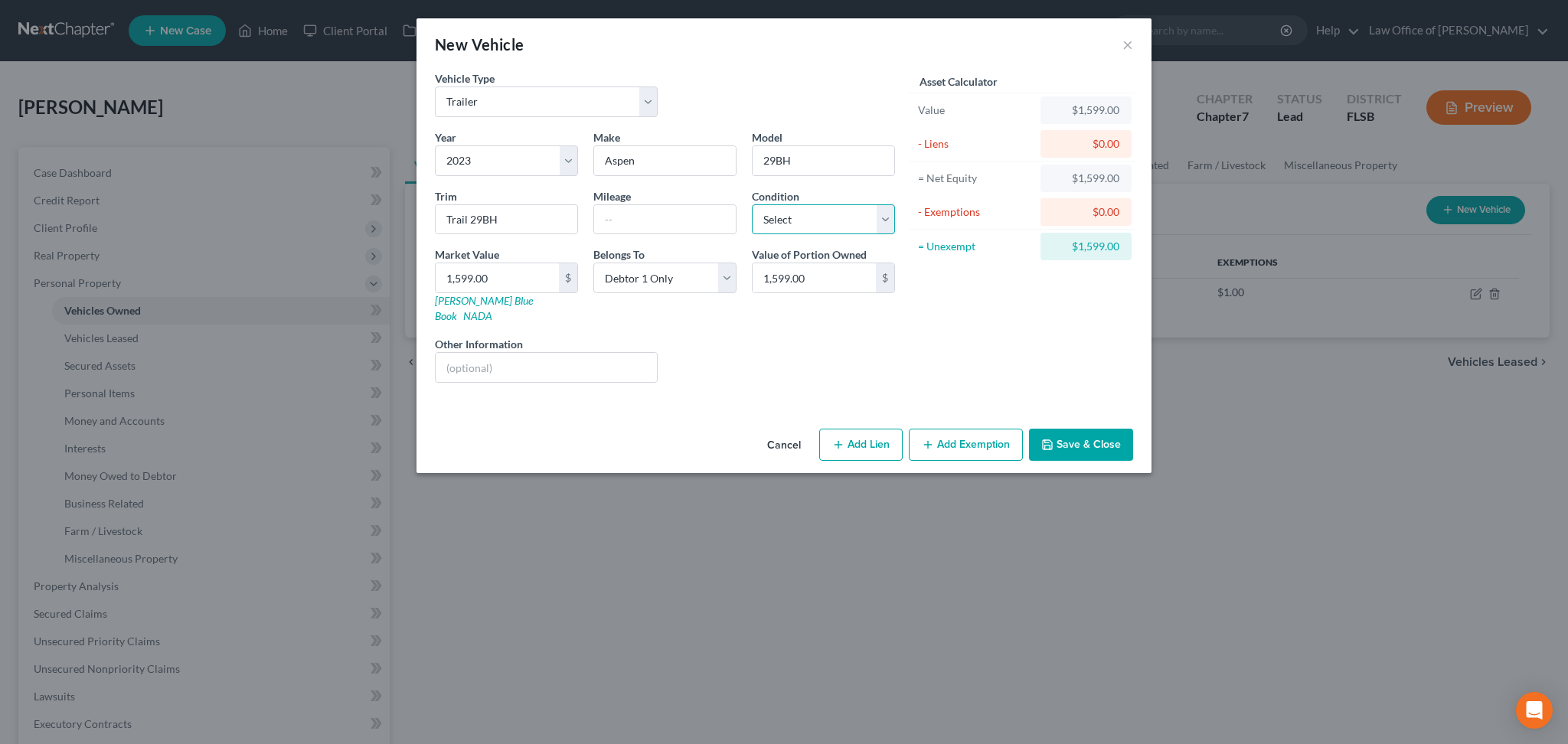 select on "2" 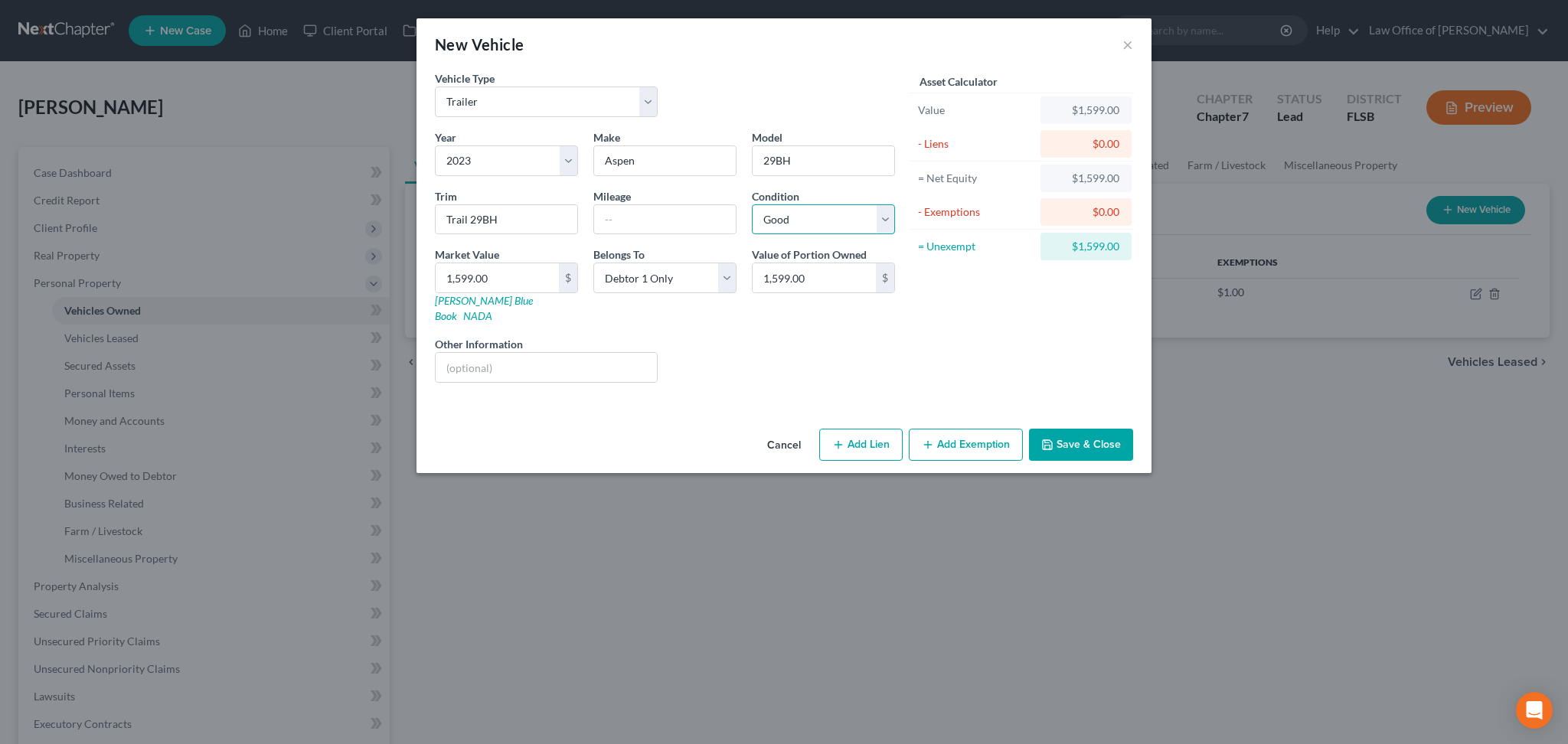 click on "Select Excellent Very Good Good Fair Poor" at bounding box center (823, 220) 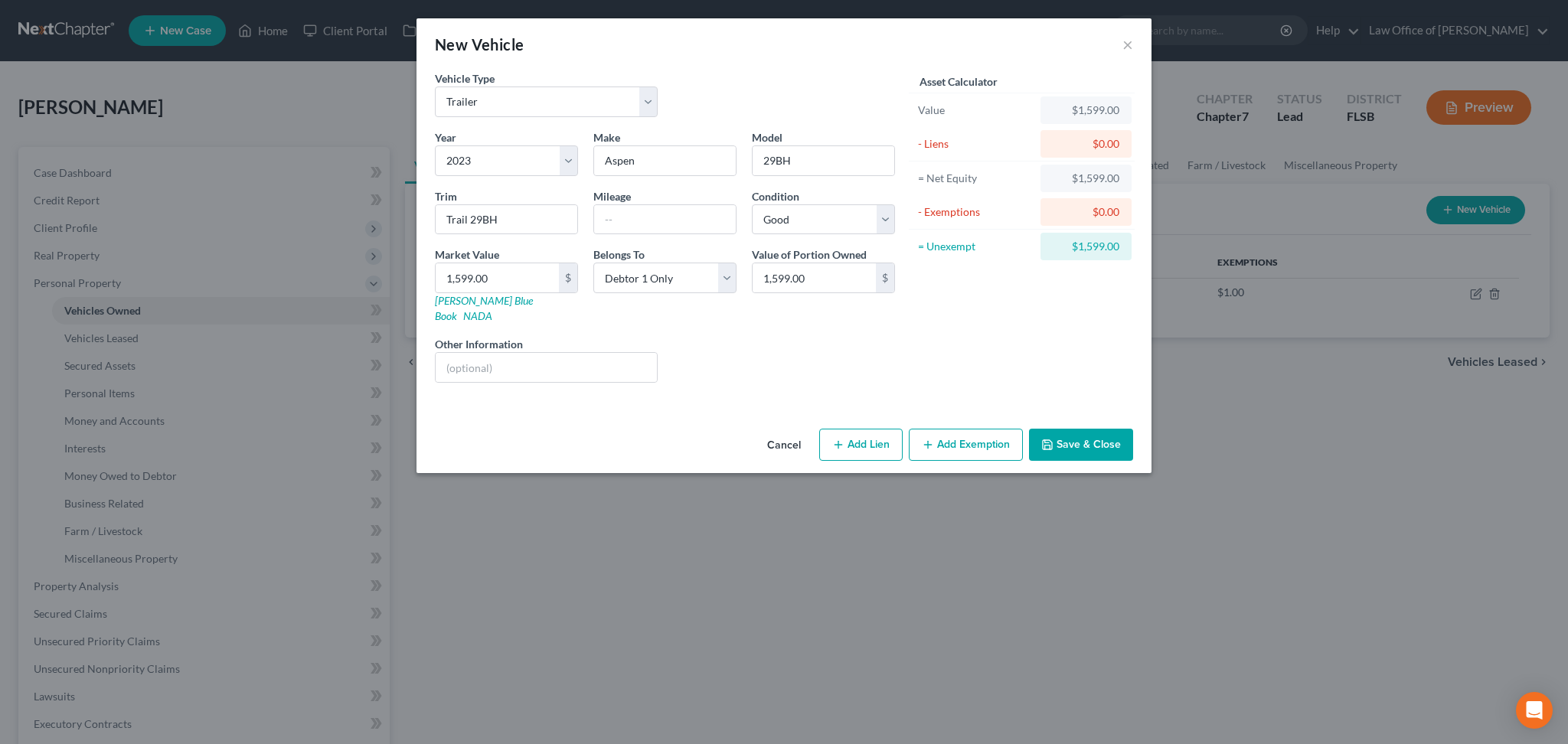 click on "Add Lien" at bounding box center [861, 445] 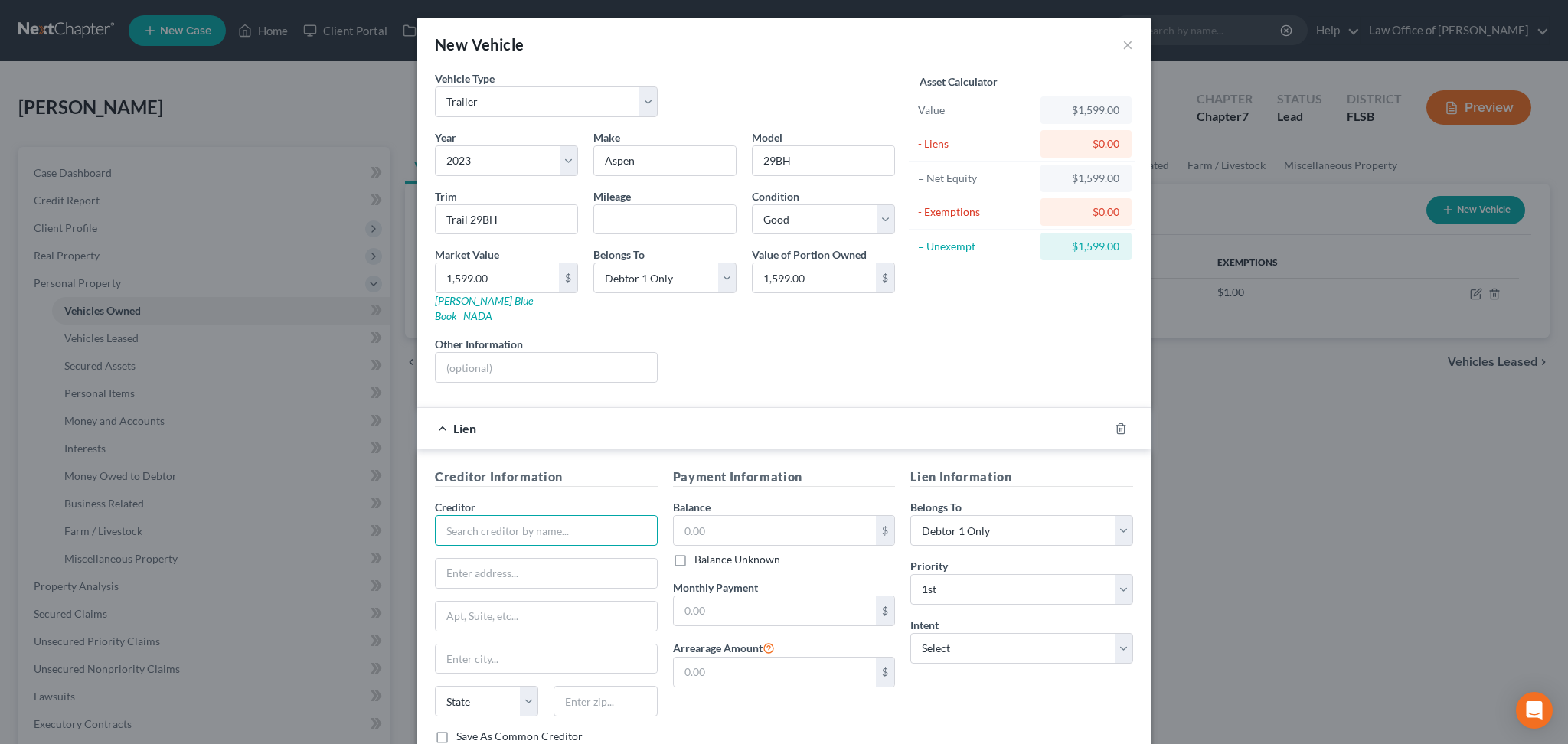 click at bounding box center (546, 530) 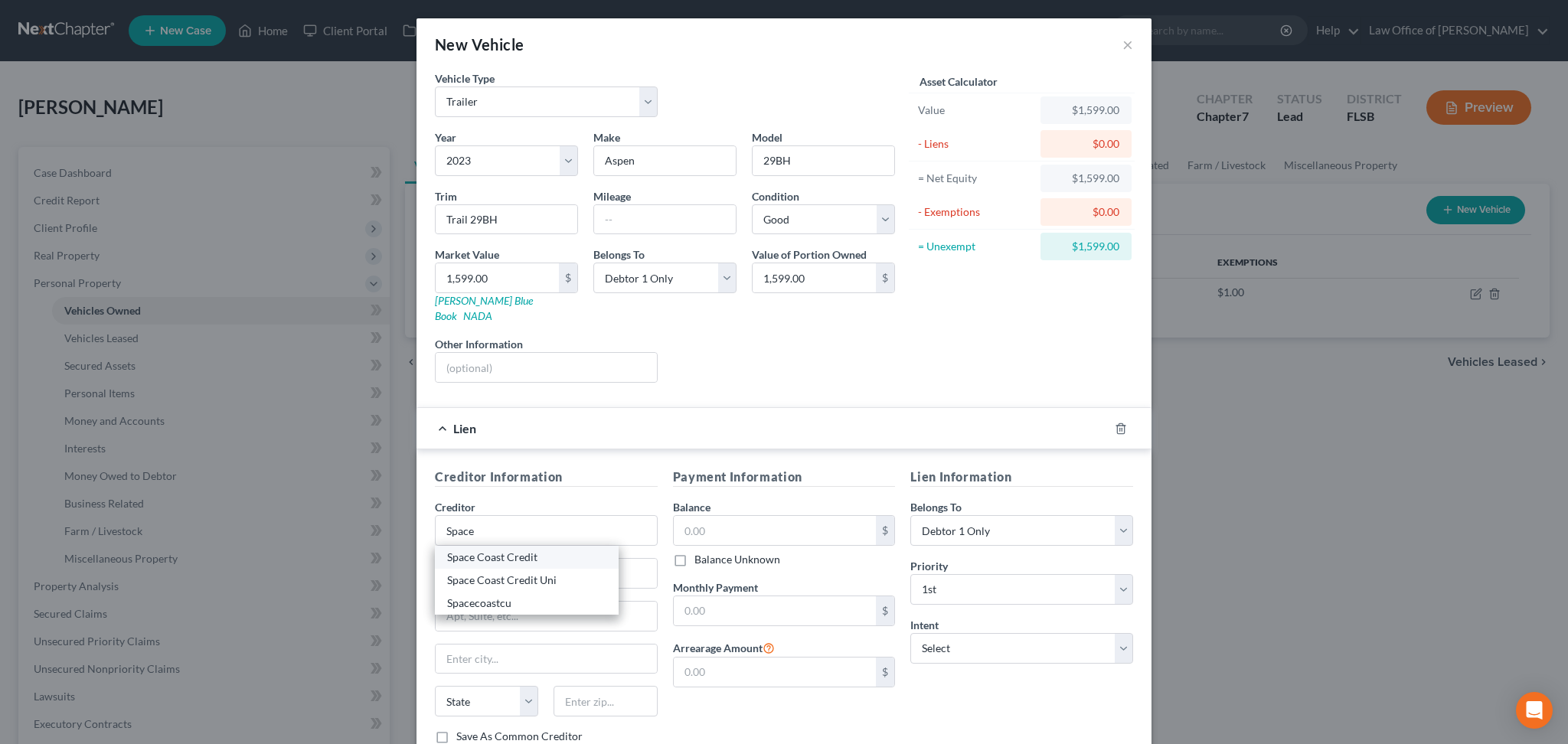 click on "Space Coast Credit" at bounding box center (527, 557) 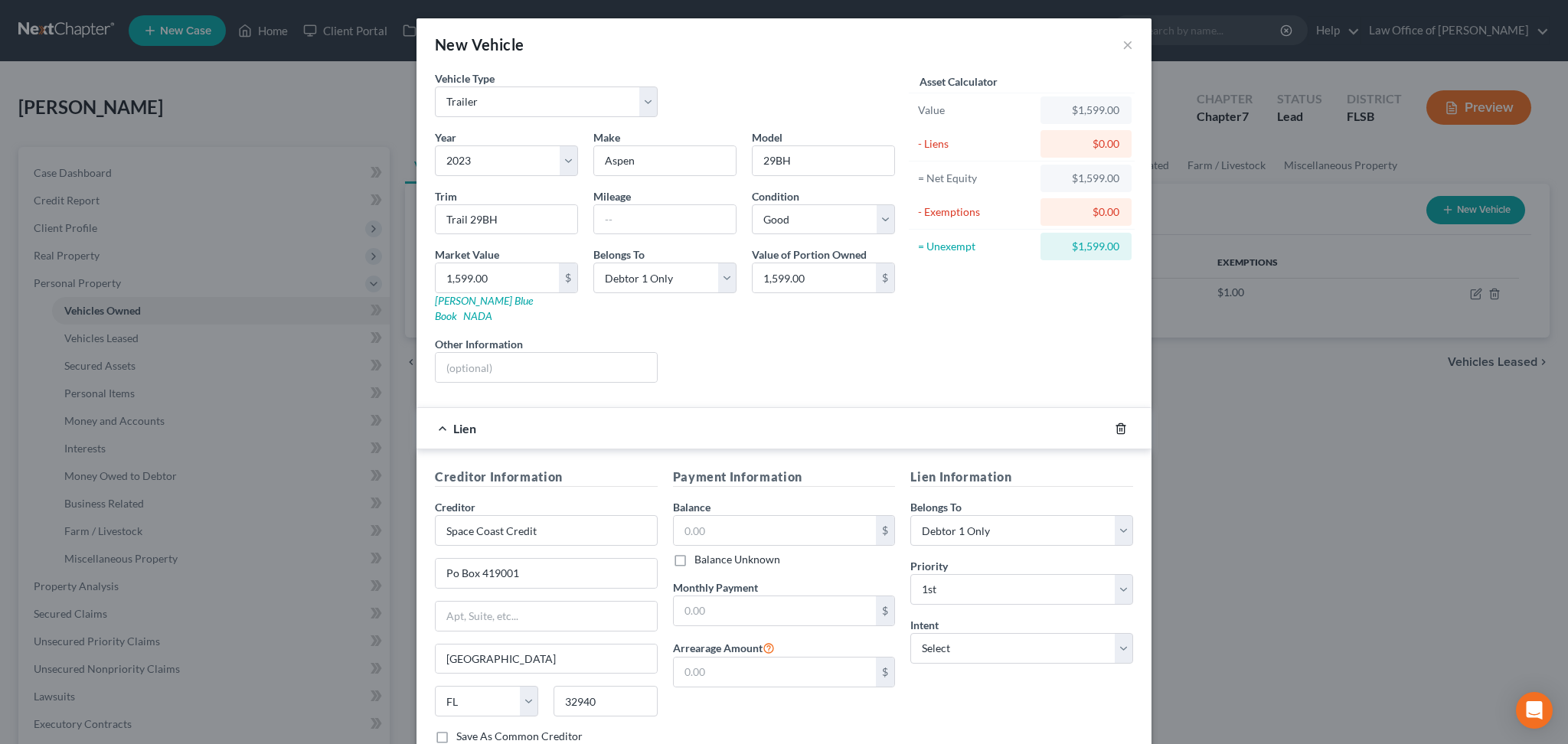 click 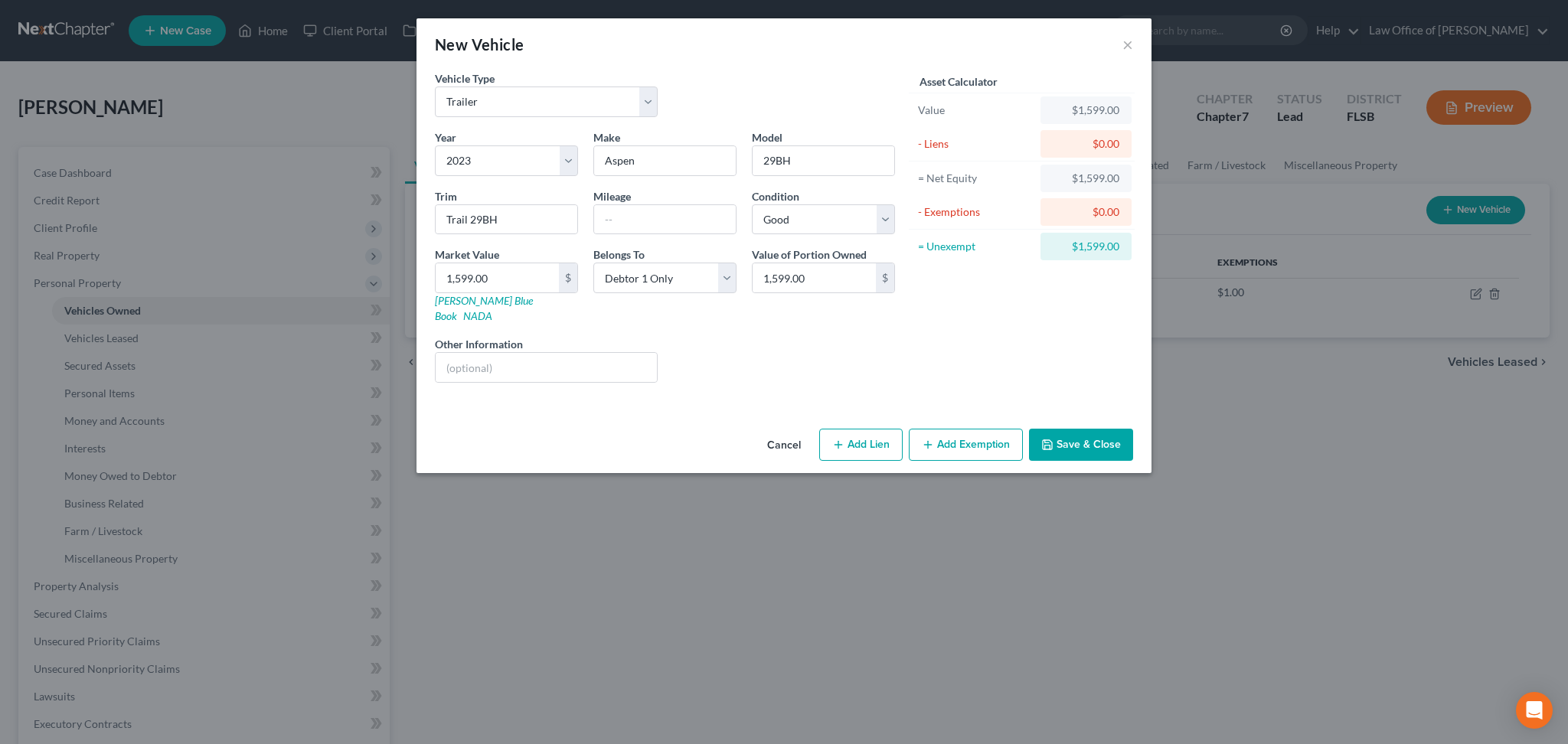 click on "Save & Close" at bounding box center (1081, 445) 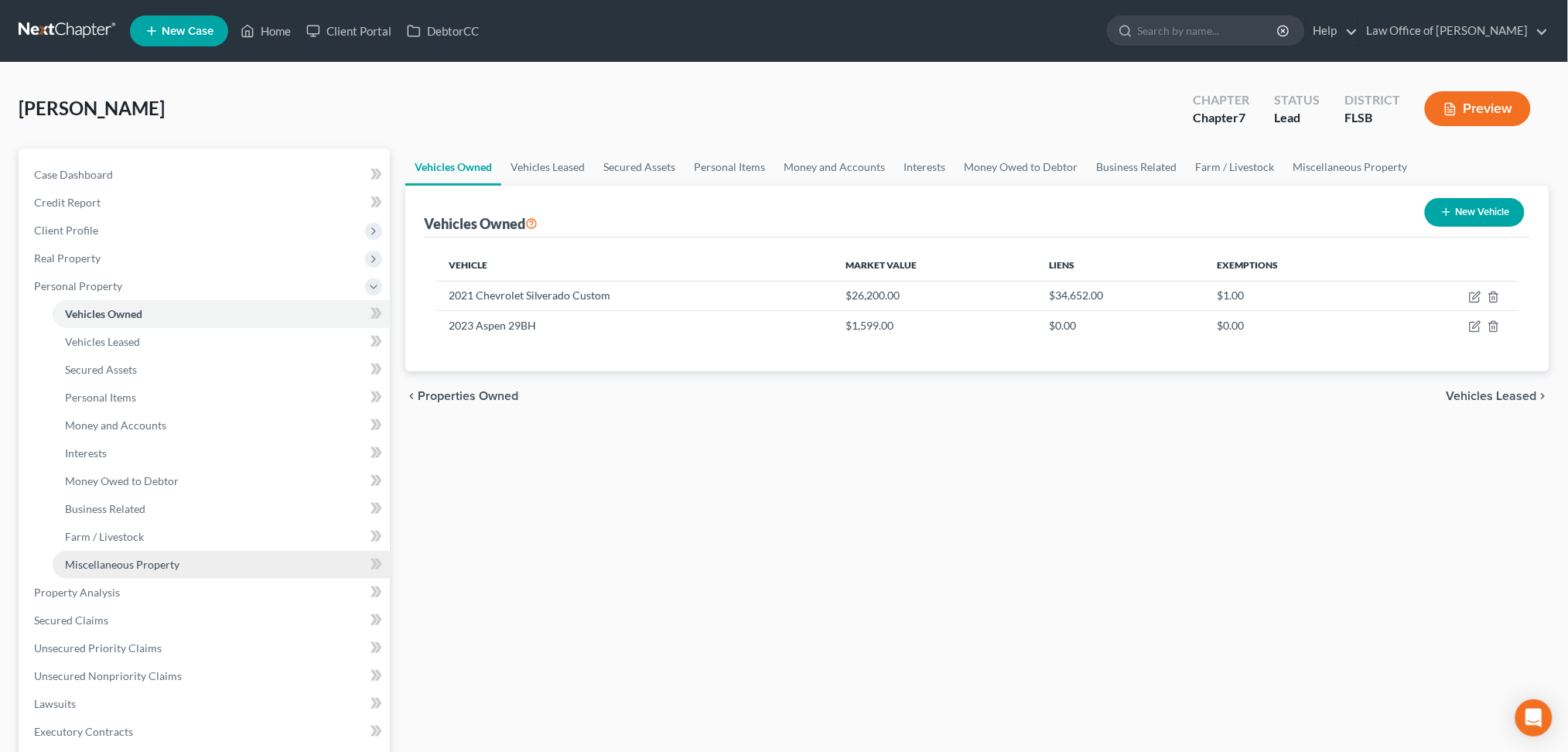 click on "Miscellaneous Property" at bounding box center (122, 564) 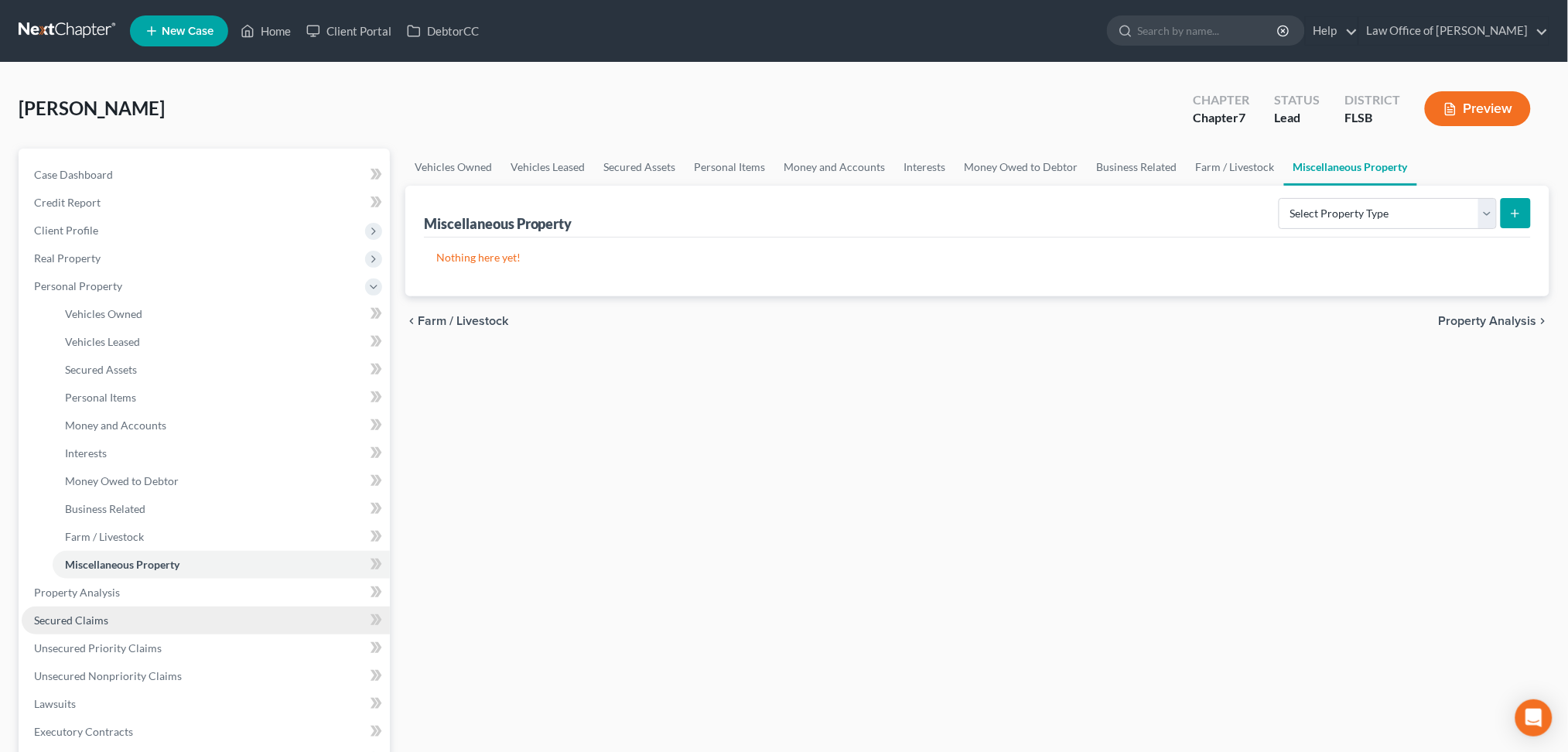 click on "Secured Claims" at bounding box center (71, 620) 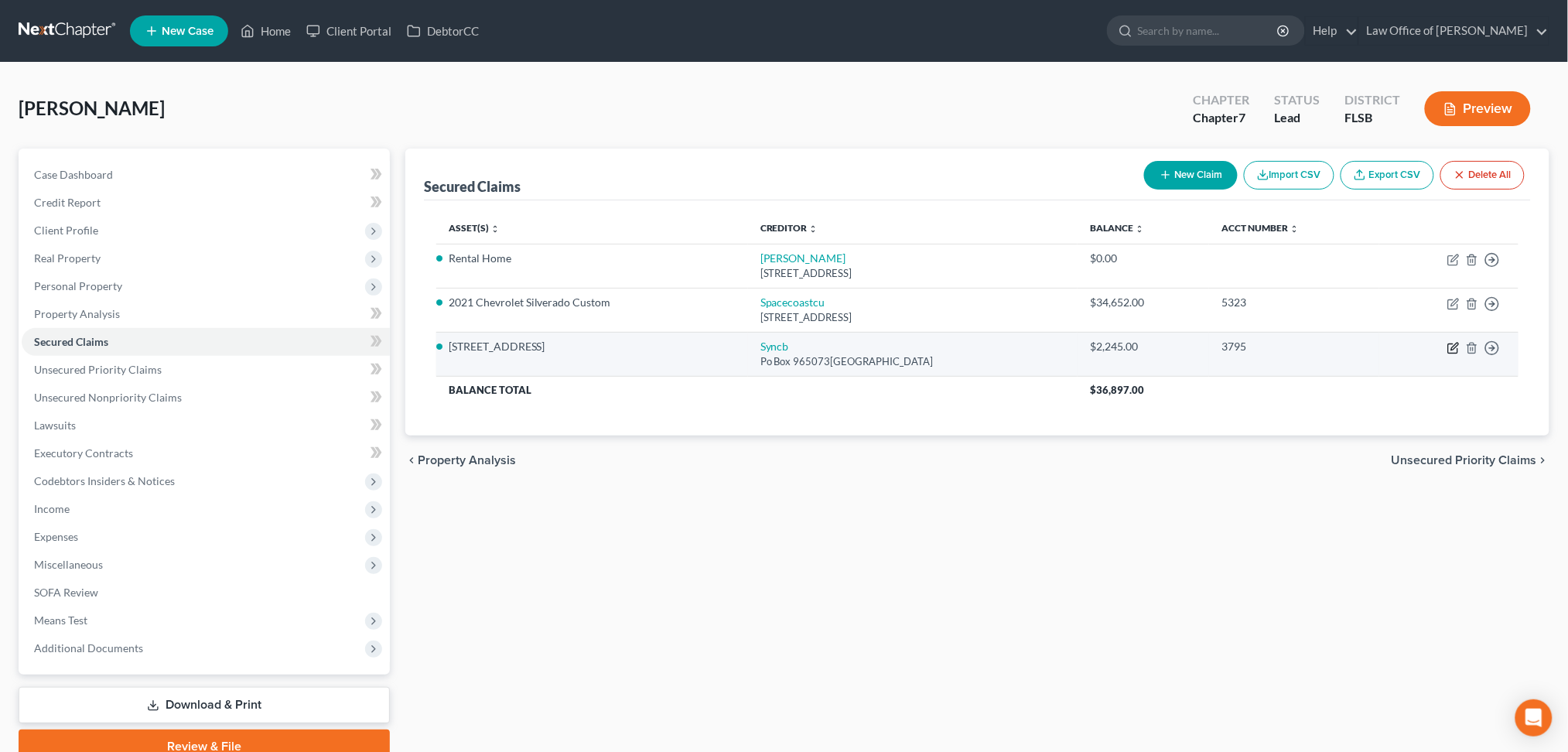click 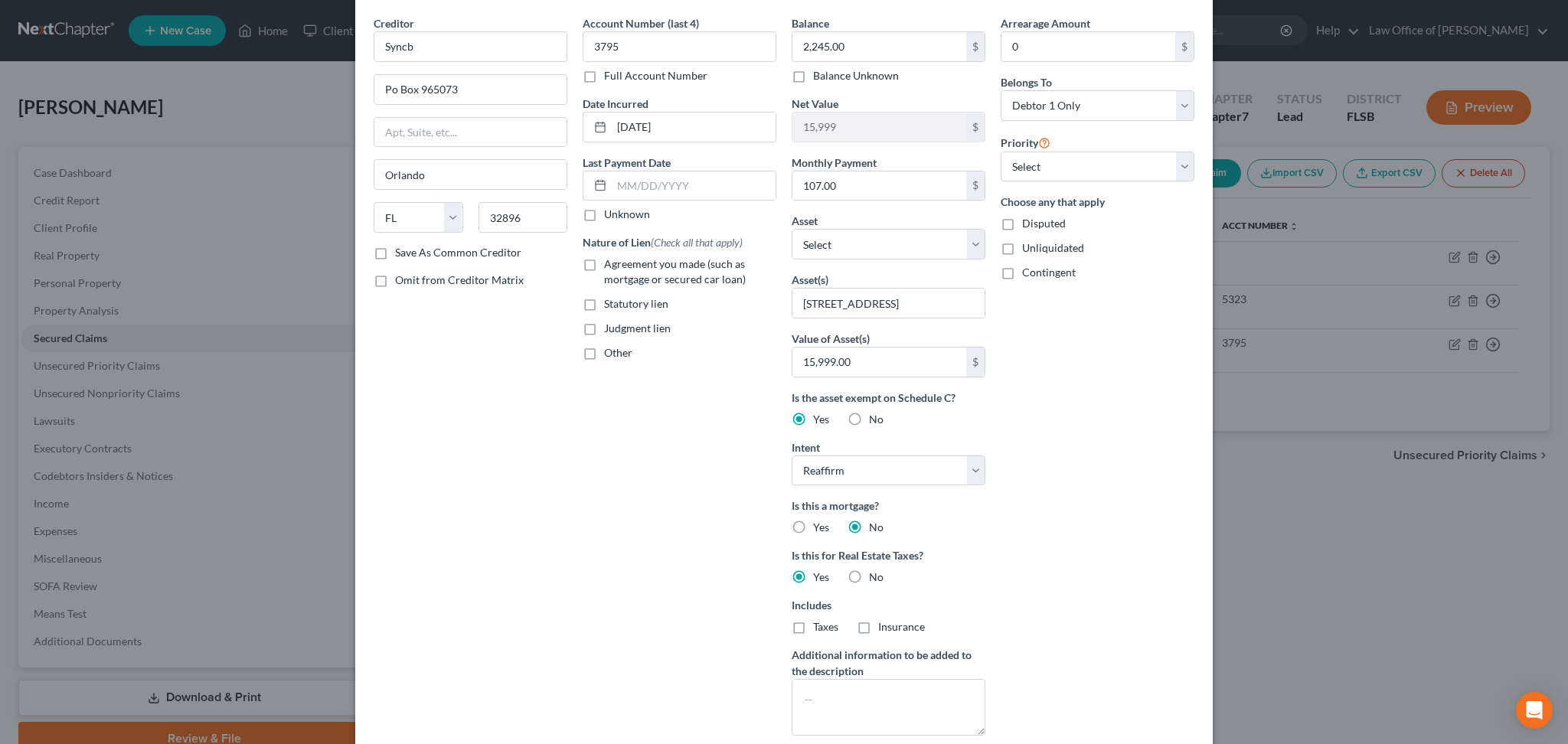 scroll, scrollTop: 53, scrollLeft: 0, axis: vertical 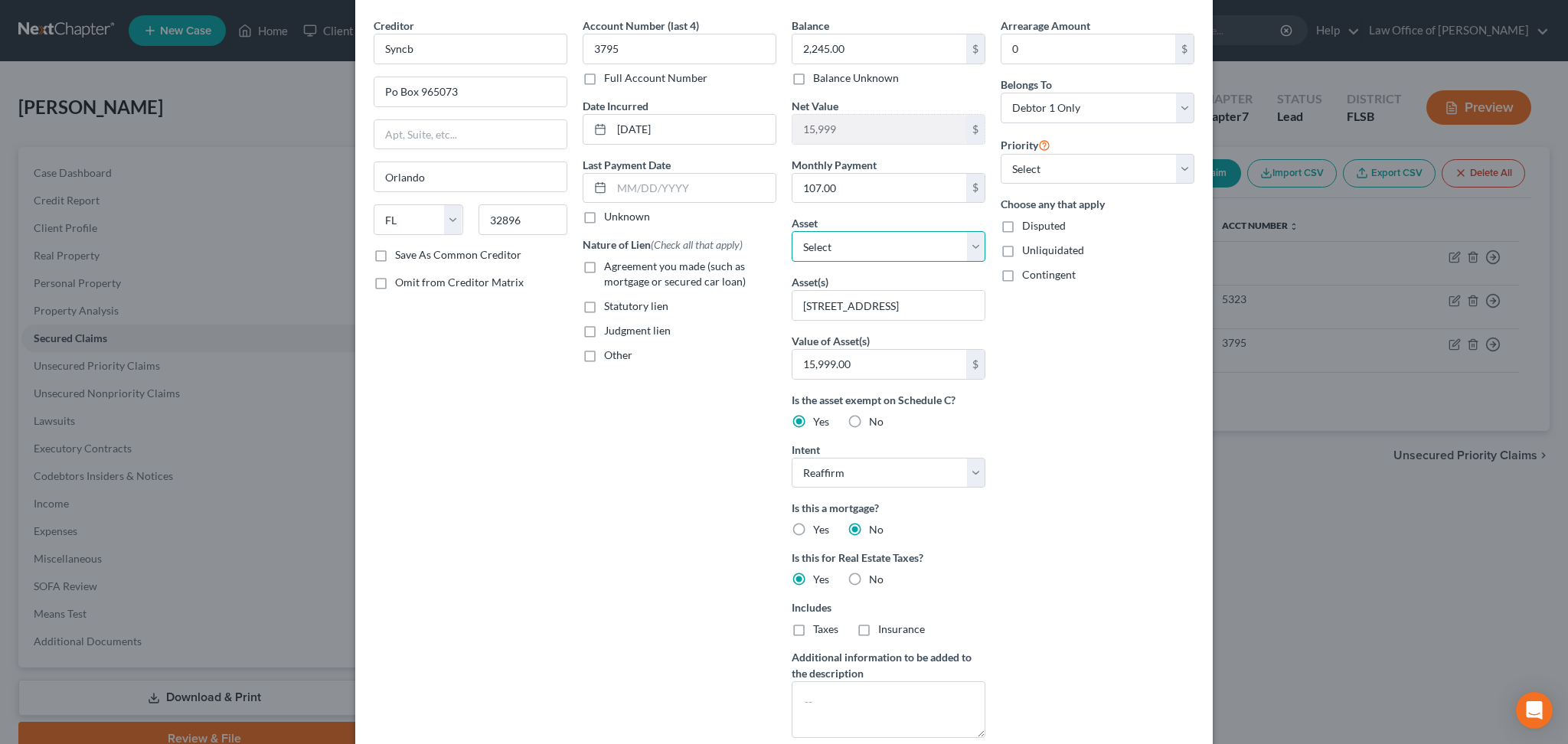 click on "Select Other Multiple Assets 2023 Aspen 29BH - $1599.0 Electronics - The Debtor has a computer, tv, cell phone - $500.0 Other - Misc. hand tools - $1000.0 Jewelry - Debtor has a watch - $30.0 Household Goods - Debtor has in his home the following items, bedroom suit, bed, dresser, night stand and lamps, small kitchen items, small collectible itmes - $500.0 Clothing - Clothing - $50.0 Wells Fargo #8018 (Savings Account) - $20.01 Wells Fargo #1827 (Checking Account) - $191.83 2021 Chevrolet Silverado Custom - $26200.0" at bounding box center (888, 246) 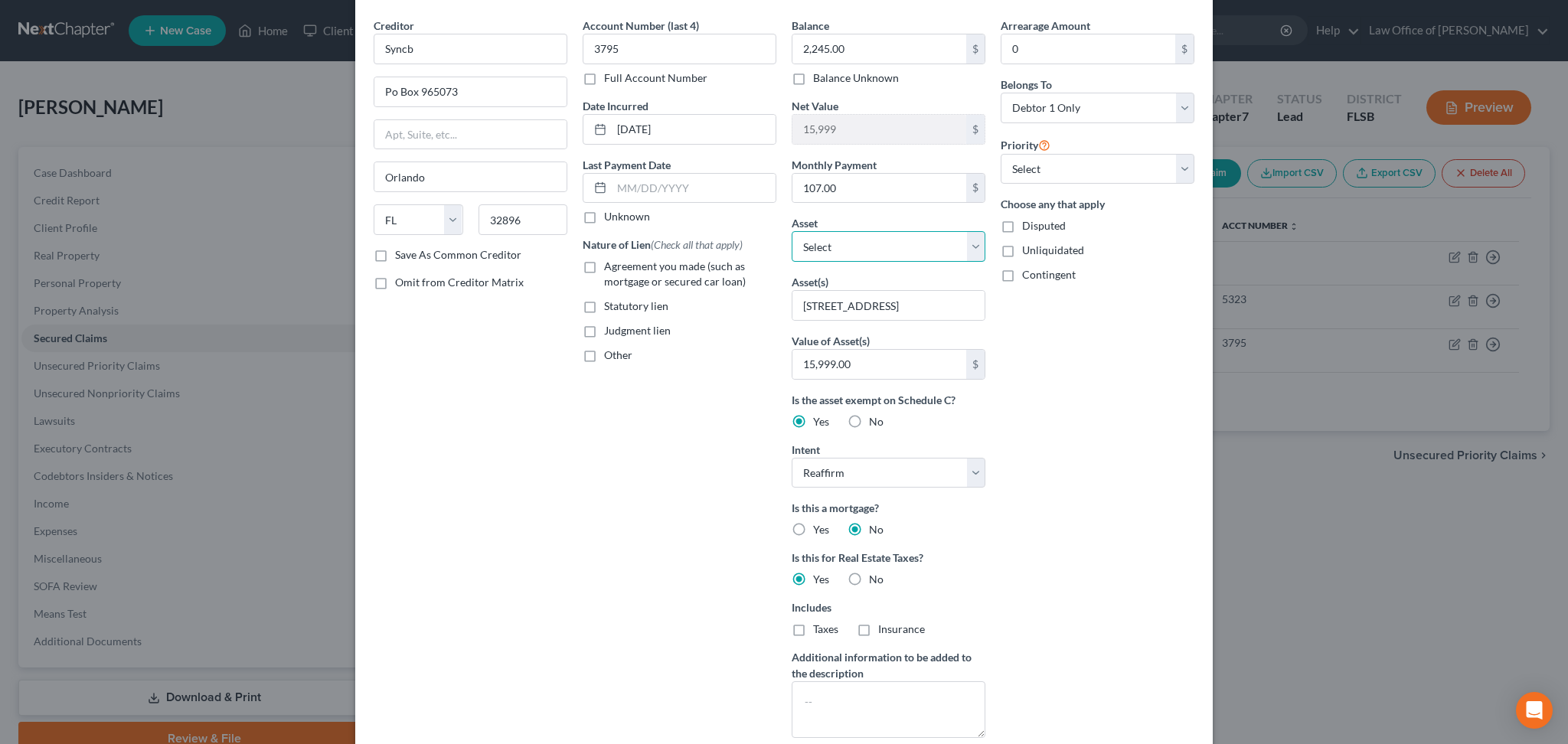 select on "2" 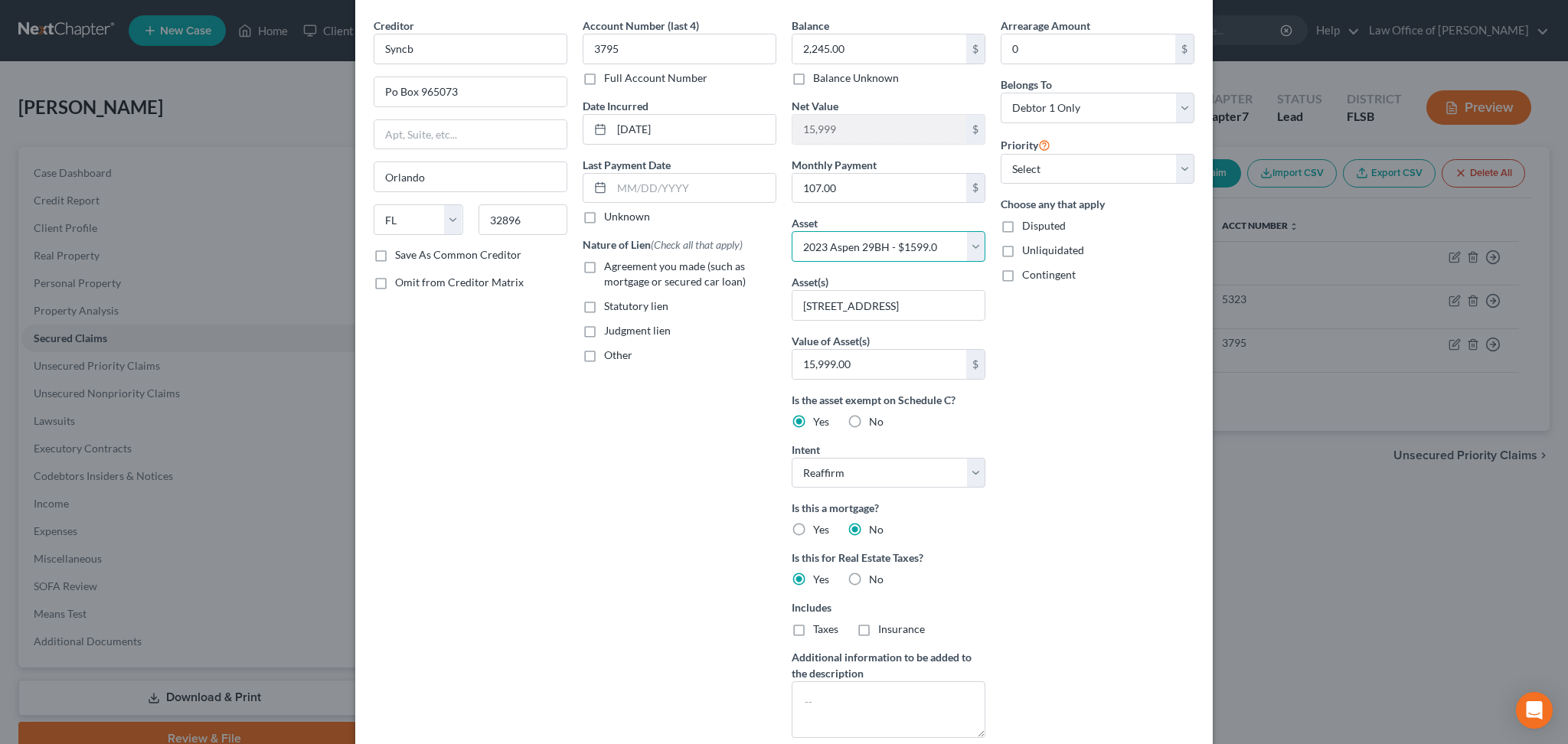 click on "Select Other Multiple Assets 2023 Aspen 29BH - $1599.0 Electronics - The Debtor has a computer, tv, cell phone - $500.0 Other - Misc. hand tools - $1000.0 Jewelry - Debtor has a watch - $30.0 Household Goods - Debtor has in his home the following items, bedroom suit, bed, dresser, night stand and lamps, small kitchen items, small collectible itmes - $500.0 Clothing - Clothing - $50.0 Wells Fargo #8018 (Savings Account) - $20.01 Wells Fargo #1827 (Checking Account) - $191.83 2021 Chevrolet Silverado Custom - $26200.0" at bounding box center [888, 246] 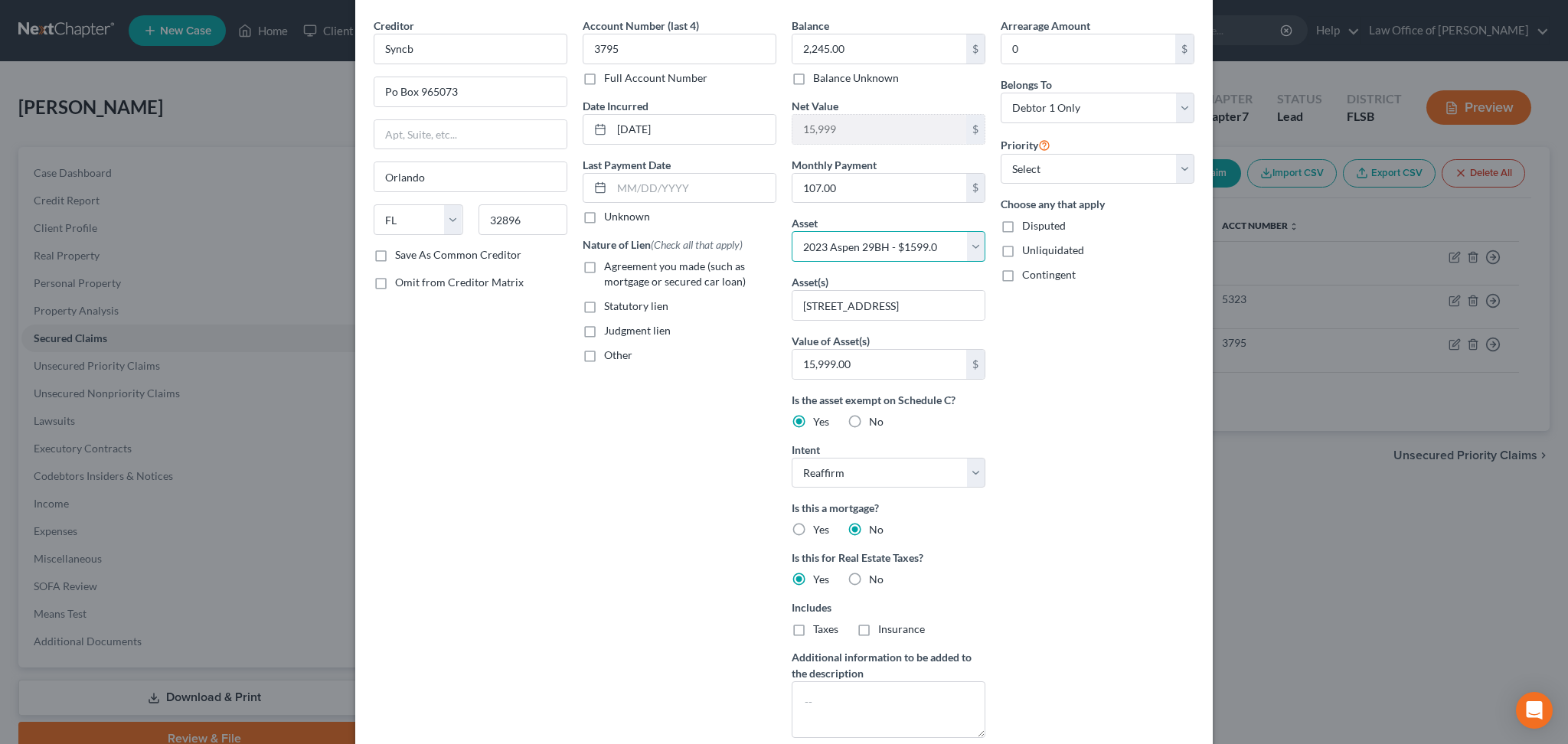 scroll, scrollTop: 32, scrollLeft: 0, axis: vertical 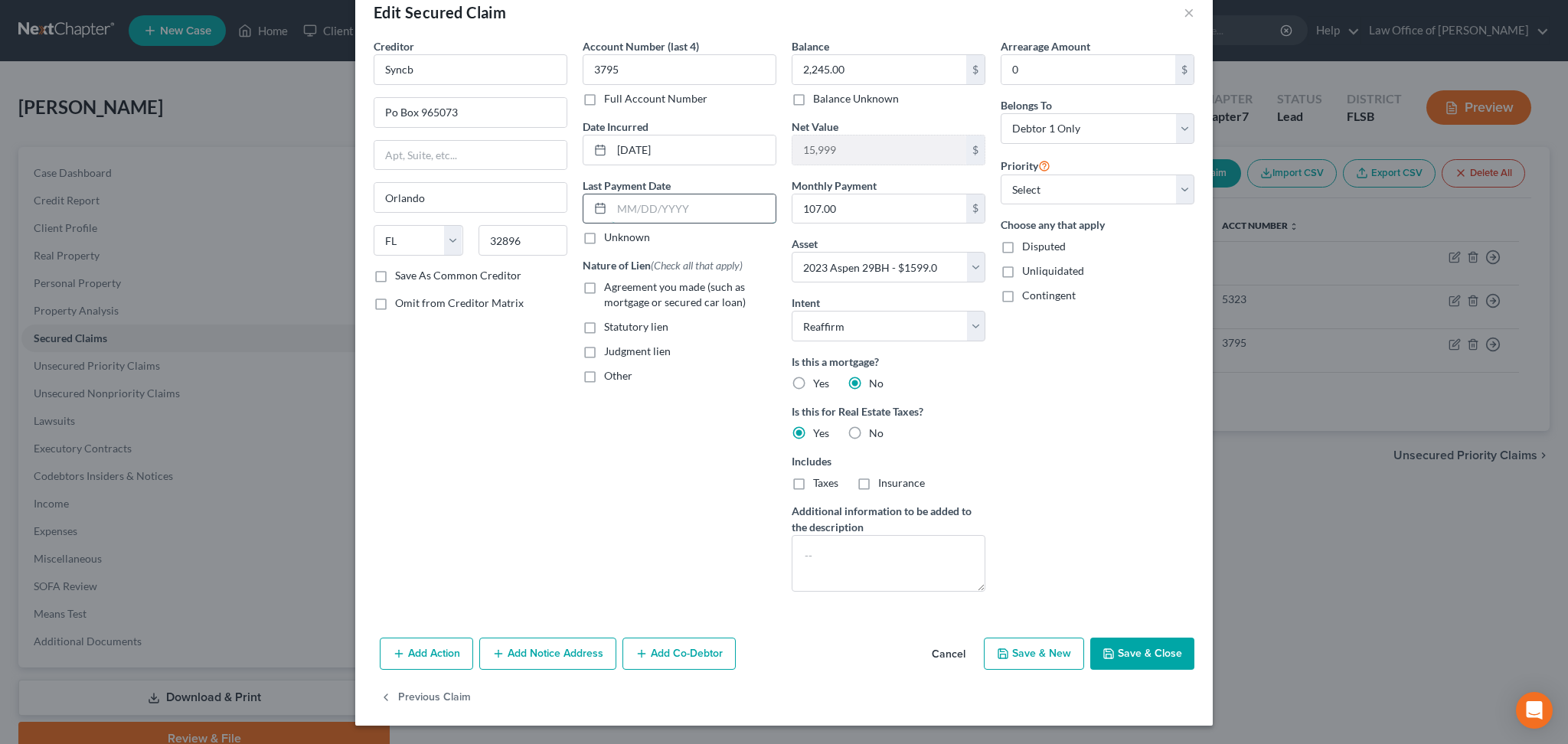 click at bounding box center (694, 209) 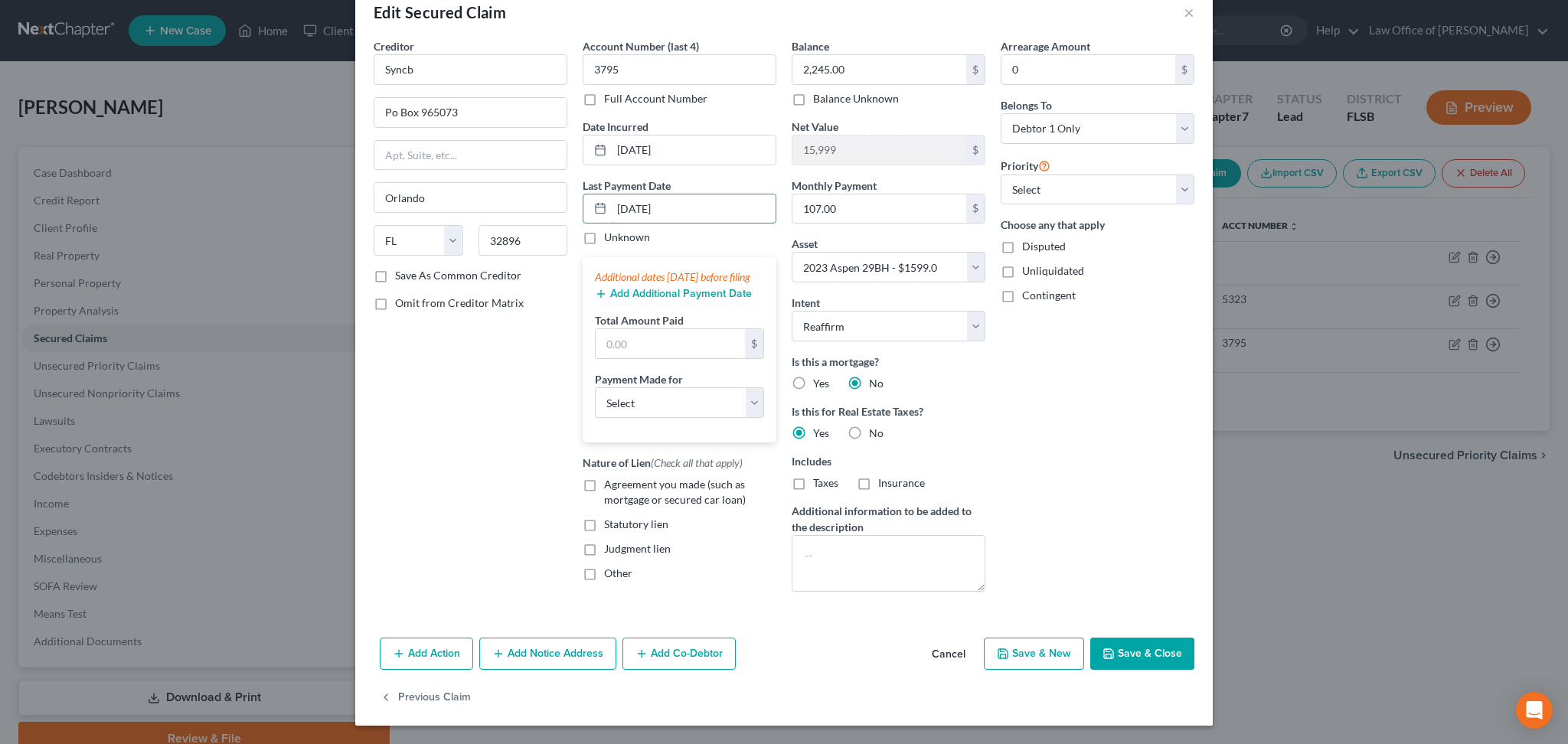 type on "07/01/2025" 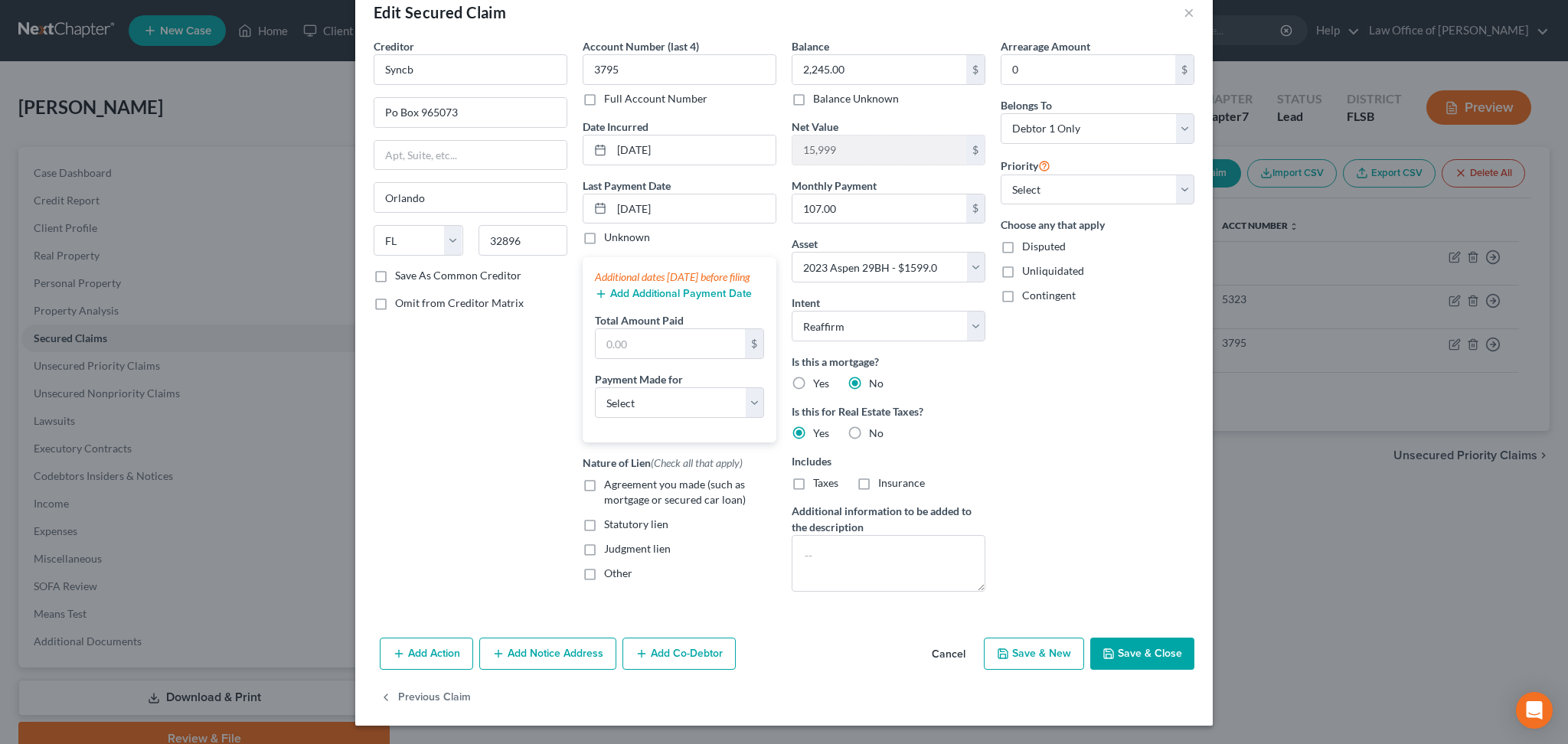 click on "Arrearage Amount 0 $
Belongs To
*
Select Debtor 1 Only Debtor 2 Only Debtor 1 And Debtor 2 Only At Least One Of The Debtors And Another Community Property Priority  Select 1st 2nd 3rd 4th 5th 6th 7th 8th 9th 10th 11th 12th 13th 14th 15th 16th 17th 18th 19th 20th 21th 22th 23th 24th 25th 26th 27th 28th 29th 30th Choose any that apply Disputed Unliquidated Contingent" at bounding box center (1097, 321) 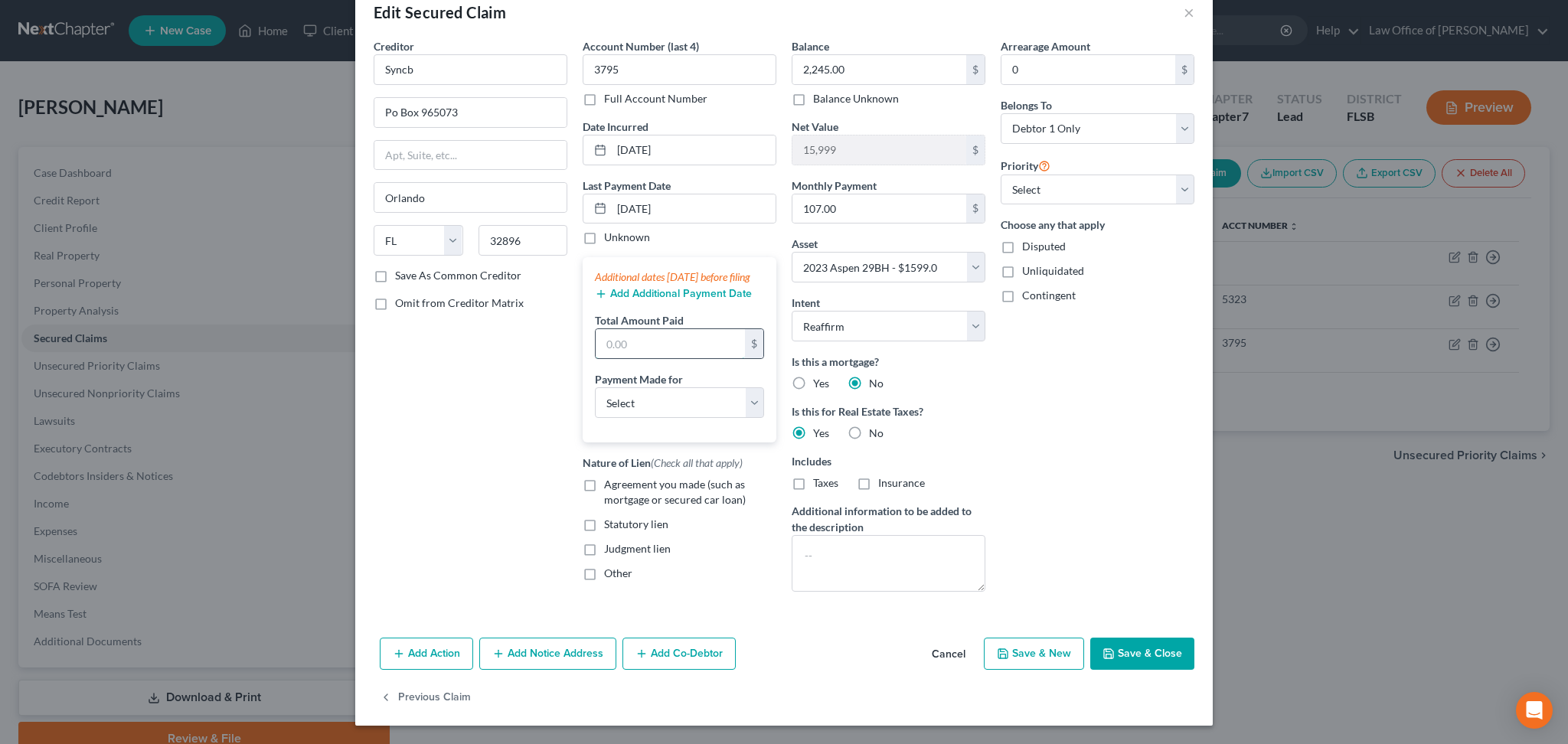 click at bounding box center [670, 344] 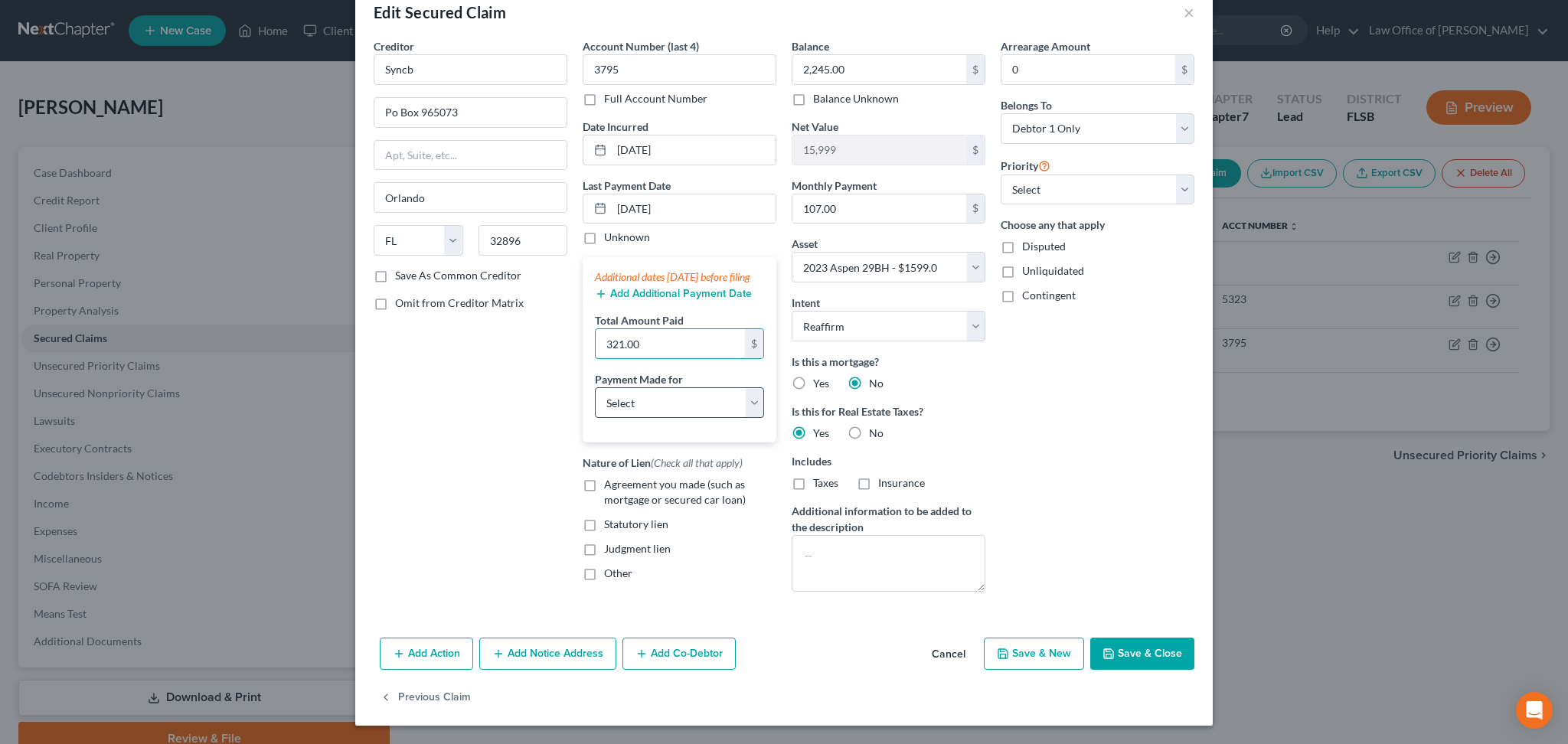 type on "321.00" 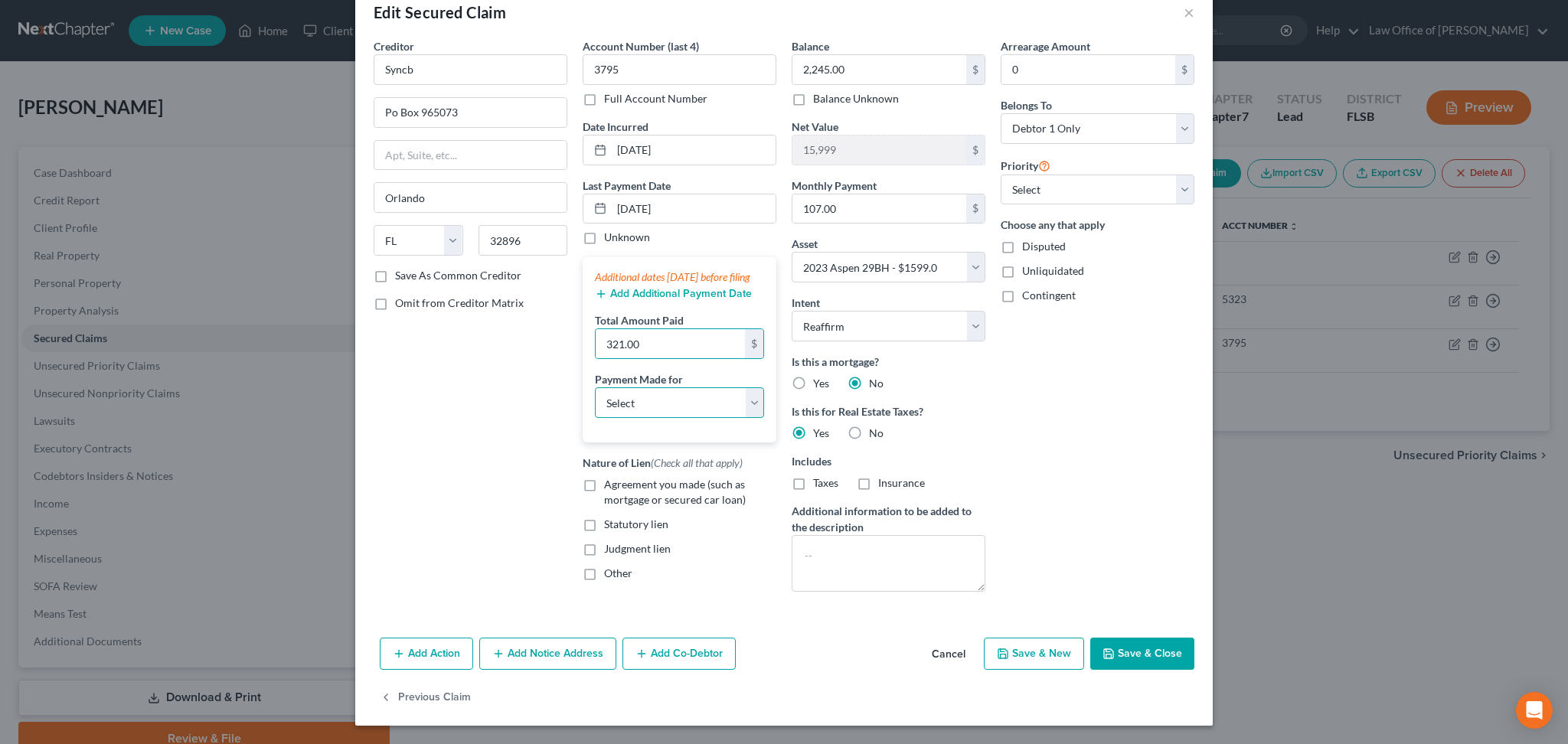 click on "Select Car Credit Card Loan Repayment Mortgage Other Suppliers Or Vendors" at bounding box center [679, 403] 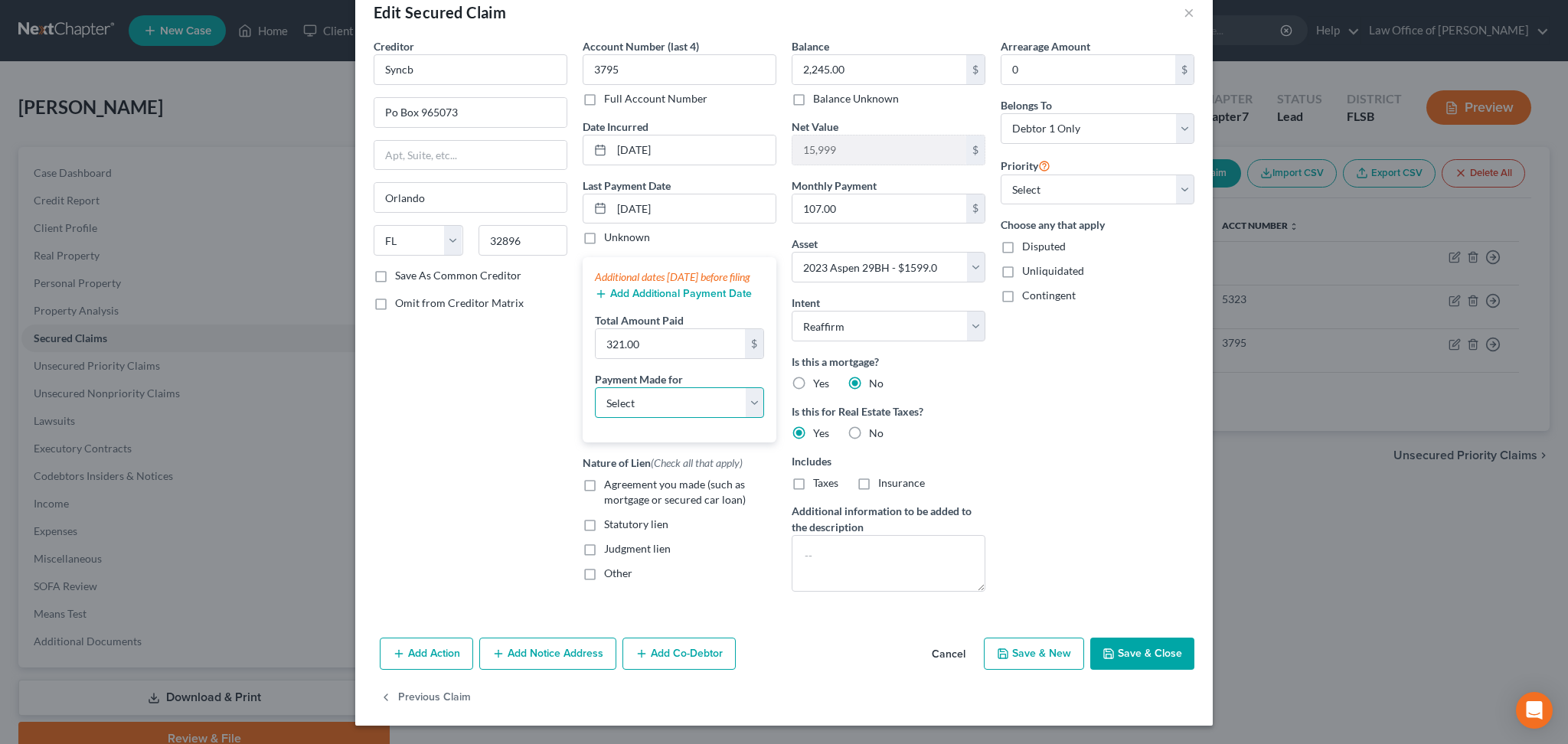 select on "4" 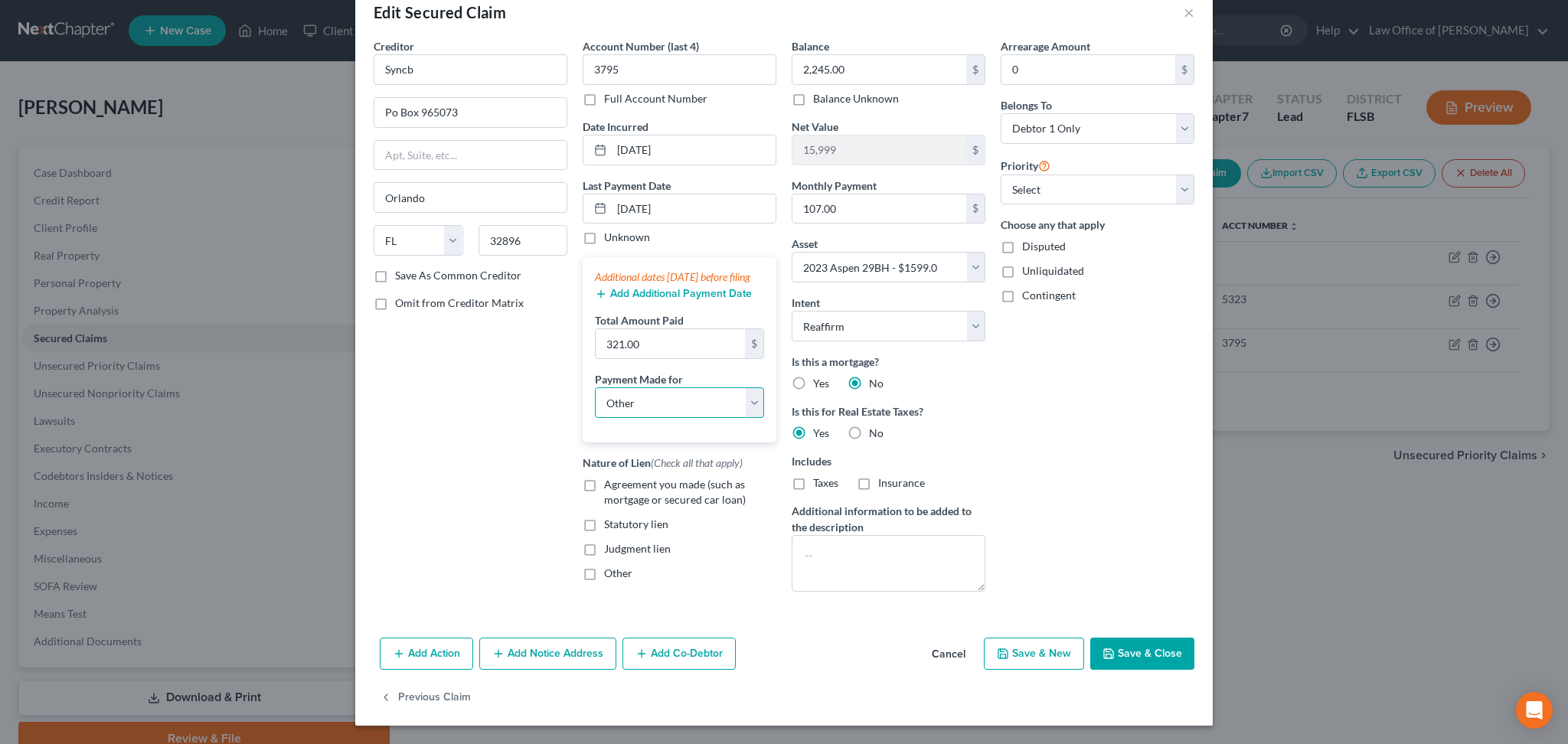 click on "Select Car Credit Card Loan Repayment Mortgage Other Suppliers Or Vendors" at bounding box center (679, 403) 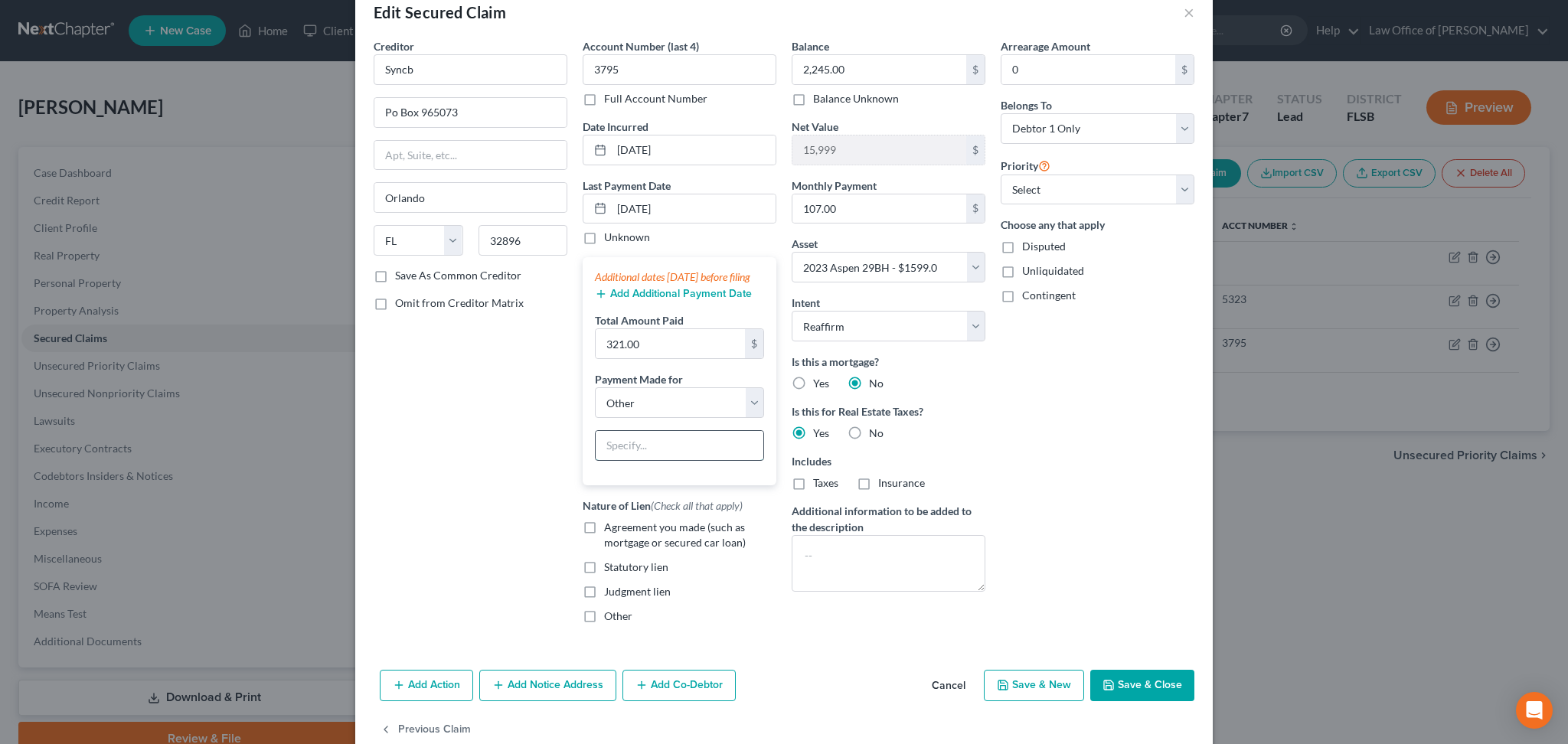 click at bounding box center (679, 445) 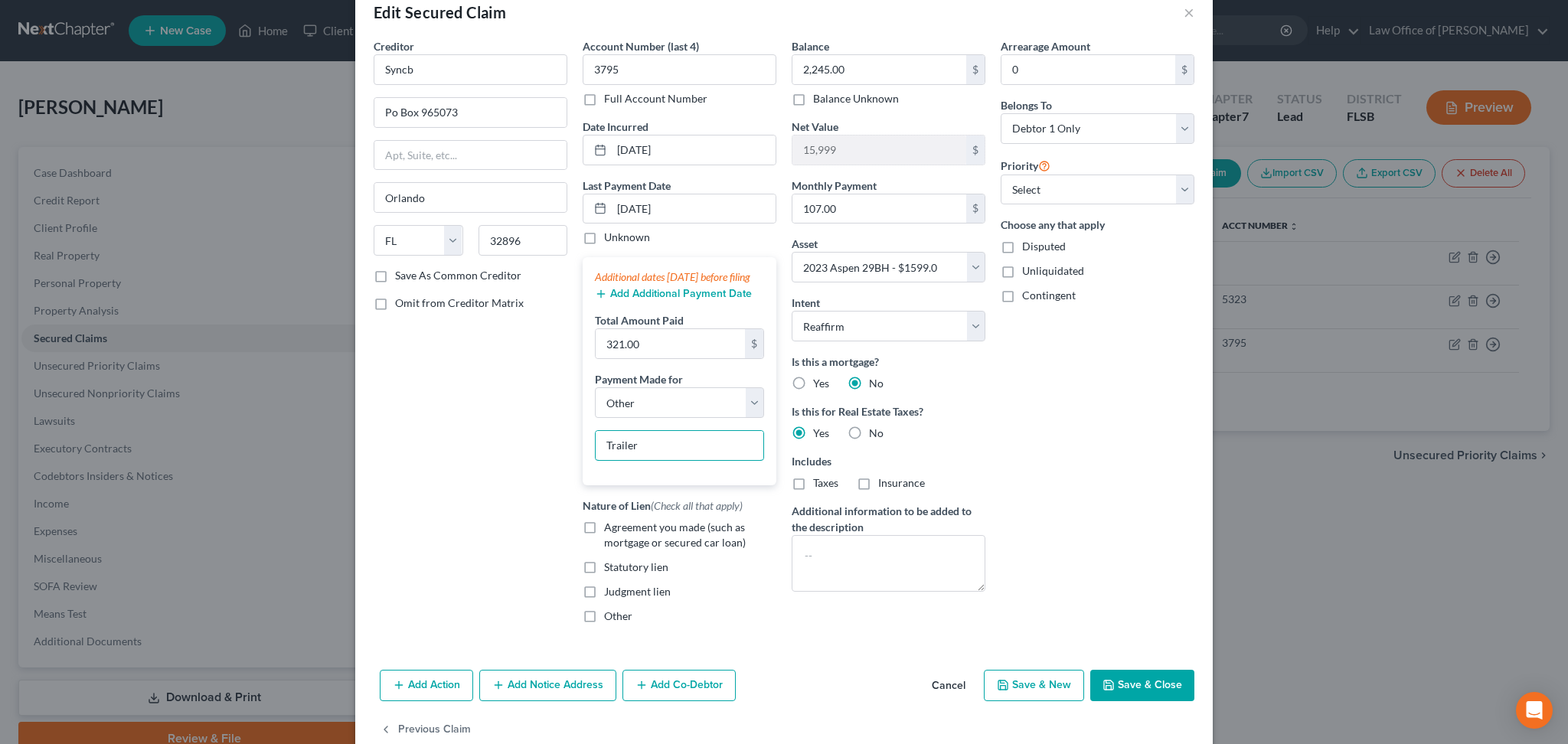 type on "Trailer" 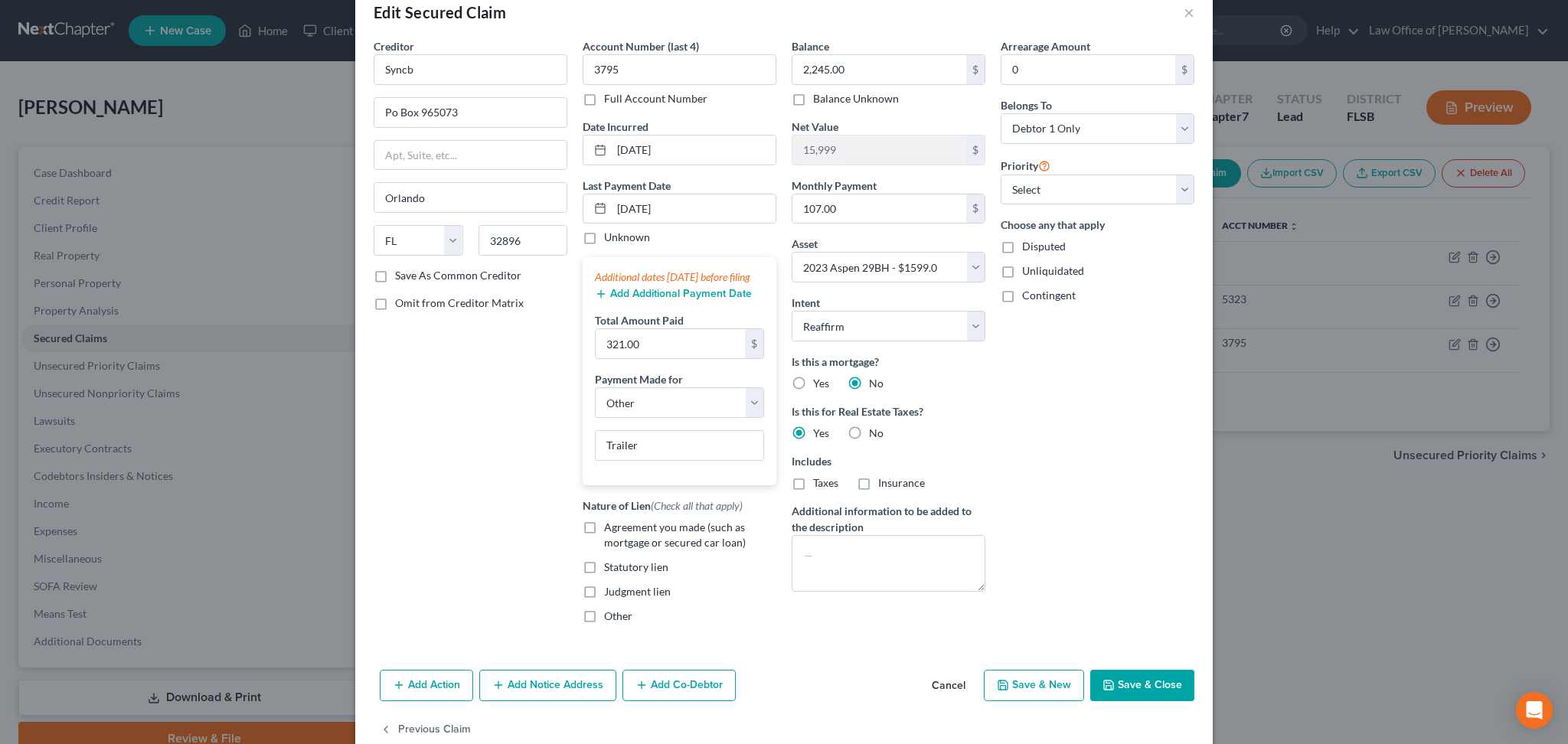 click on "Agreement you made (such as mortgage or secured car loan)" at bounding box center (690, 535) 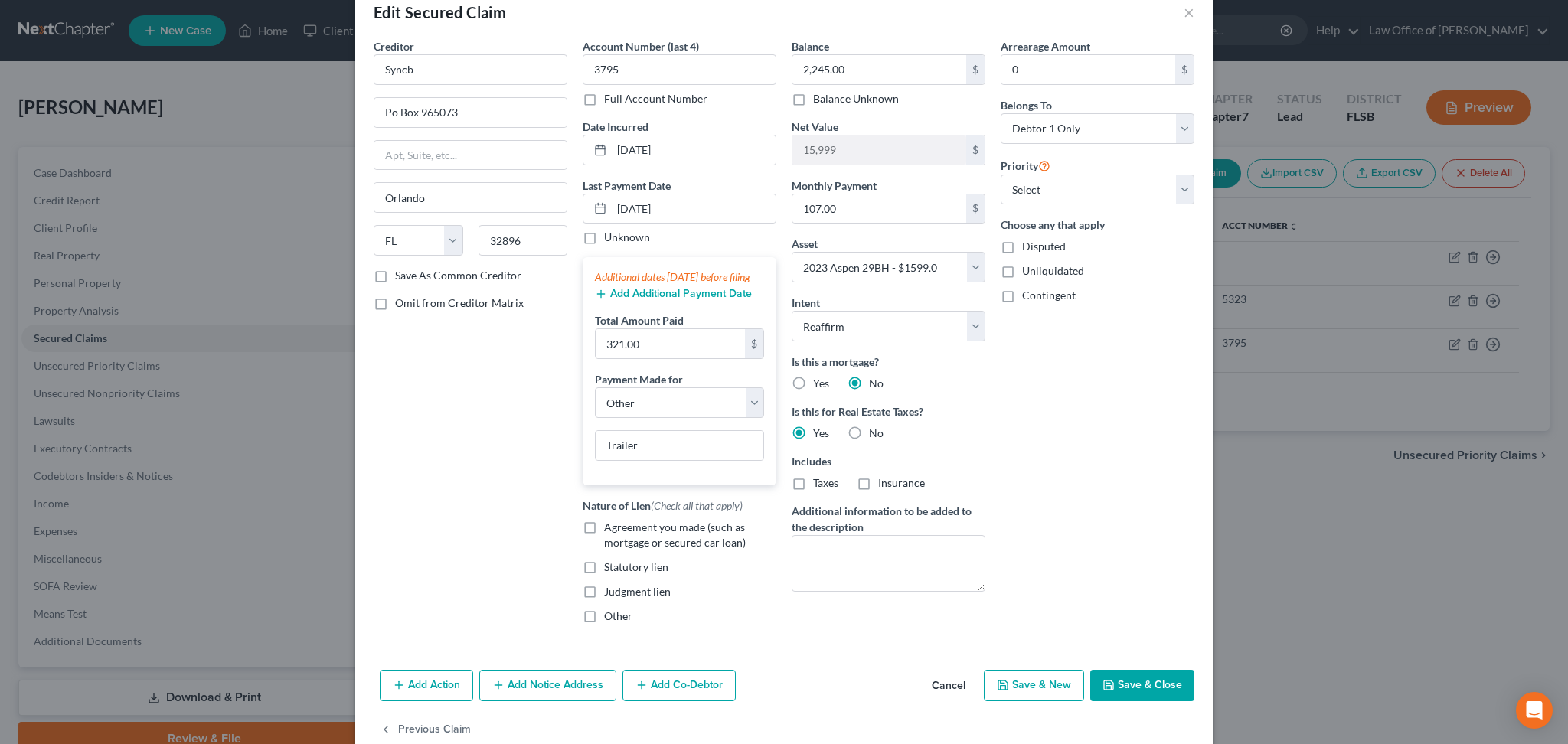 click on "Agreement you made (such as mortgage or secured car loan)" at bounding box center (615, 524) 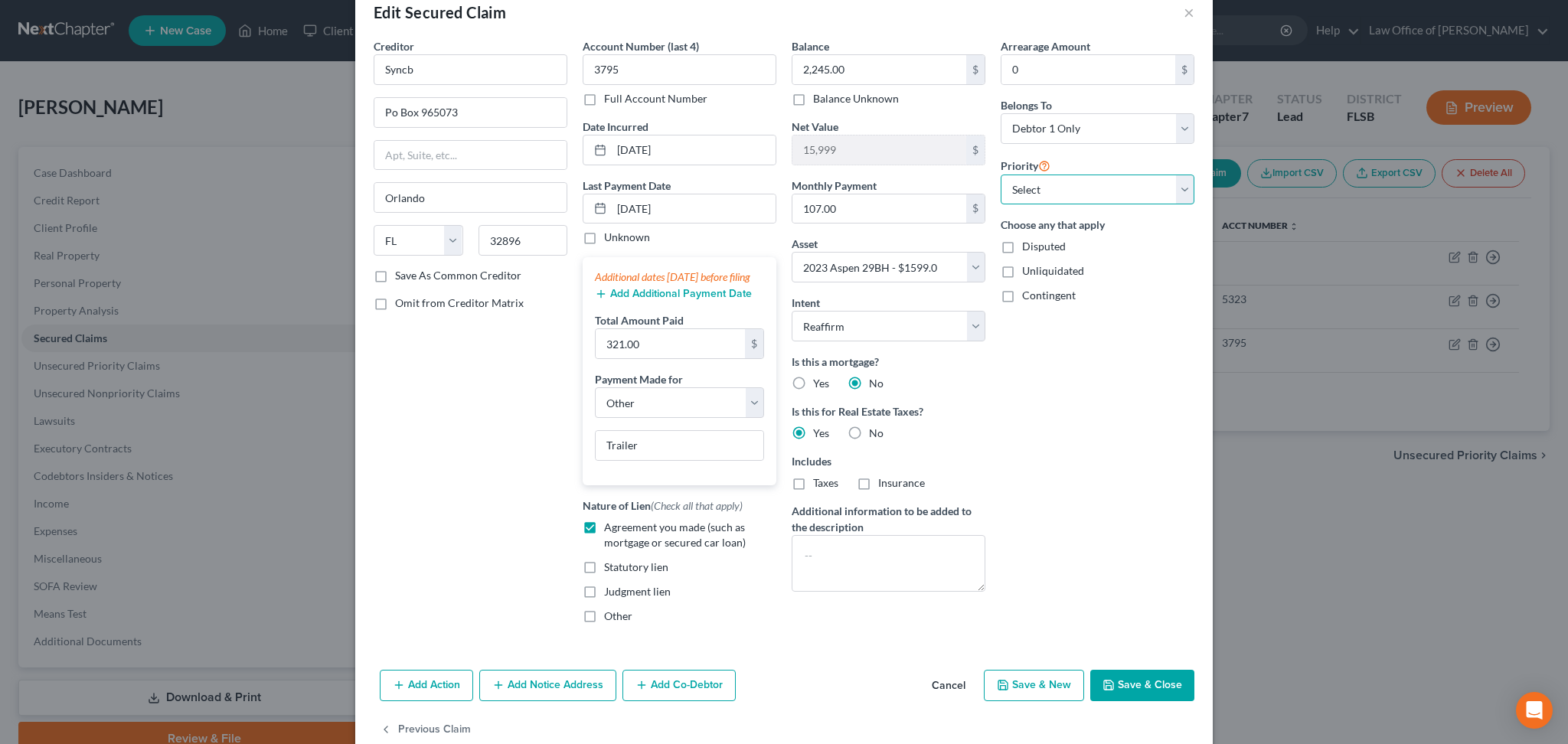 click on "Select 1st 2nd 3rd 4th 5th 6th 7th 8th 9th 10th 11th 12th 13th 14th 15th 16th 17th 18th 19th 20th 21th 22th 23th 24th 25th 26th 27th 28th 29th 30th" at bounding box center (1097, 190) 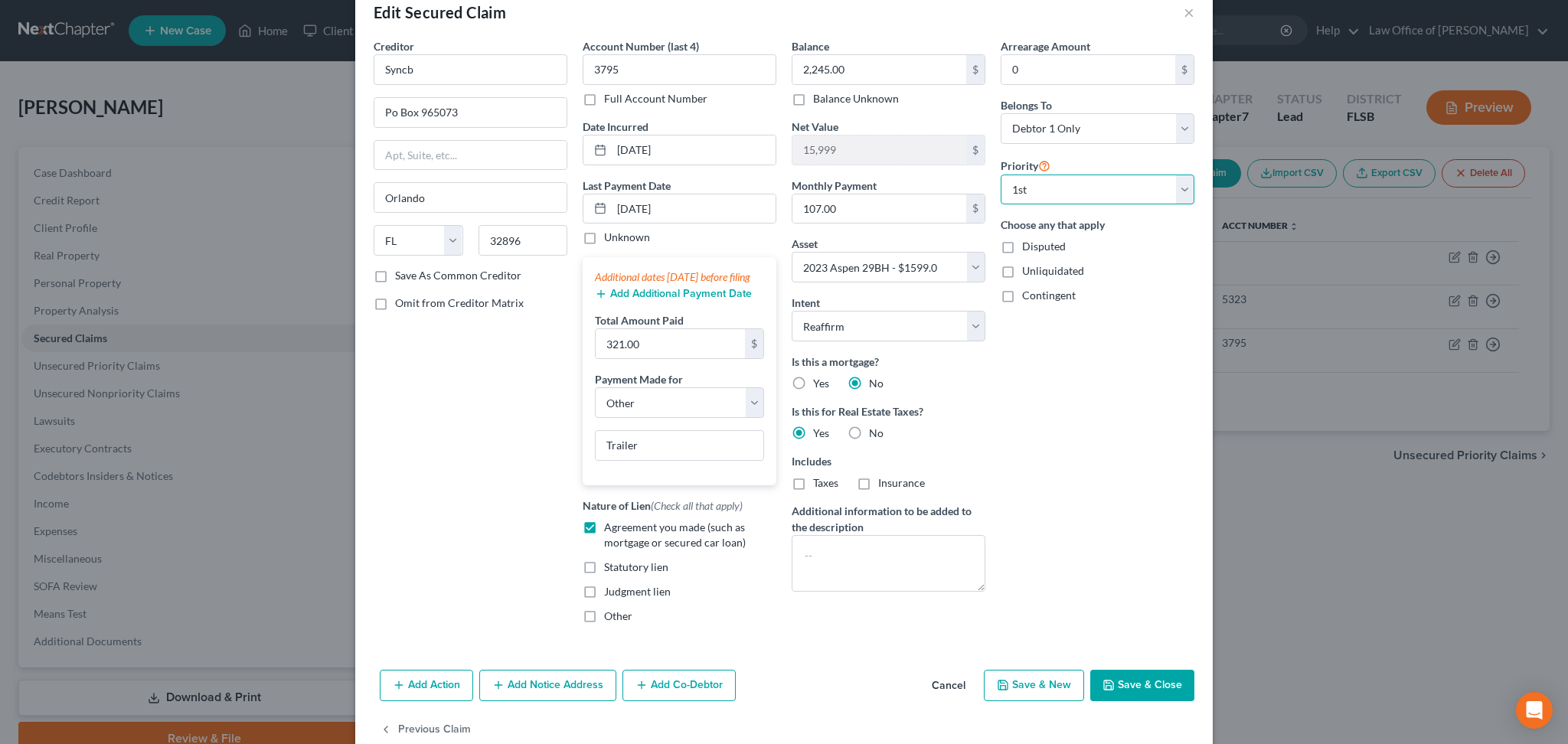 click on "Select 1st 2nd 3rd 4th 5th 6th 7th 8th 9th 10th 11th 12th 13th 14th 15th 16th 17th 18th 19th 20th 21th 22th 23th 24th 25th 26th 27th 28th 29th 30th" at bounding box center [1097, 190] 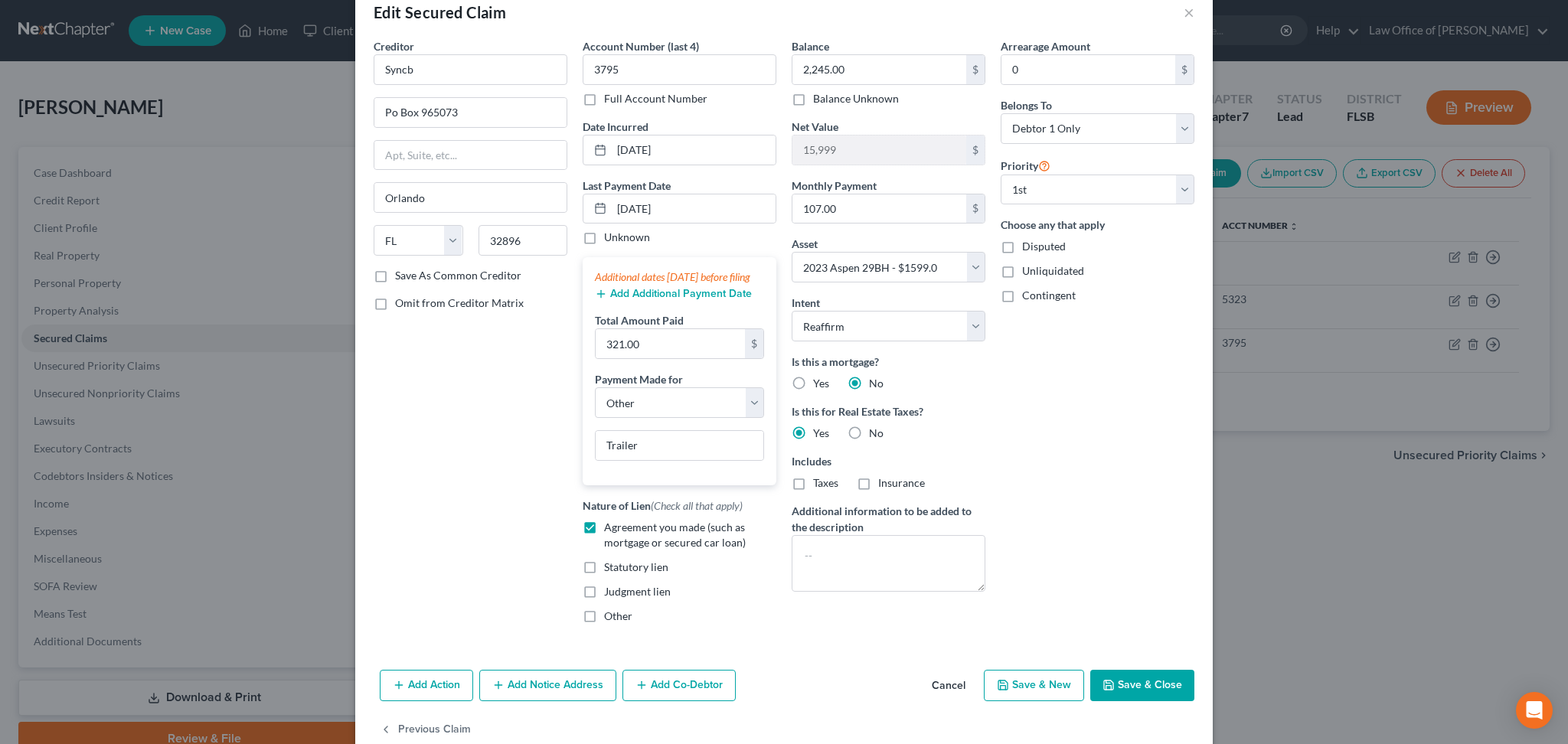 click on "Taxes" at bounding box center (825, 483) 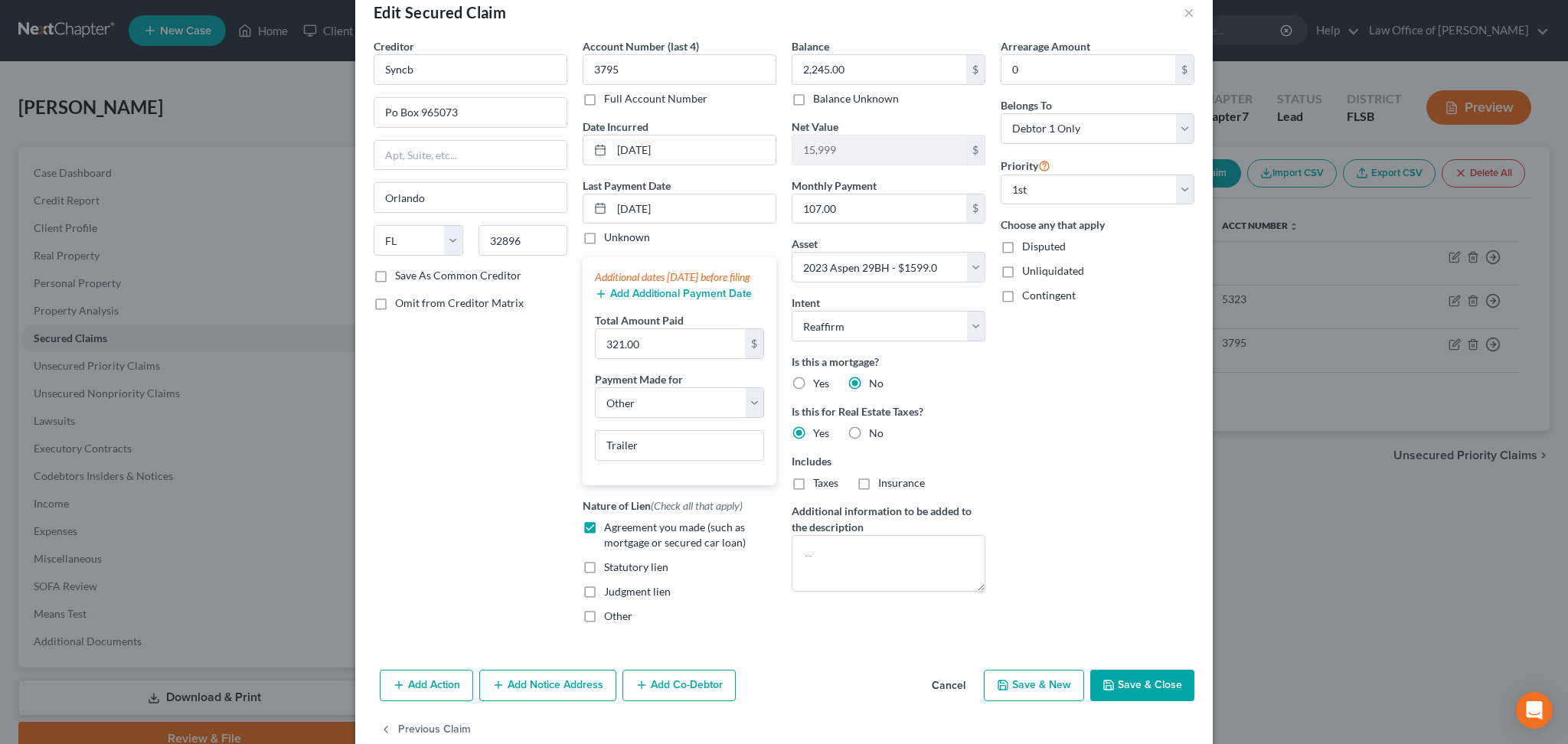 click on "Taxes" at bounding box center [824, 480] 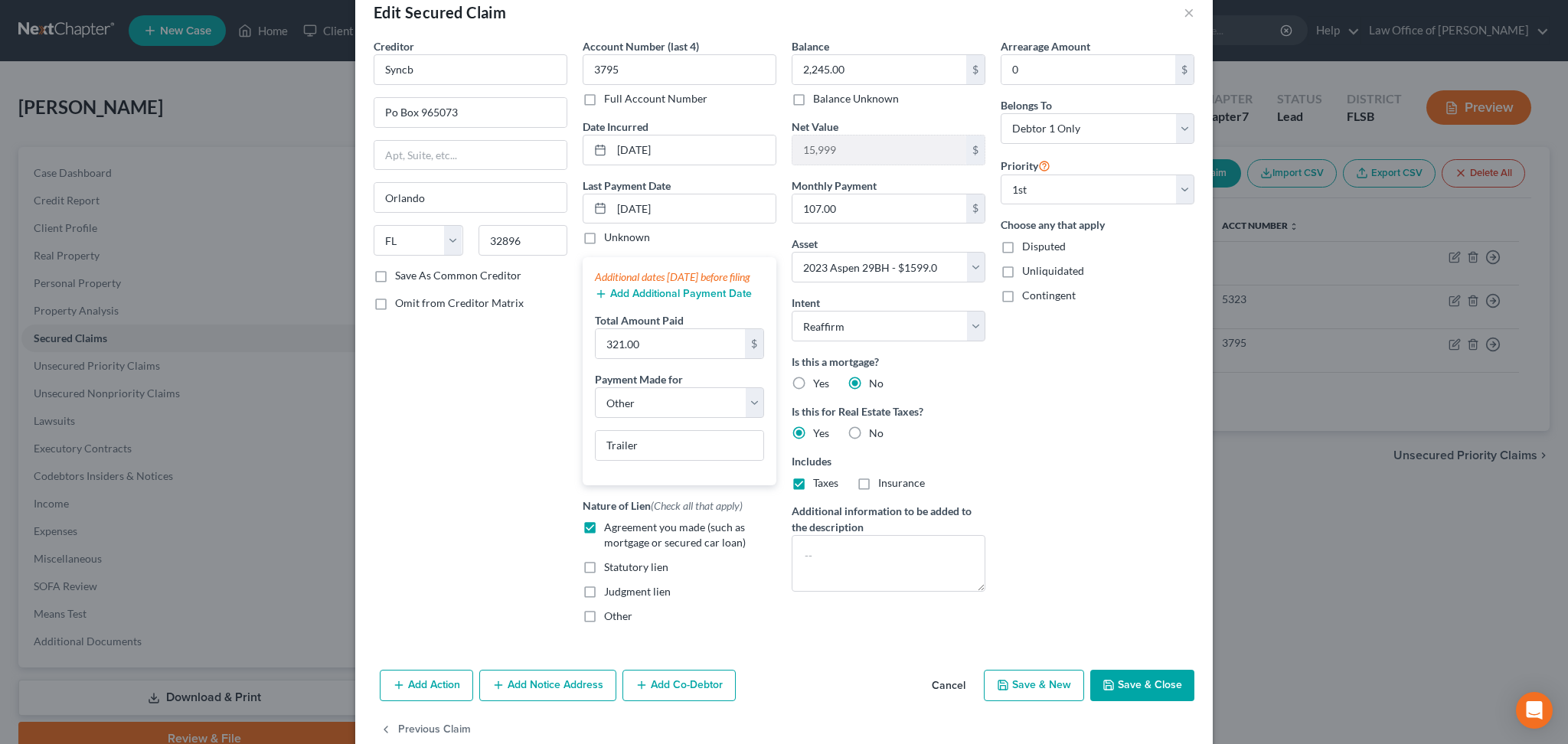 click on "No" at bounding box center (876, 433) 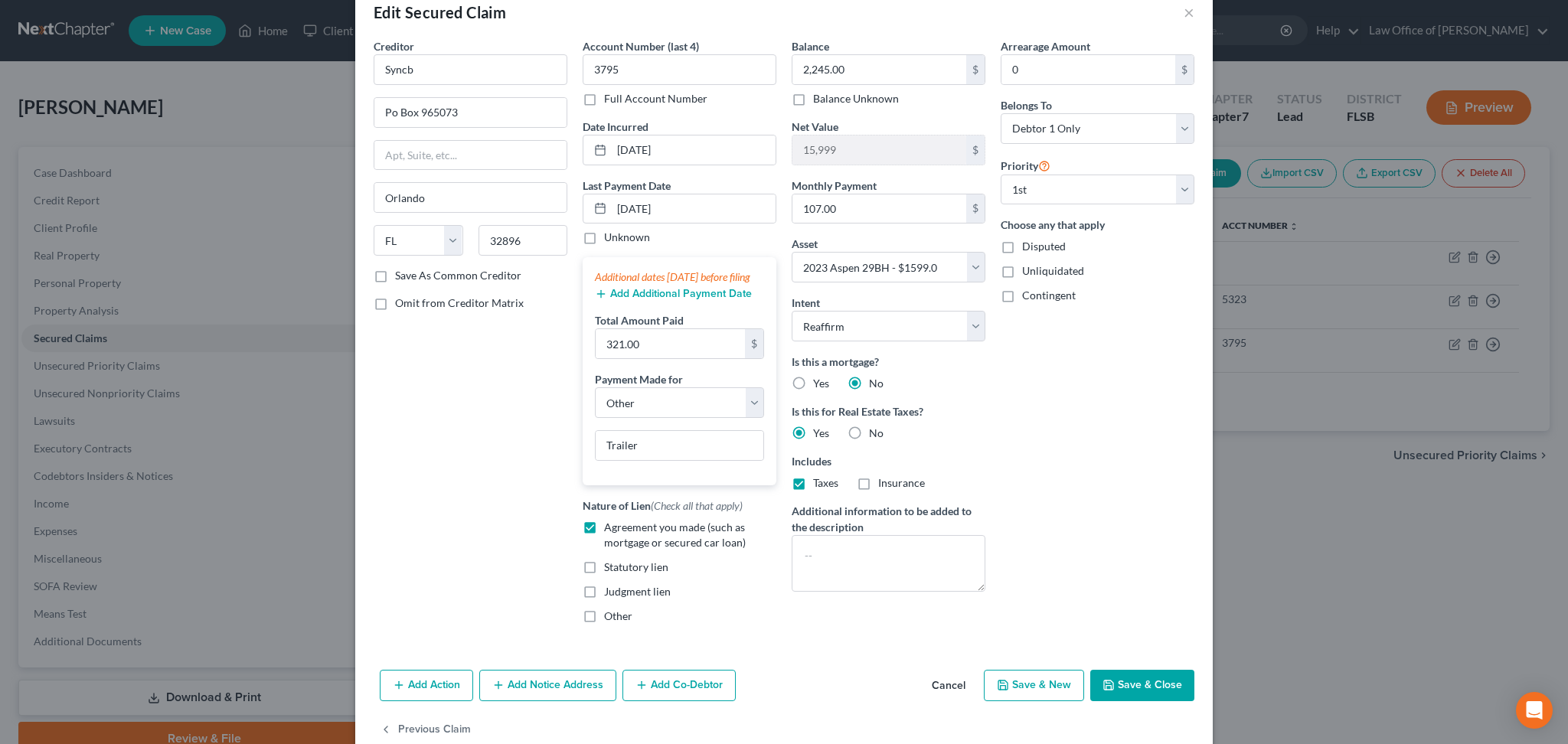 click on "No" at bounding box center [880, 430] 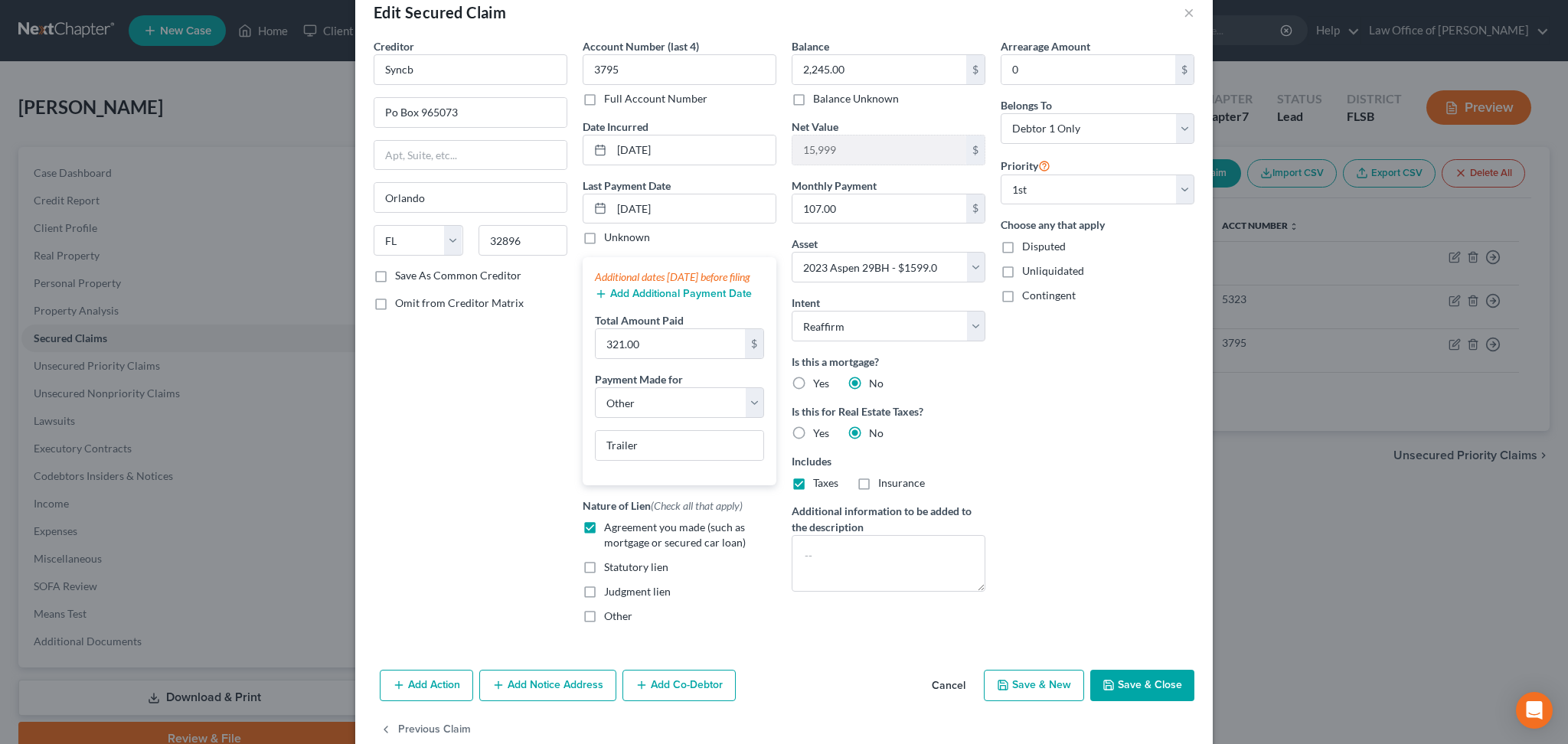 click on "Save & Close" at bounding box center [1142, 686] 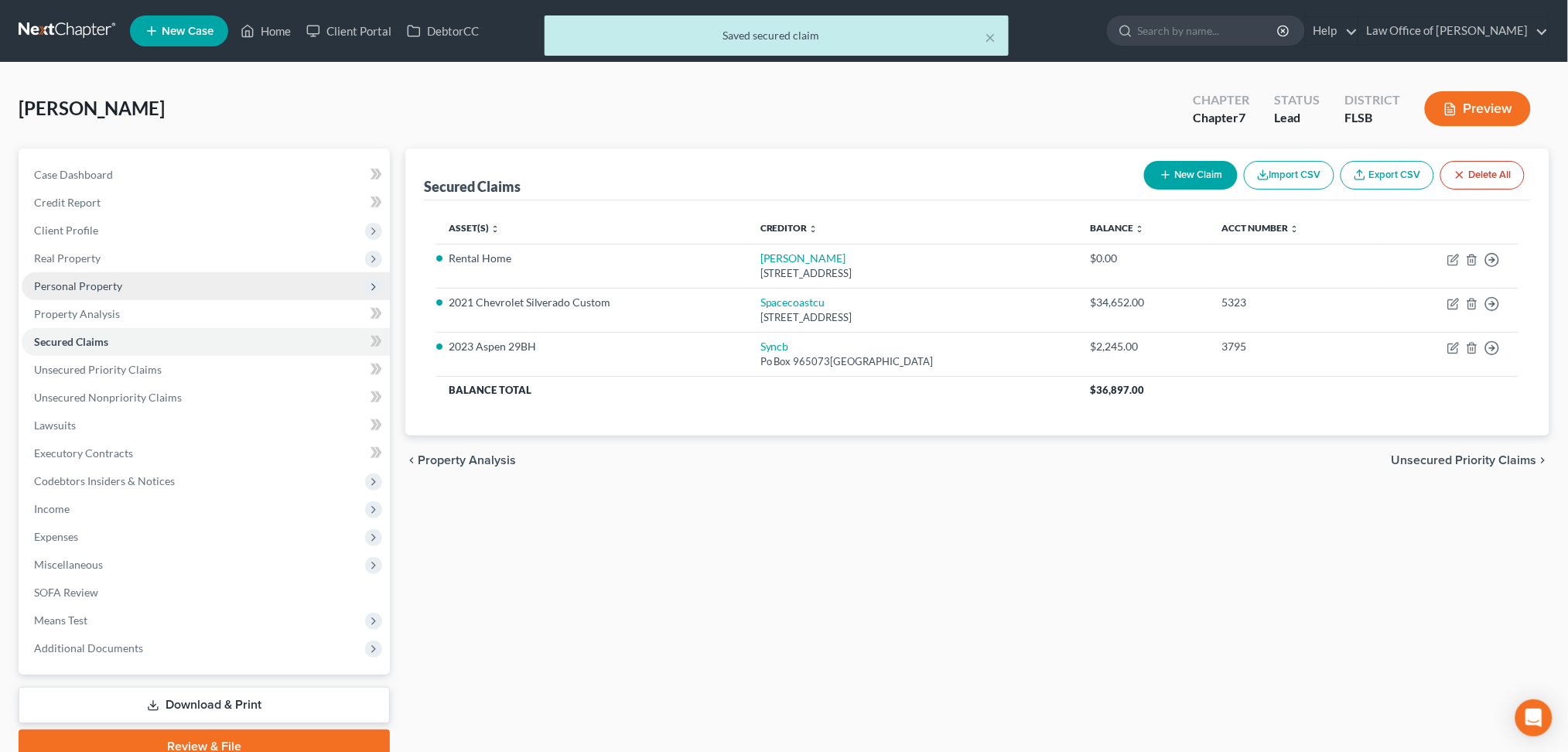 click on "Personal Property" at bounding box center (78, 285) 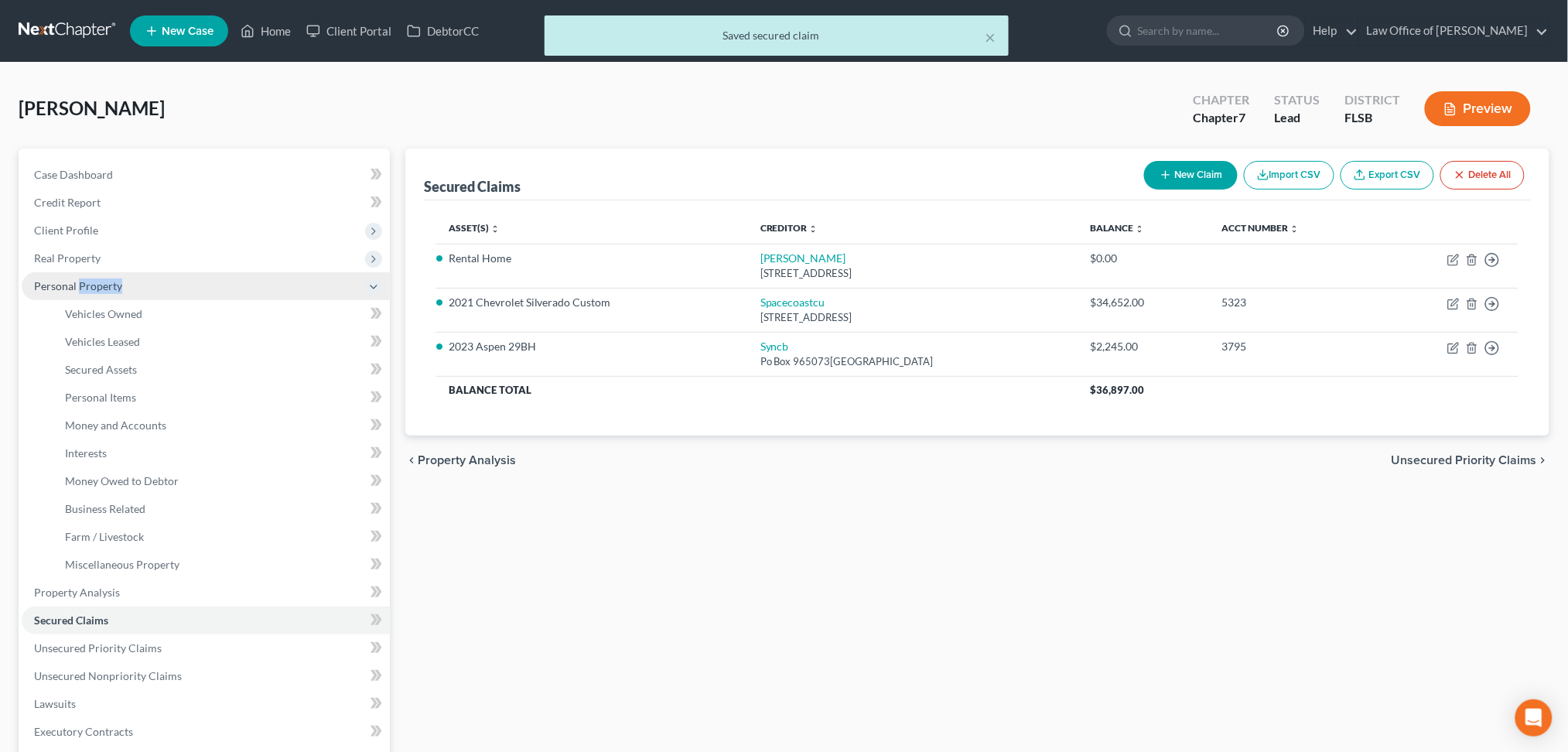 click on "Personal Property" at bounding box center [78, 285] 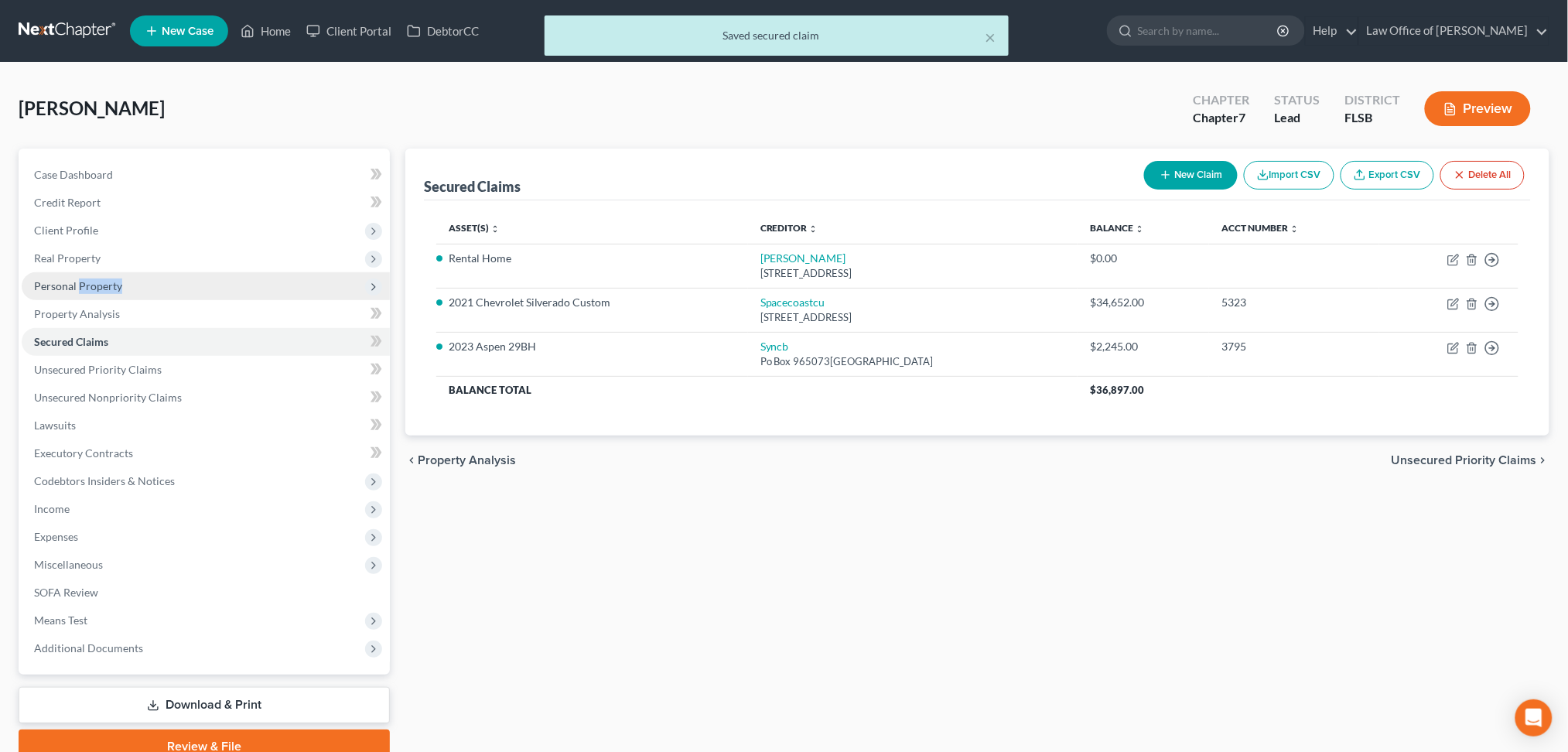 click on "Personal Property" at bounding box center (78, 285) 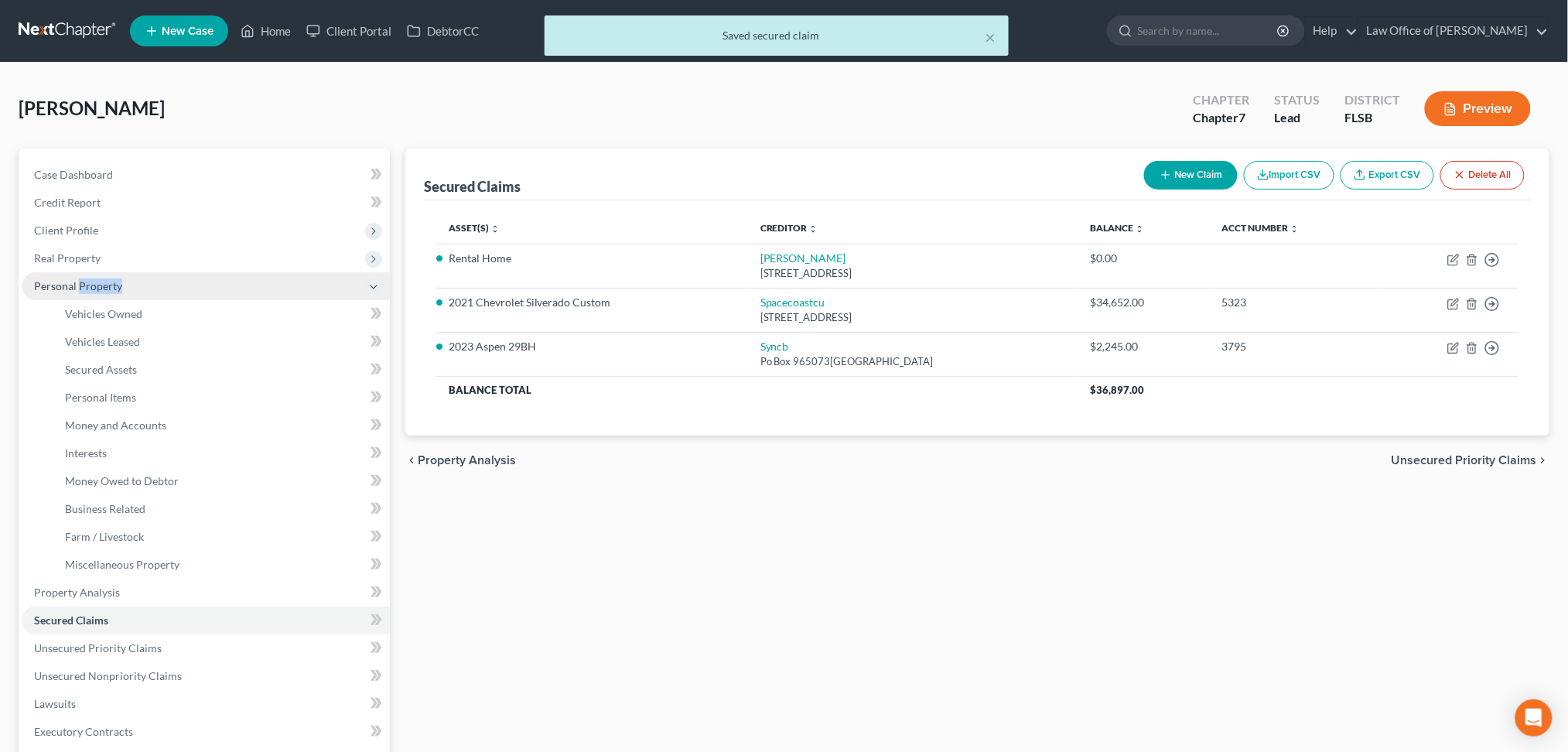 click on "Personal Property" at bounding box center (78, 285) 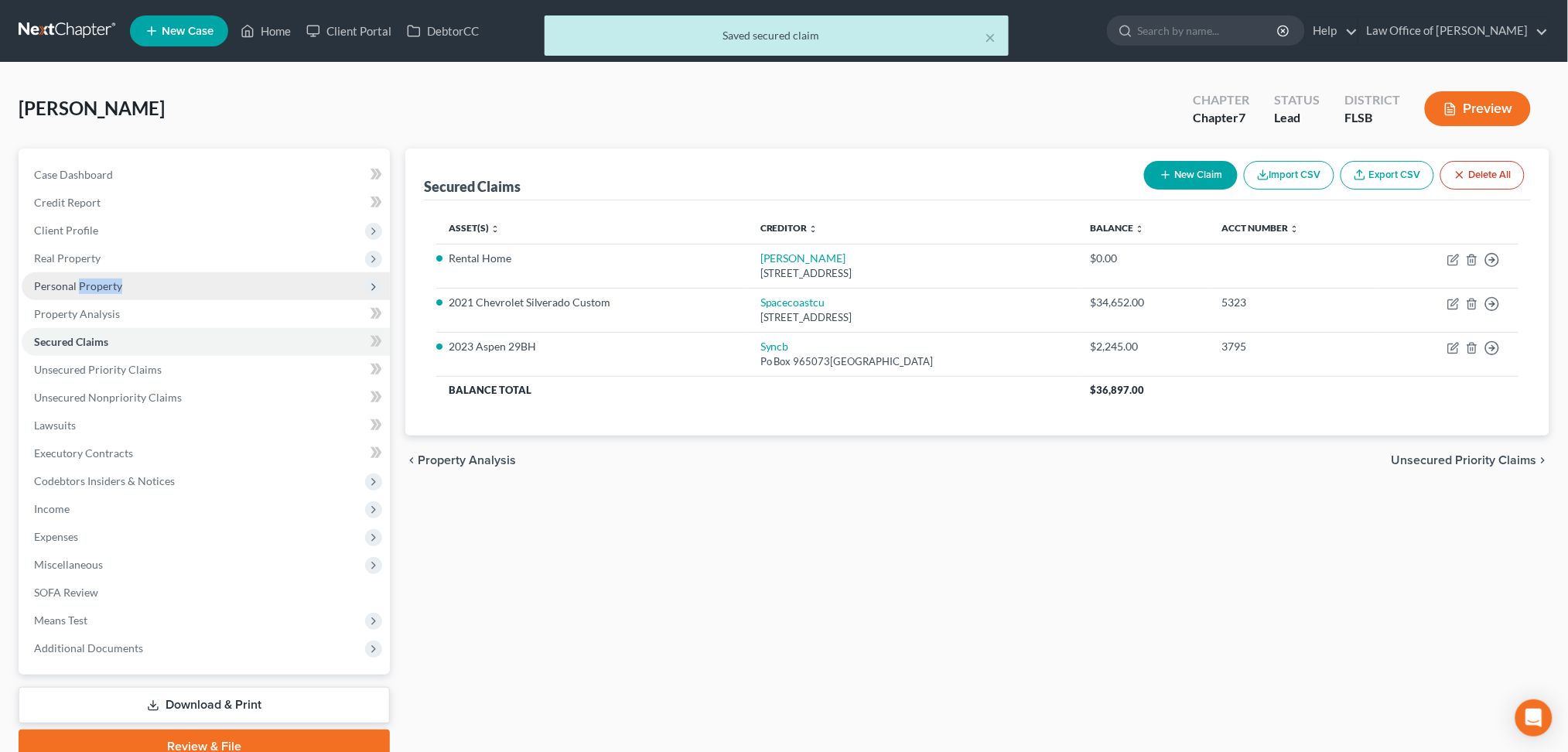 click on "Personal Property" at bounding box center [206, 286] 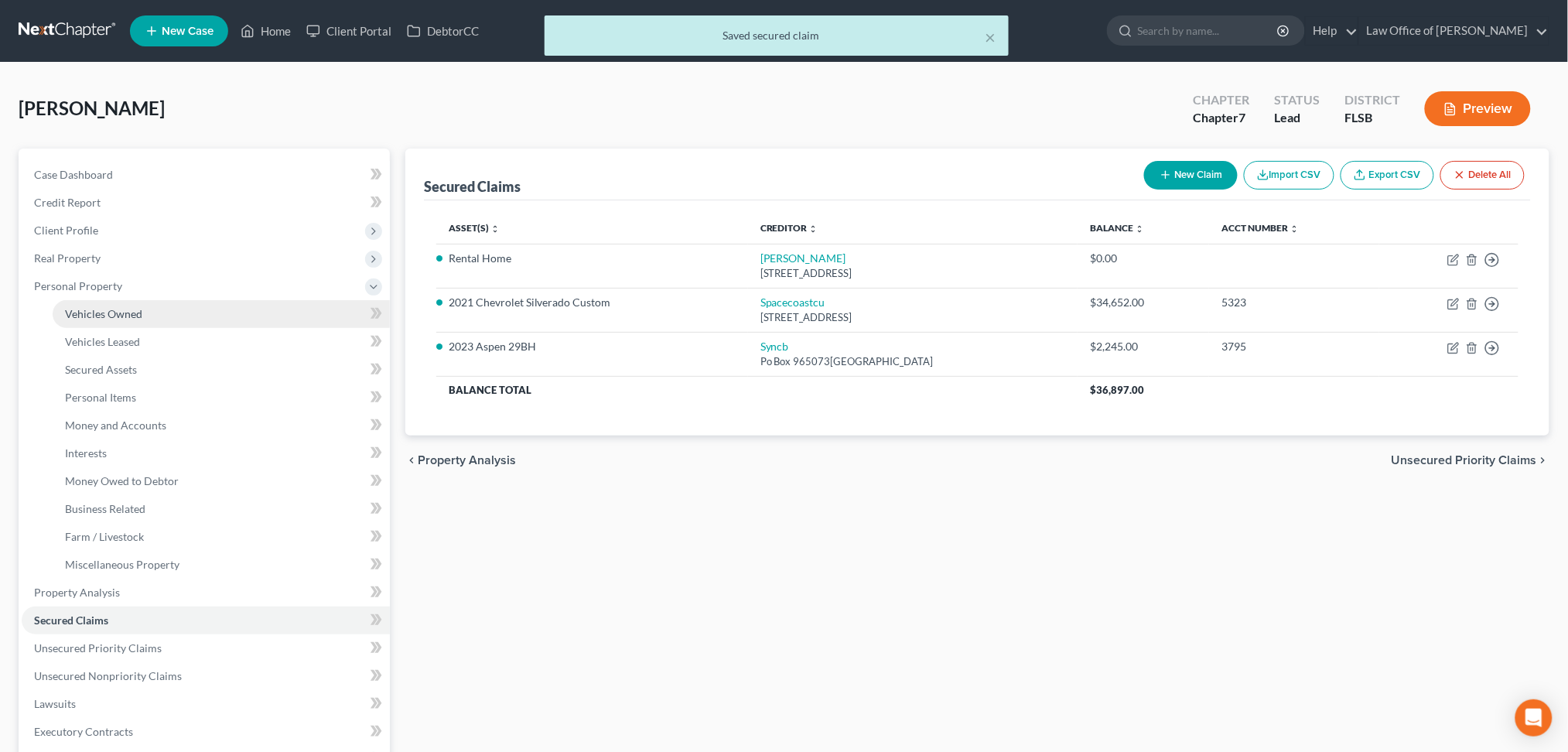 click on "Vehicles Owned" at bounding box center (104, 313) 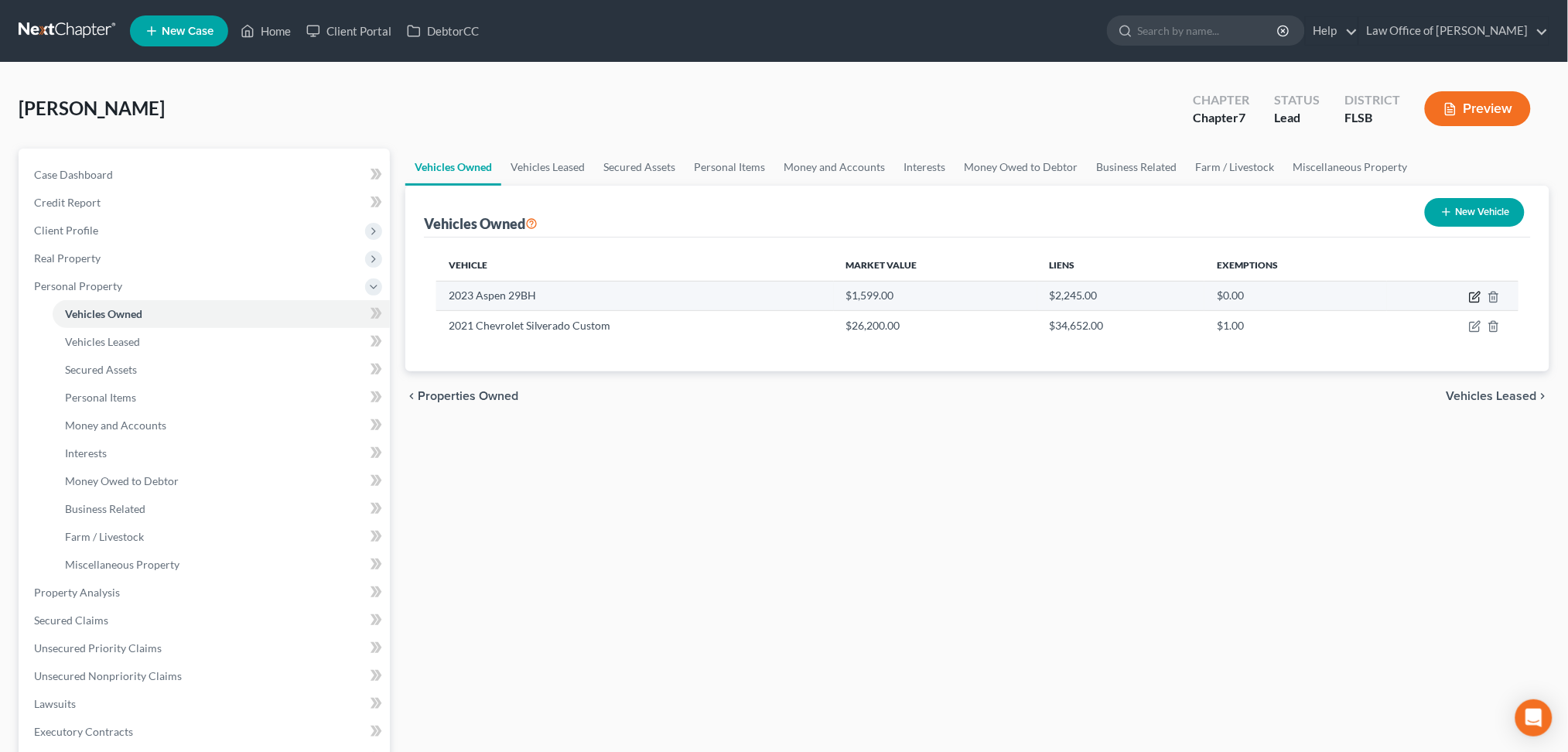 click 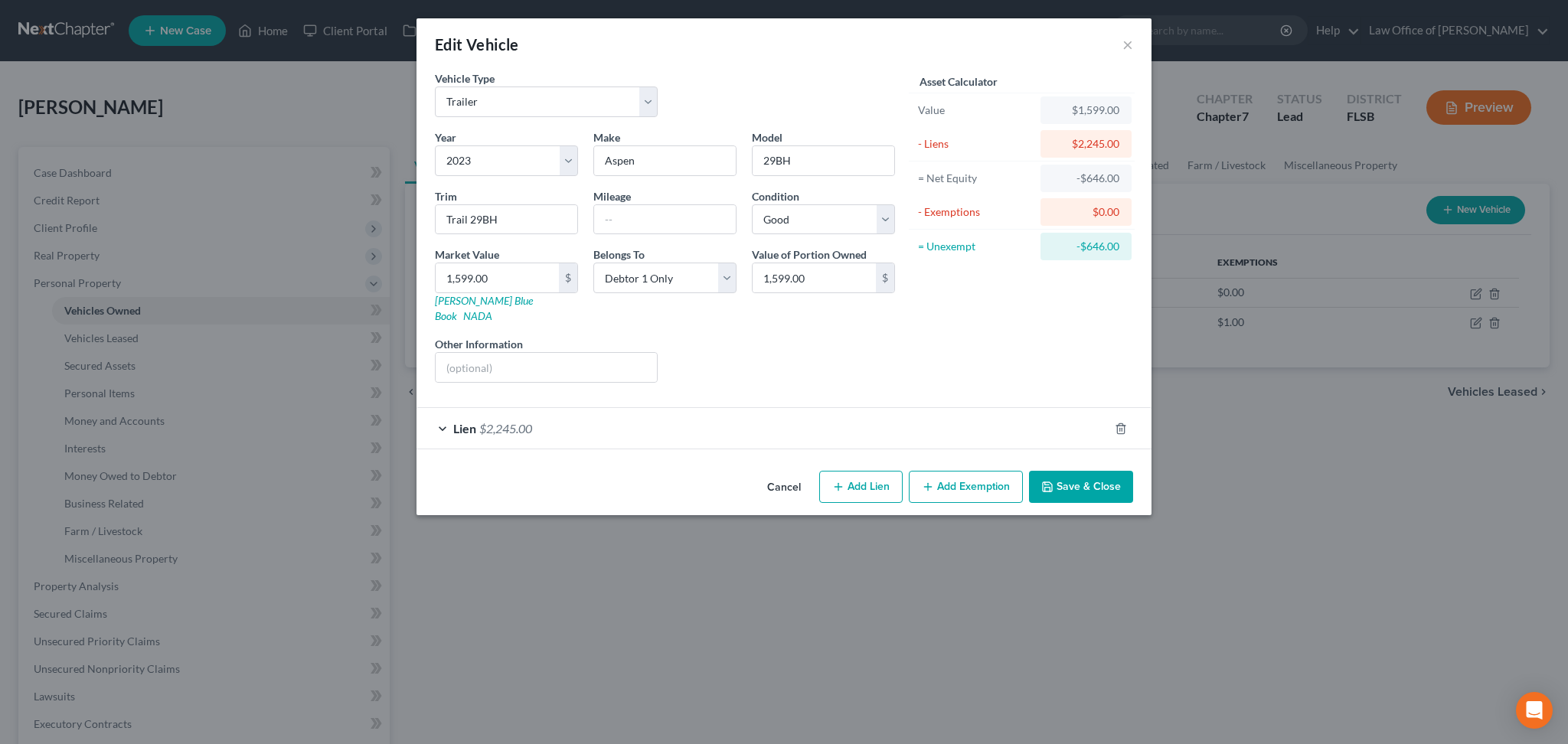 click on "Add Exemption" at bounding box center [965, 487] 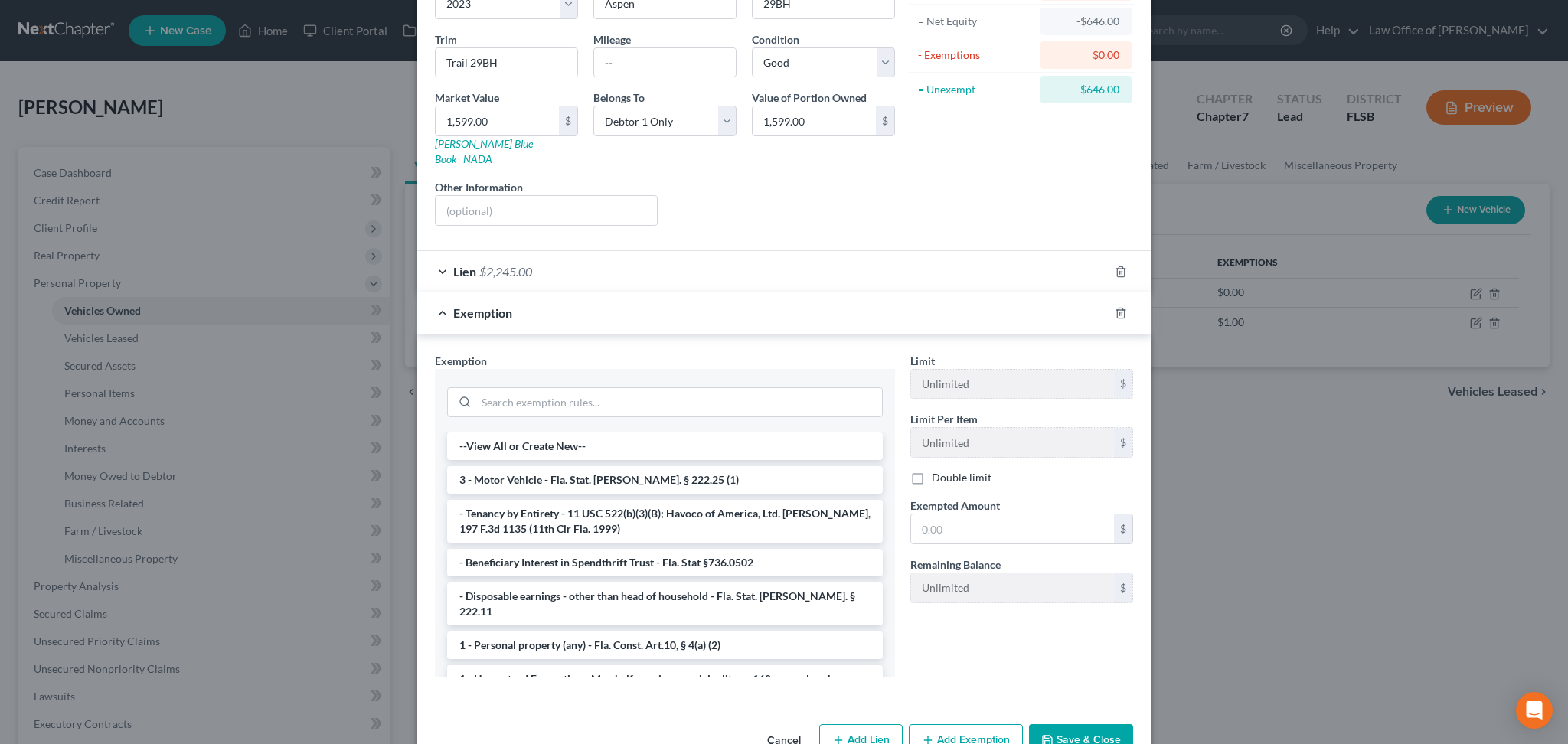 scroll, scrollTop: 168, scrollLeft: 0, axis: vertical 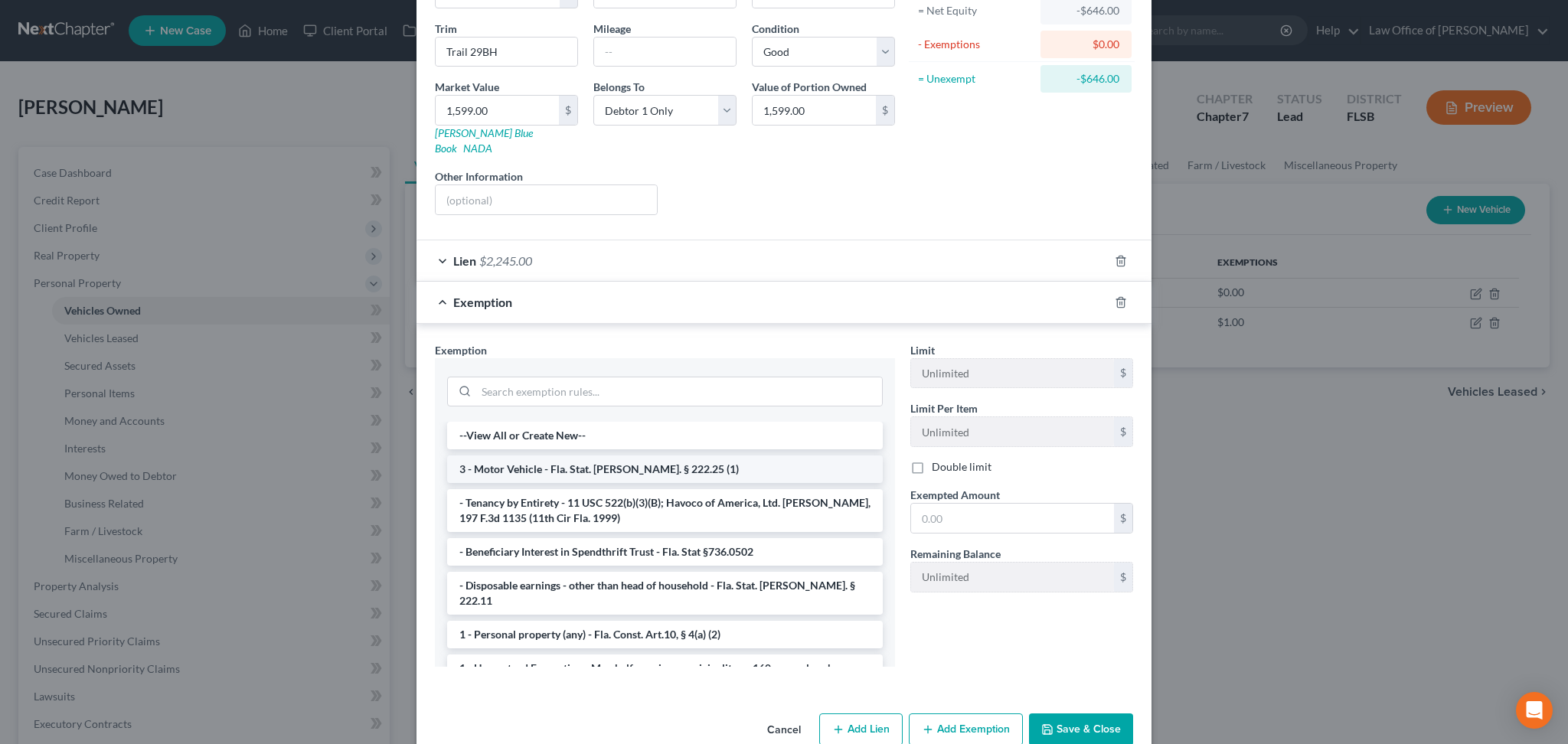 click on "3 - Motor Vehicle - Fla. Stat. Ann. § 222.25 (1)" at bounding box center [665, 469] 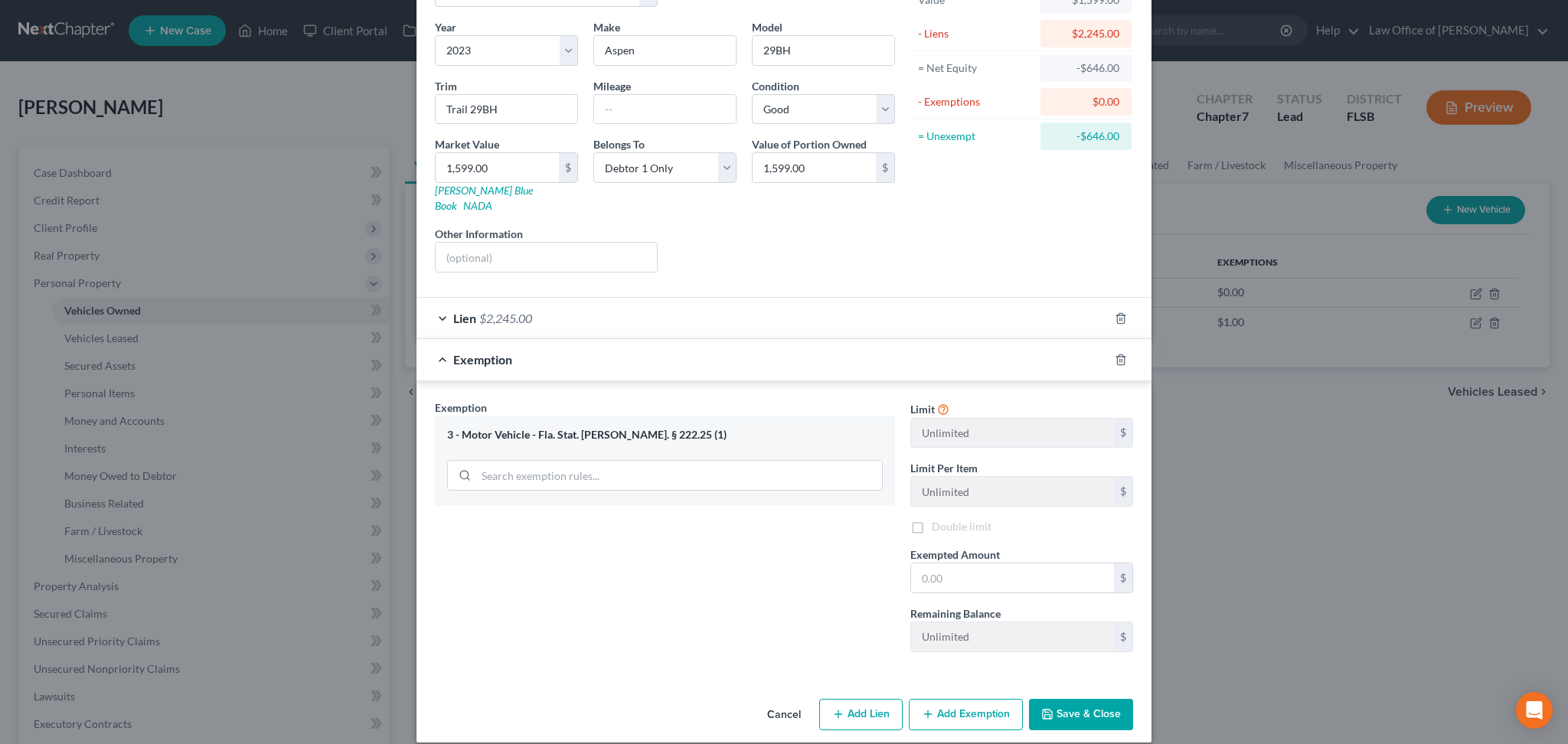 scroll, scrollTop: 113, scrollLeft: 0, axis: vertical 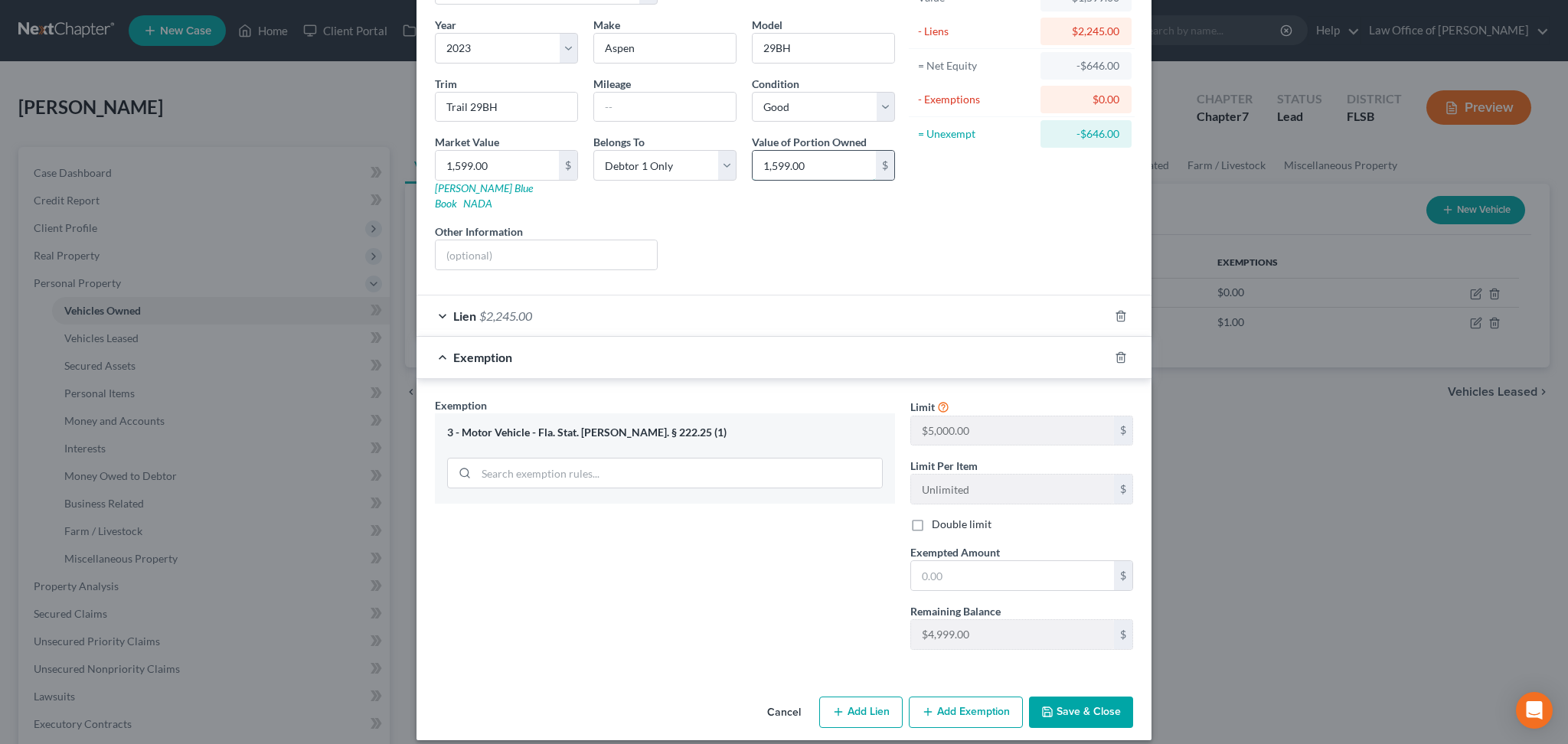 click on "1,599.00" at bounding box center [814, 165] 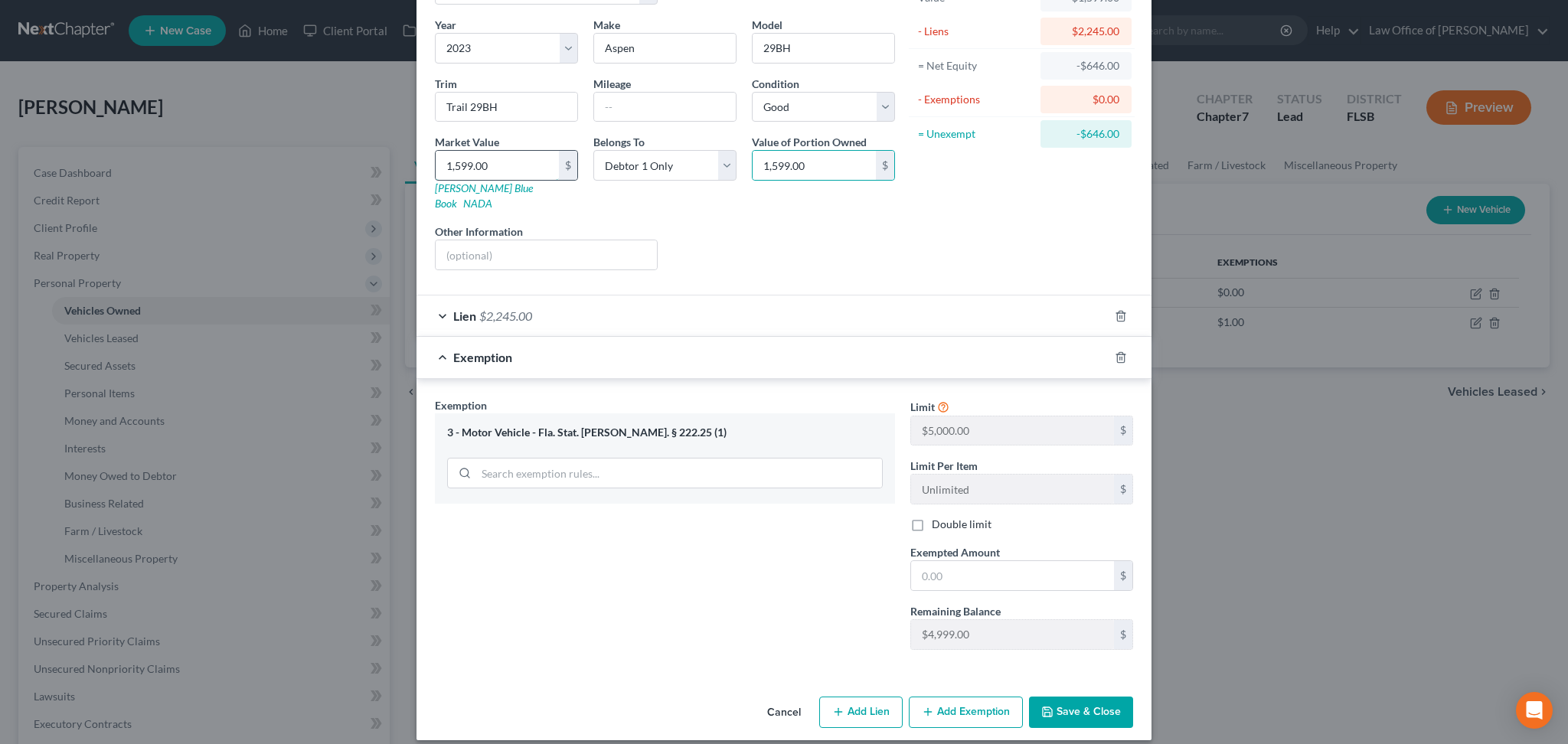 click on "1,599.00" at bounding box center (497, 165) 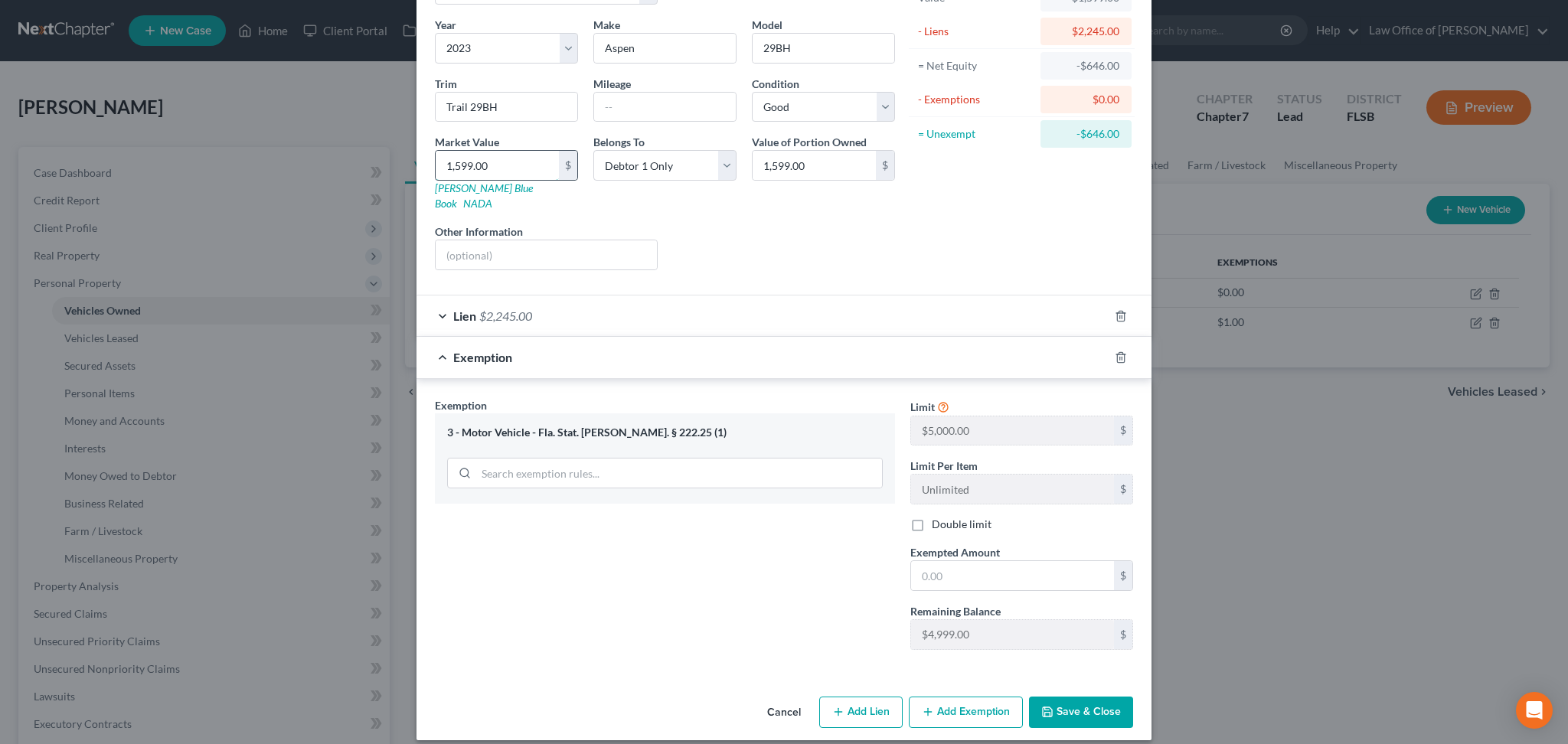 type on "1" 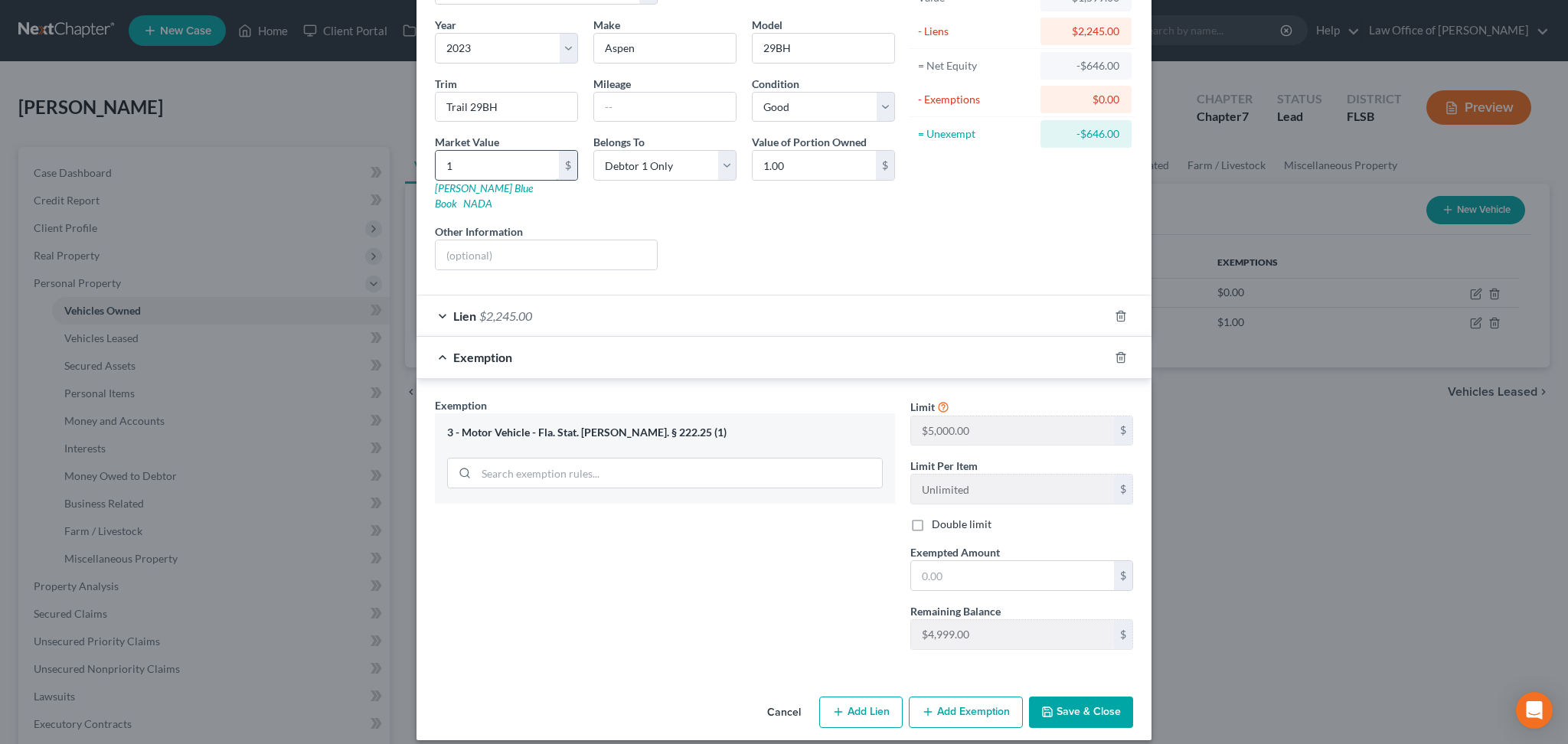 type on "15" 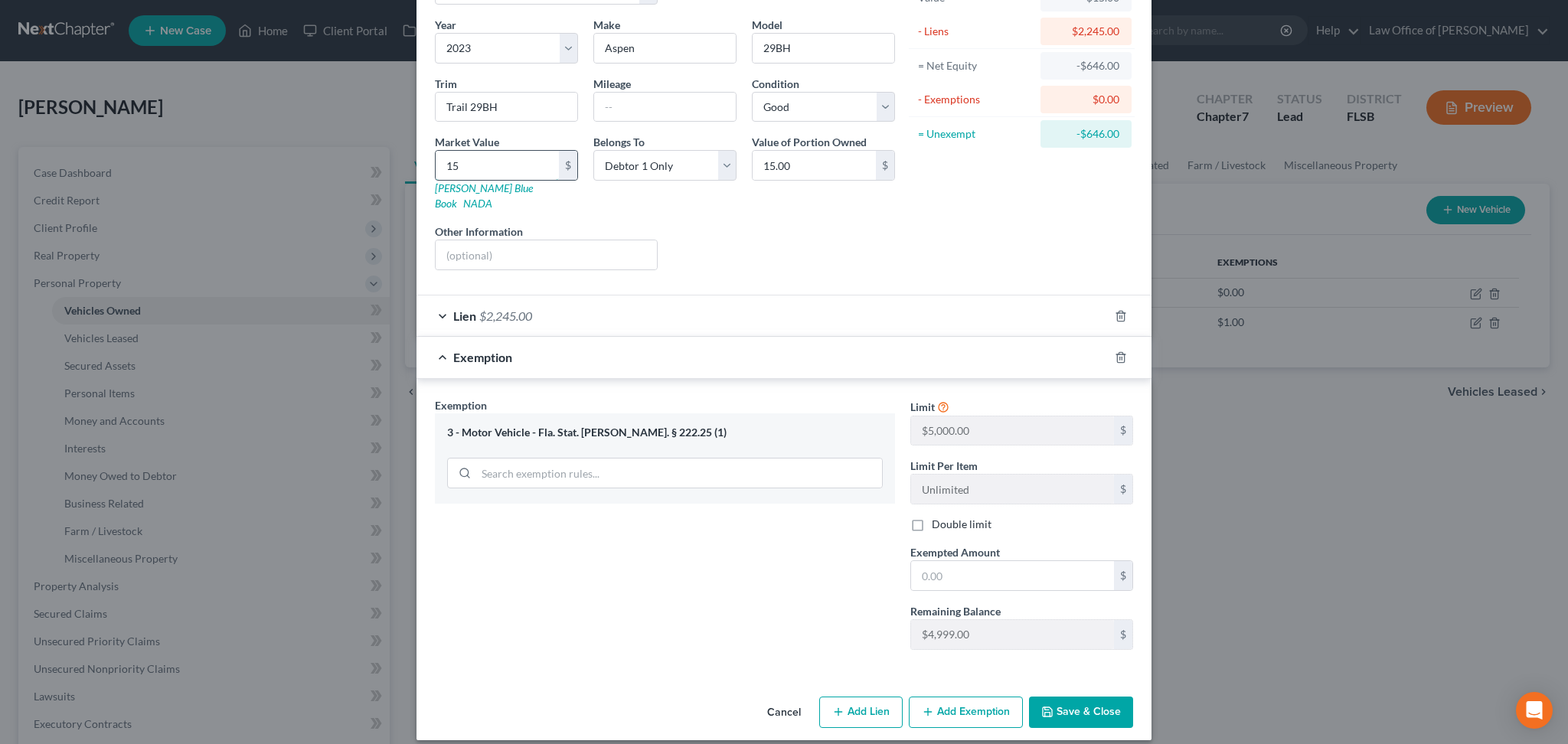 type on "159" 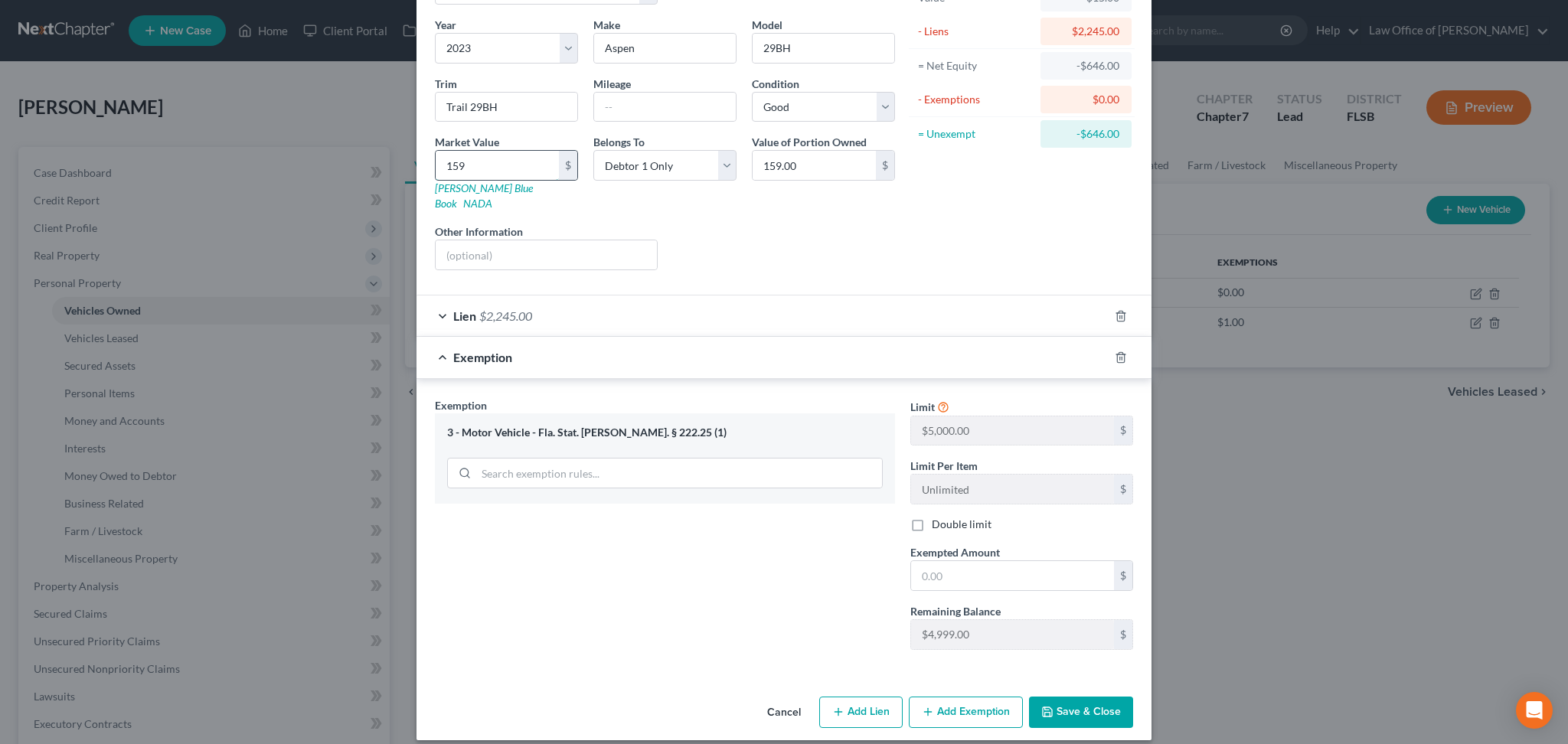 type on "1599" 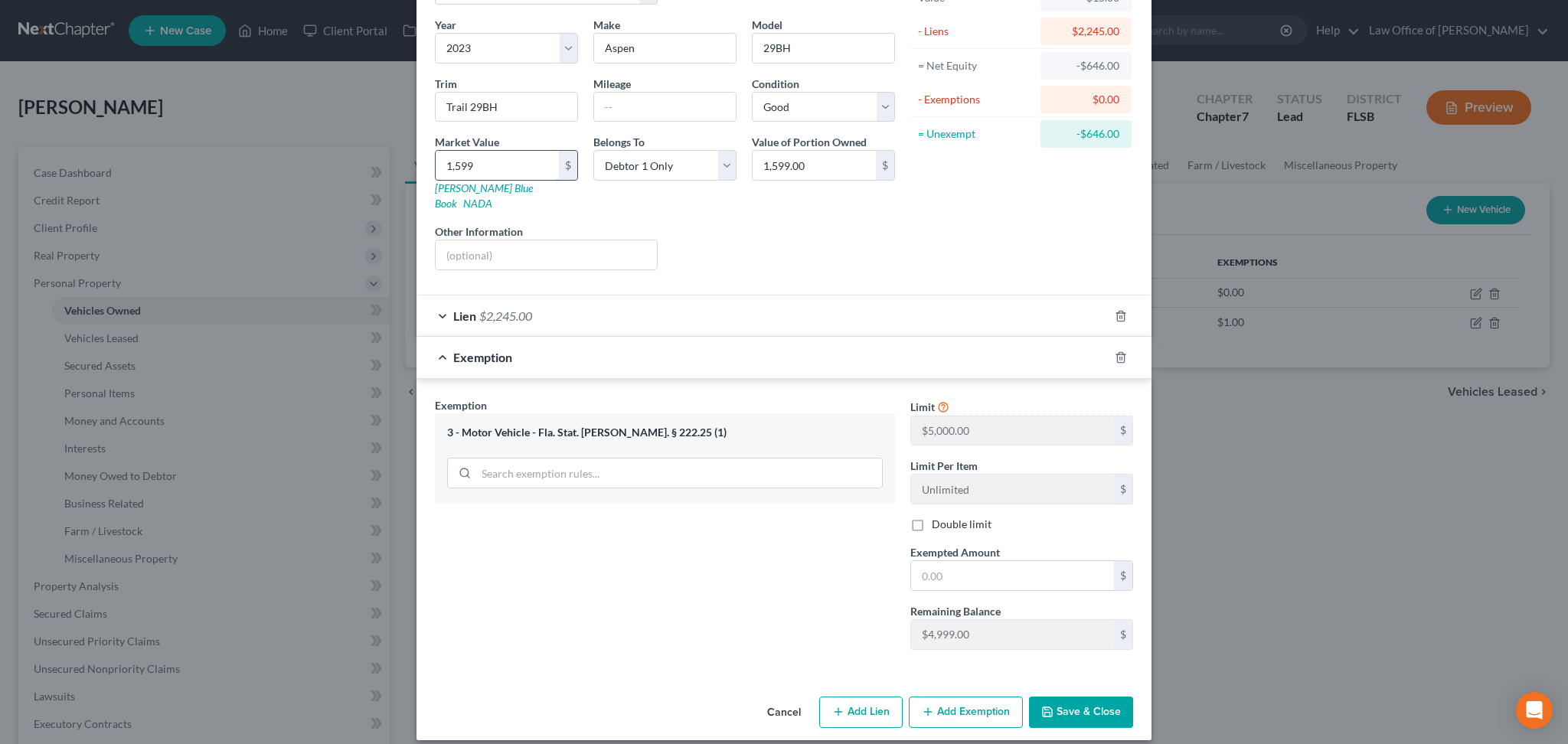 type on "1,5999" 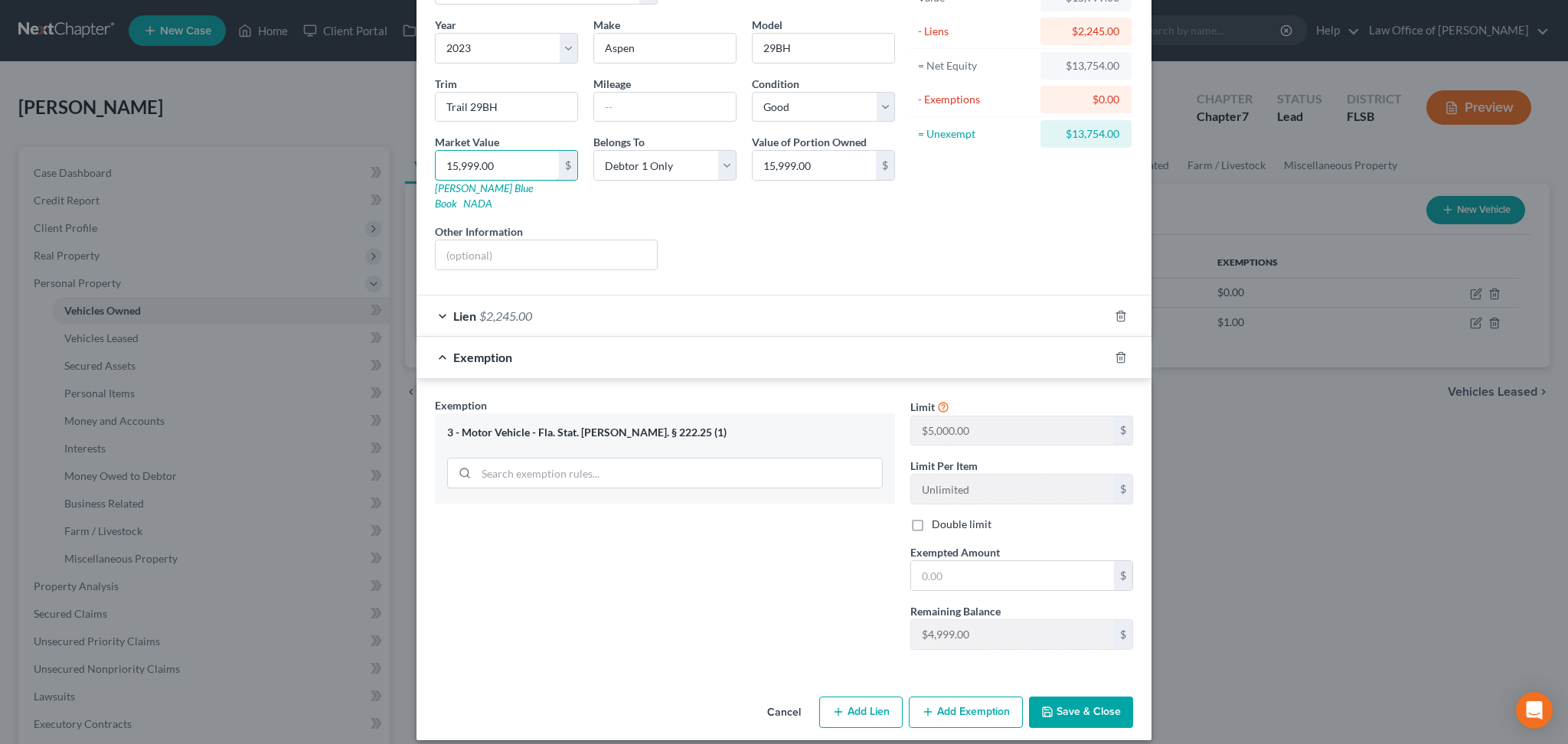 type on "15,999.00" 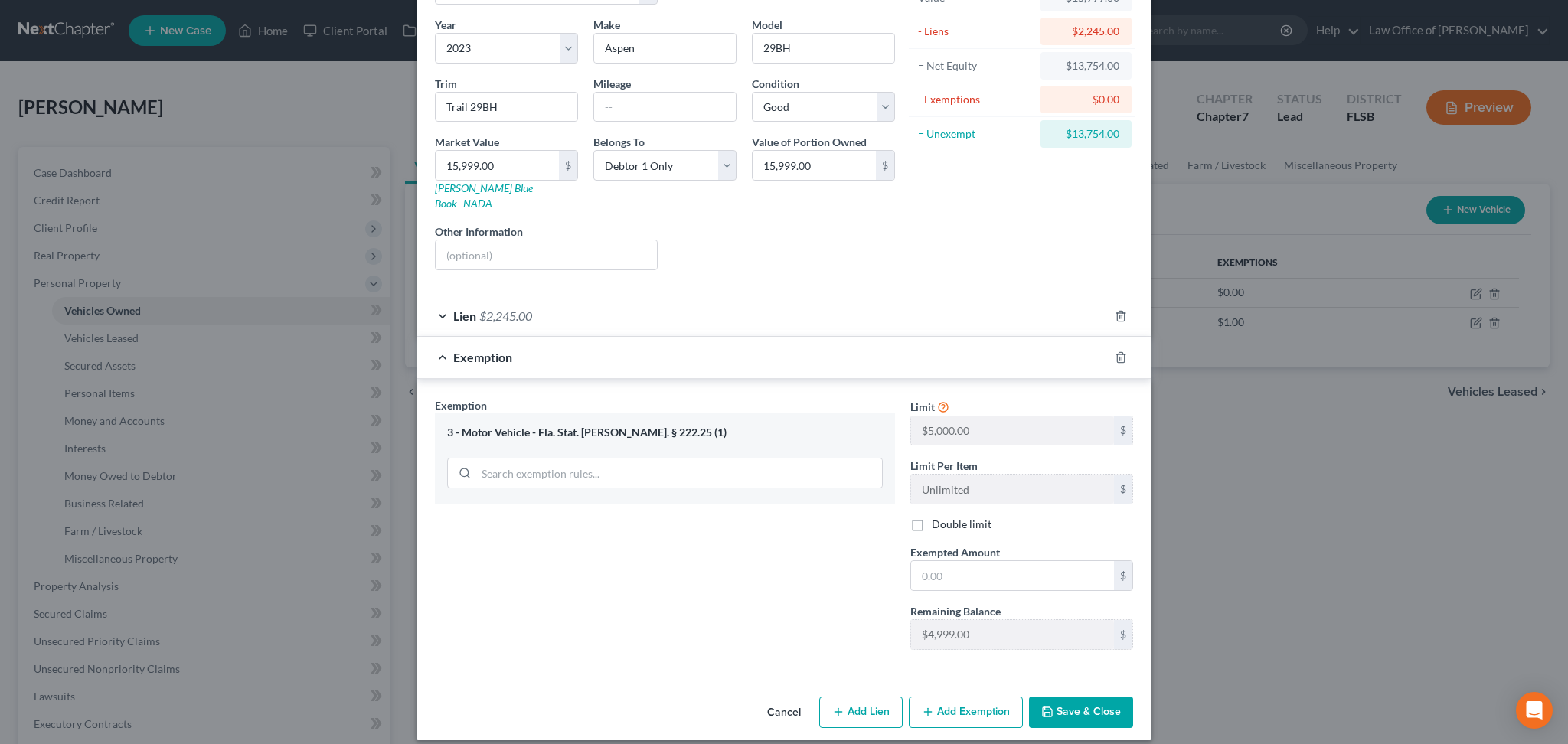 click on "Value of Portion Owned 15,999.00 $" at bounding box center [823, 172] 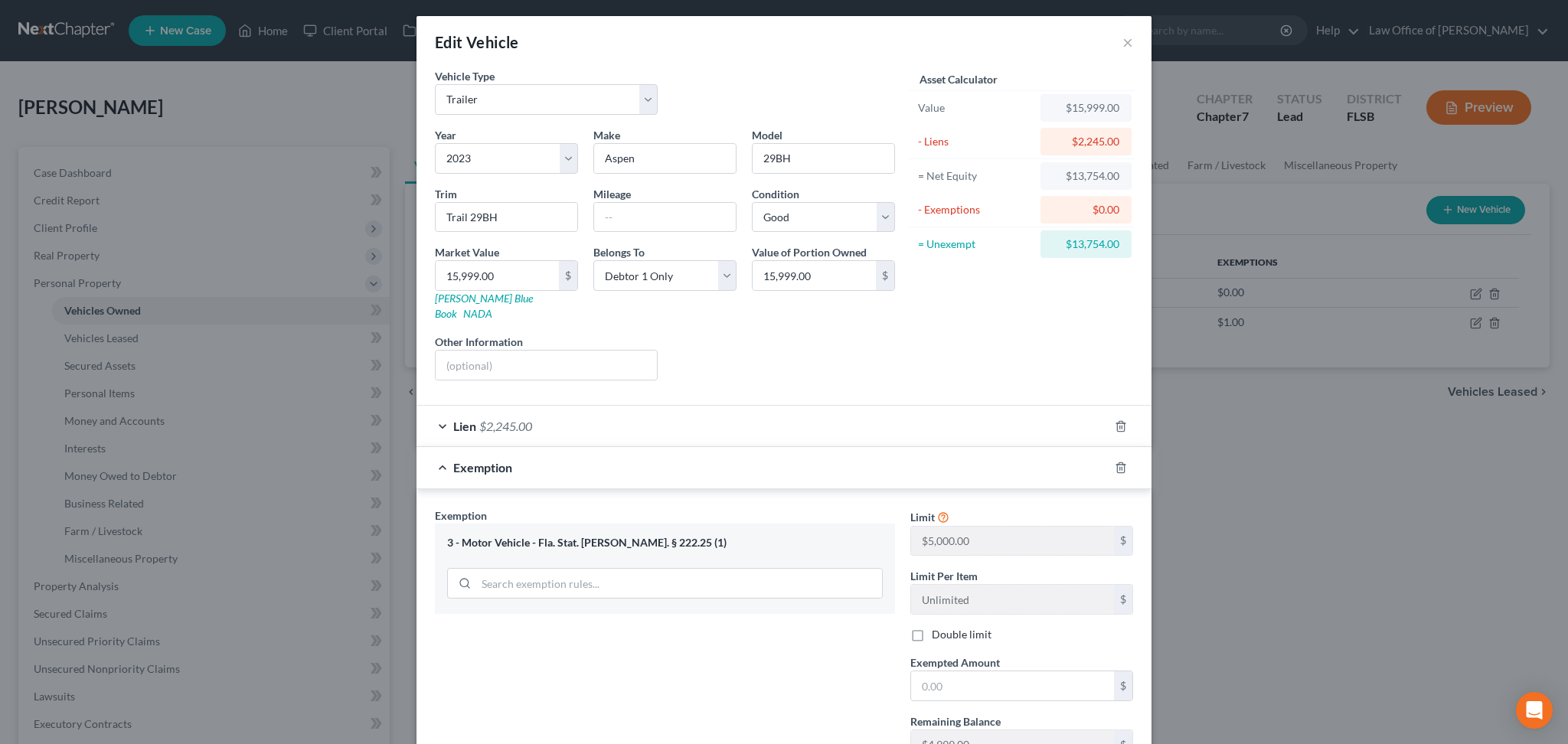 scroll, scrollTop: 0, scrollLeft: 0, axis: both 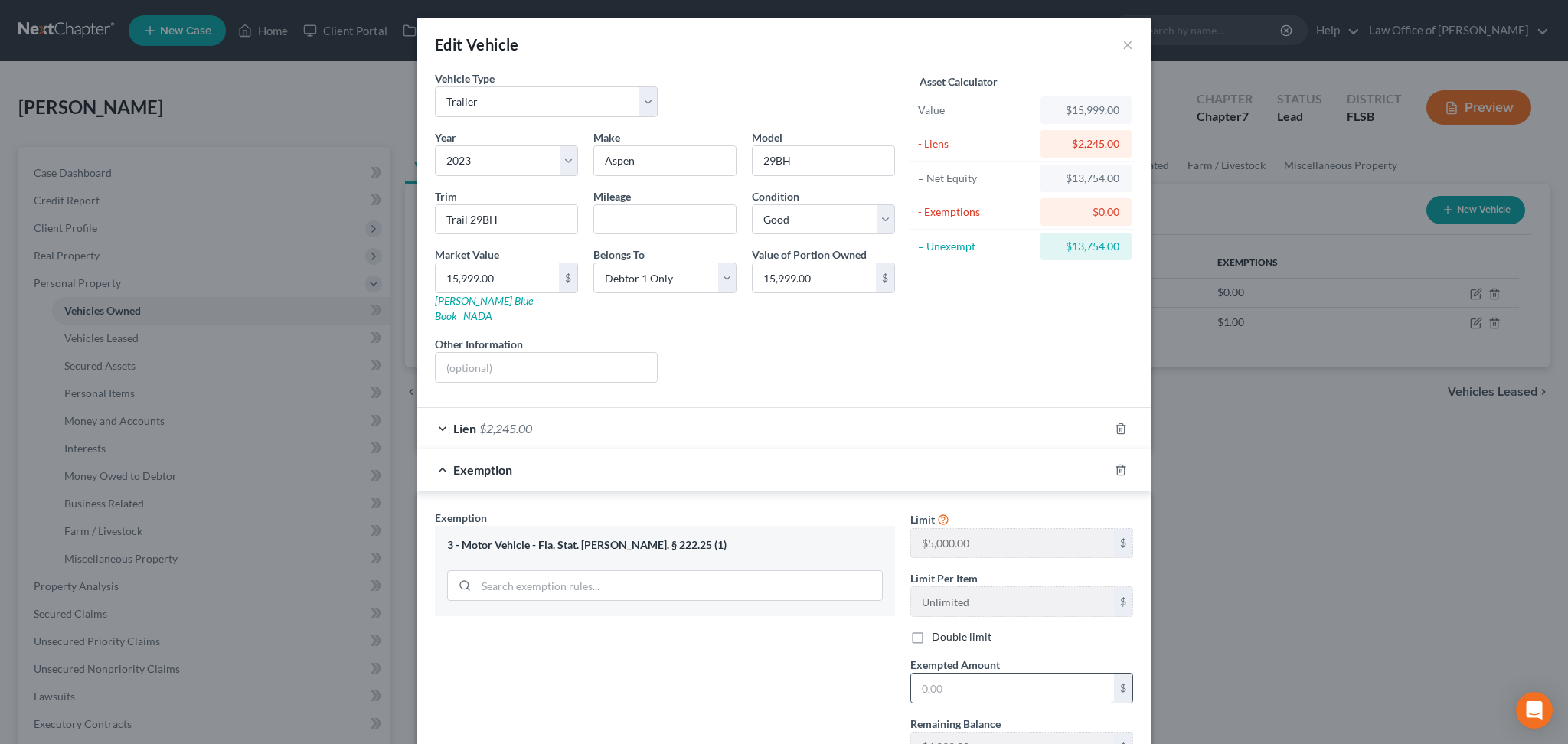 click at bounding box center (1012, 688) 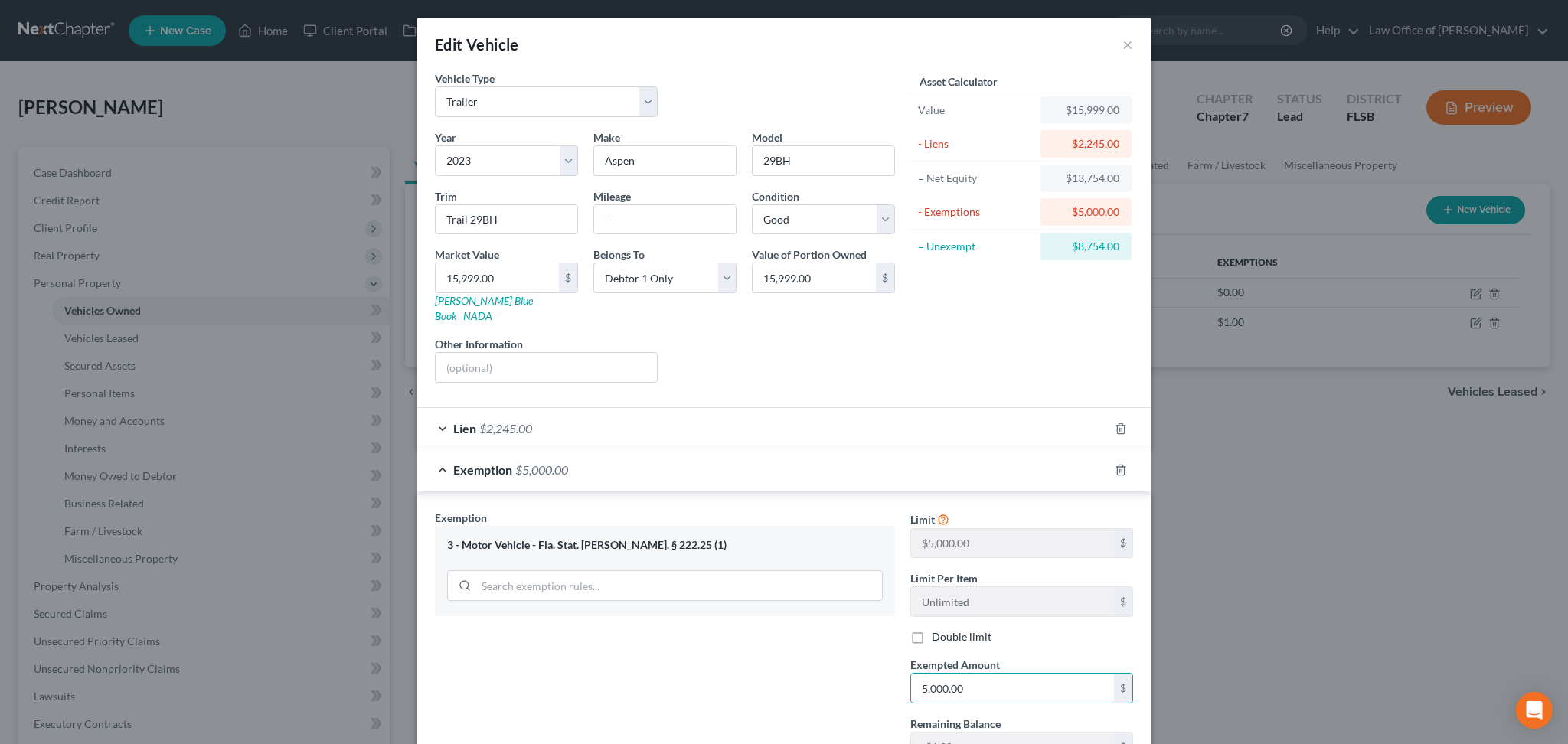 type on "5,000.00" 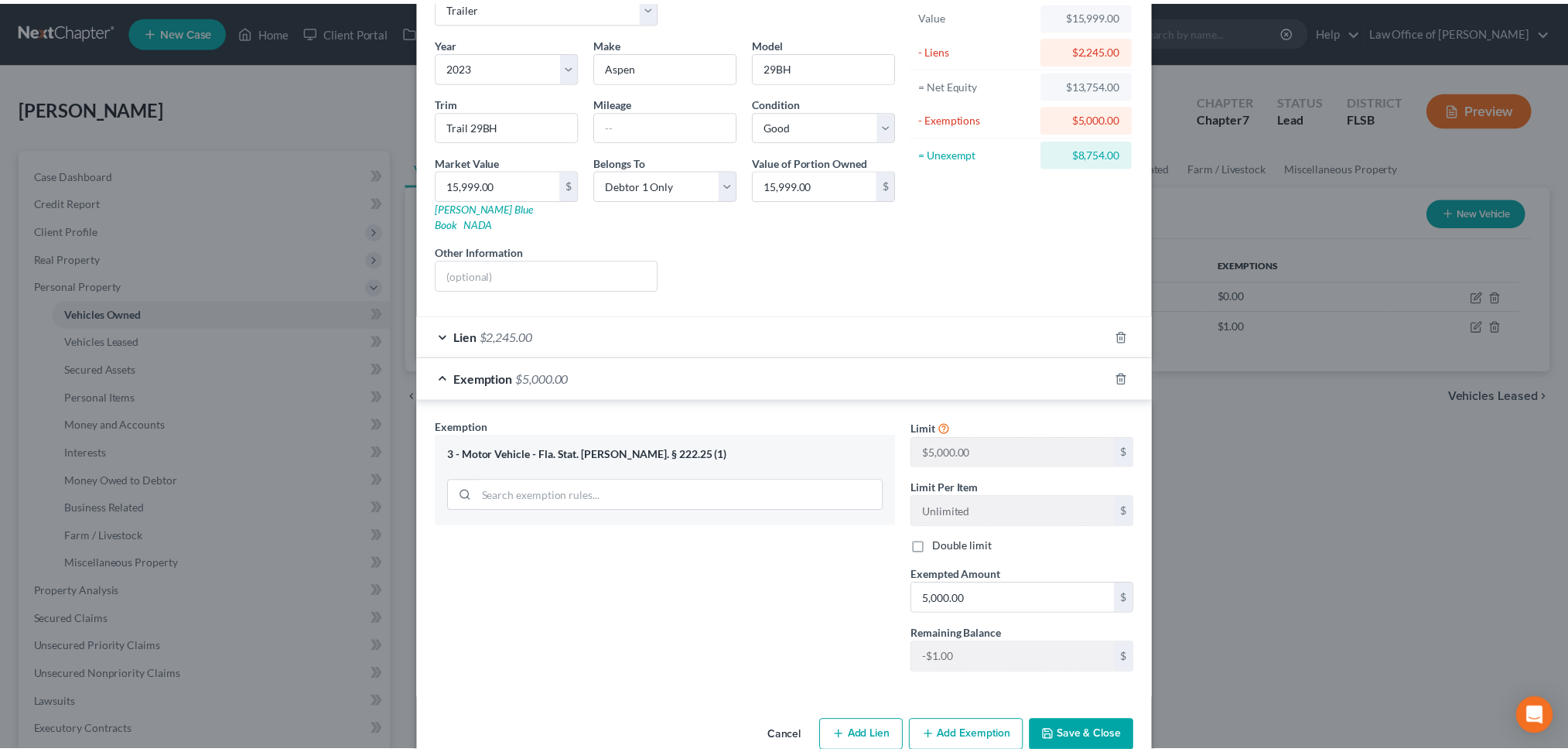 scroll, scrollTop: 114, scrollLeft: 0, axis: vertical 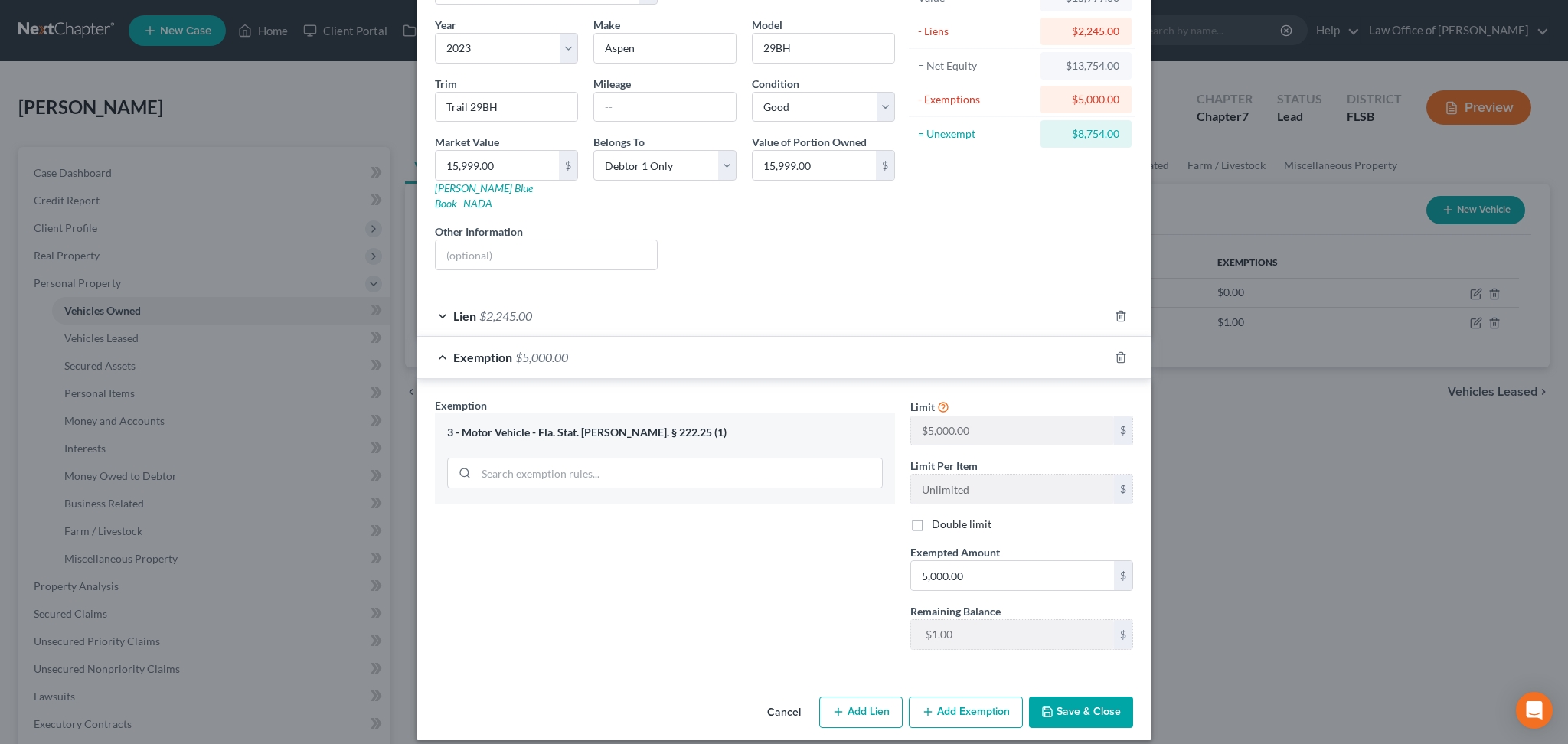 click on "Save & Close" at bounding box center (1081, 713) 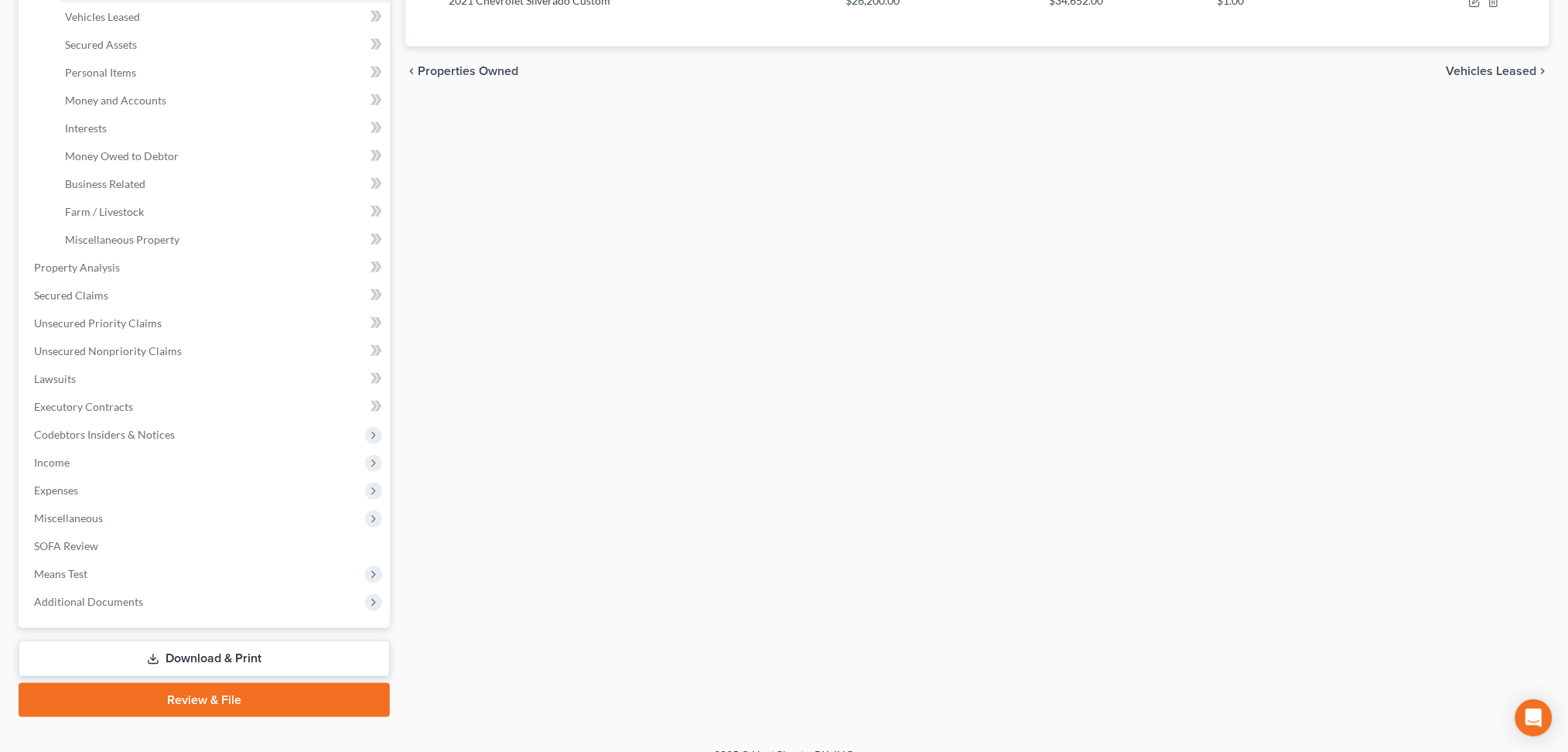 scroll, scrollTop: 347, scrollLeft: 0, axis: vertical 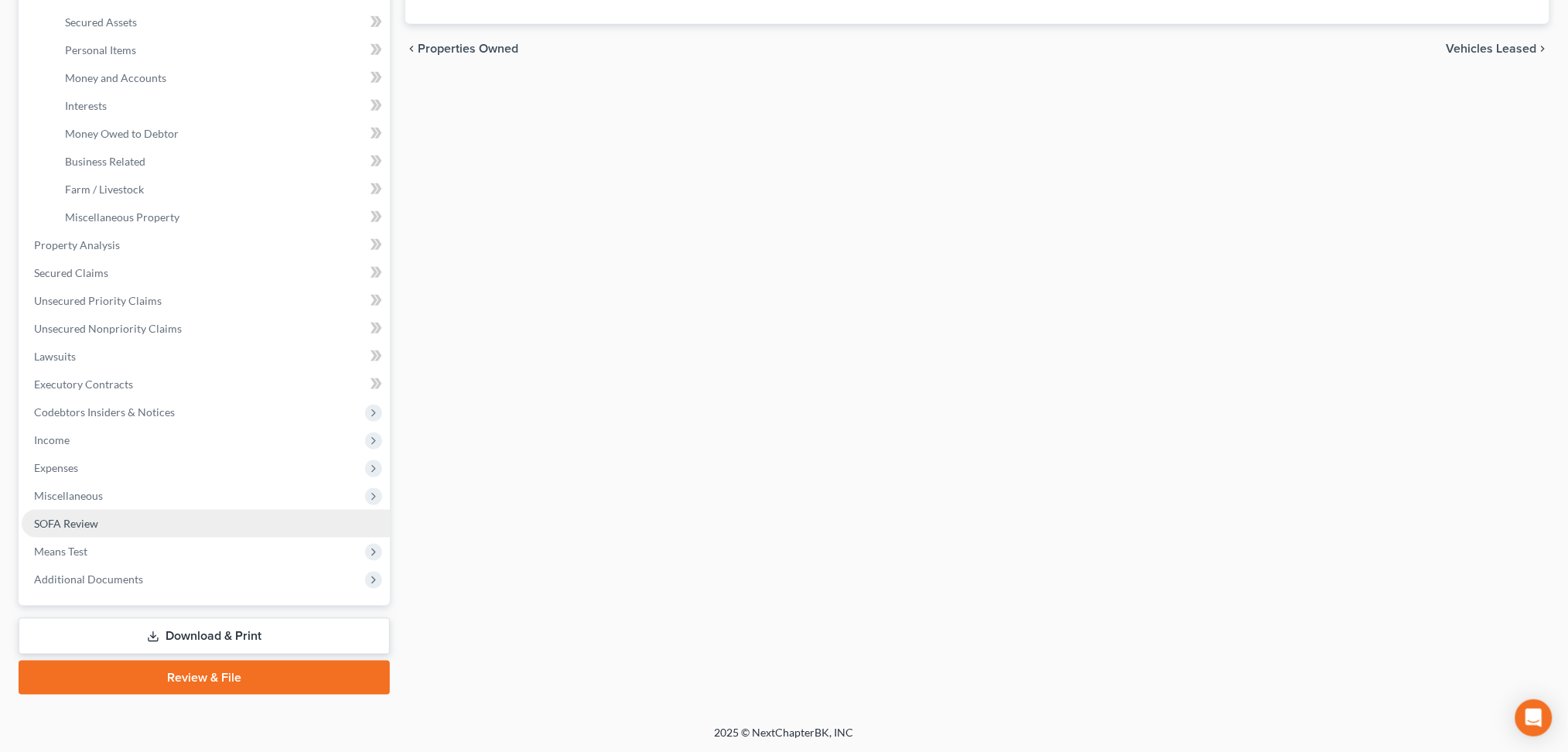 click on "SOFA Review" at bounding box center (66, 523) 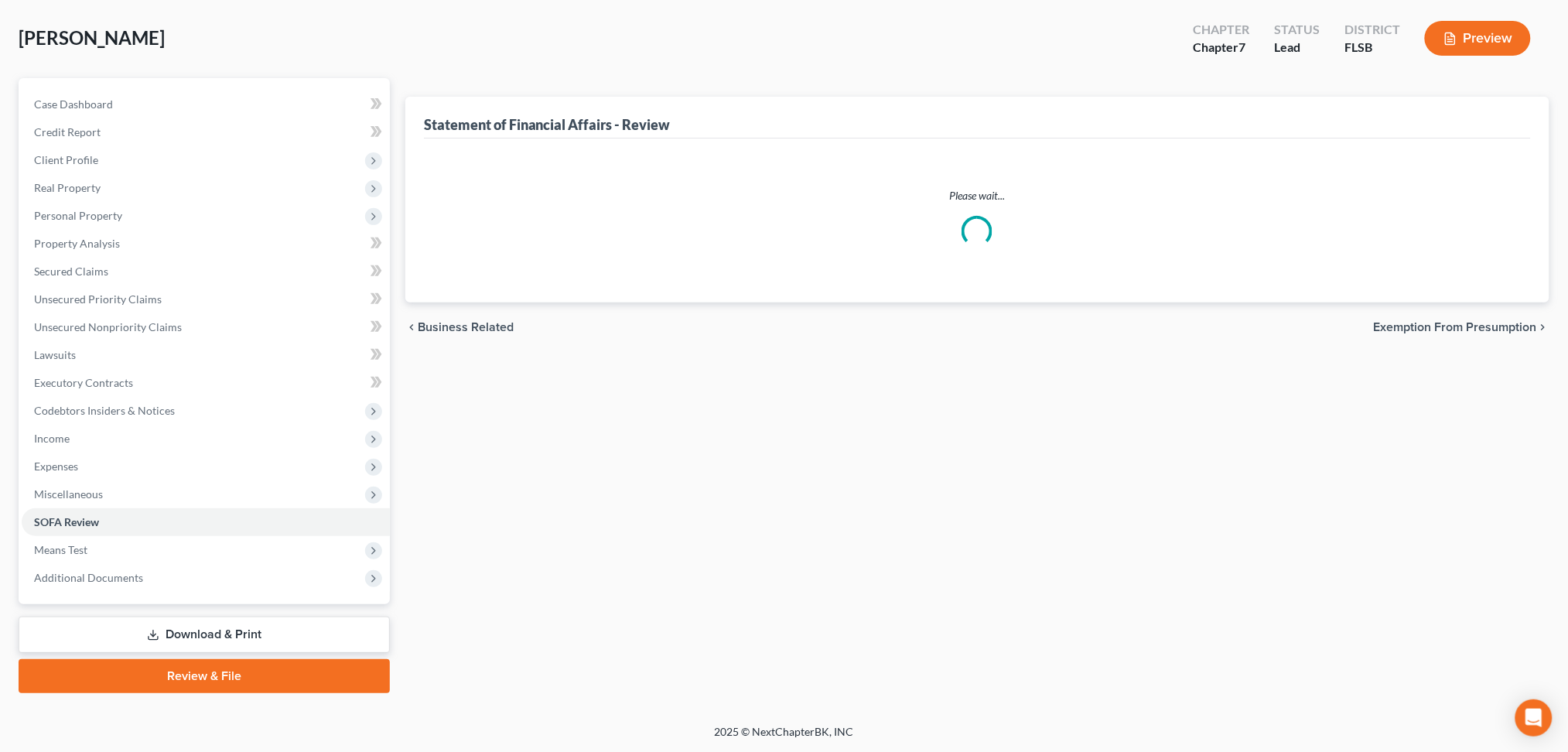 scroll, scrollTop: 0, scrollLeft: 0, axis: both 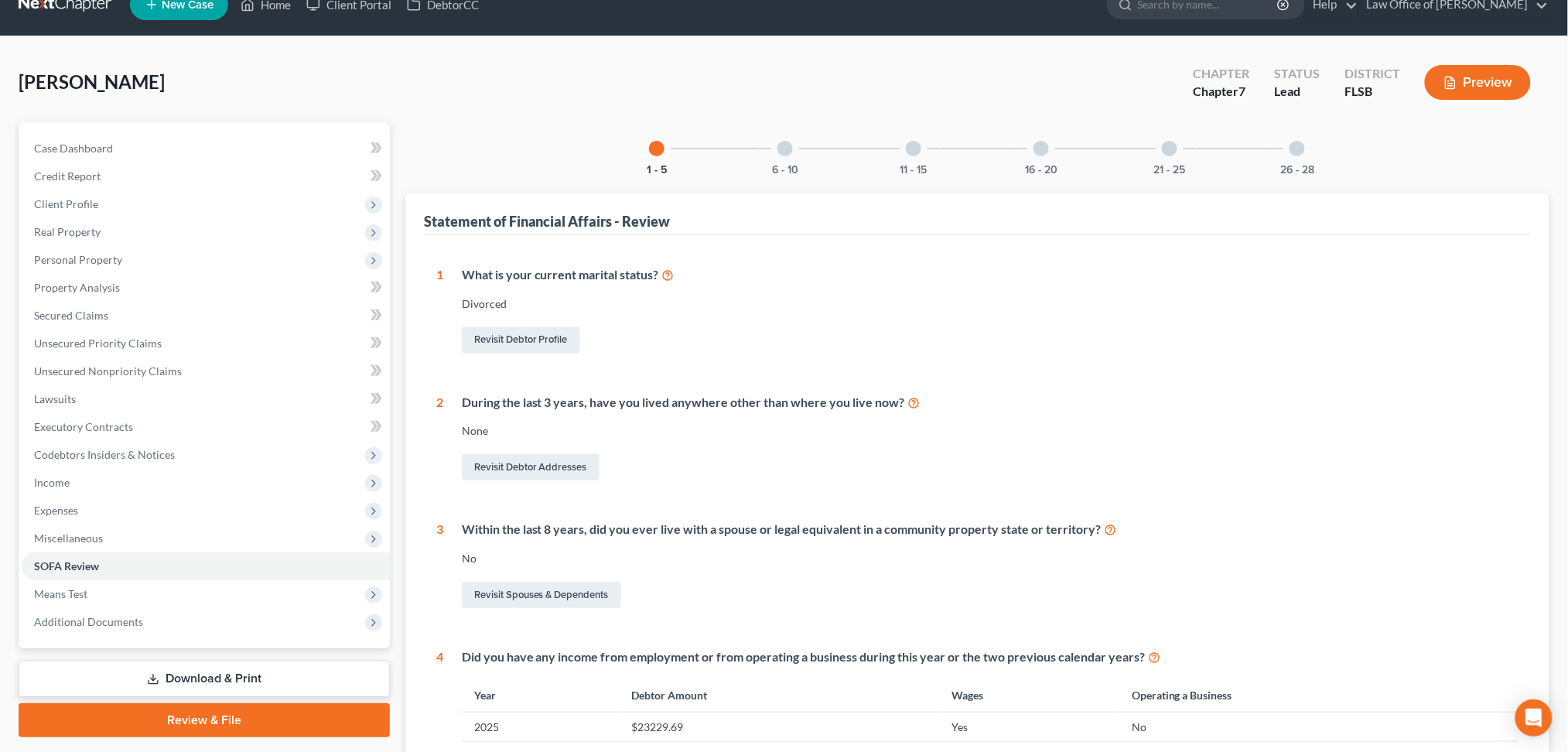 click at bounding box center (785, 149) 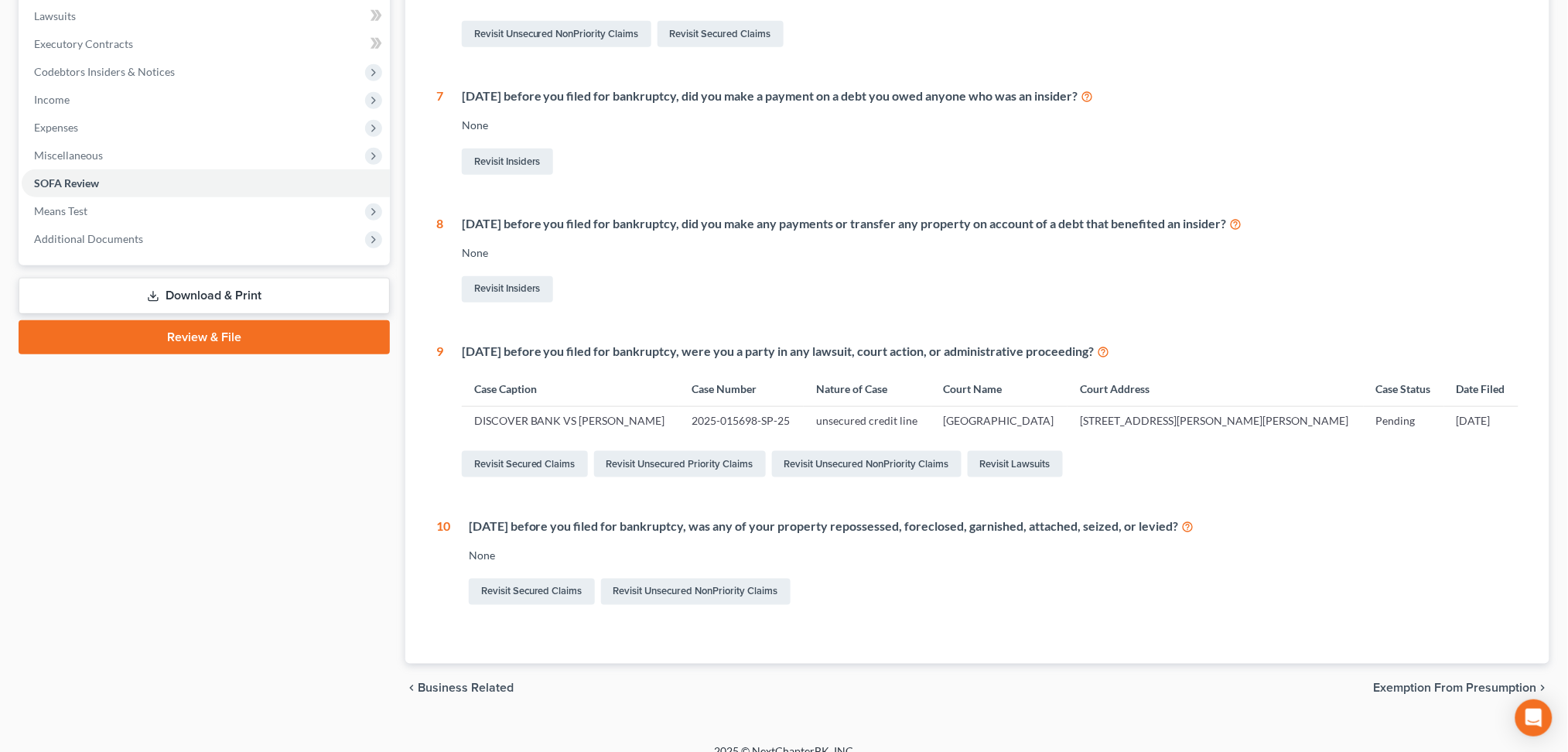 scroll, scrollTop: 406, scrollLeft: 0, axis: vertical 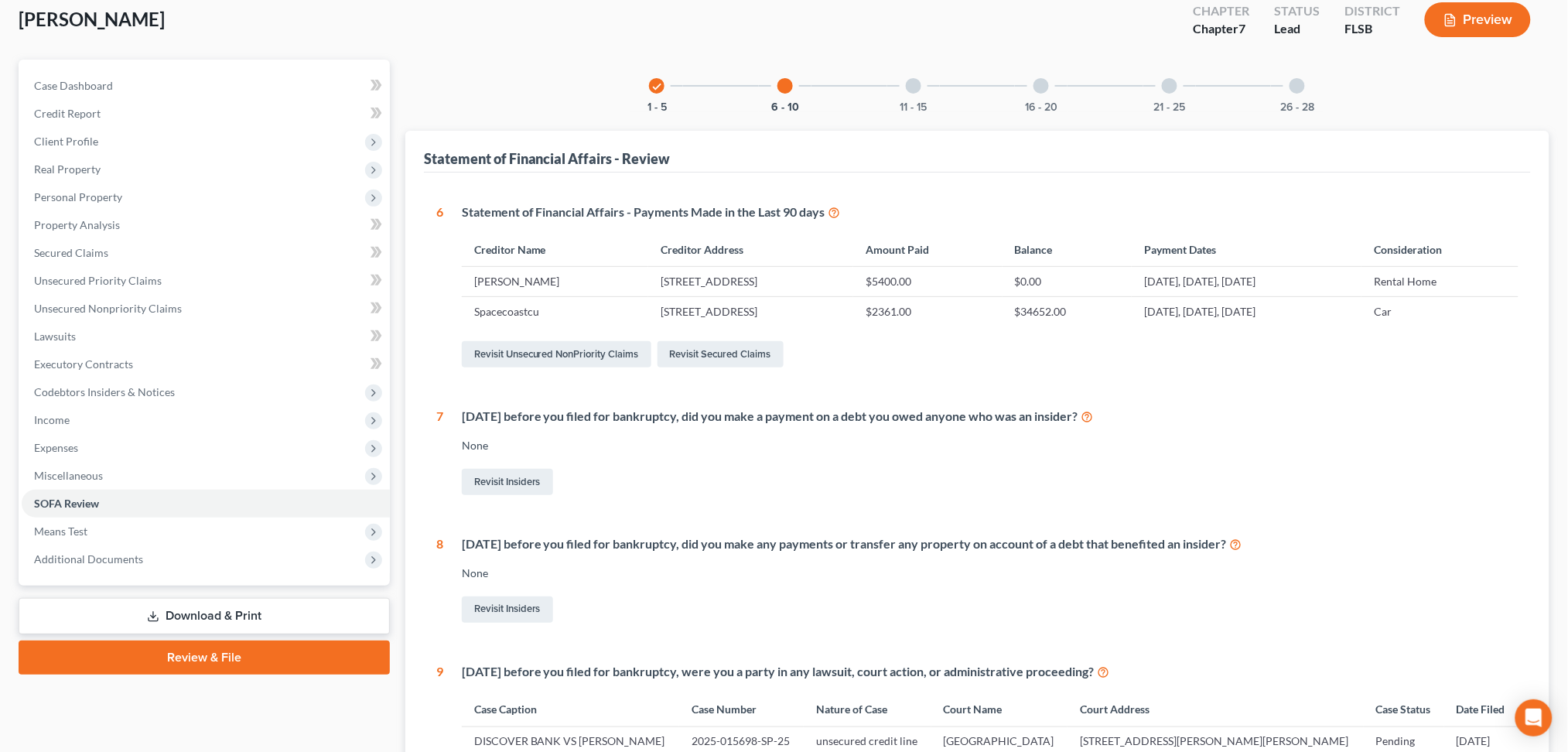 click at bounding box center (914, 86) 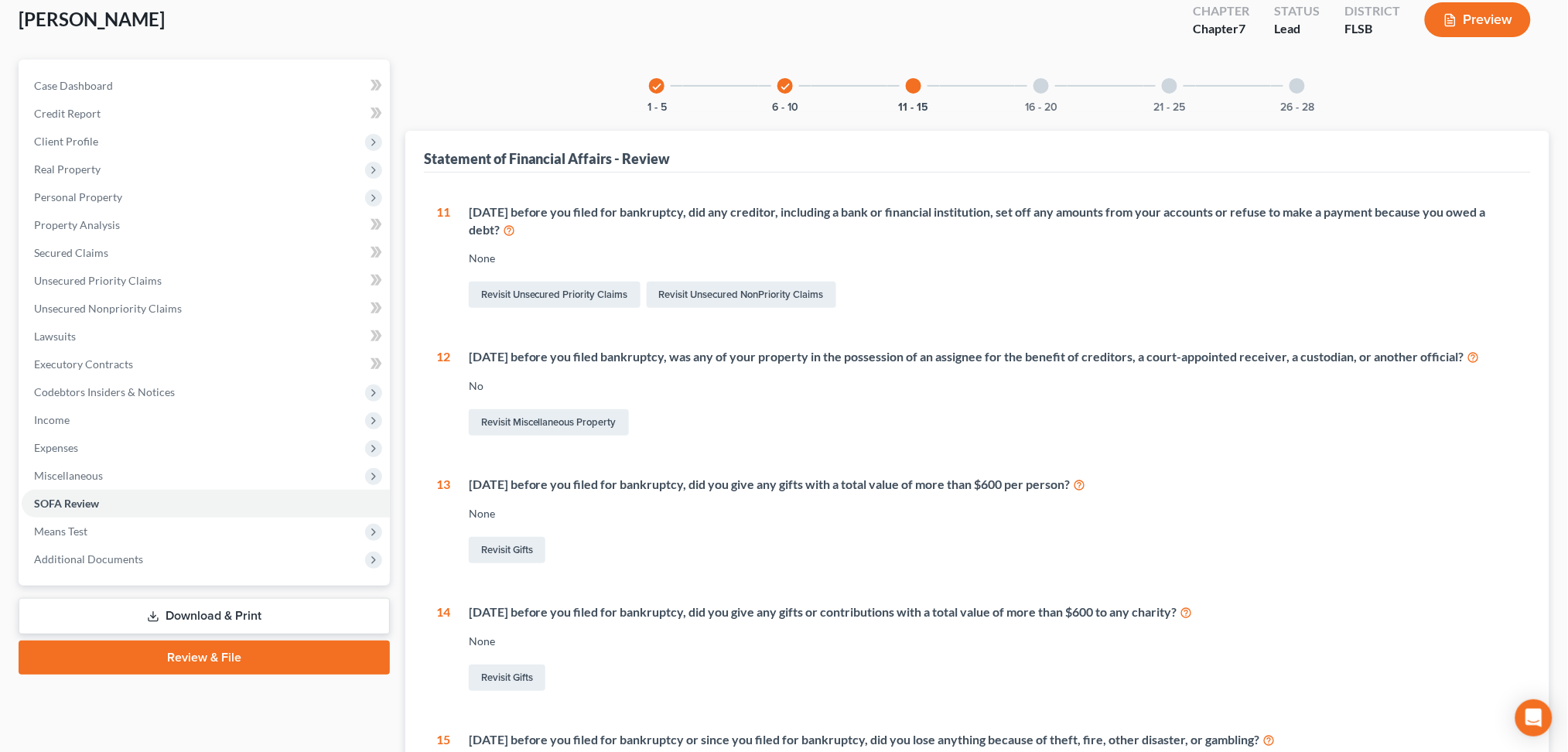 click on "16 - 20" at bounding box center [1041, 86] 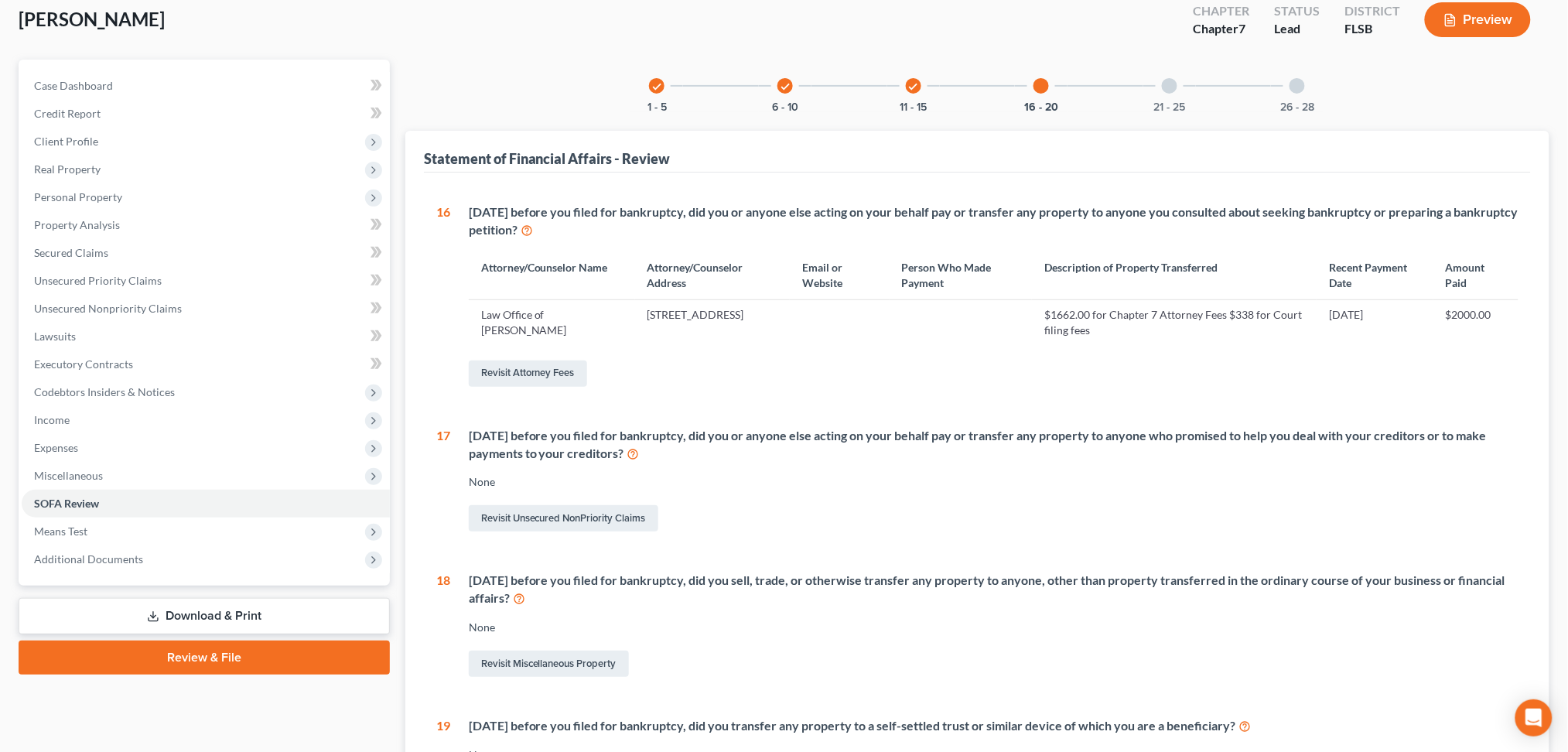 click on "21 - 25" at bounding box center [1170, 86] 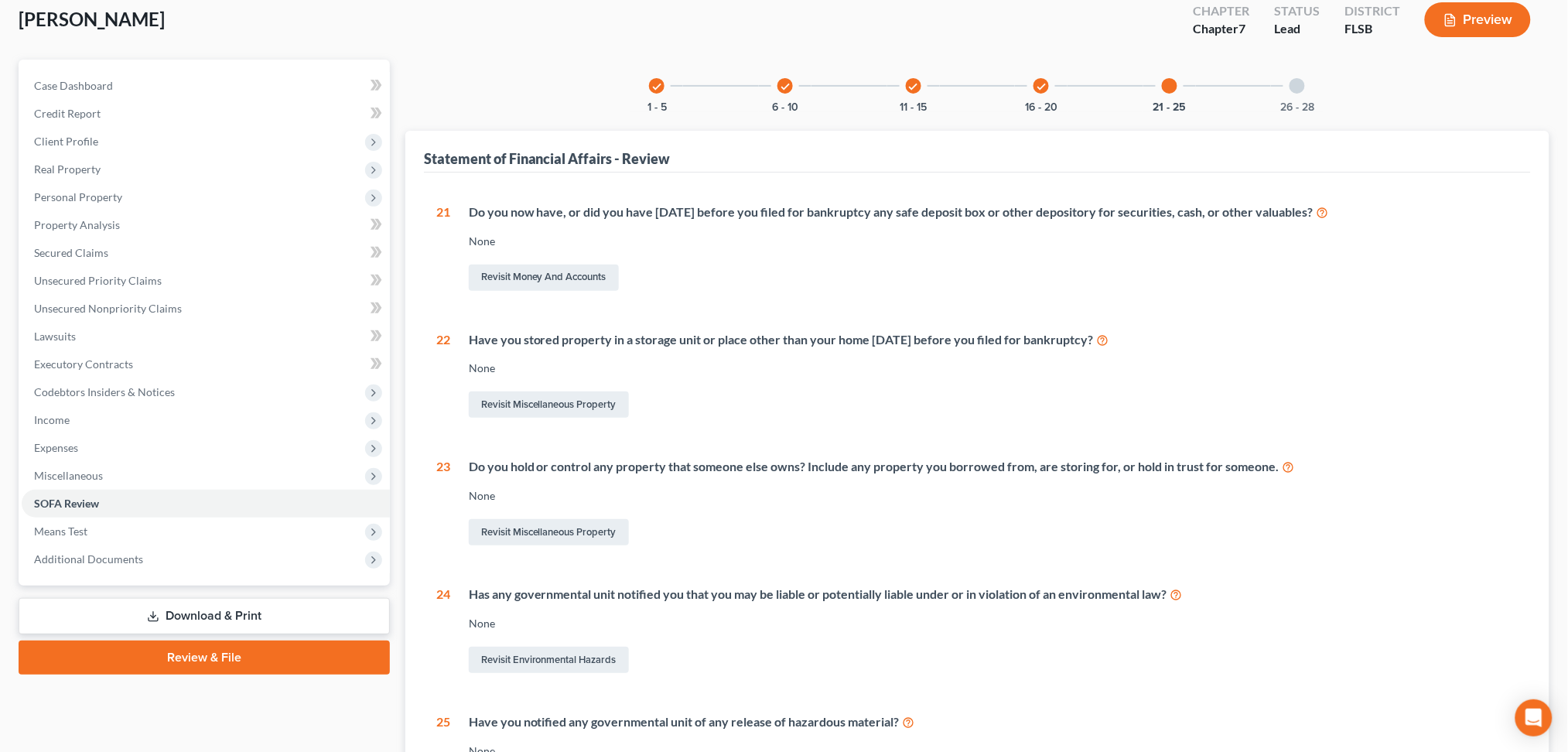 click at bounding box center [1297, 86] 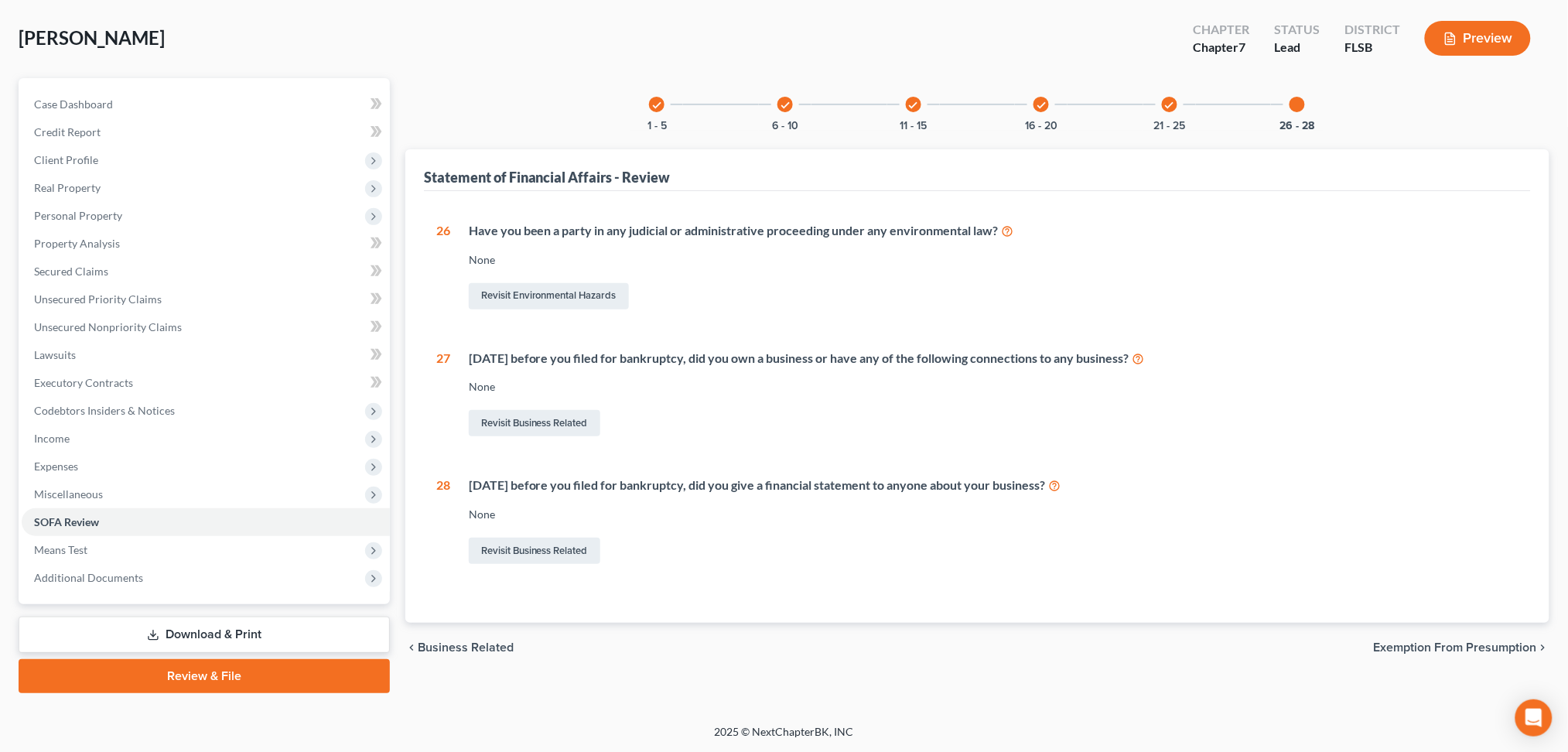scroll, scrollTop: 69, scrollLeft: 0, axis: vertical 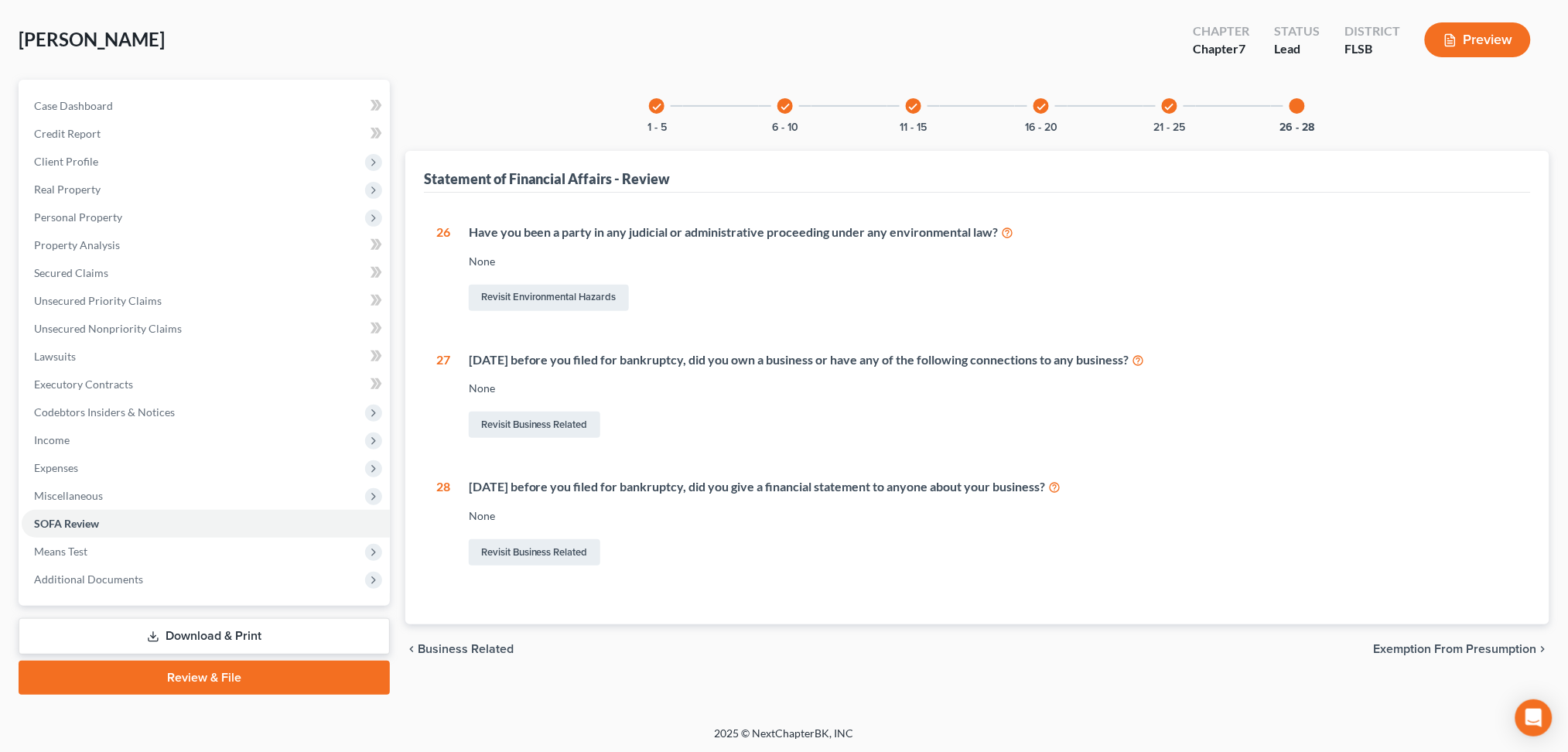 click on "Download & Print" at bounding box center (204, 636) 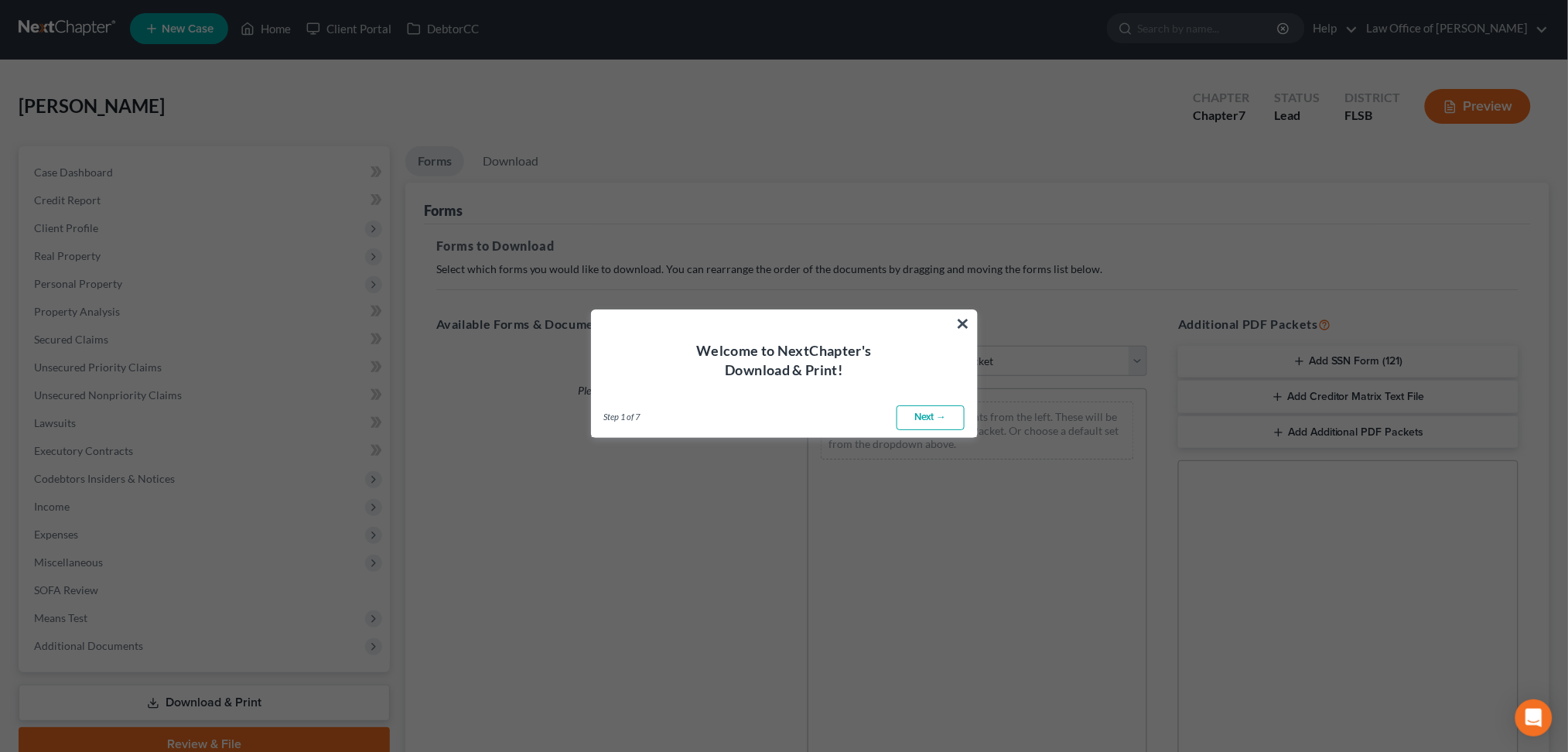 scroll, scrollTop: 0, scrollLeft: 0, axis: both 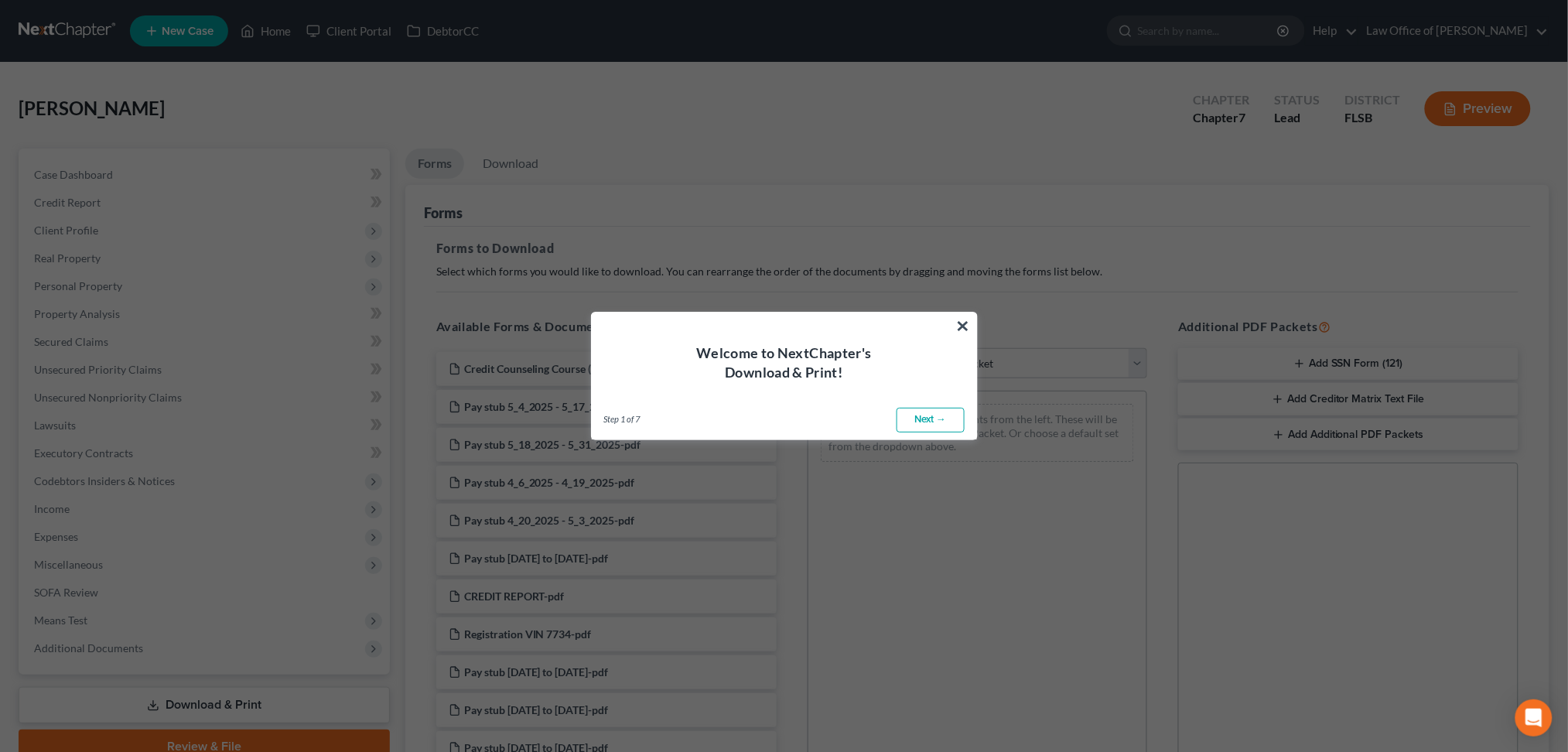 click on "Next →" at bounding box center [931, 420] 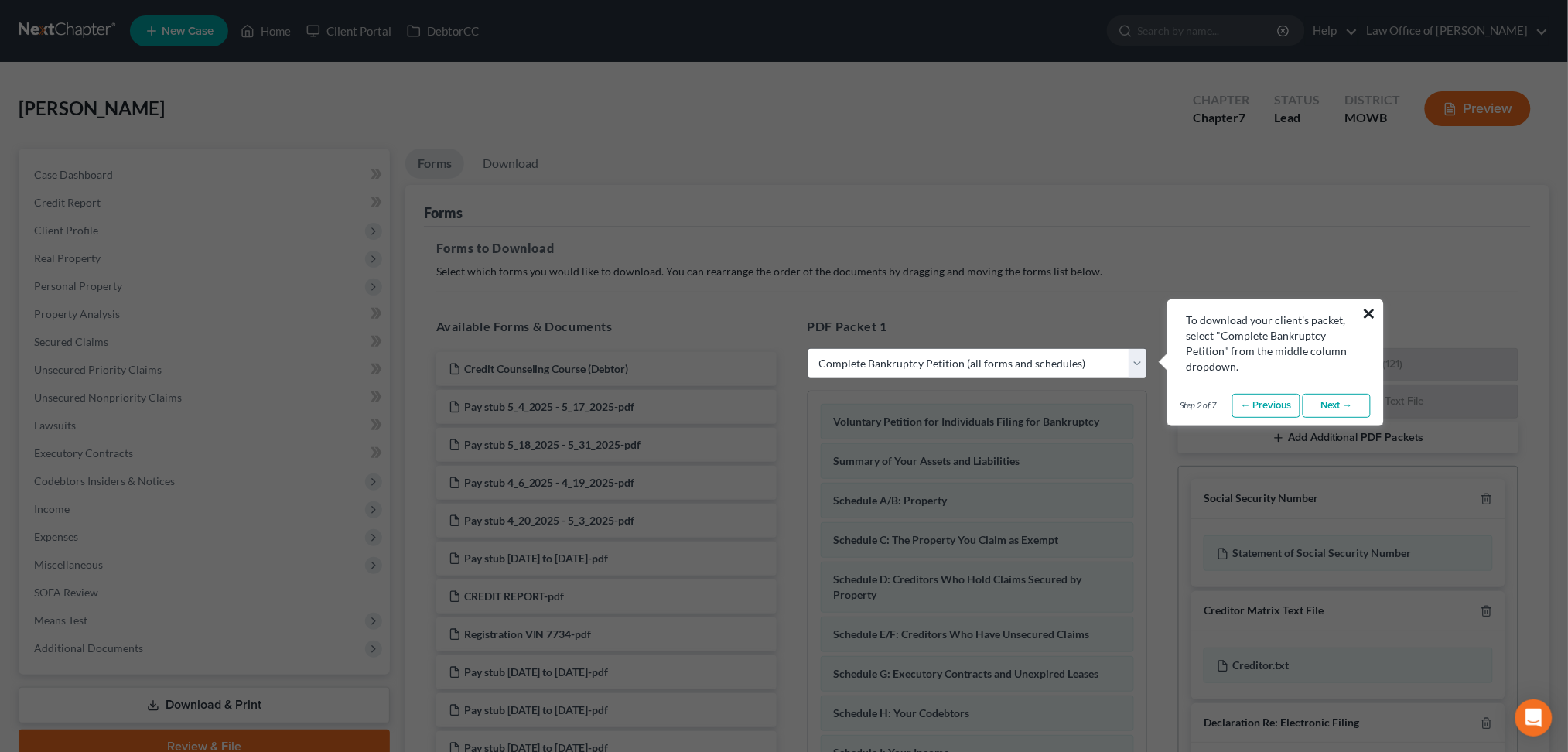 click on "×" at bounding box center [1369, 313] 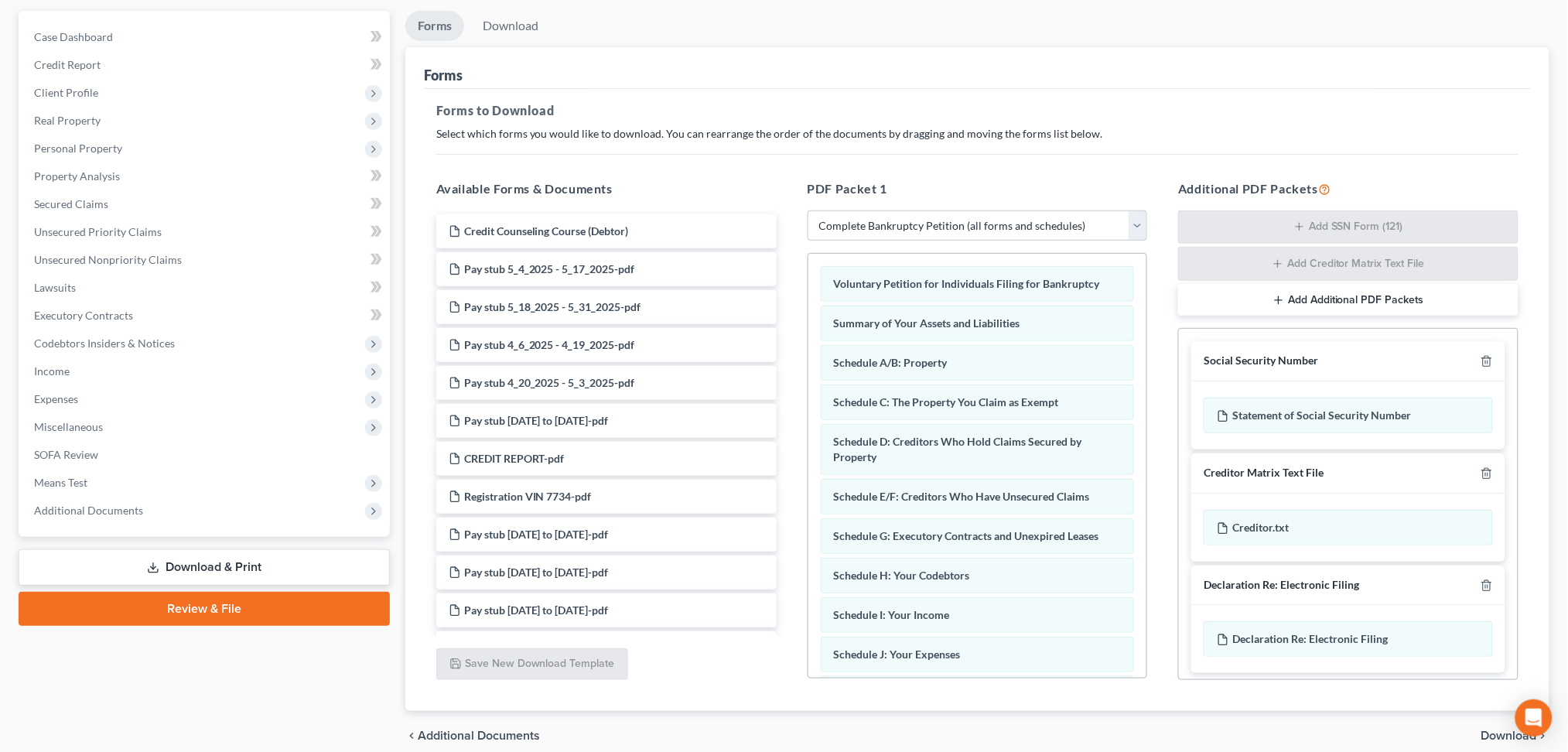scroll, scrollTop: 203, scrollLeft: 0, axis: vertical 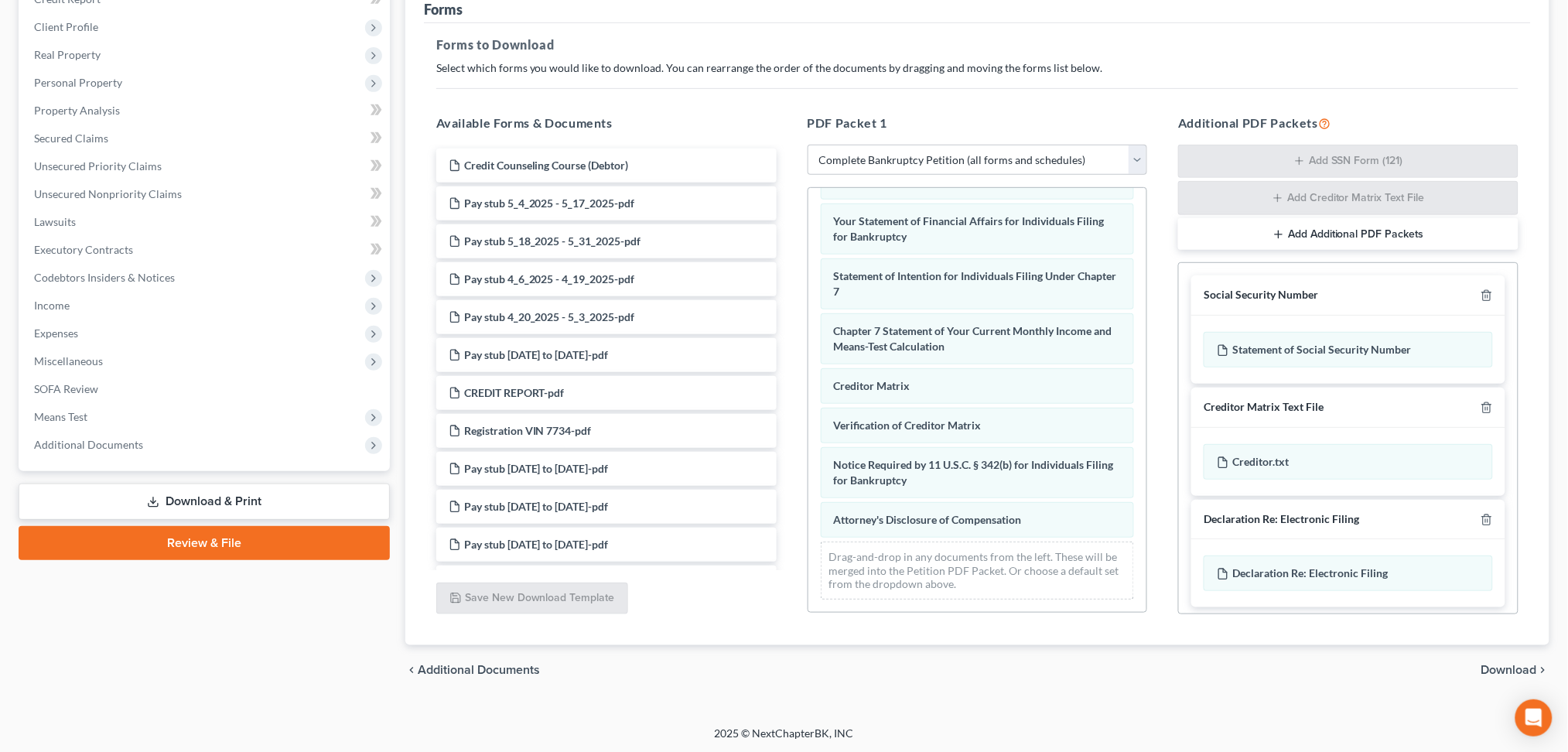 click on "Download" at bounding box center (1509, 670) 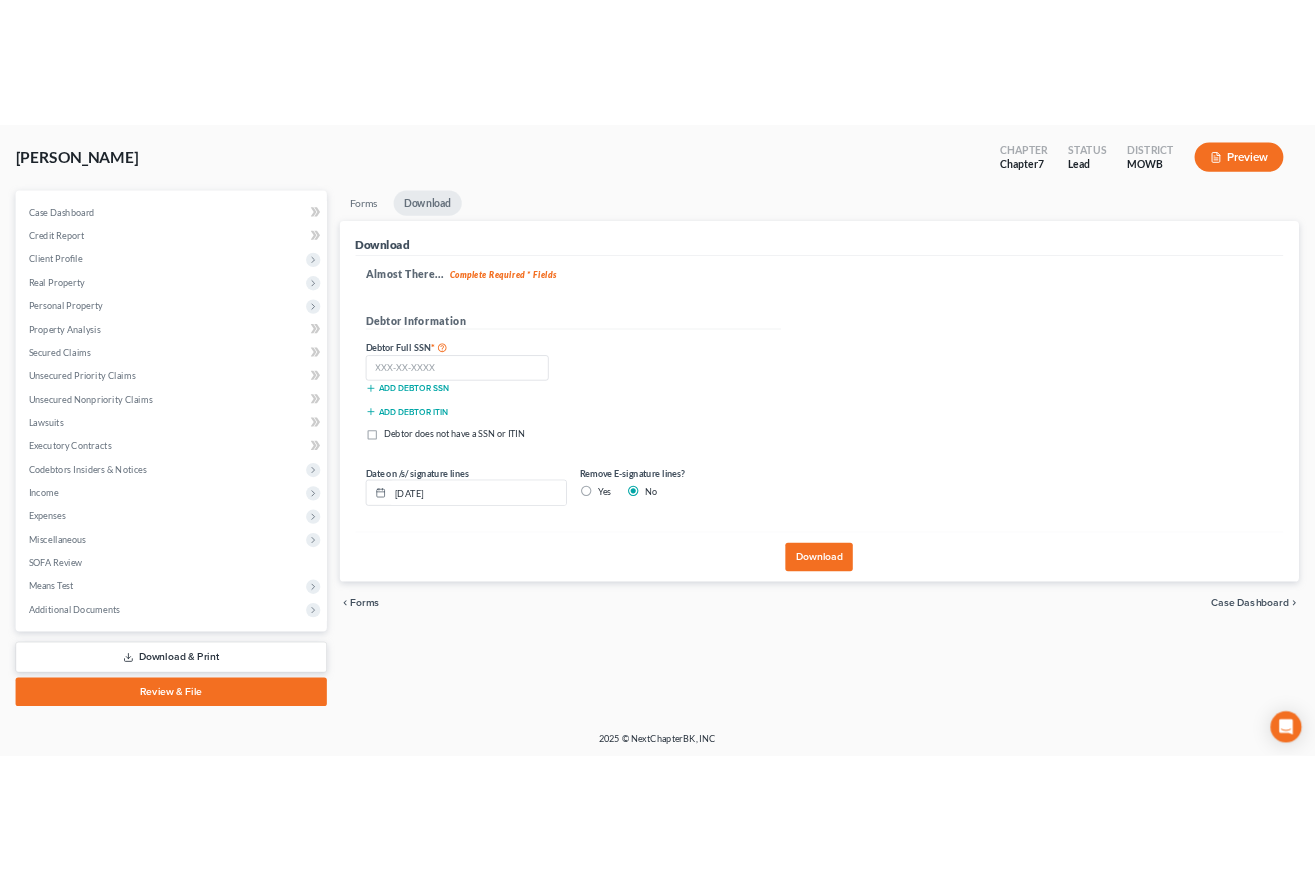 scroll, scrollTop: 89, scrollLeft: 0, axis: vertical 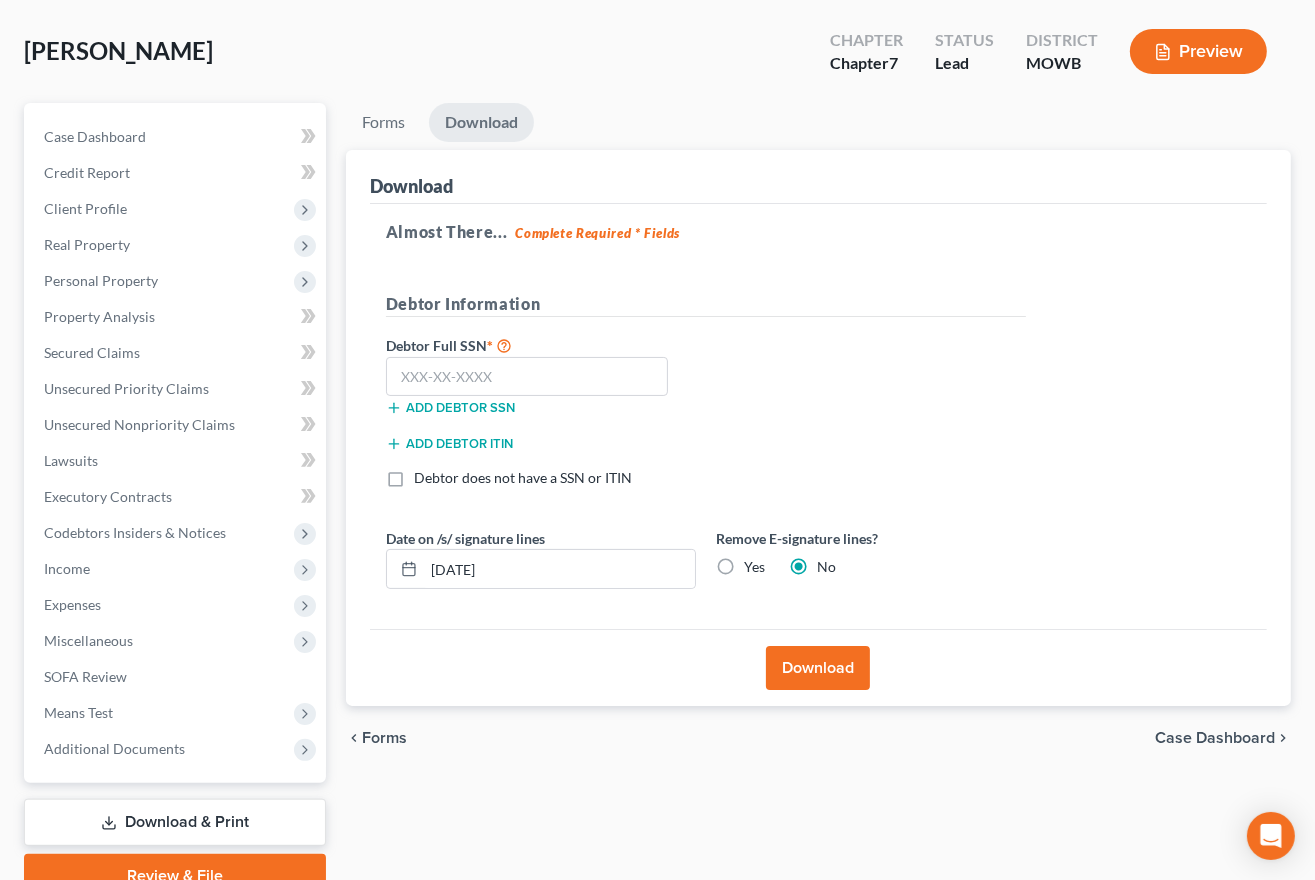 click on "Download" at bounding box center (818, 668) 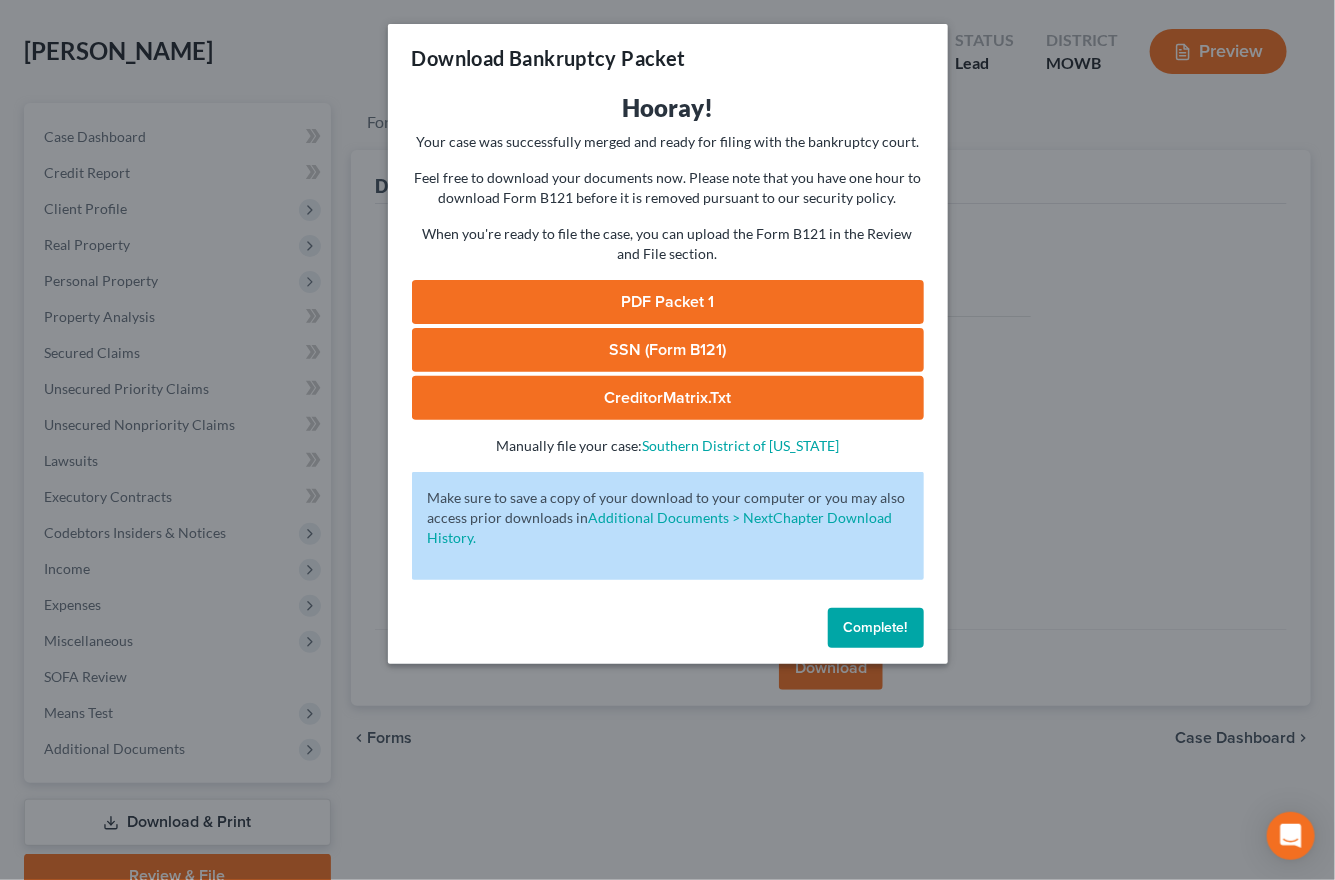 click on "PDF Packet 1" at bounding box center (668, 302) 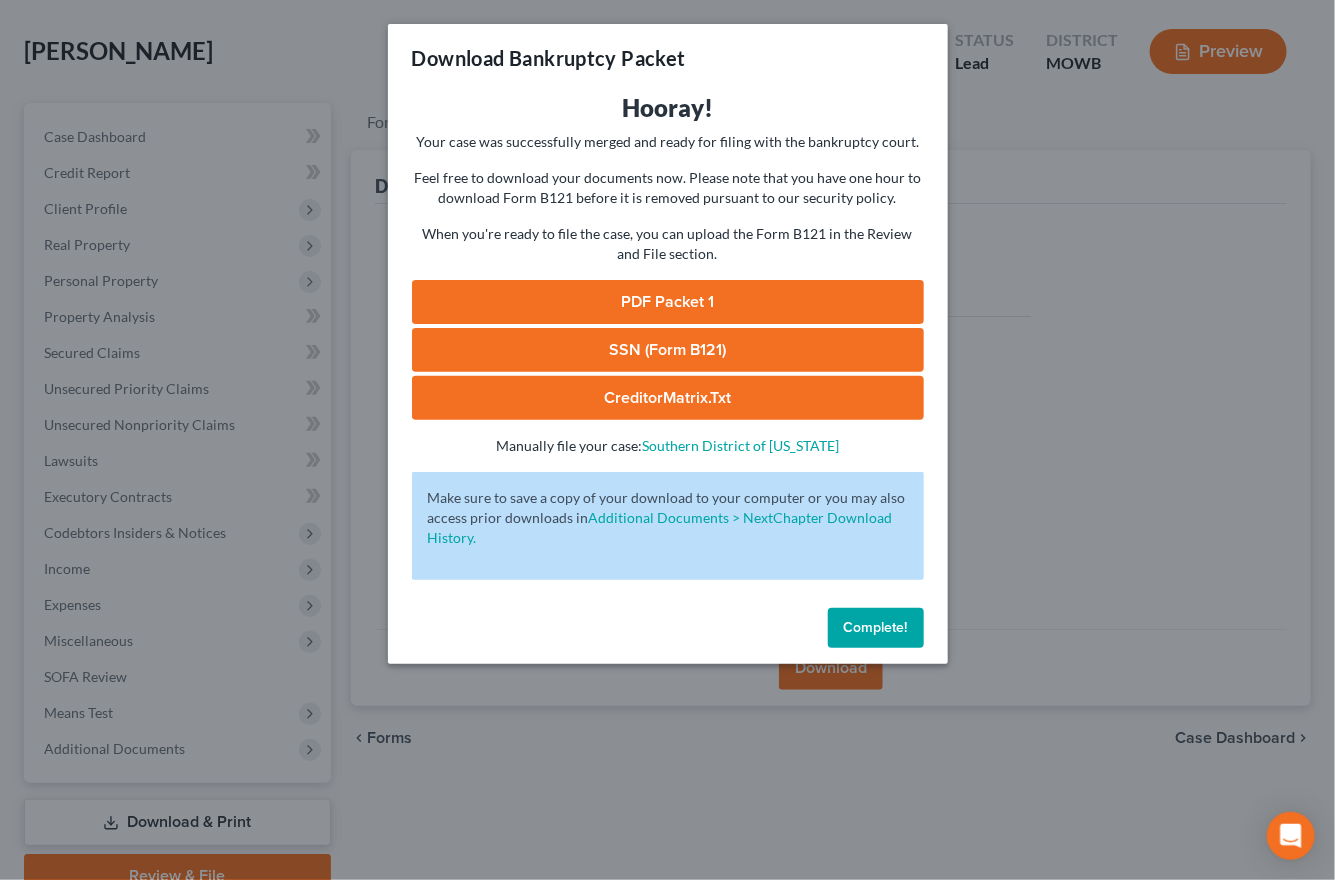 click on "Complete!" at bounding box center [876, 627] 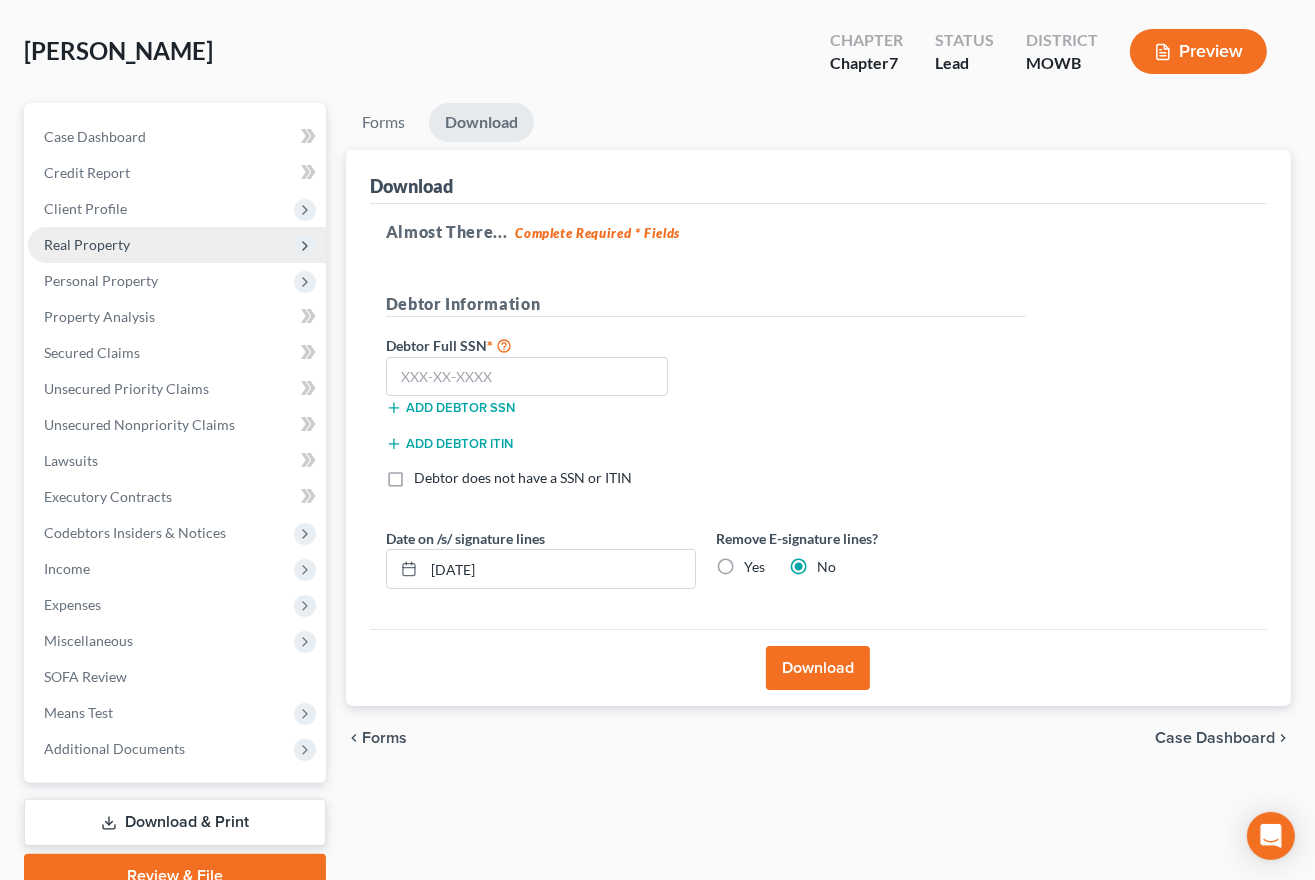 click on "Real Property" at bounding box center (87, 244) 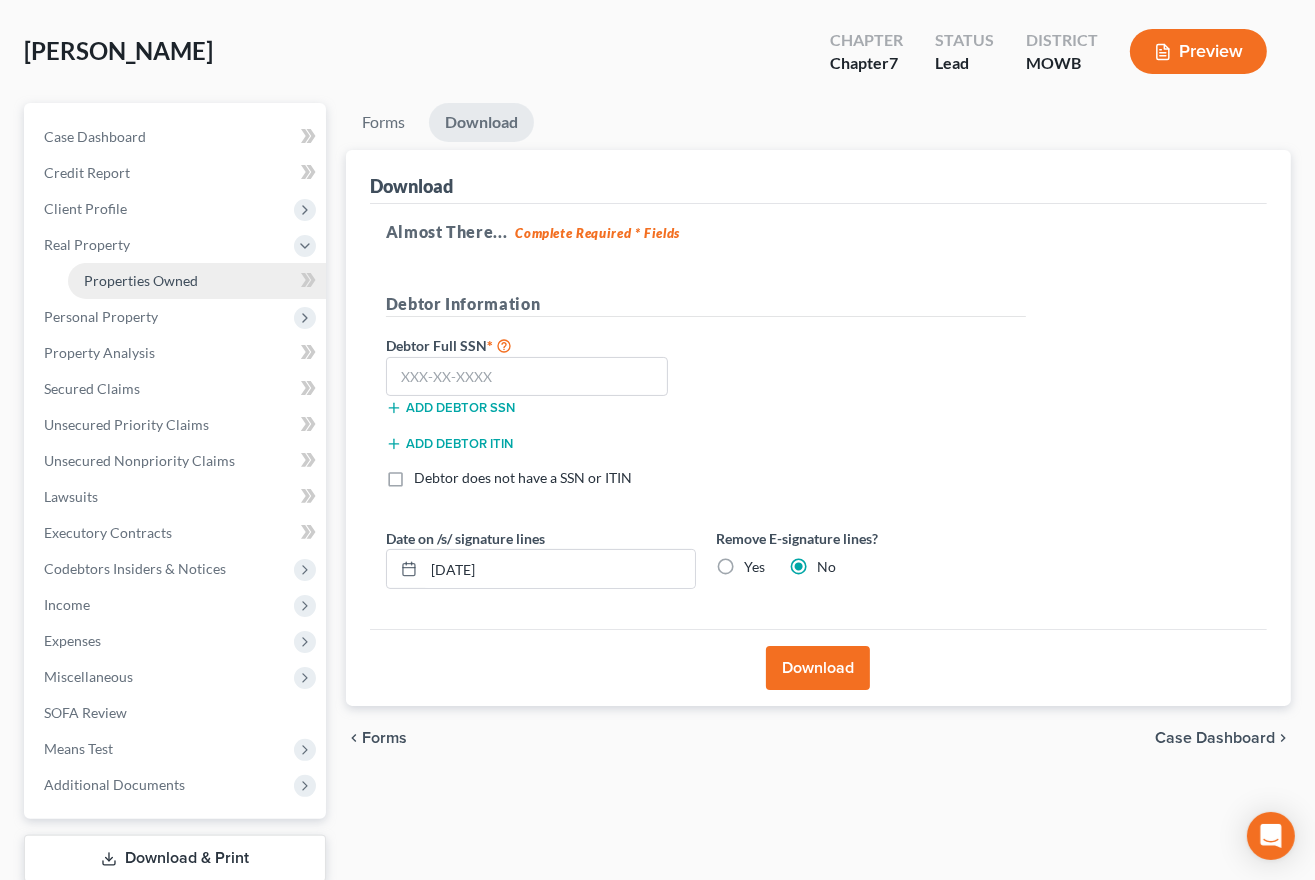 click on "Properties Owned" at bounding box center [141, 280] 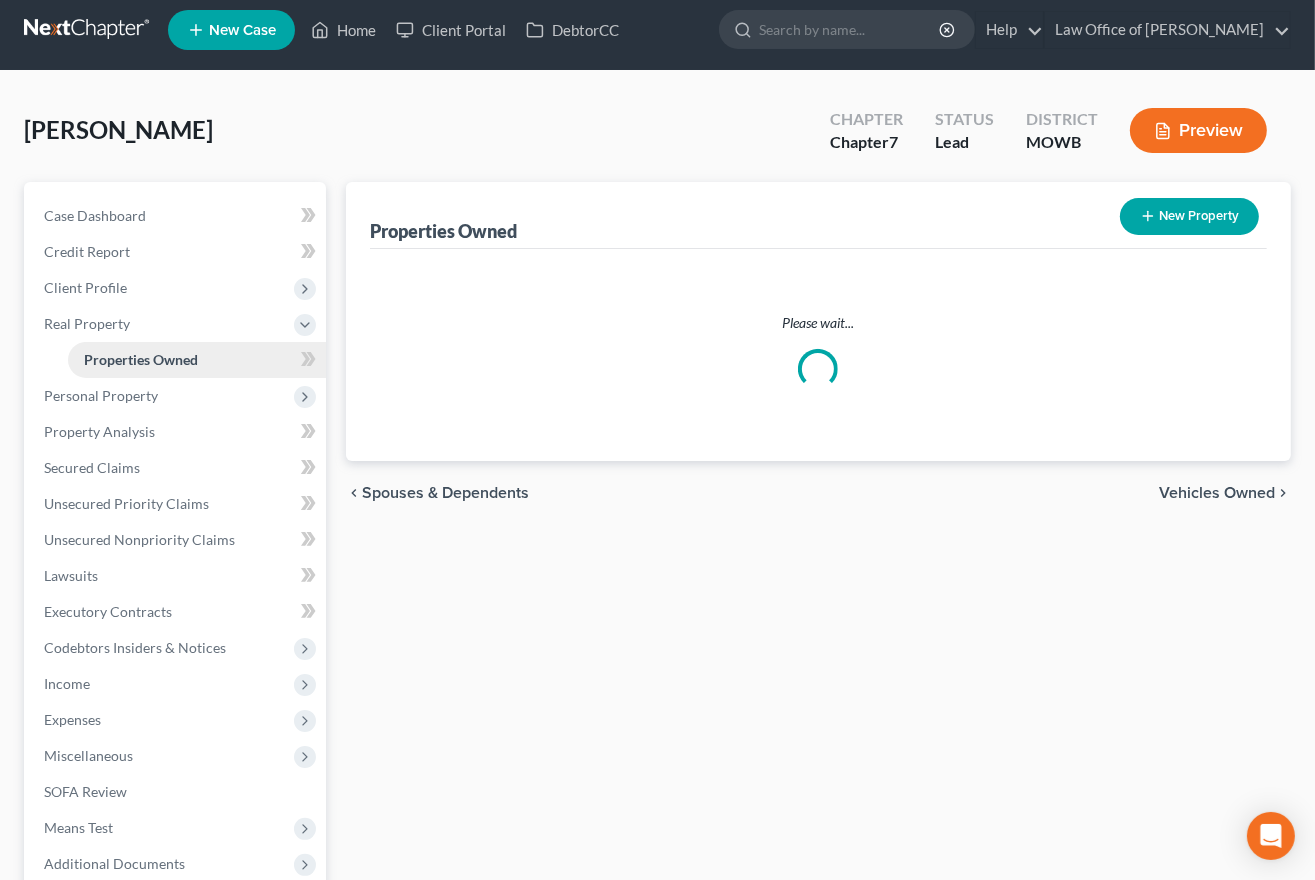 scroll, scrollTop: 0, scrollLeft: 0, axis: both 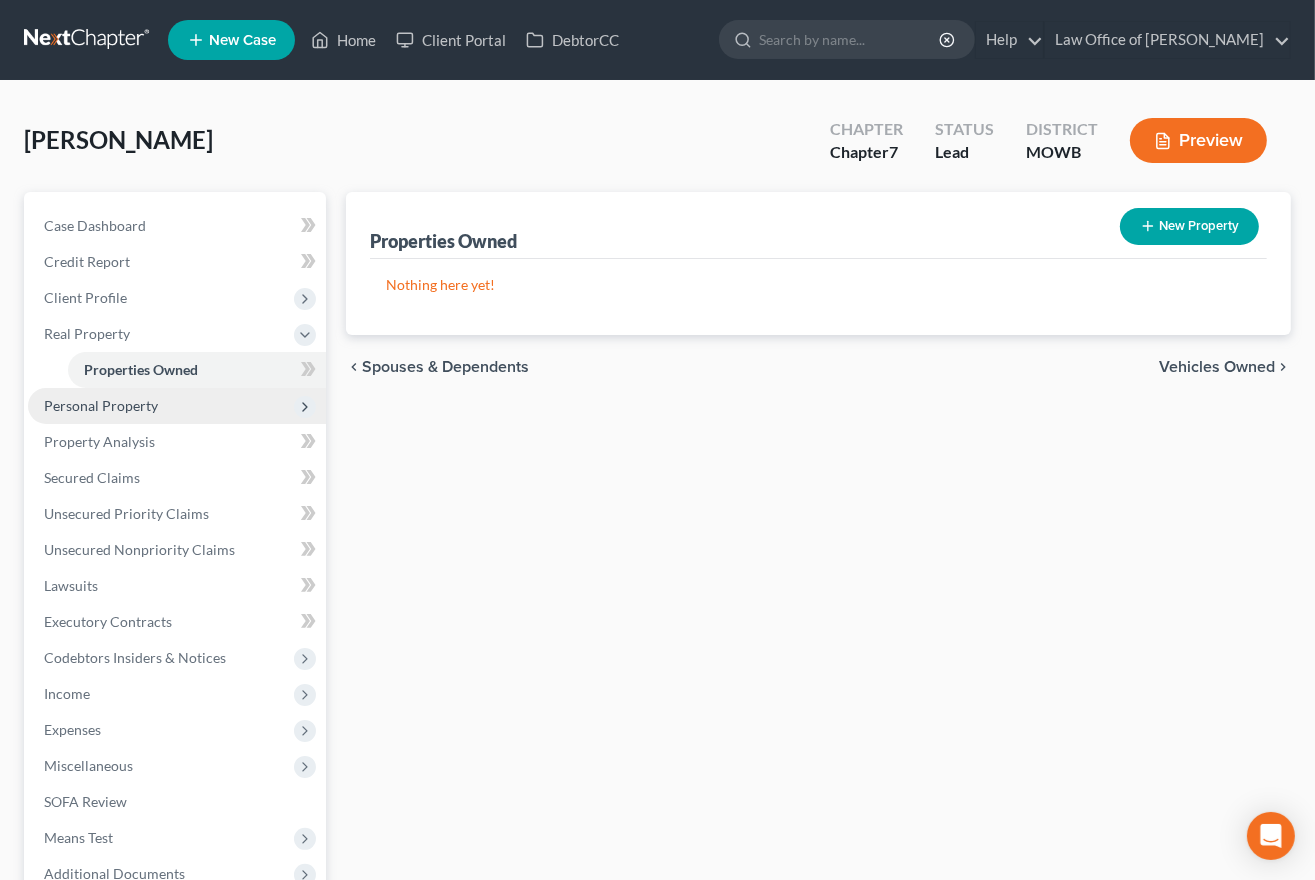 click on "Personal Property" at bounding box center [177, 406] 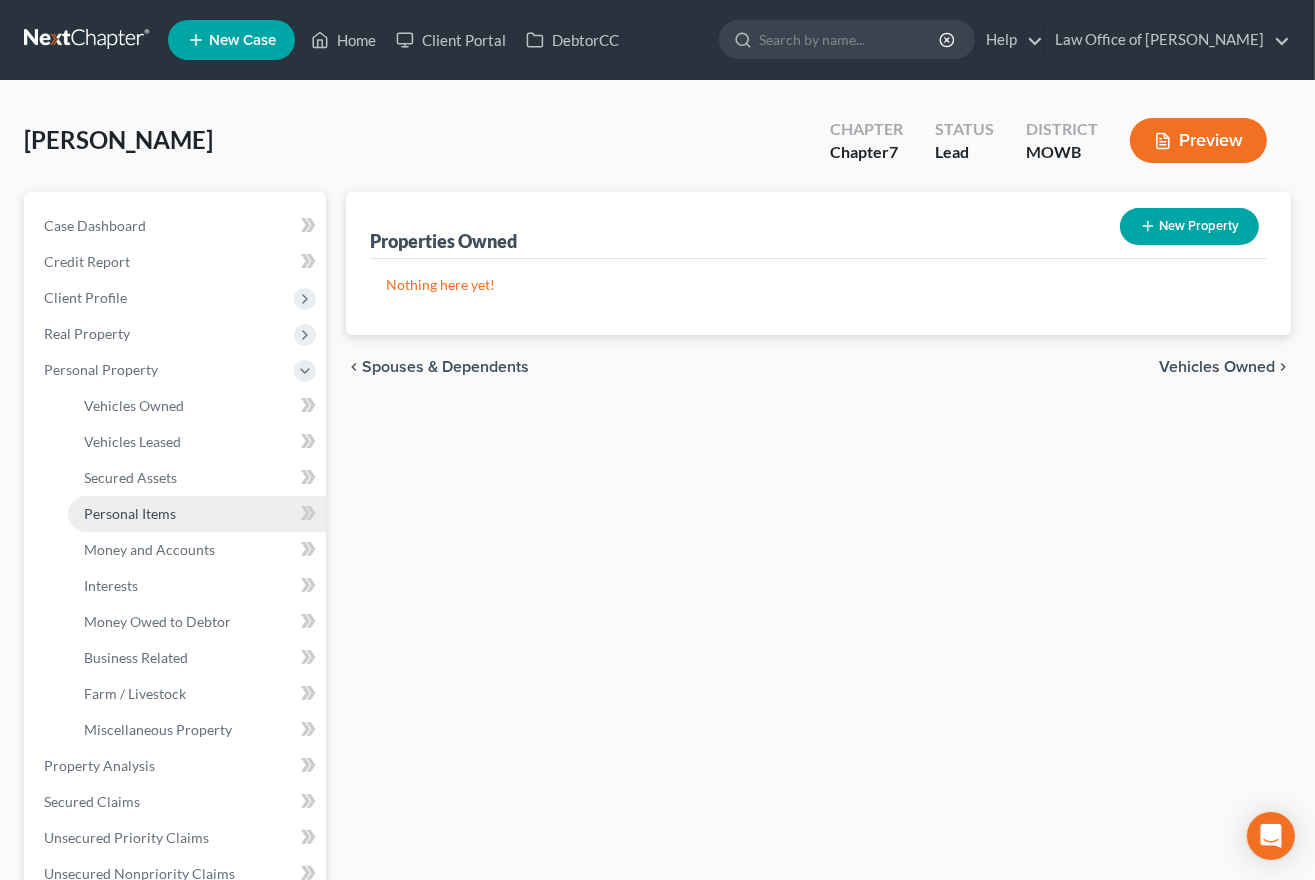 click on "Personal Items" at bounding box center (197, 514) 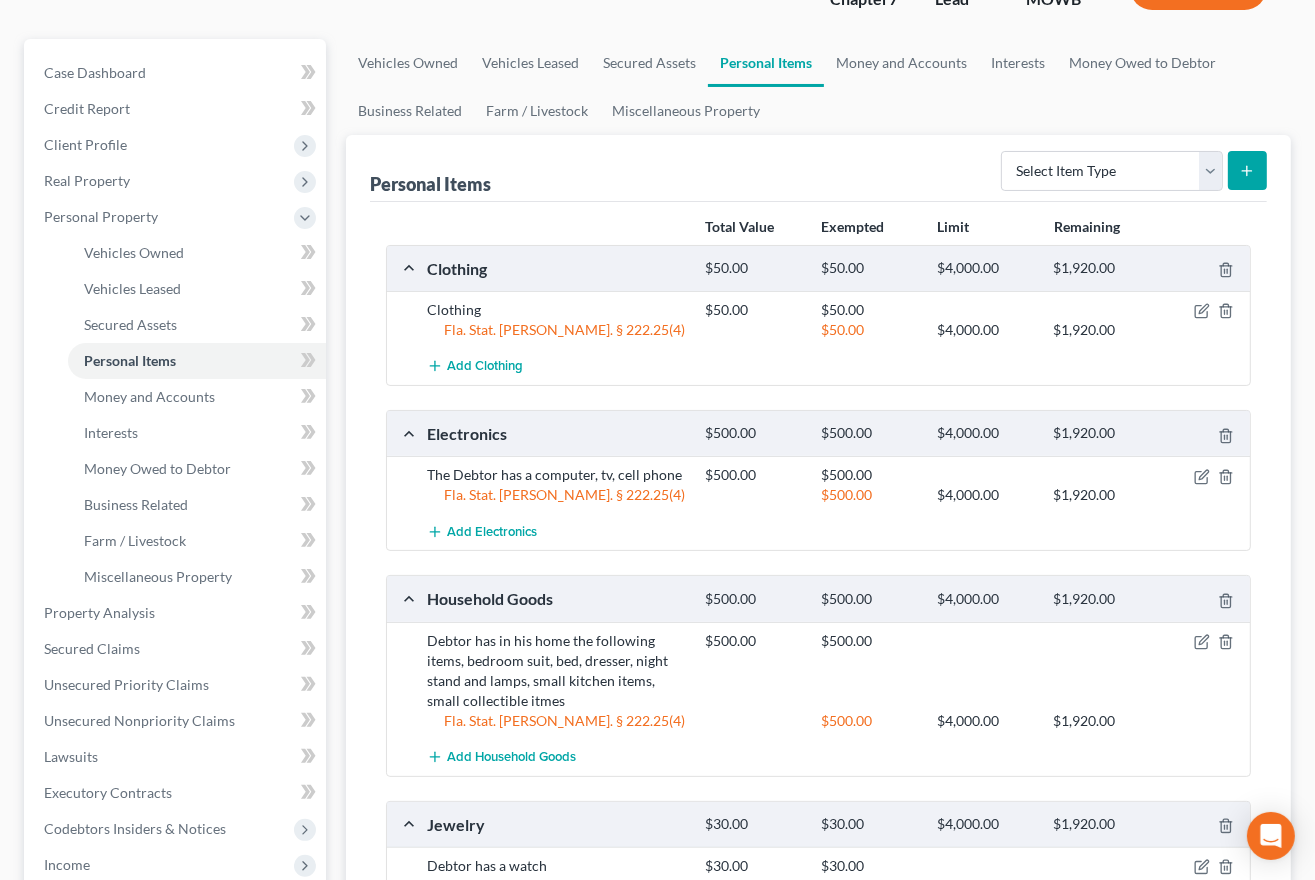 scroll, scrollTop: 215, scrollLeft: 0, axis: vertical 